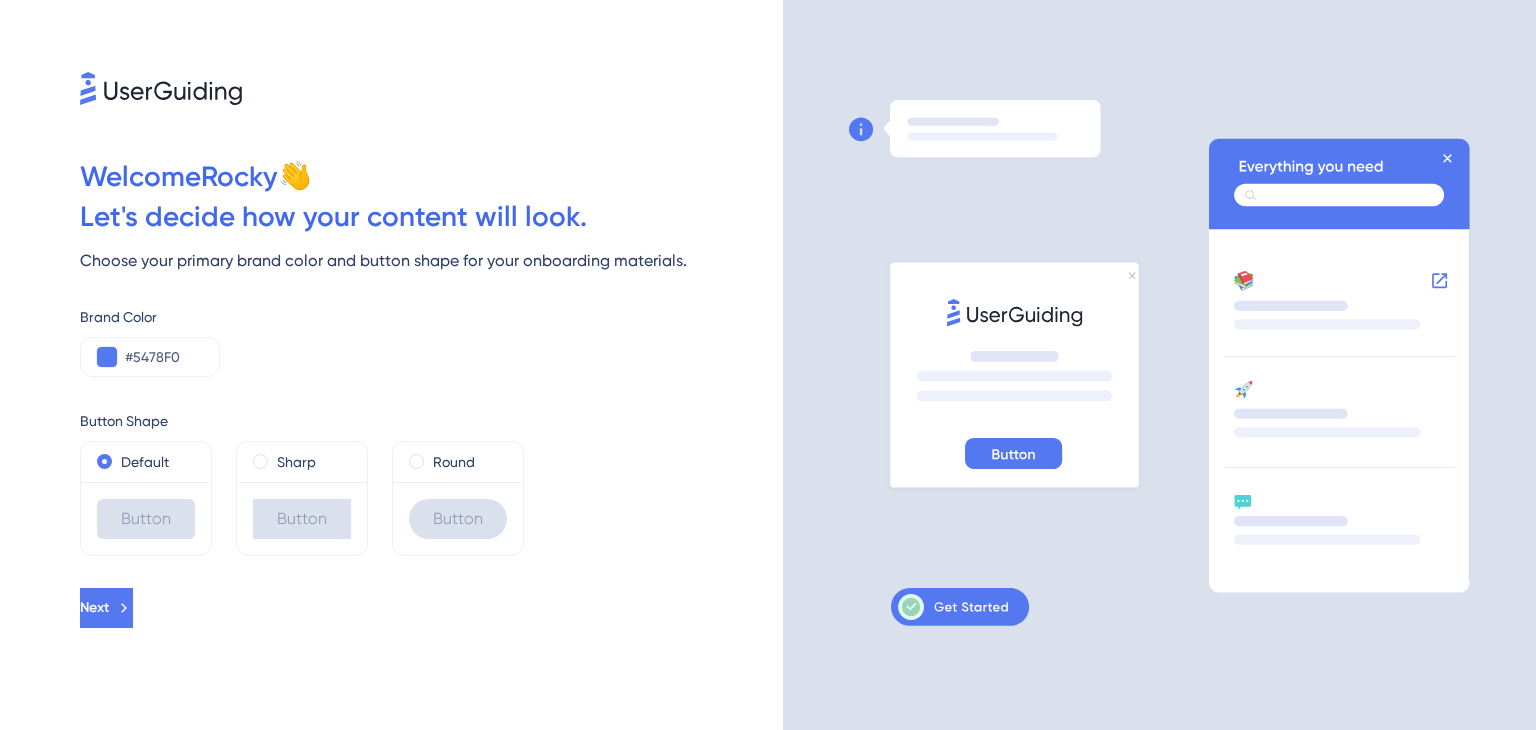 scroll, scrollTop: 0, scrollLeft: 0, axis: both 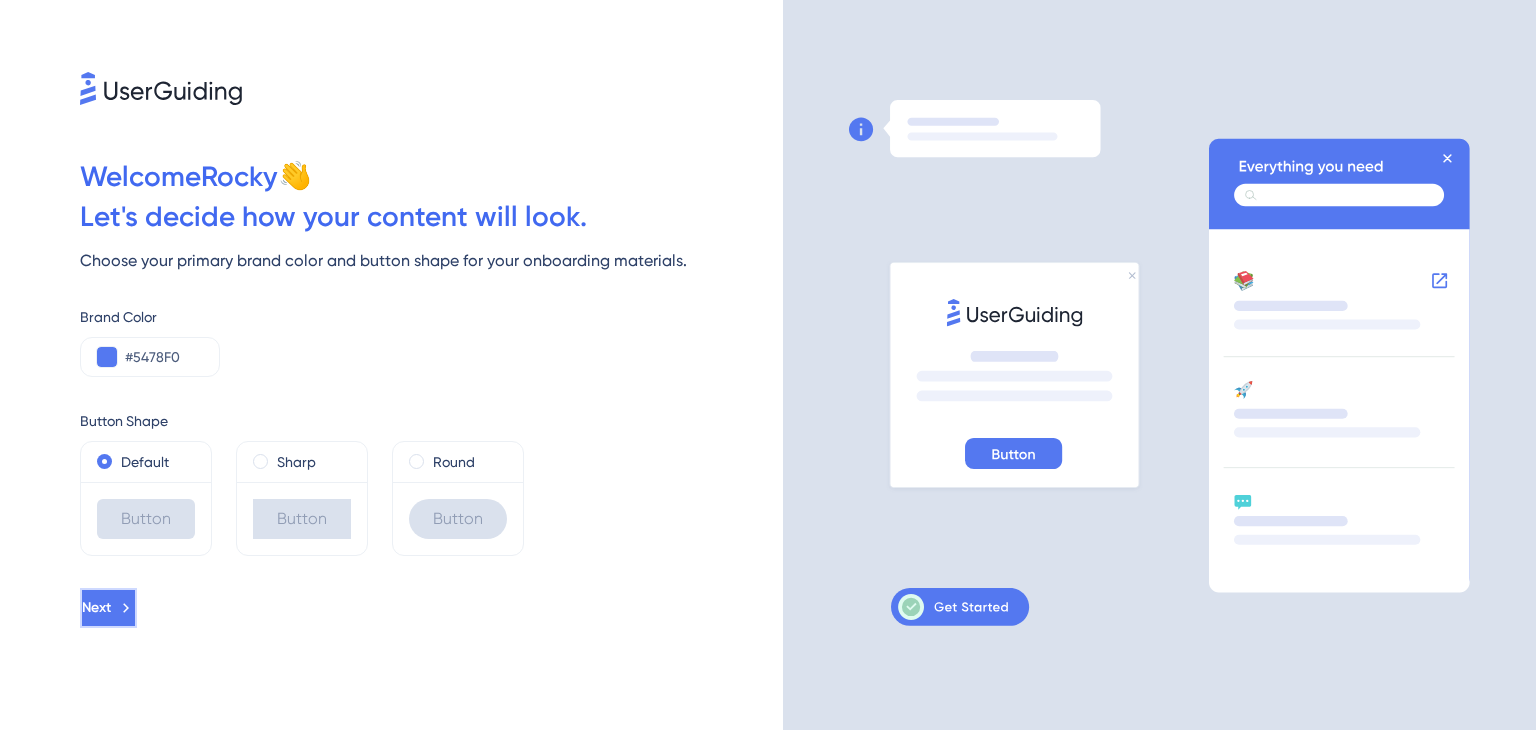 click on "Next" at bounding box center (108, 608) 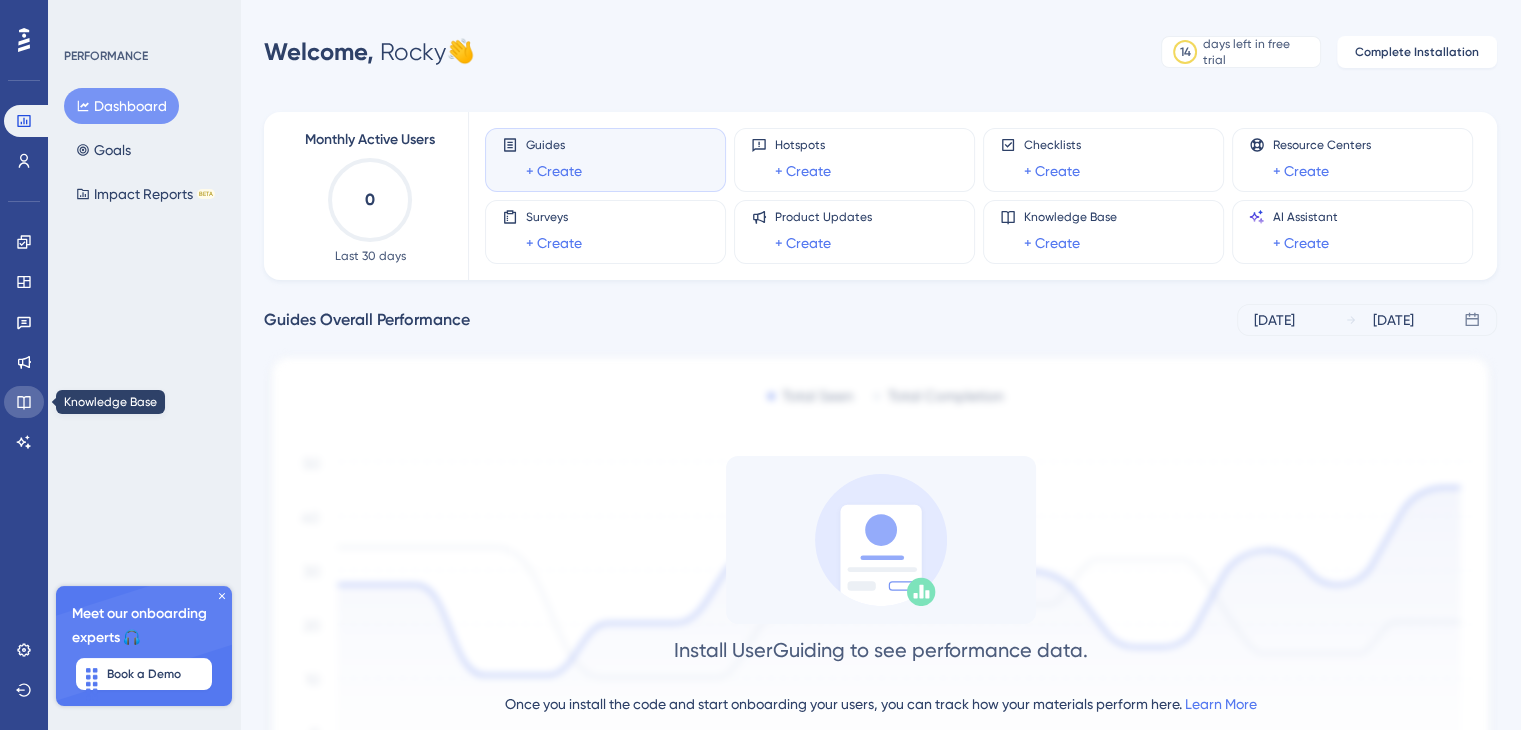 click 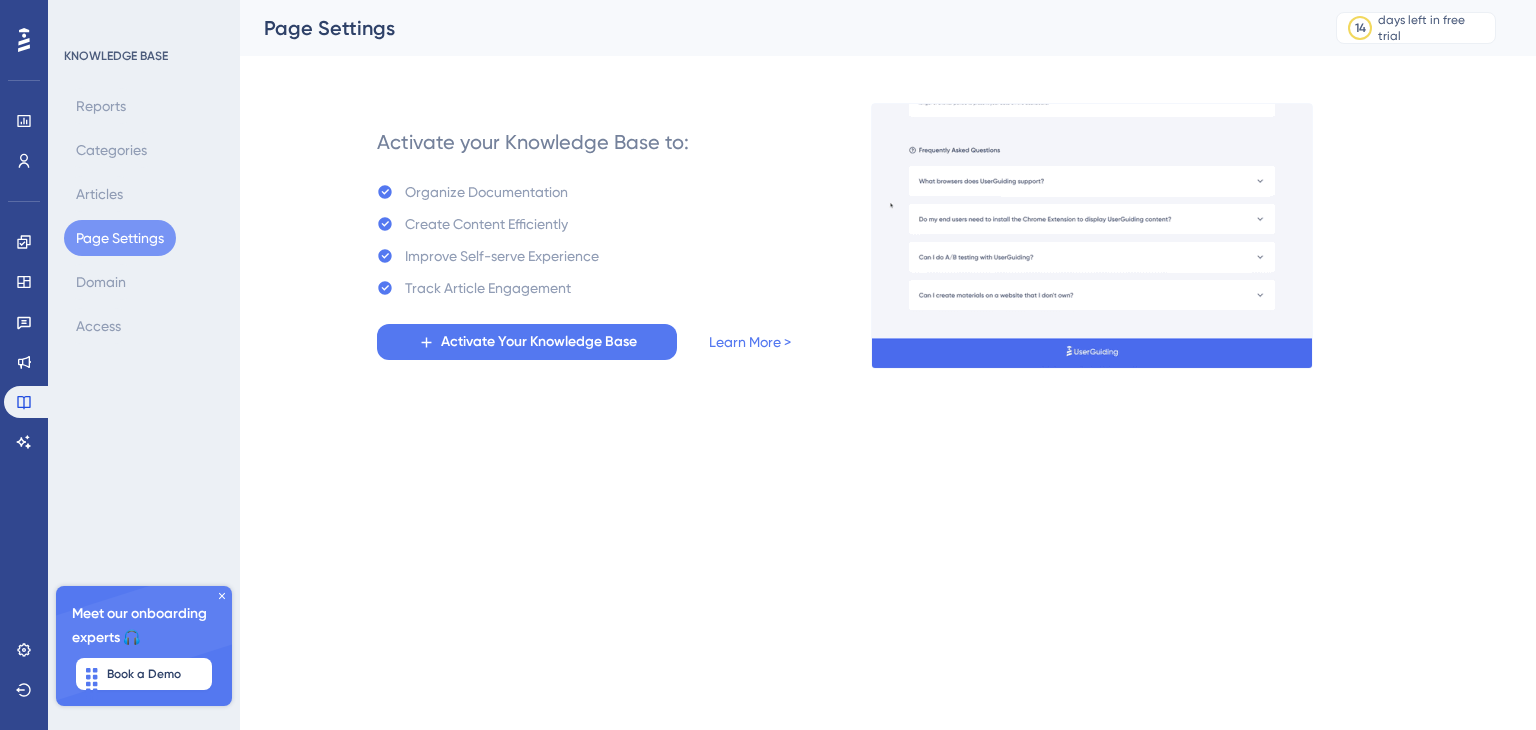 click 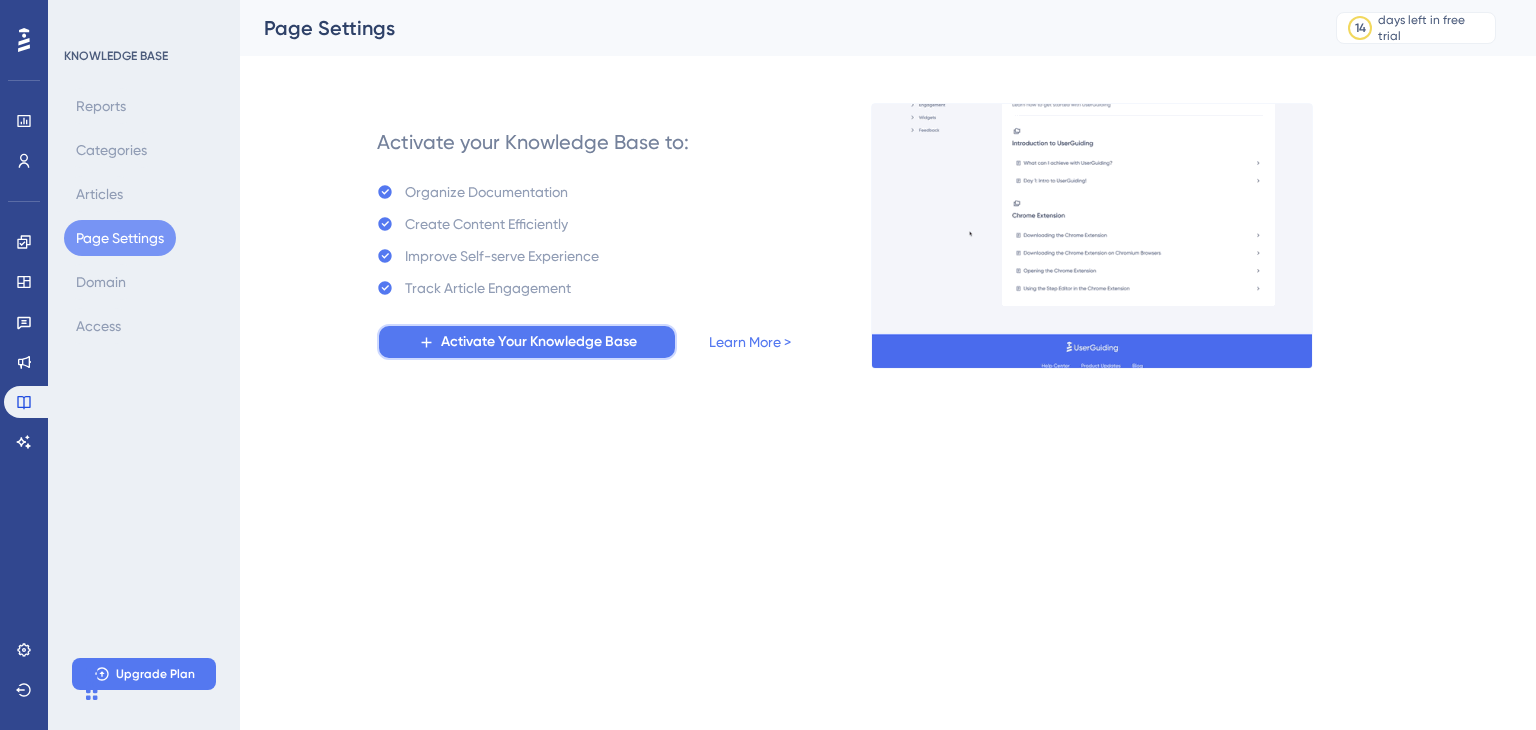 click on "Activate Your Knowledge Base" at bounding box center [539, 342] 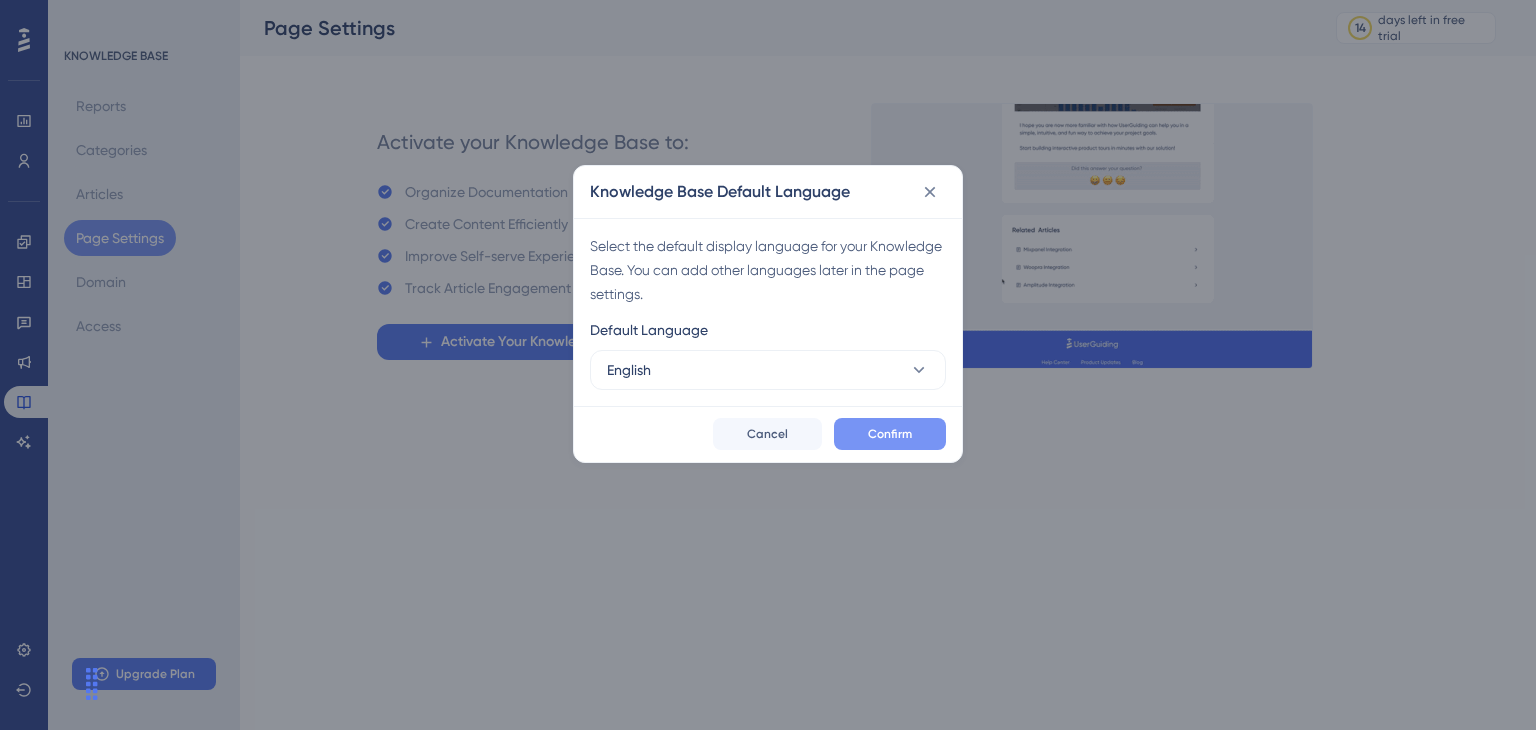 click on "Confirm" at bounding box center (890, 434) 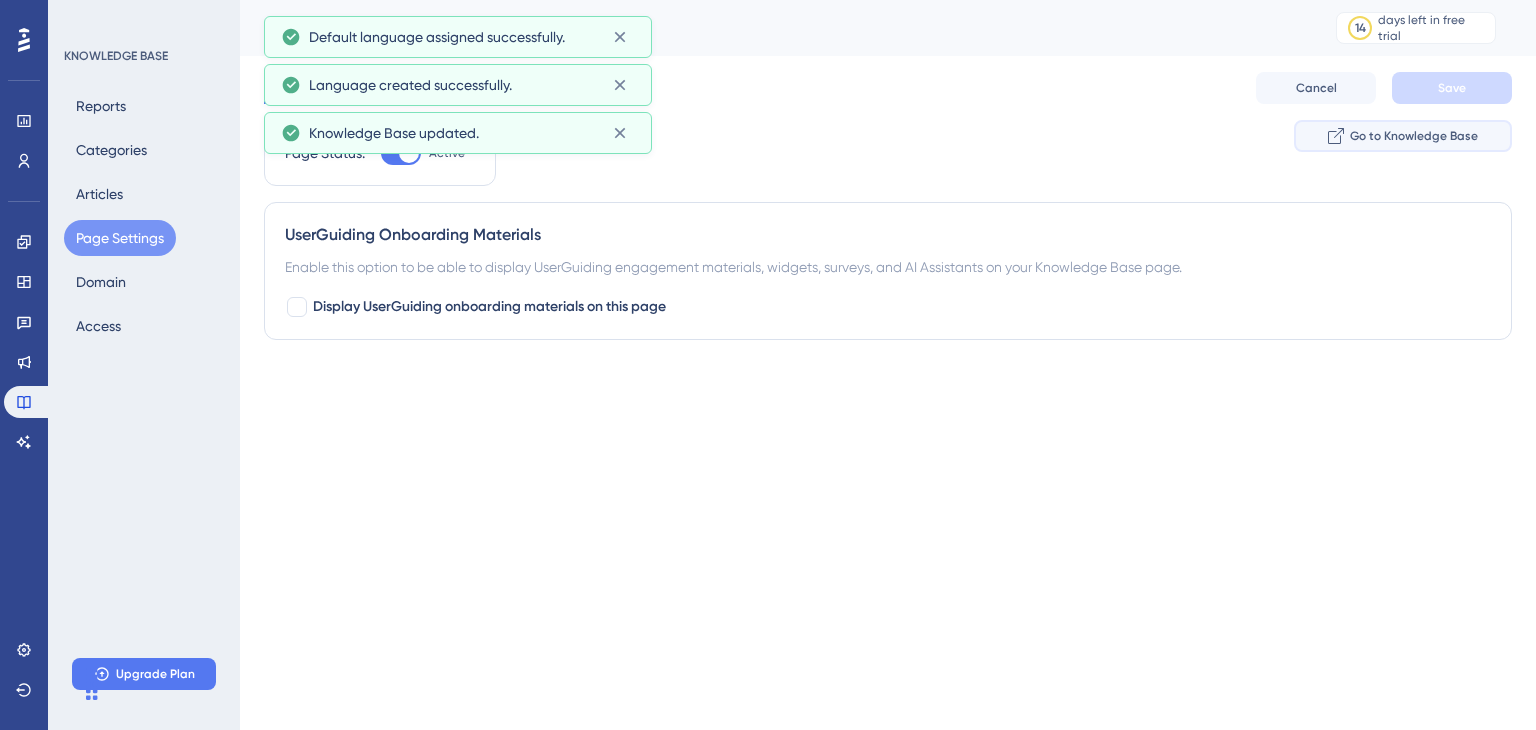 click on "Go to Knowledge Base" at bounding box center (1403, 136) 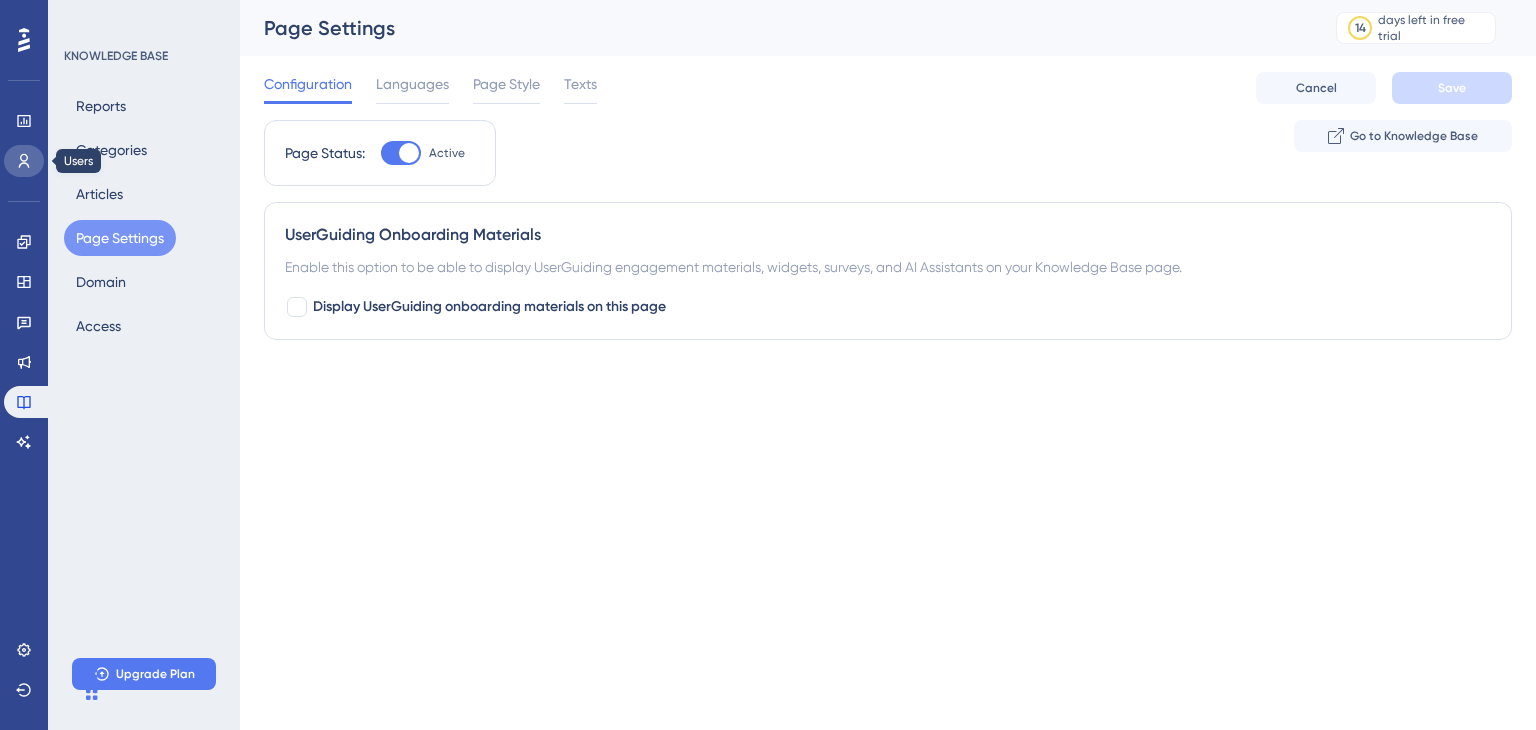 click at bounding box center (24, 161) 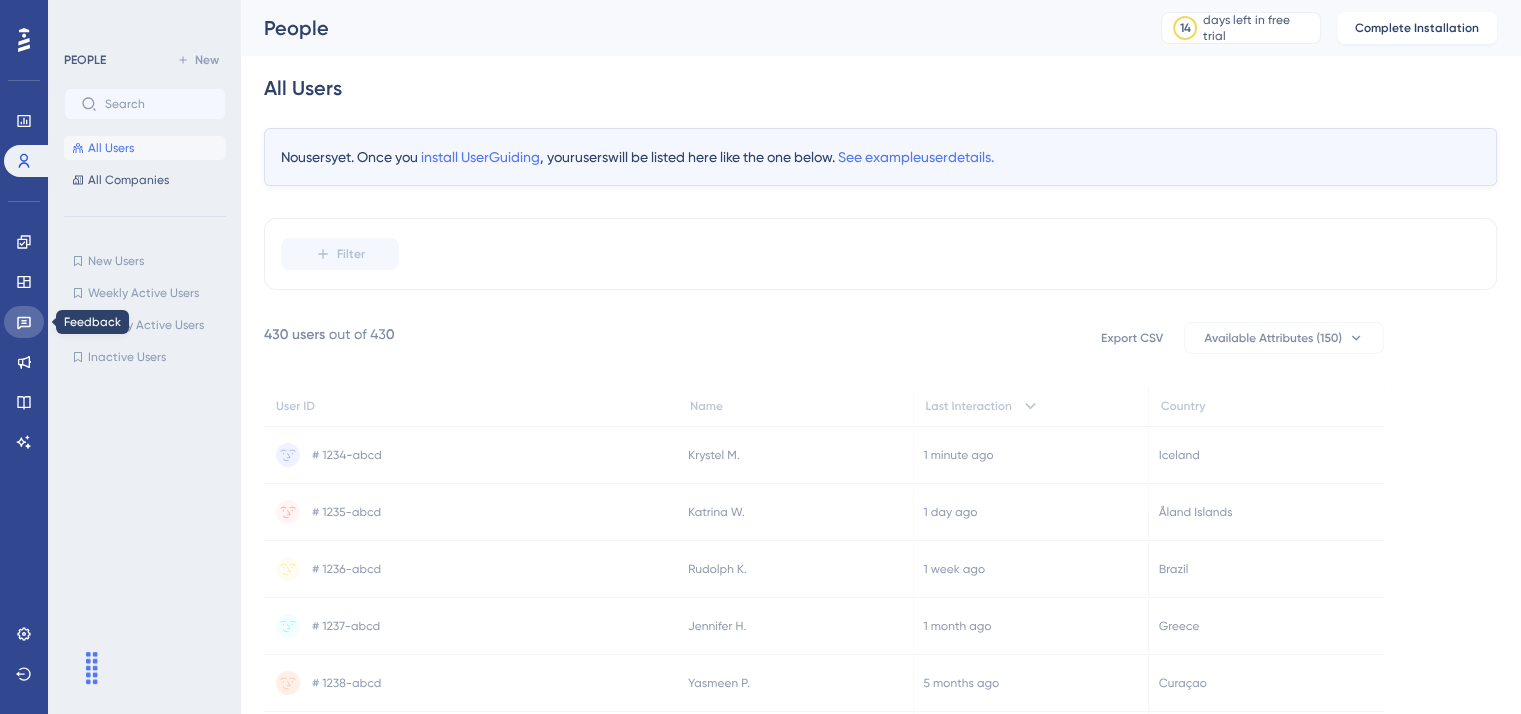 click at bounding box center [24, 322] 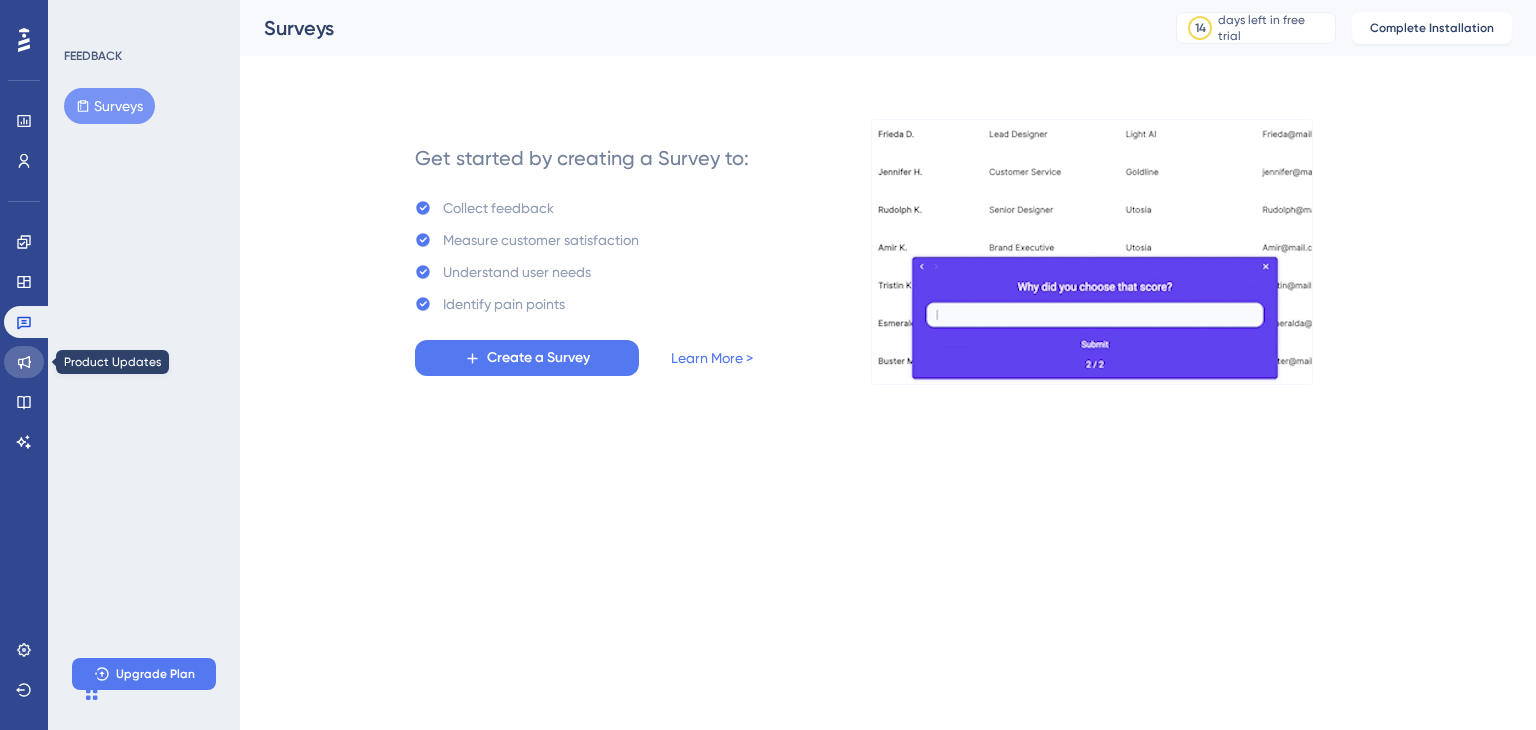 click at bounding box center (24, 362) 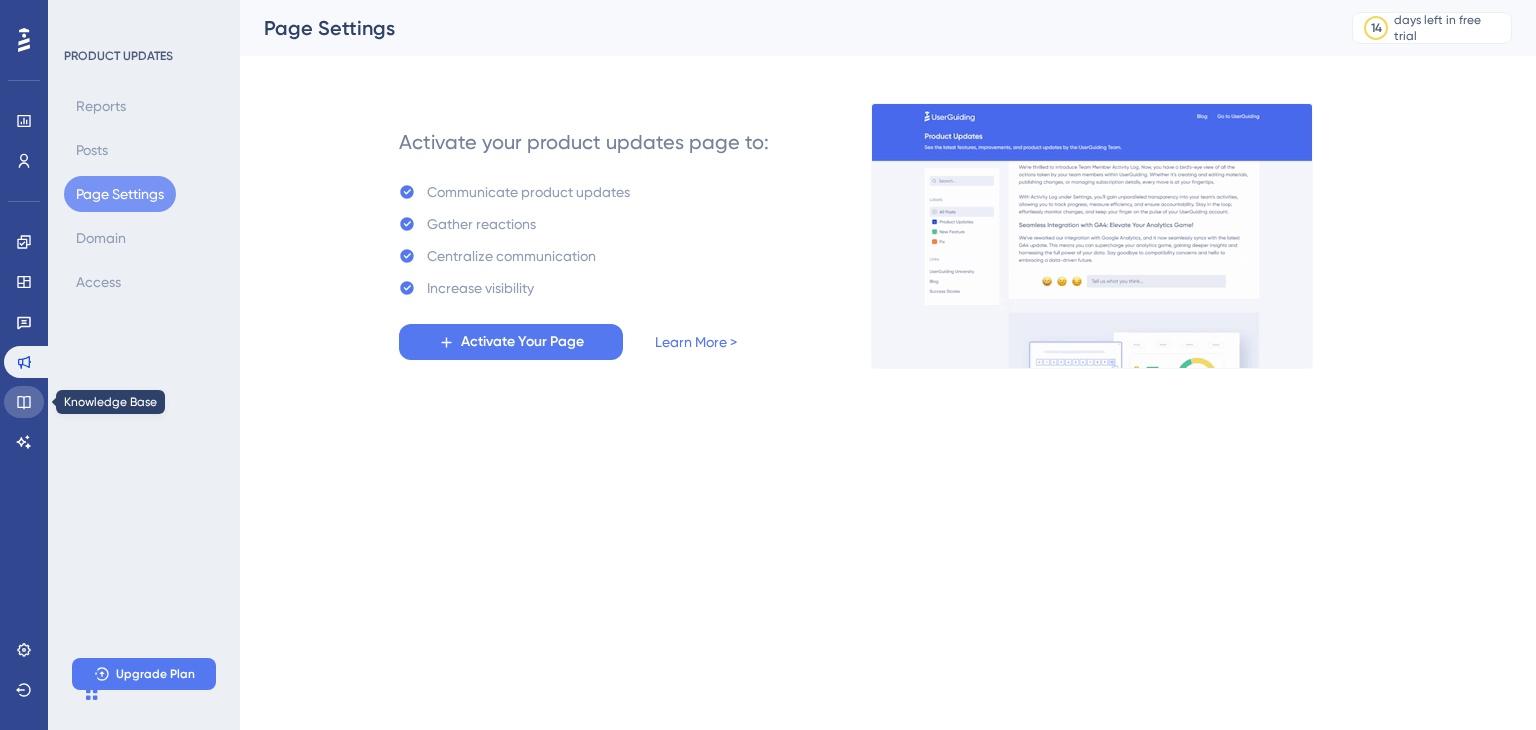 click at bounding box center (24, 402) 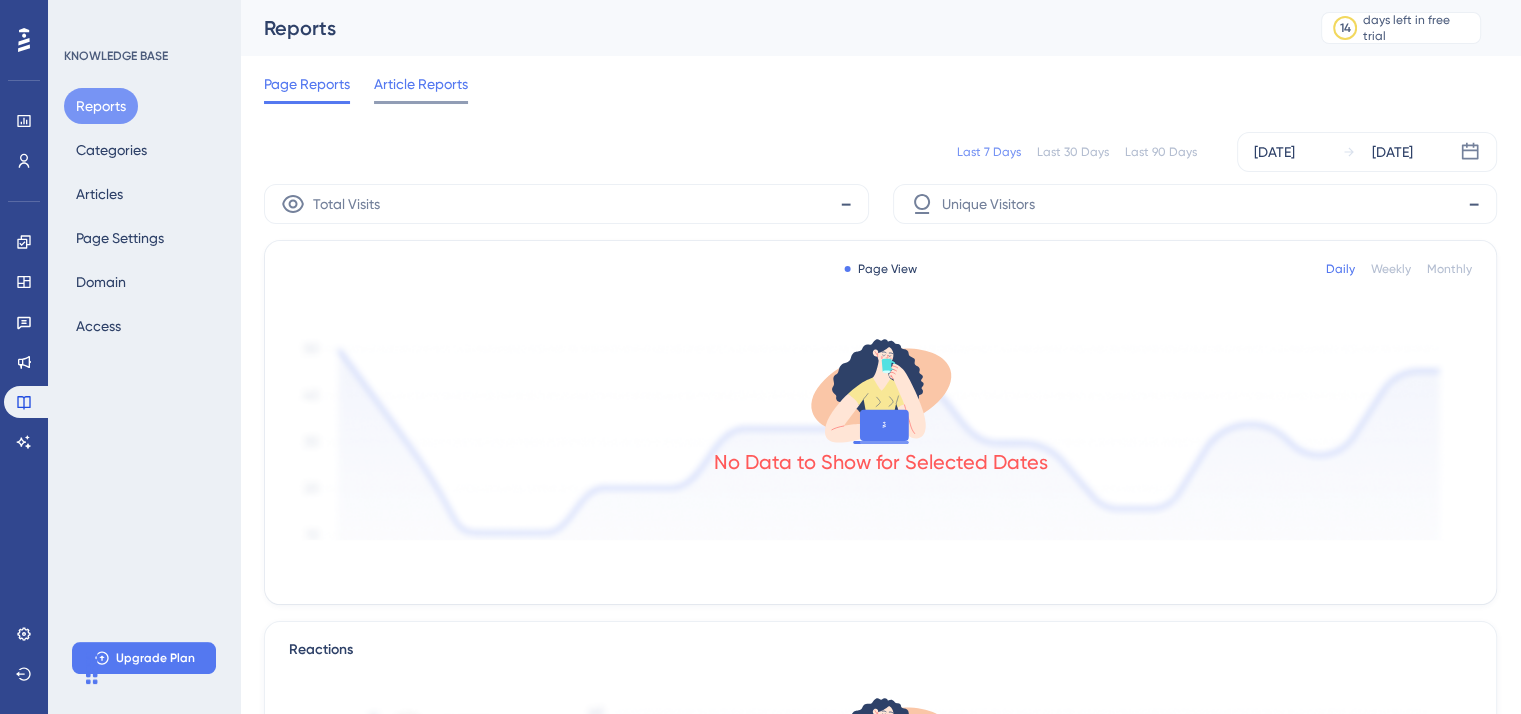 click on "Article Reports" at bounding box center [421, 84] 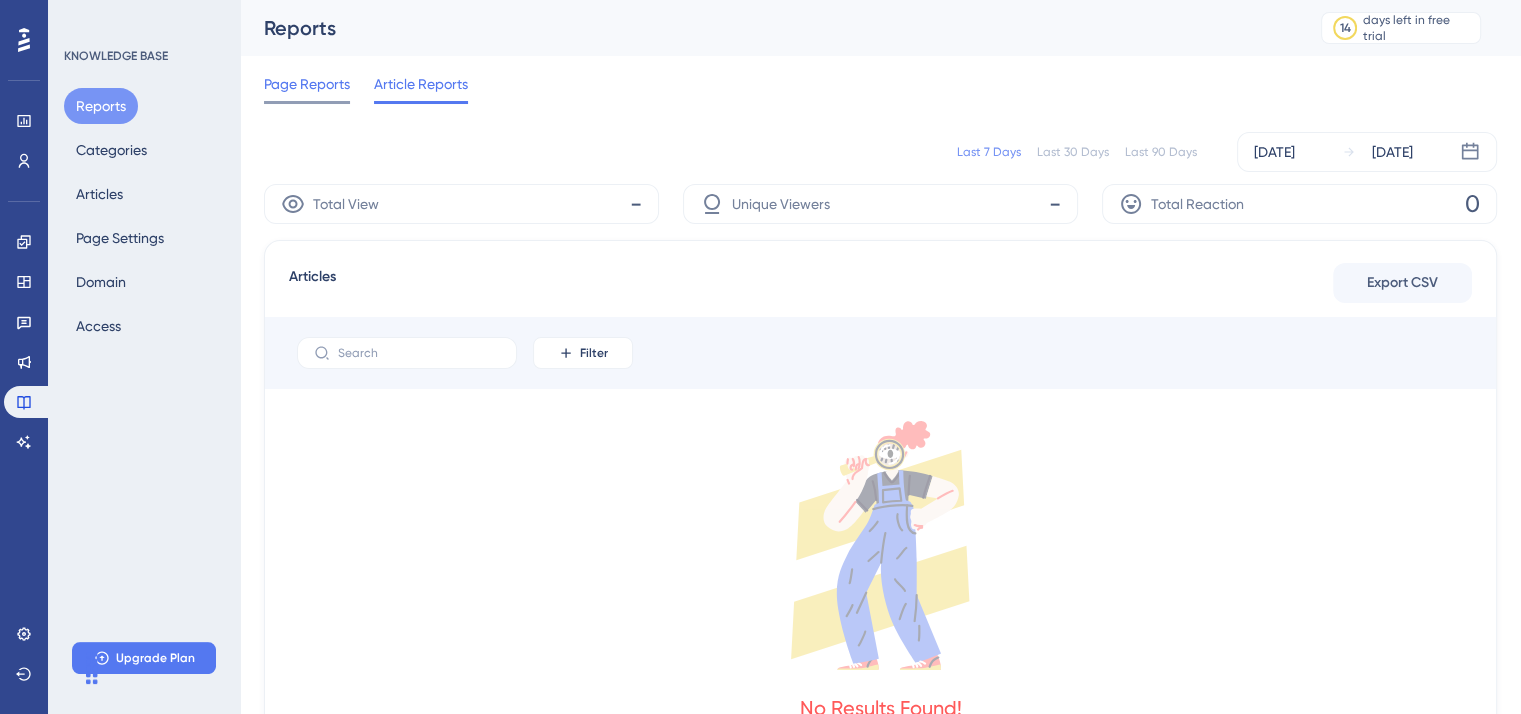 click on "Page Reports" at bounding box center [307, 84] 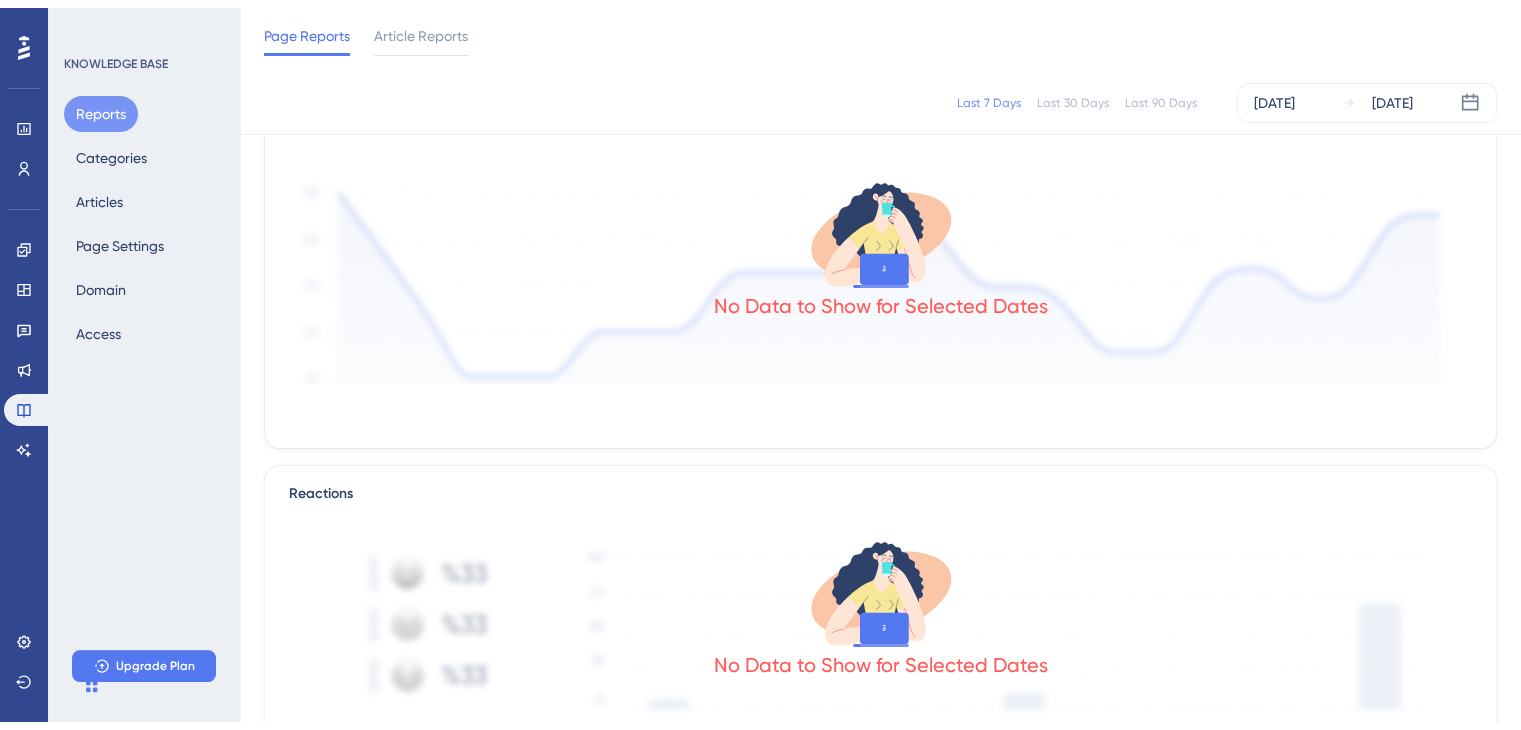 scroll, scrollTop: 0, scrollLeft: 0, axis: both 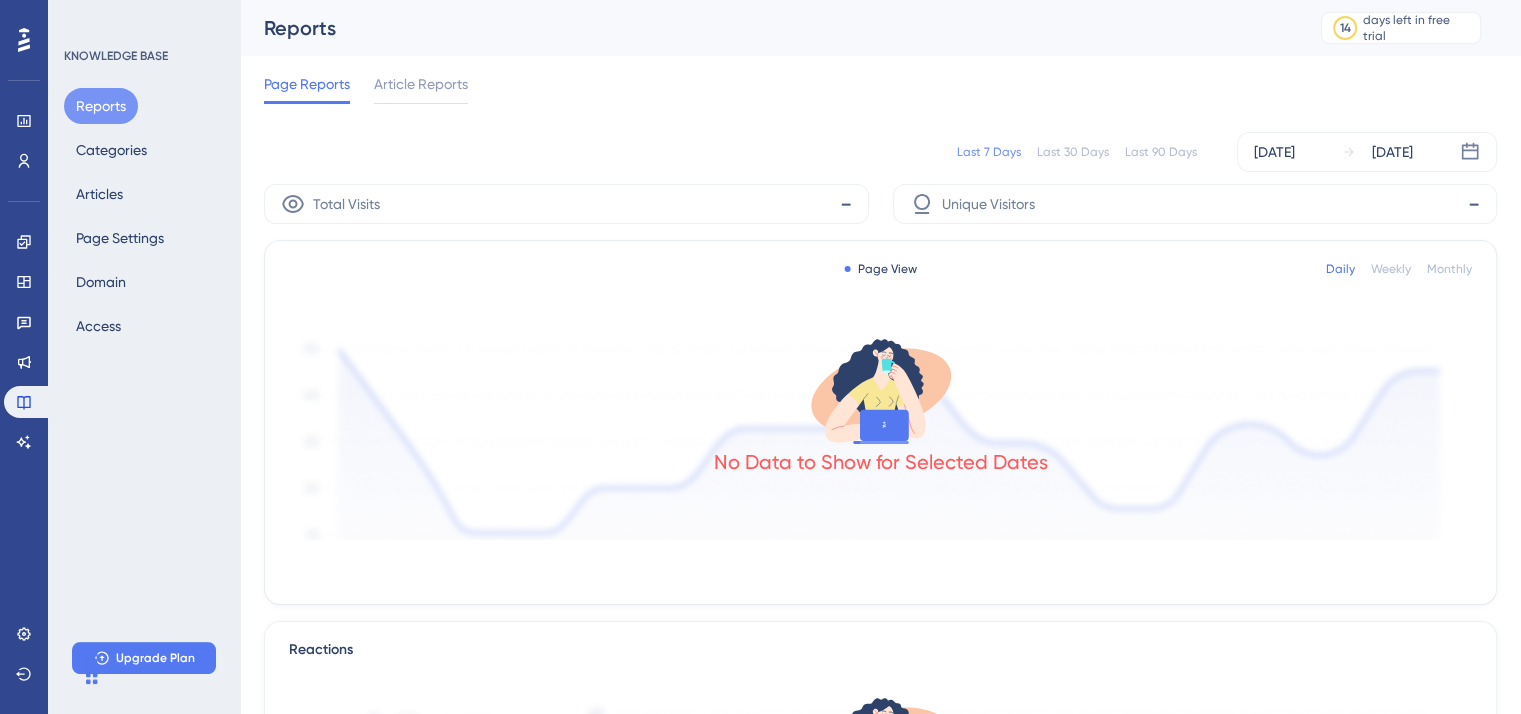 click 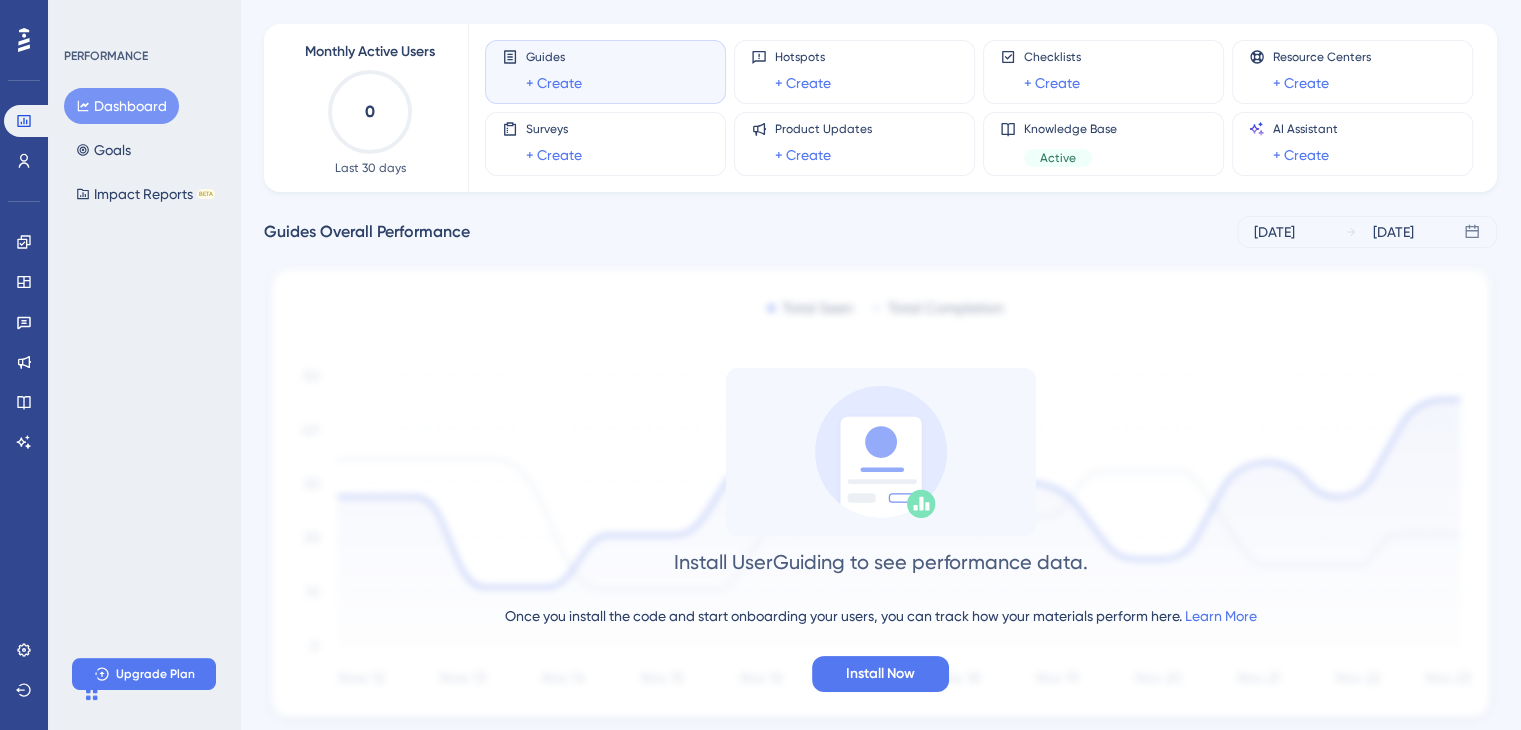 scroll, scrollTop: 0, scrollLeft: 0, axis: both 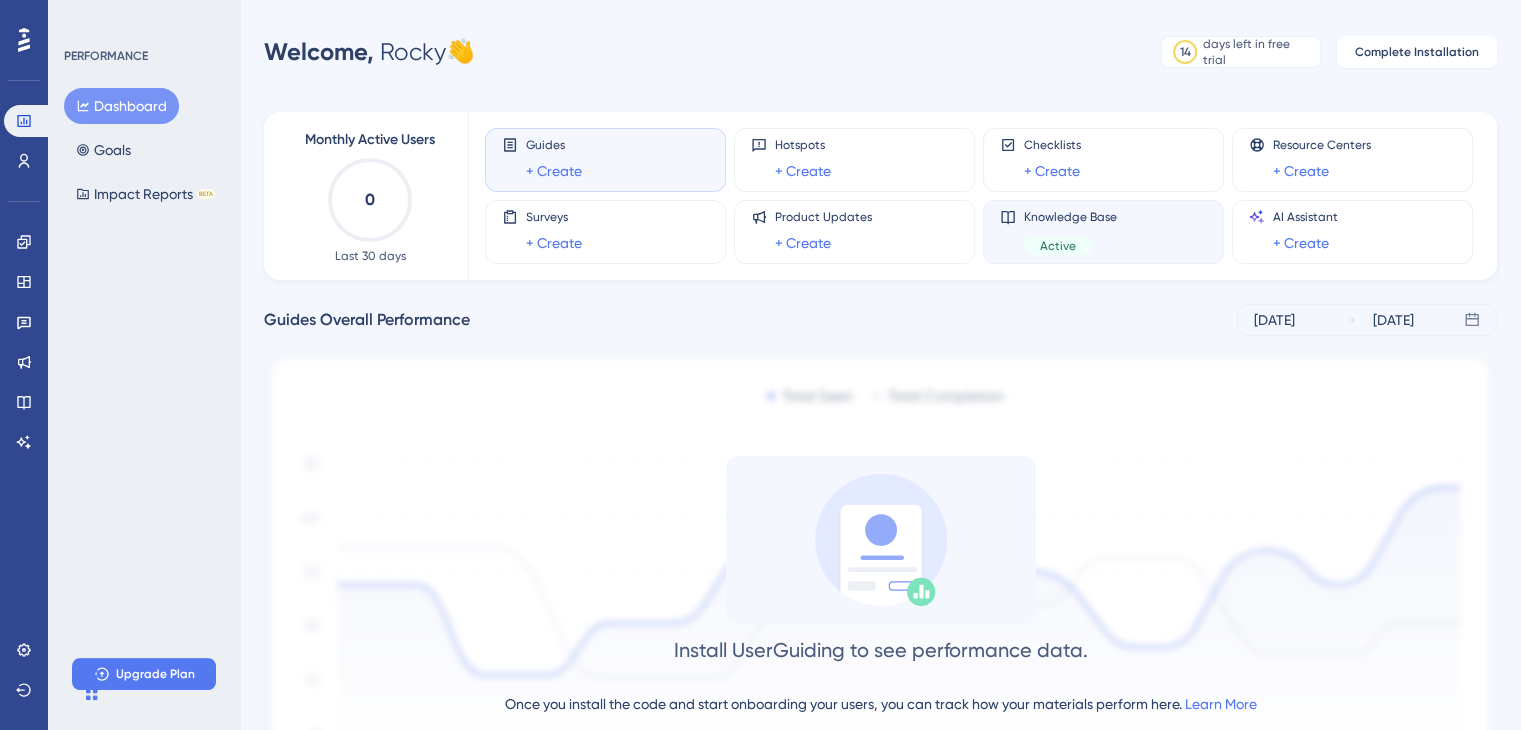 click on "Active" at bounding box center (1058, 246) 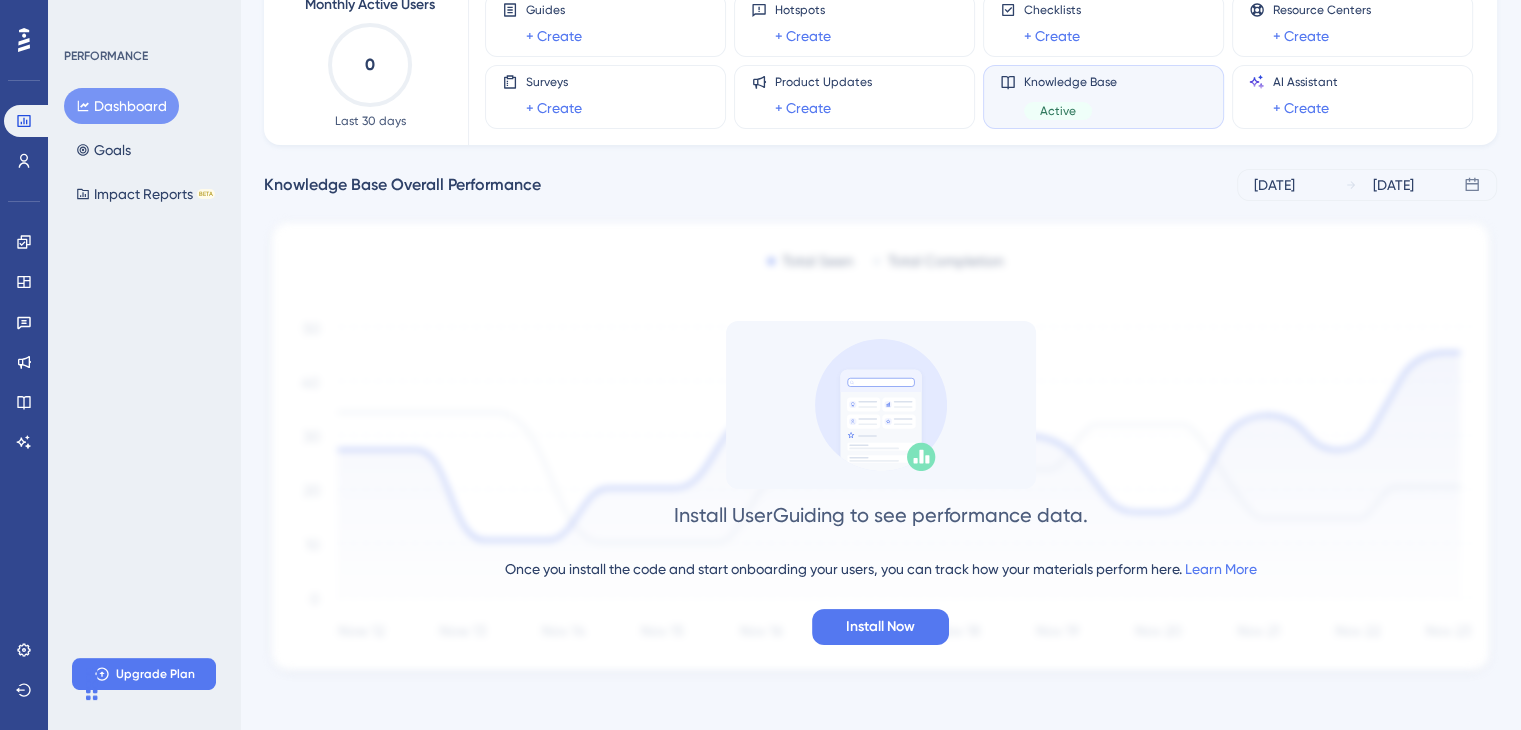 scroll, scrollTop: 149, scrollLeft: 0, axis: vertical 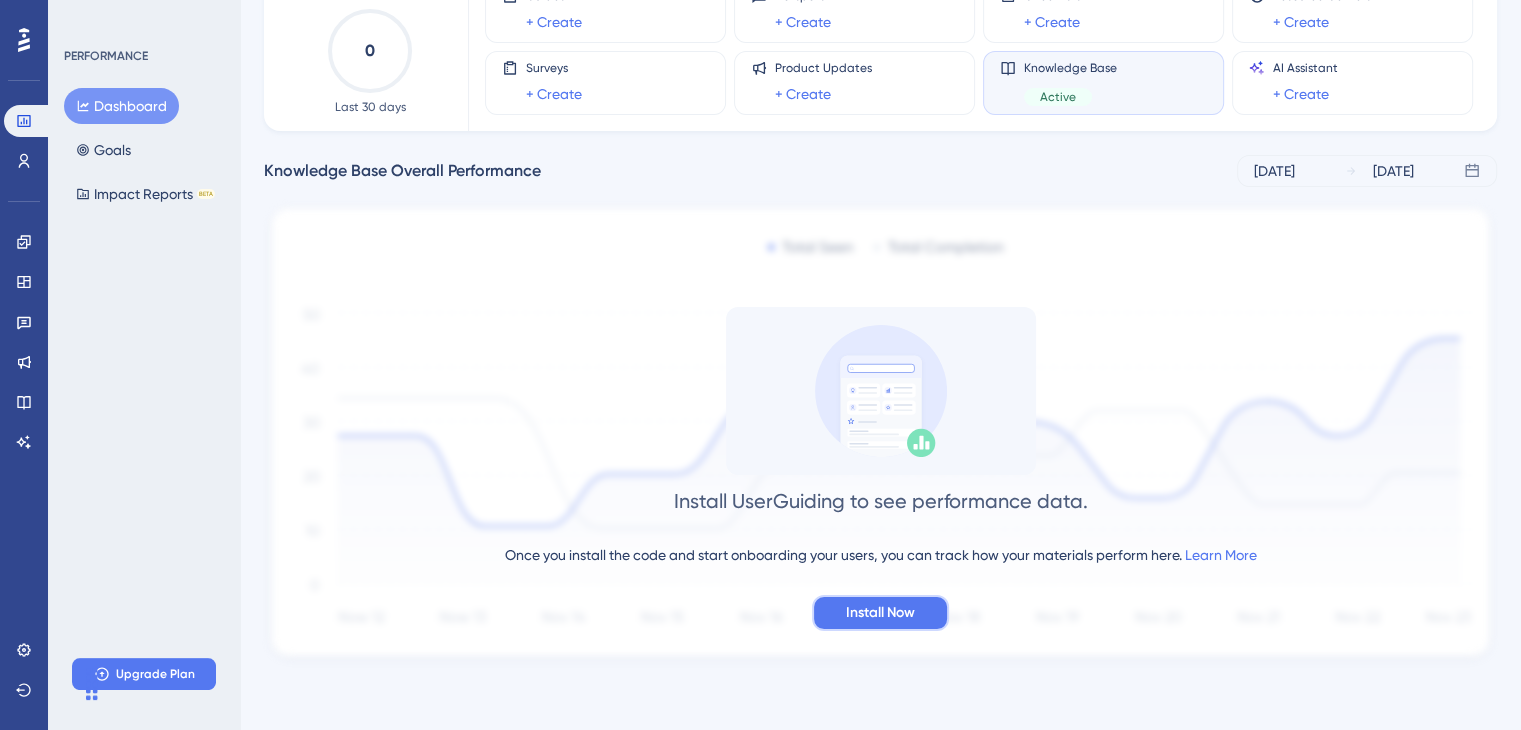 click on "Install Now" at bounding box center (880, 613) 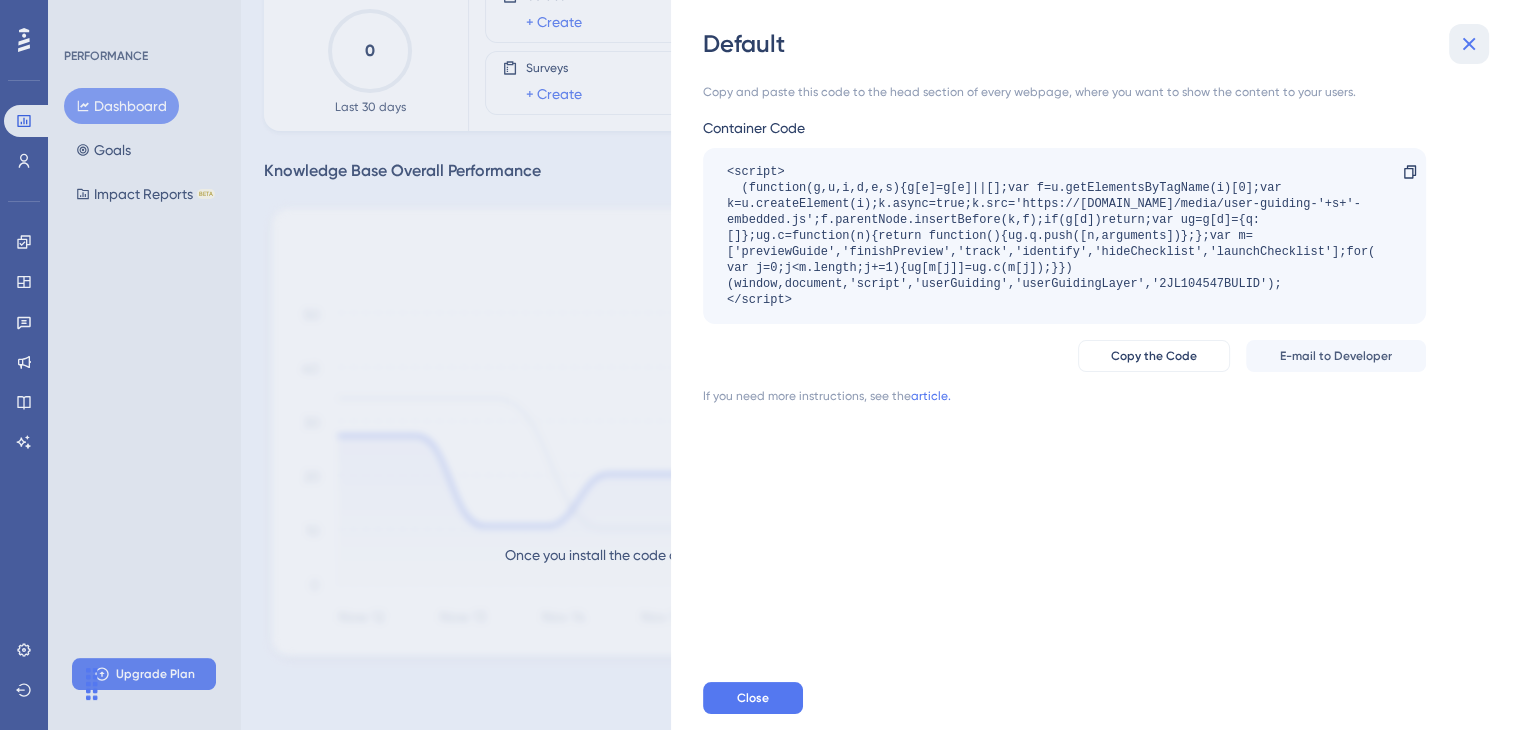 click 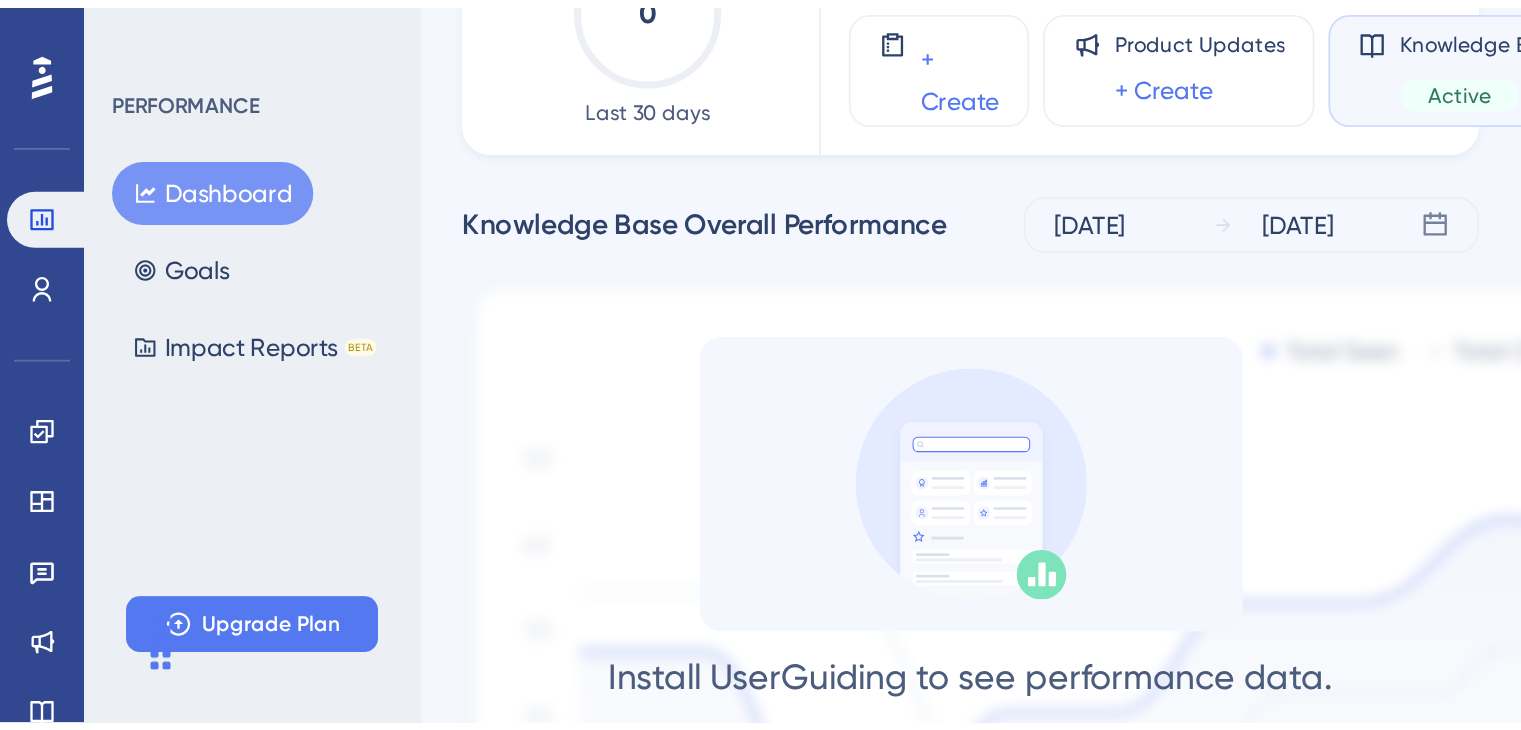 scroll, scrollTop: 149, scrollLeft: 0, axis: vertical 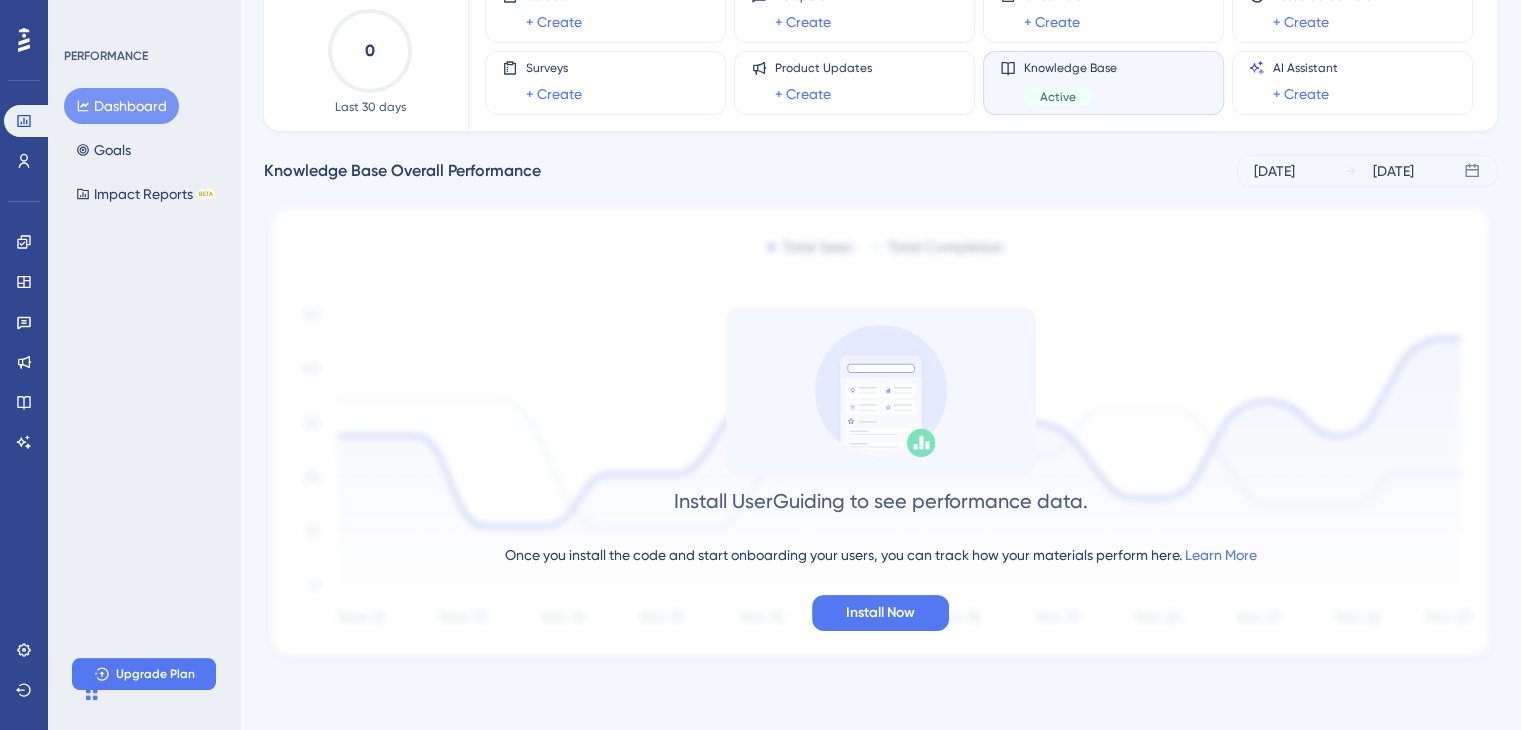 click at bounding box center [50, 682] 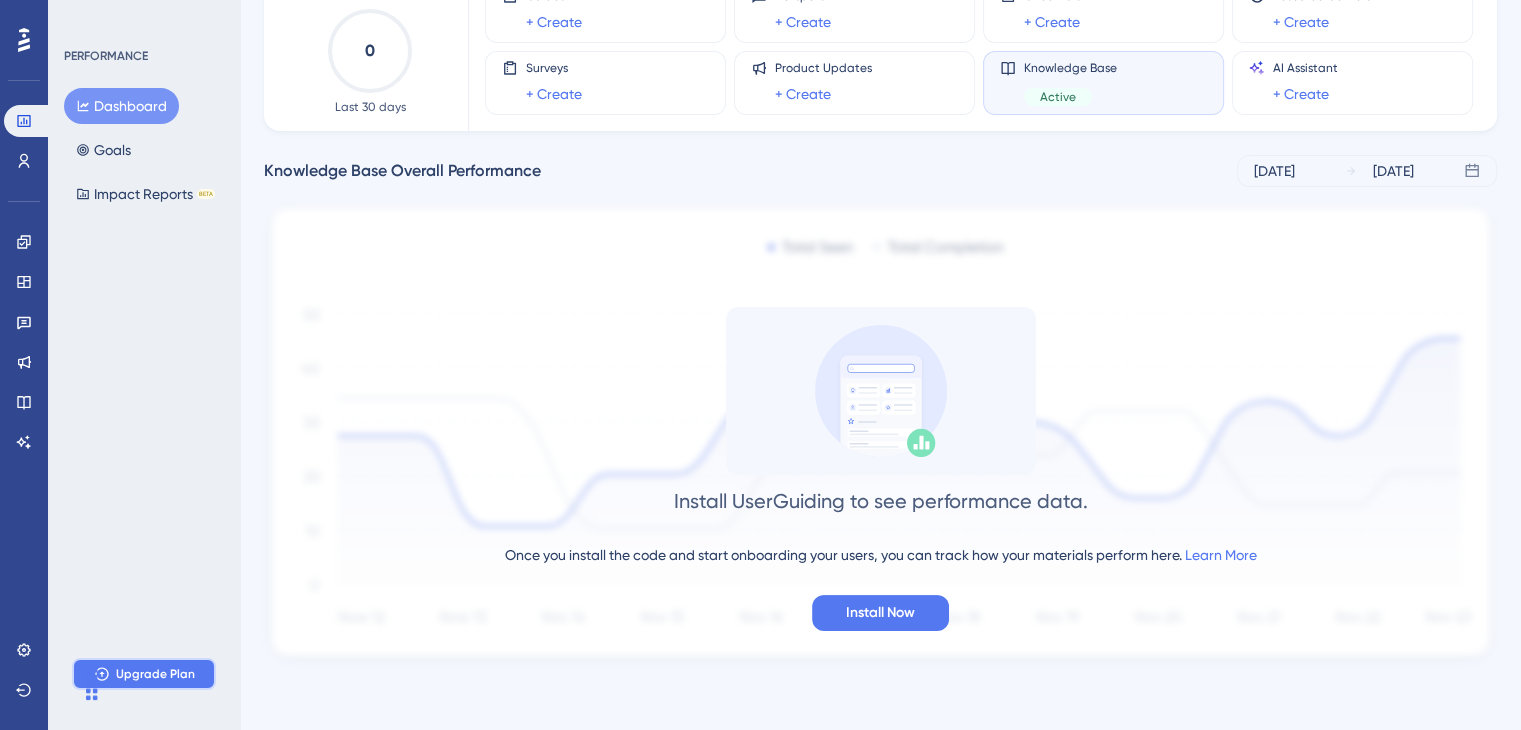 click 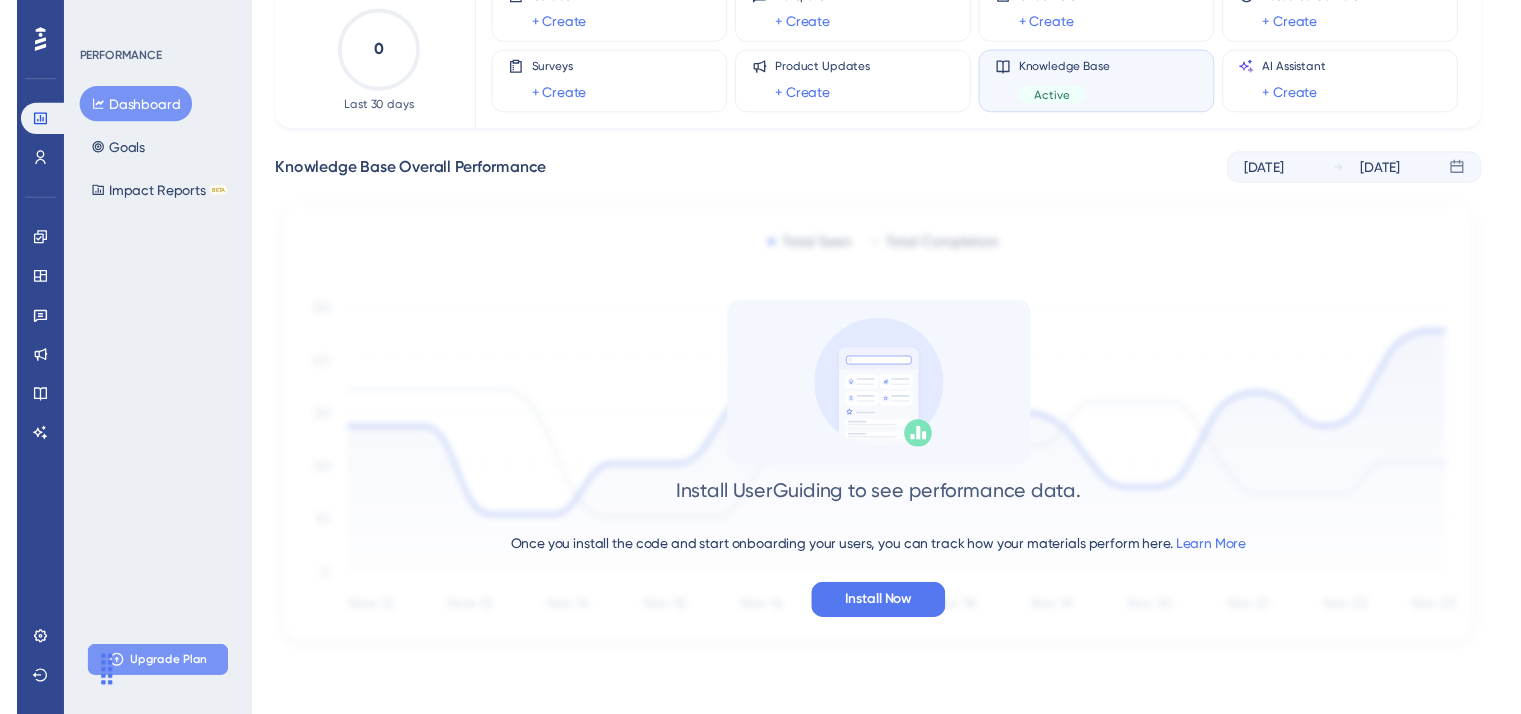 scroll, scrollTop: 0, scrollLeft: 0, axis: both 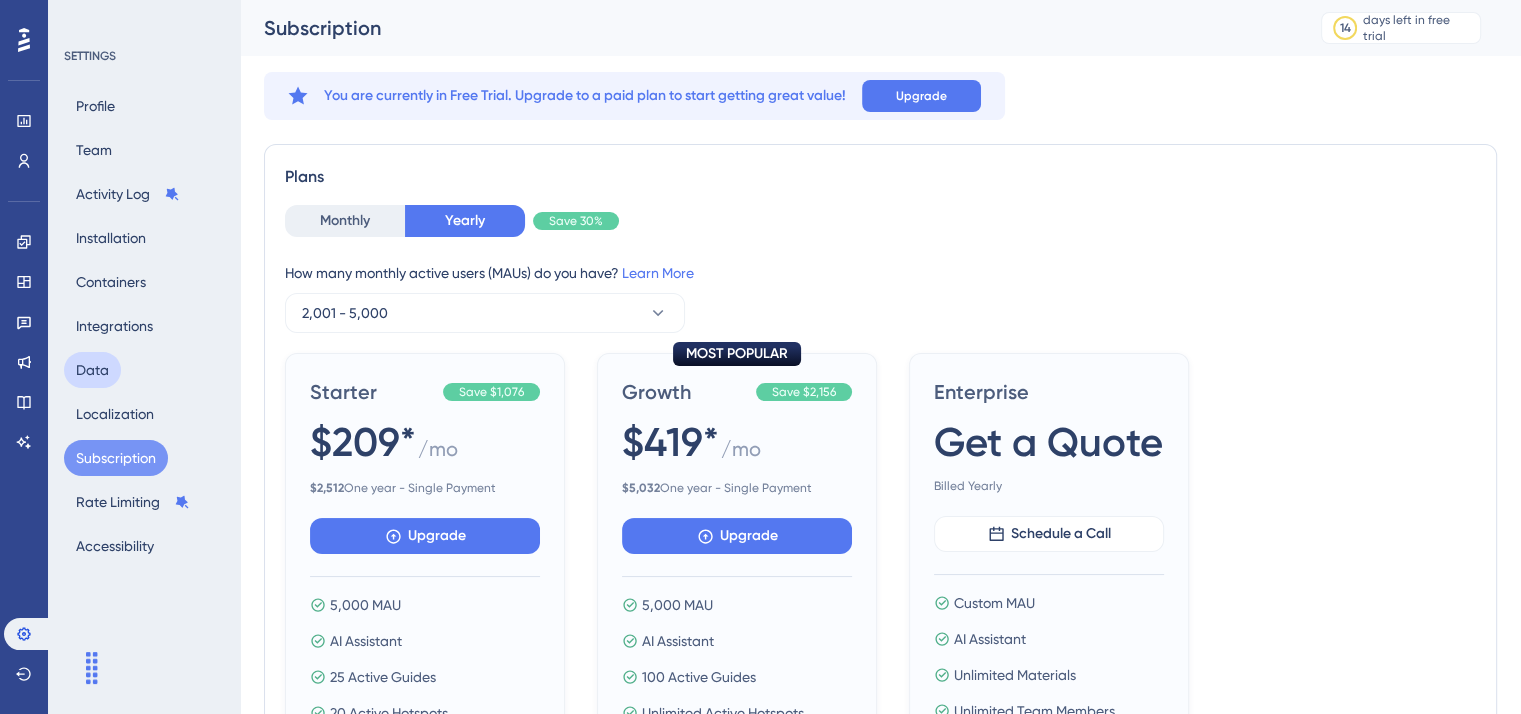 click on "Data" at bounding box center (92, 370) 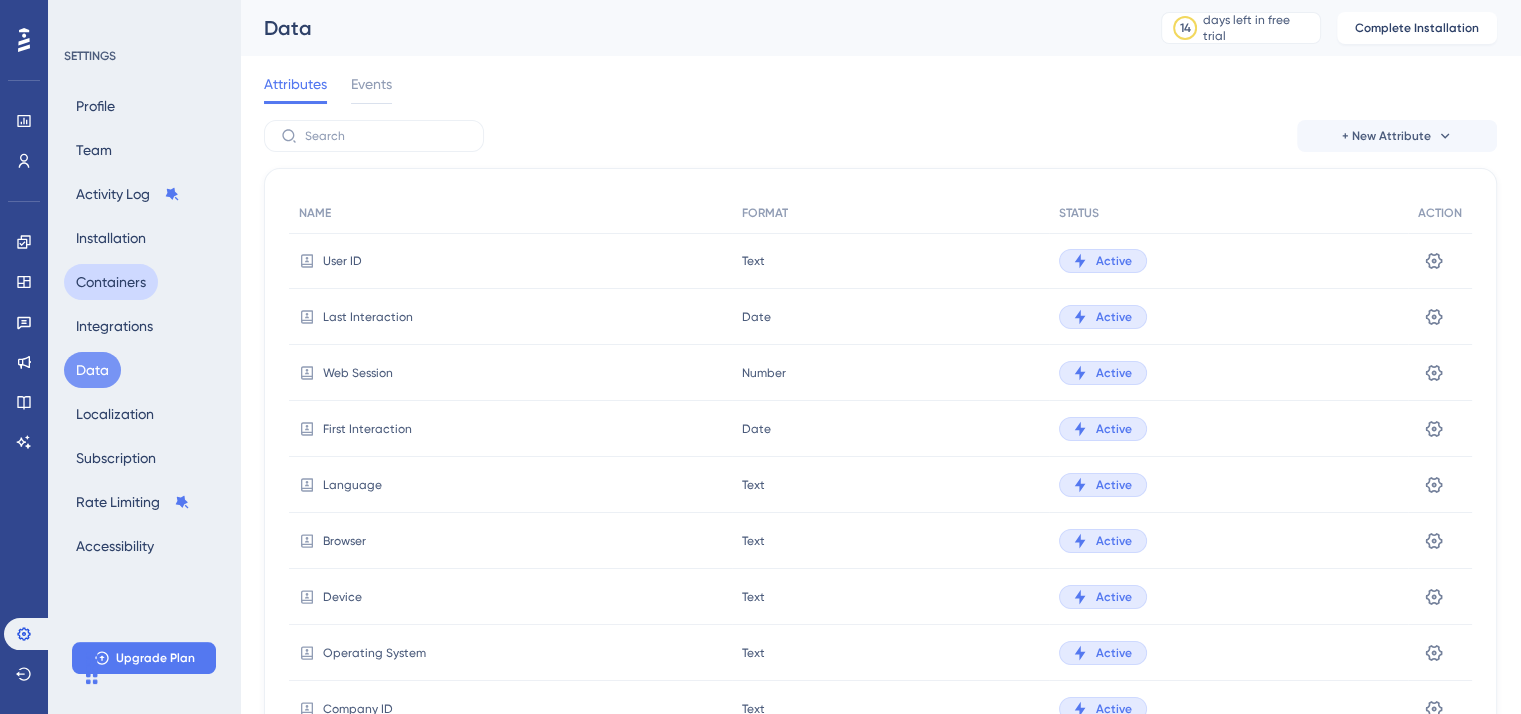 click on "Containers" at bounding box center [111, 282] 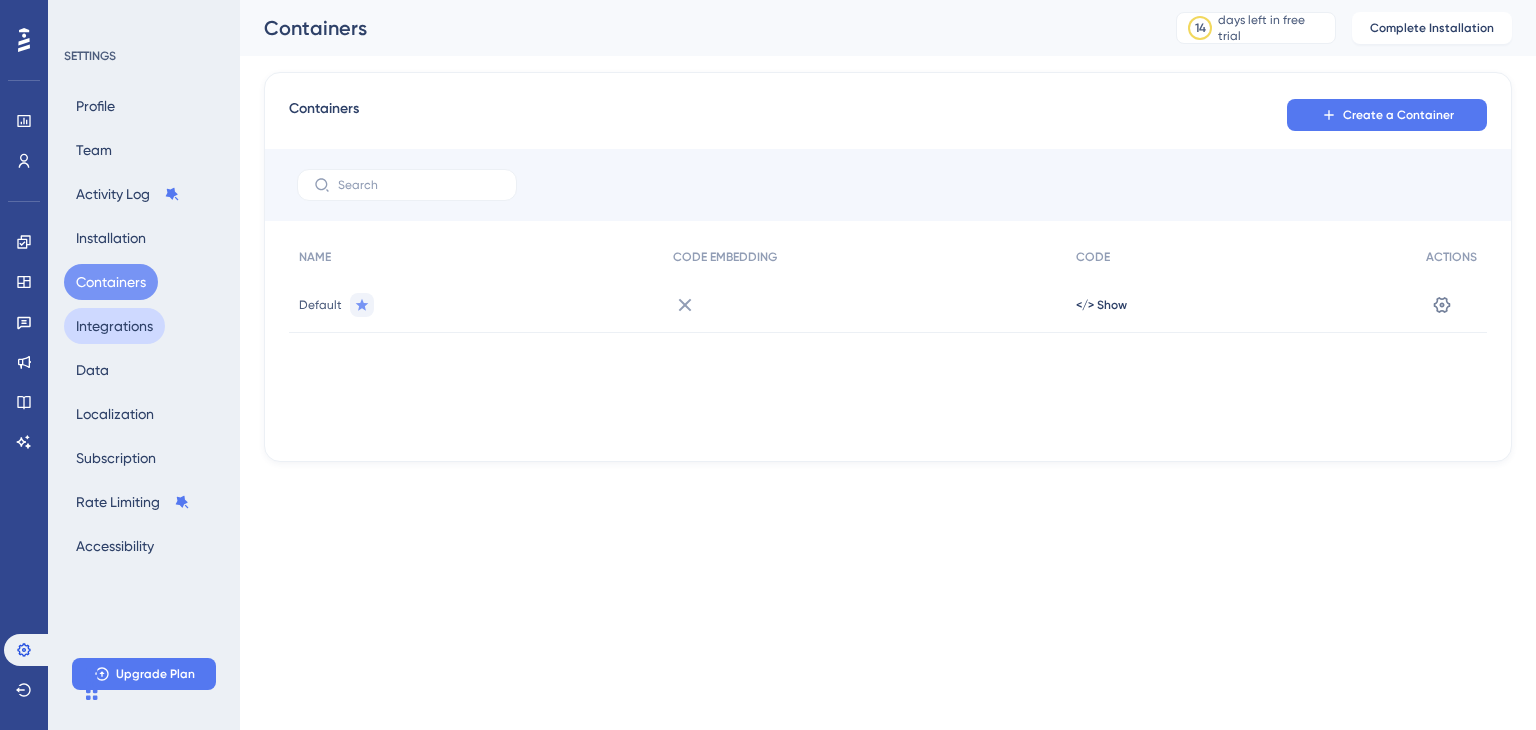 click on "Integrations" at bounding box center [114, 326] 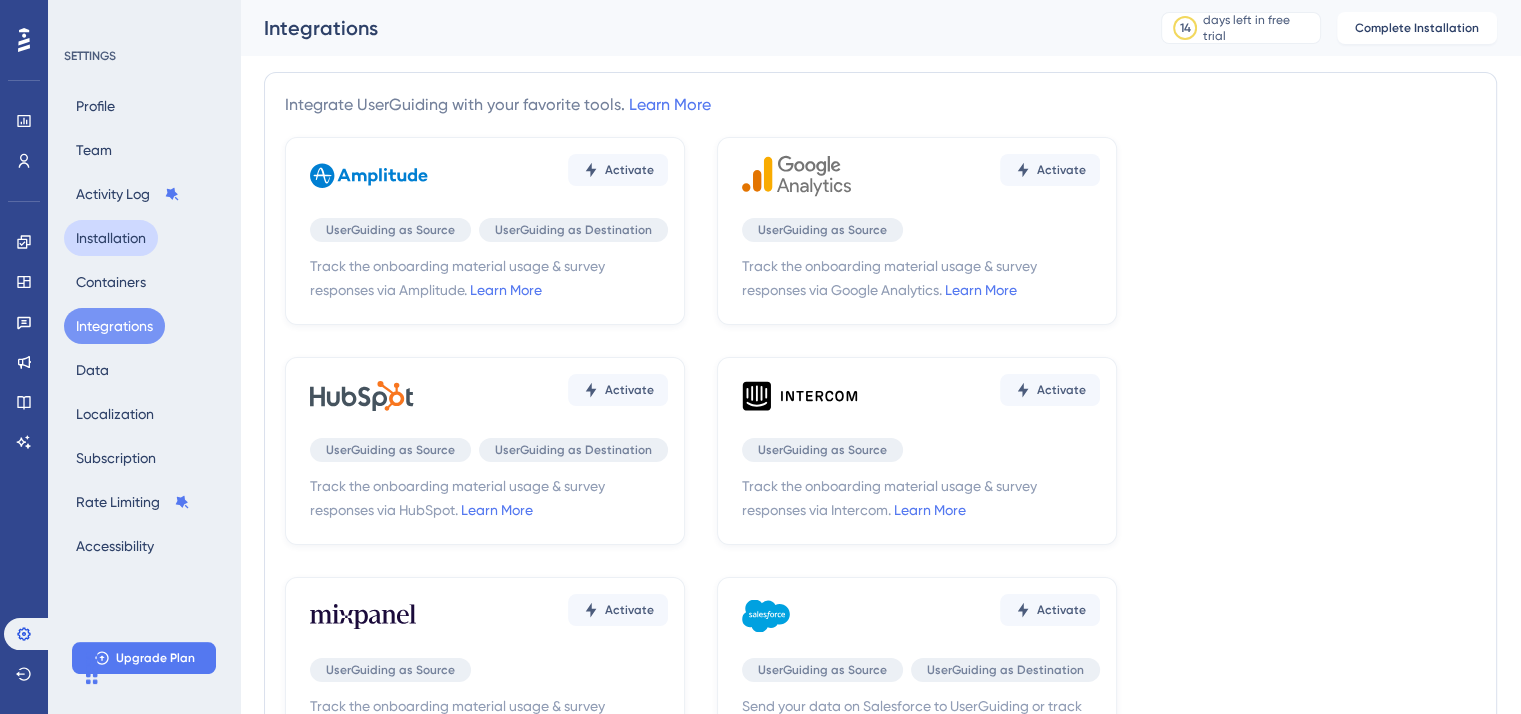 click on "Installation" at bounding box center (111, 238) 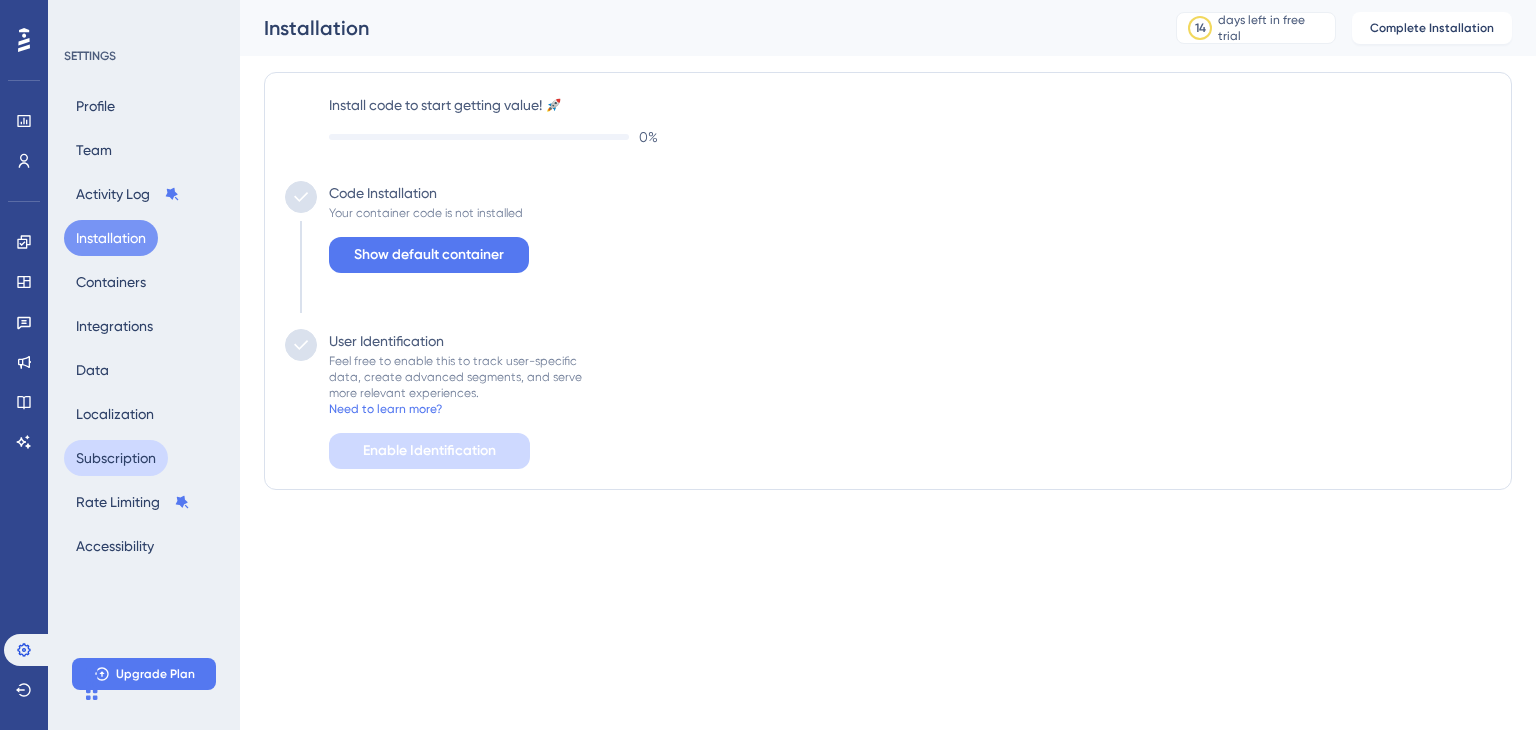 click on "Subscription" at bounding box center [116, 458] 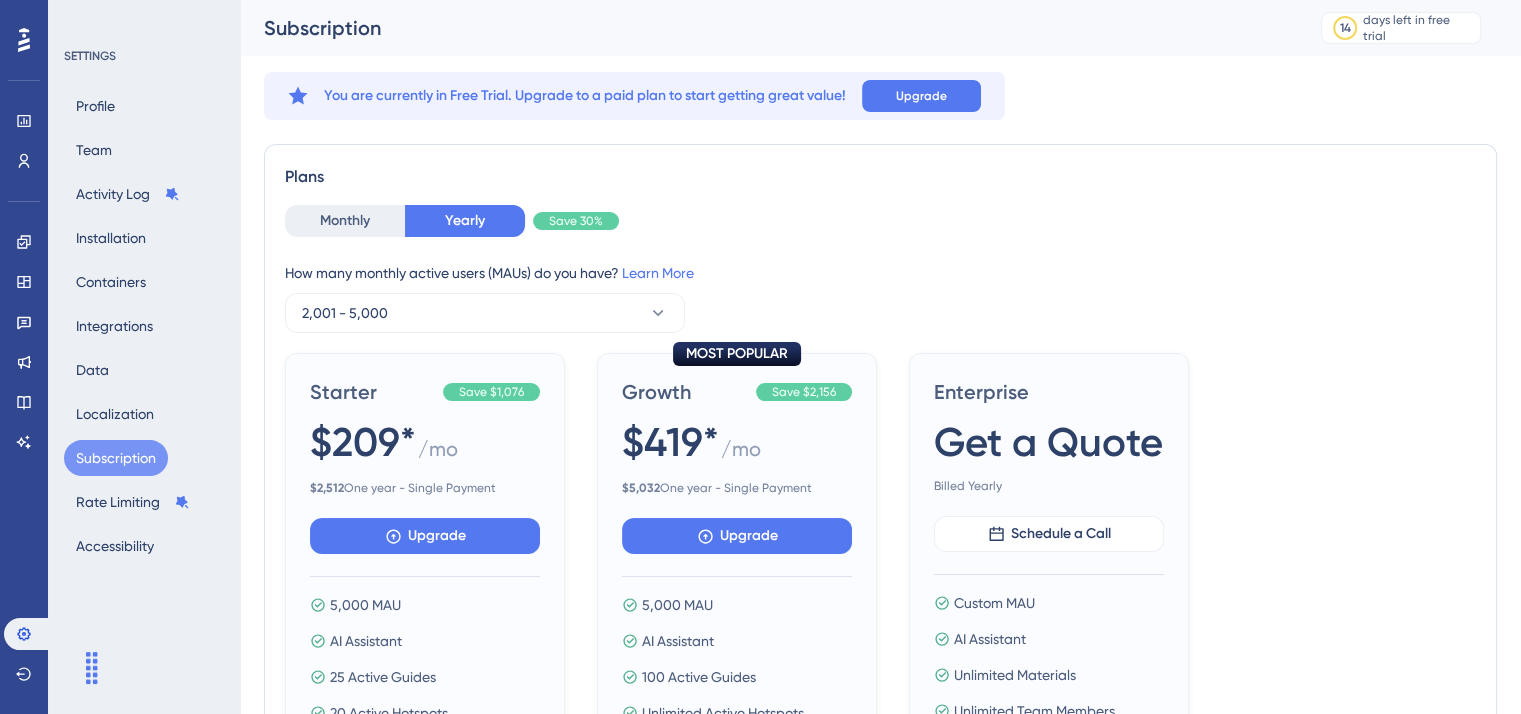 click on "Profile Team Activity Log Installation Containers Integrations Data Localization Subscription Rate Limiting Accessibility" at bounding box center [145, 326] 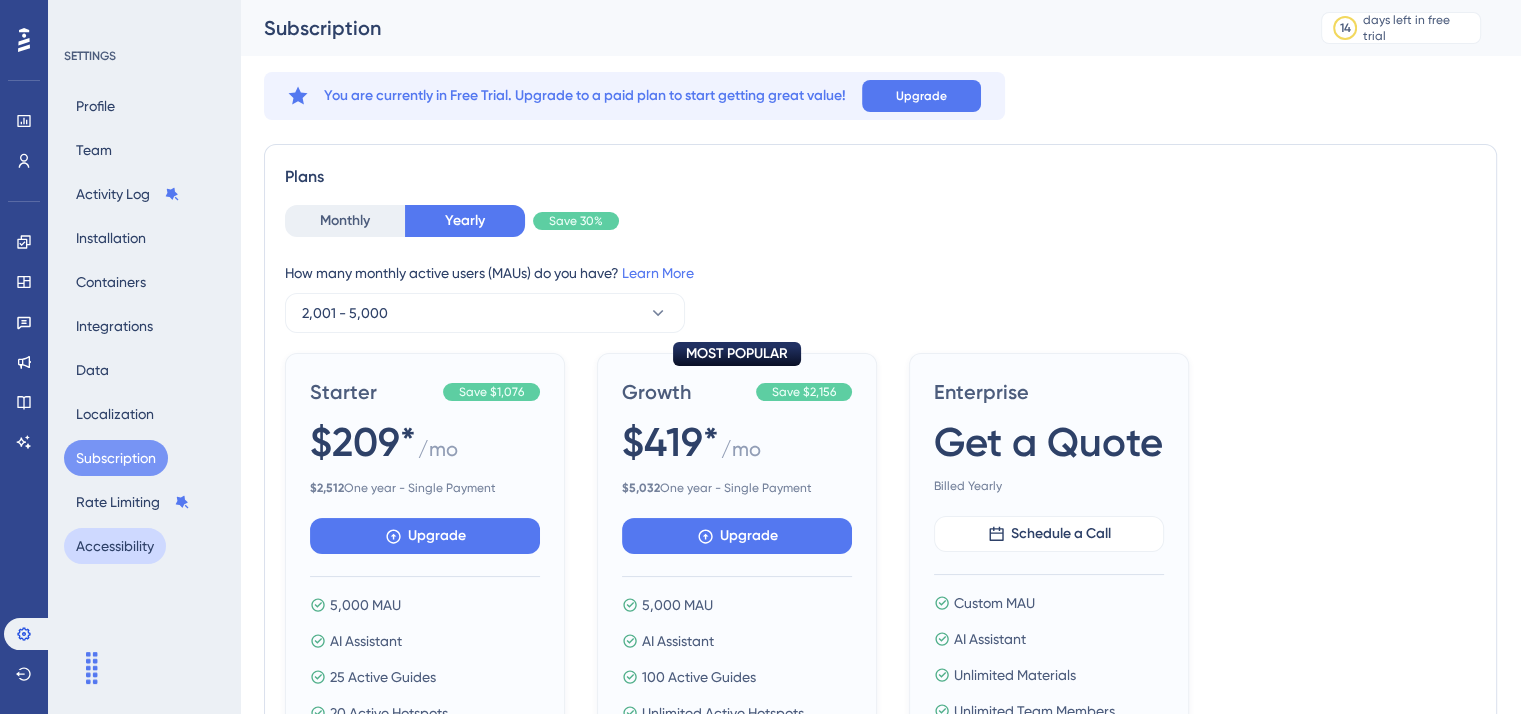 click on "Accessibility" at bounding box center (115, 546) 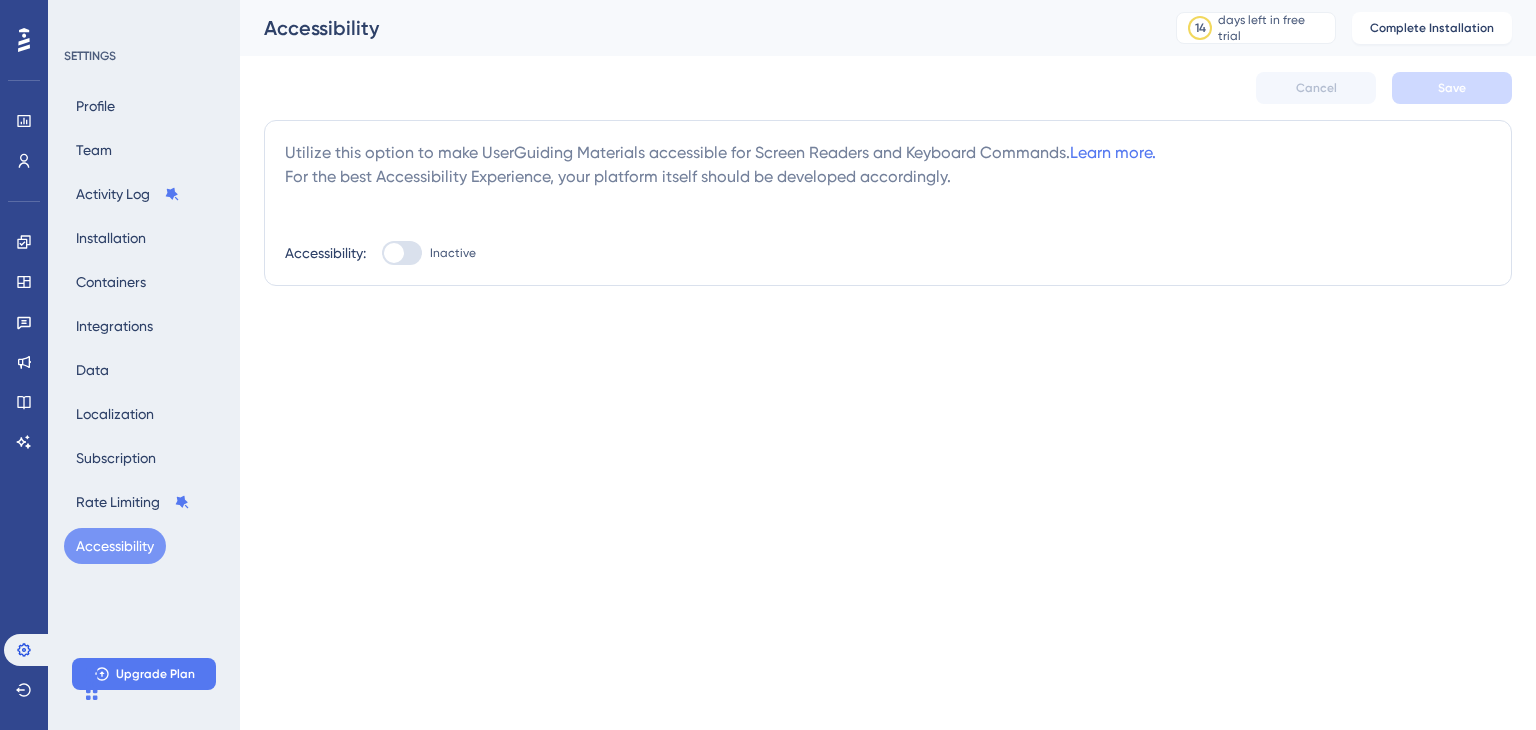 click on "Profile Team Activity Log Installation Containers Integrations Data Localization Subscription Rate Limiting Accessibility" at bounding box center [145, 326] 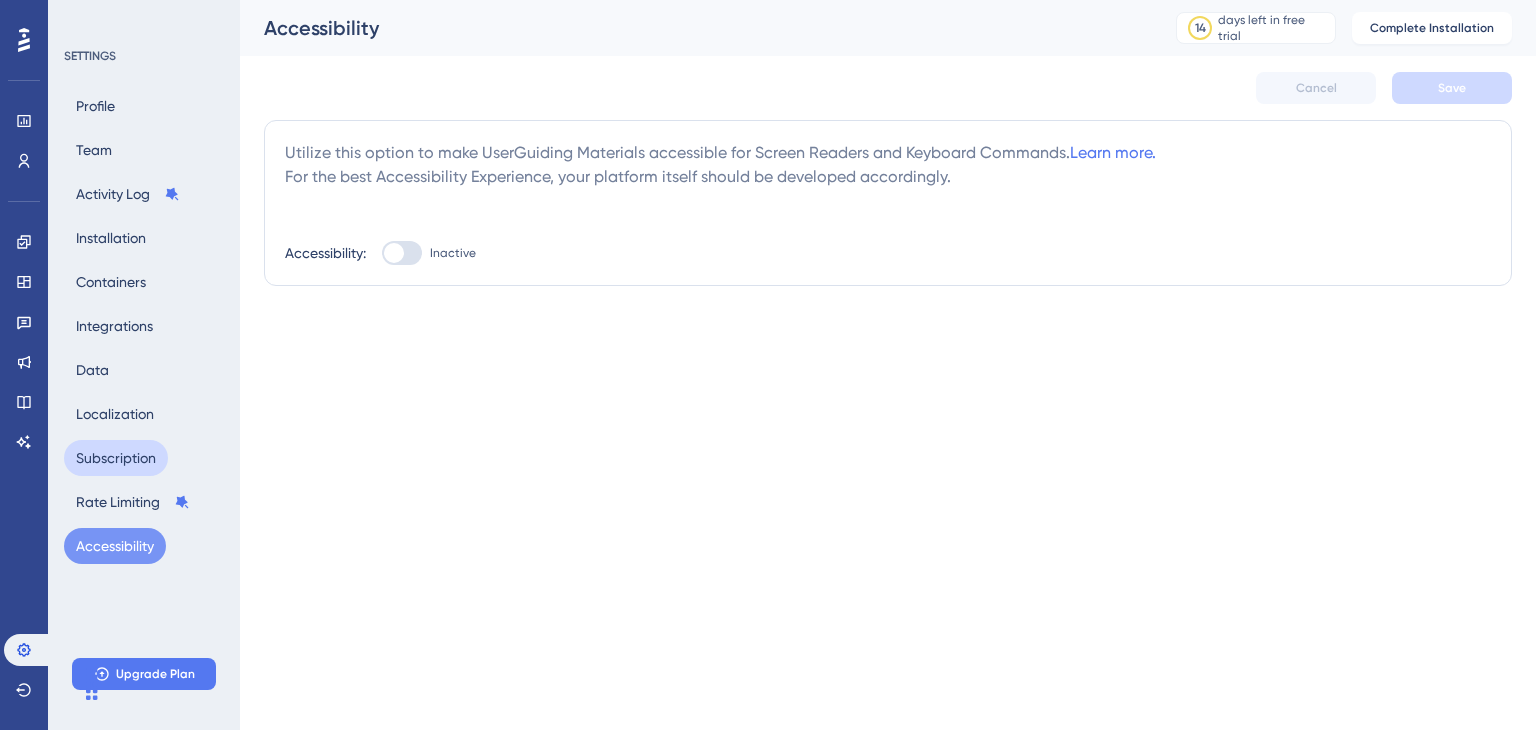 click on "Subscription" at bounding box center [116, 458] 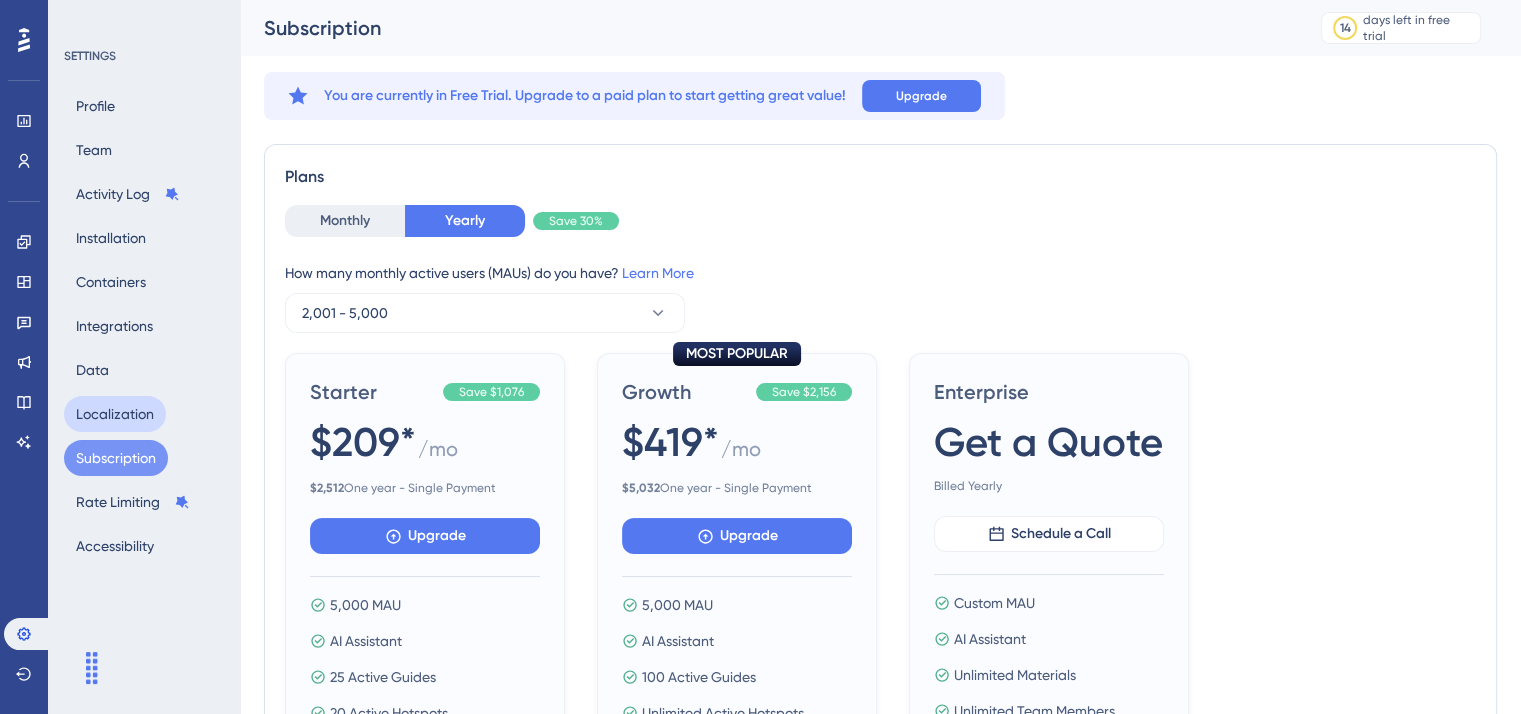 click on "Localization" at bounding box center [115, 414] 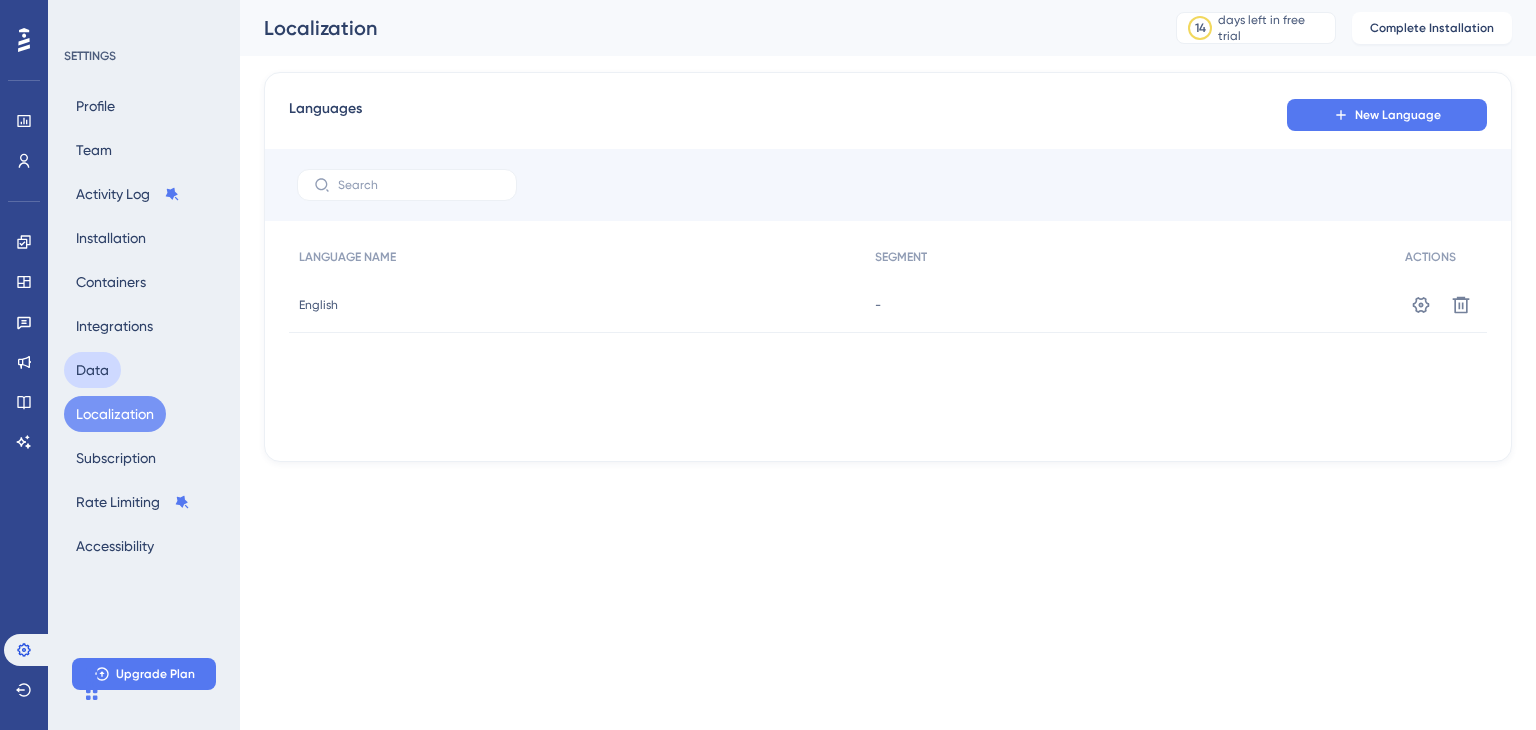 click on "Data" at bounding box center (92, 370) 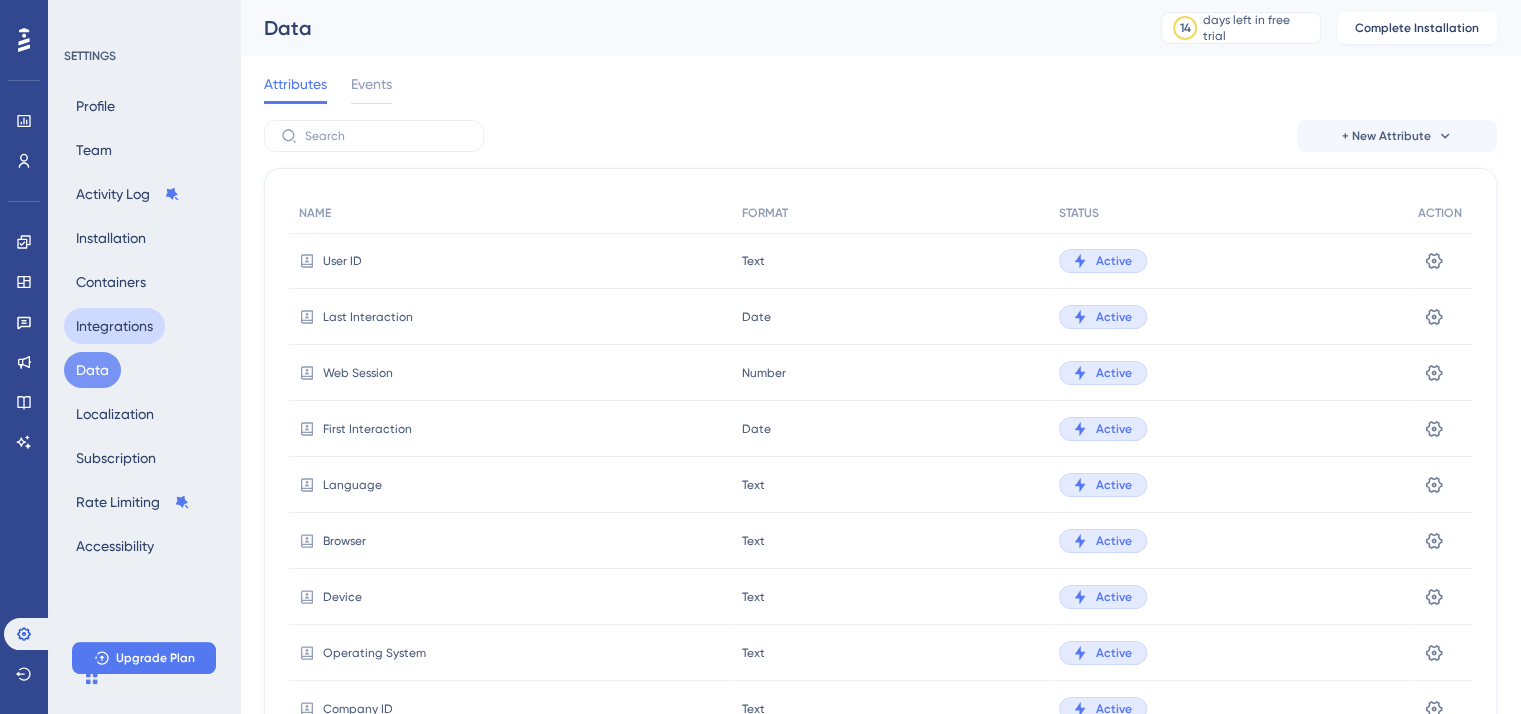 click on "Integrations" at bounding box center [114, 326] 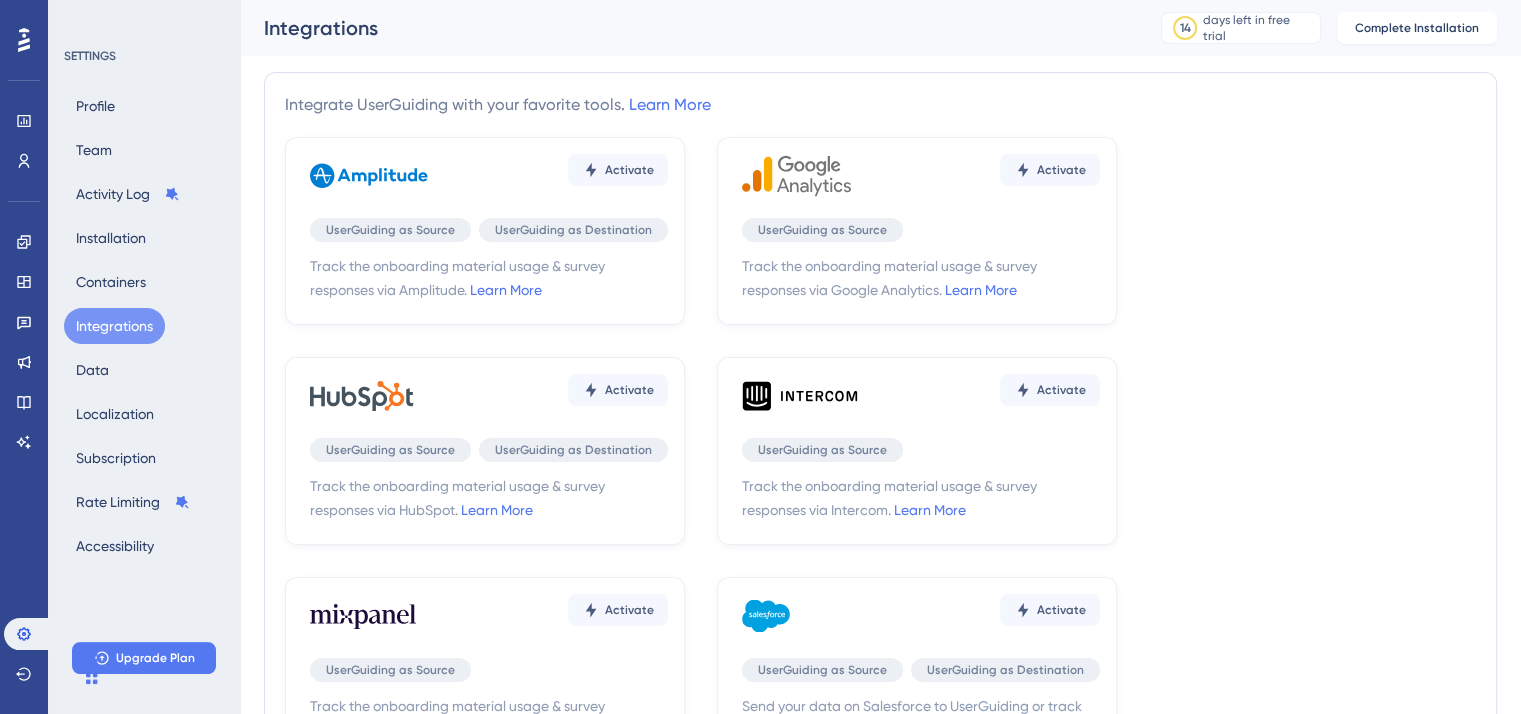 click on "Profile Team Activity Log Installation Containers Integrations Data Localization Subscription Rate Limiting Accessibility" at bounding box center [145, 326] 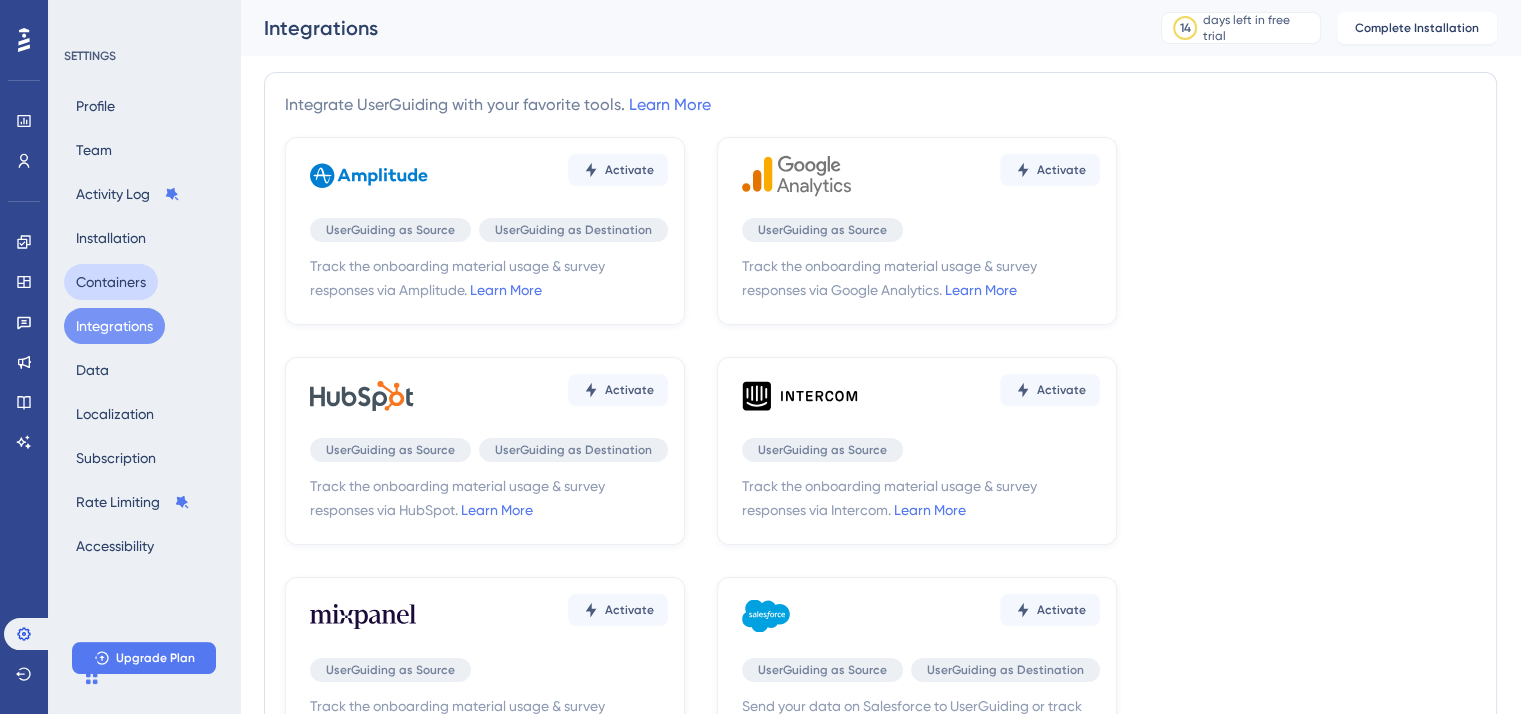 click on "Containers" at bounding box center (111, 282) 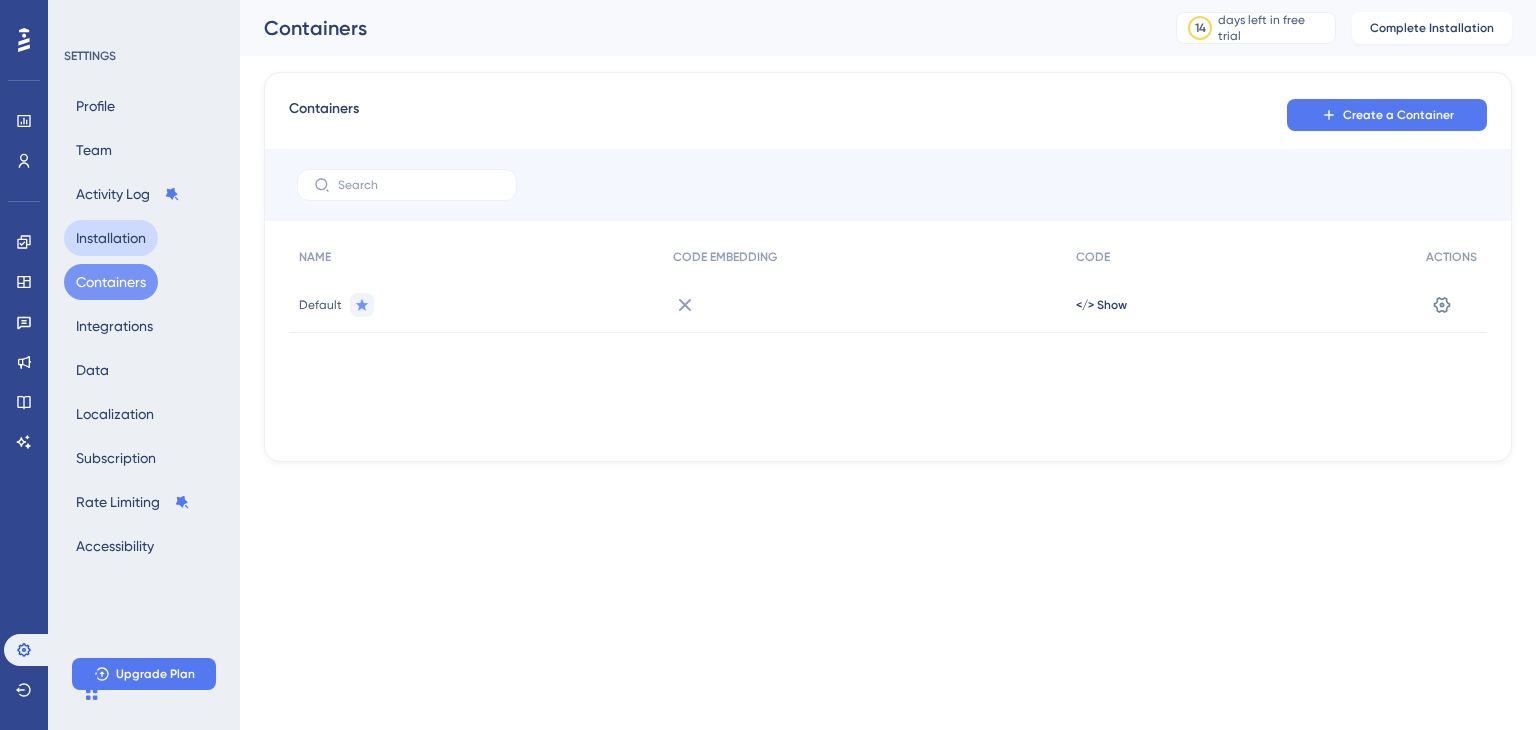 click on "Installation" at bounding box center [111, 238] 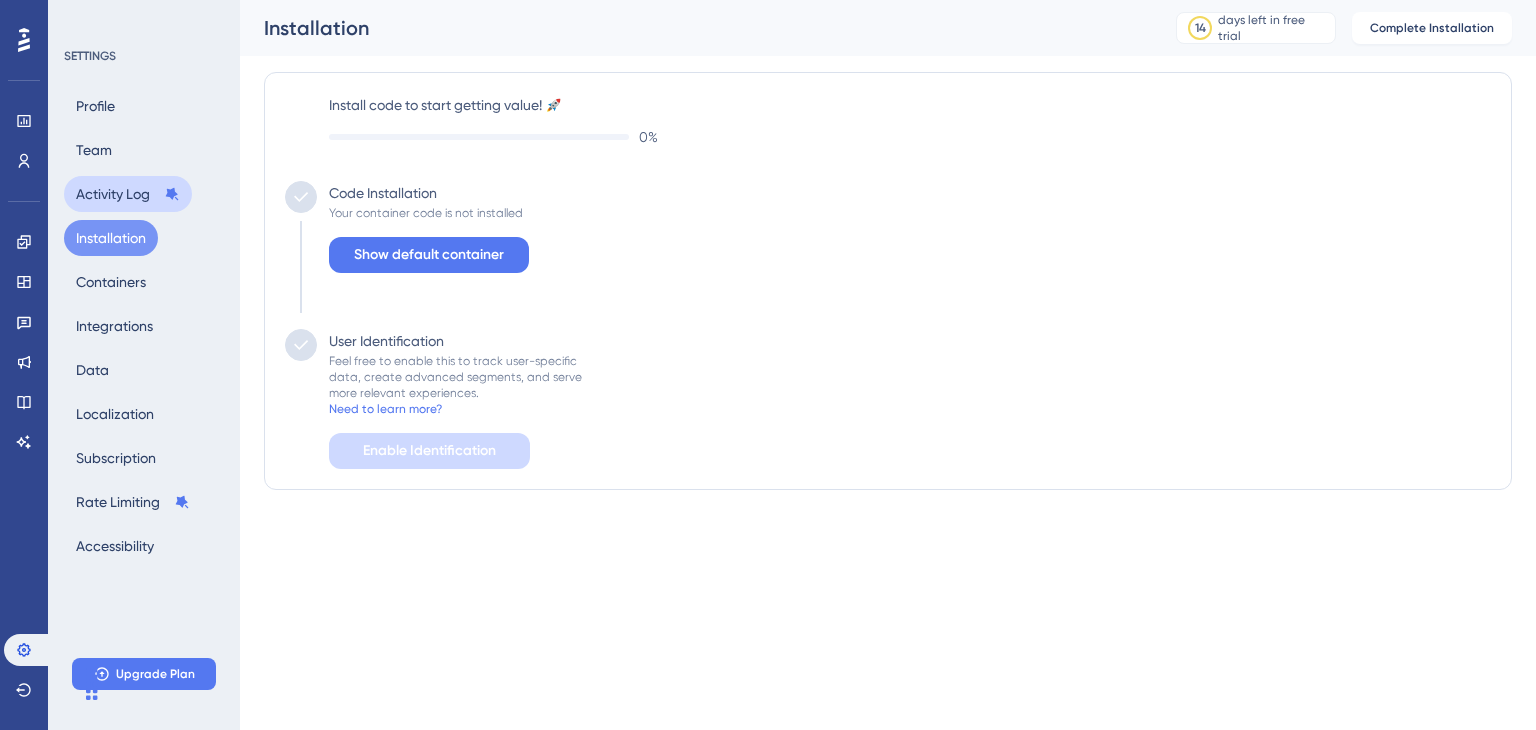 click on "Activity Log" at bounding box center [128, 194] 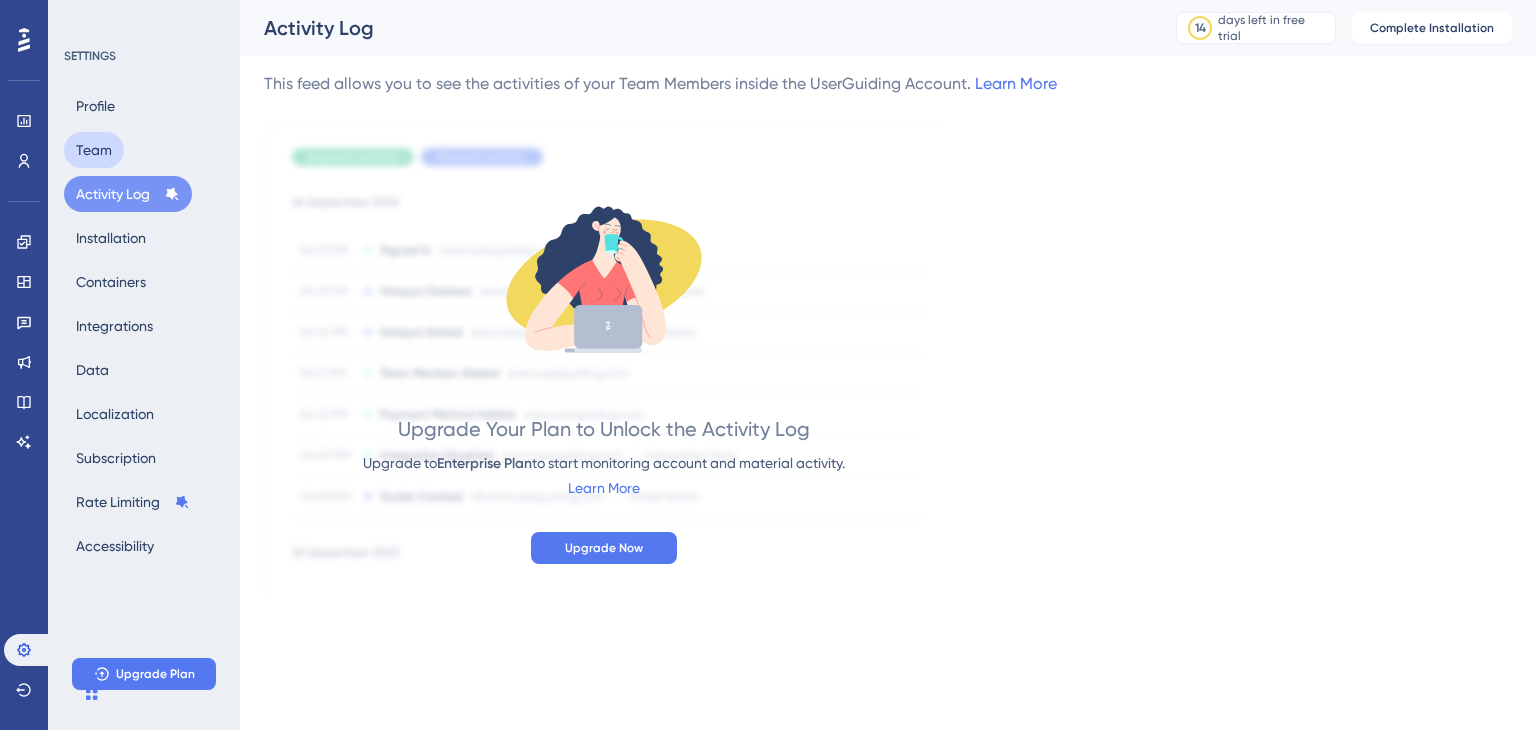 click on "Team" at bounding box center [94, 150] 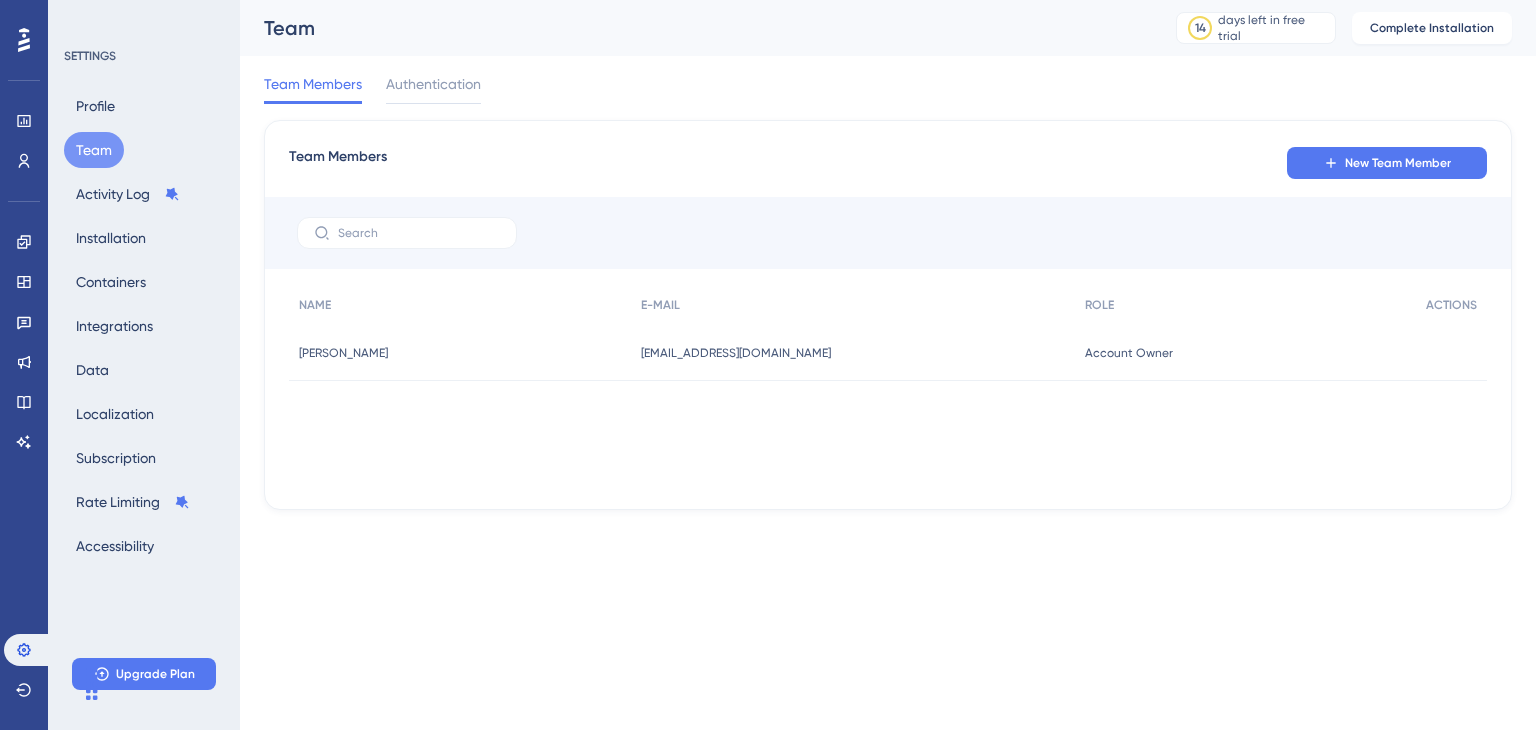 click on "Profile Team Activity Log Installation Containers Integrations Data Localization Subscription Rate Limiting Accessibility" at bounding box center [145, 326] 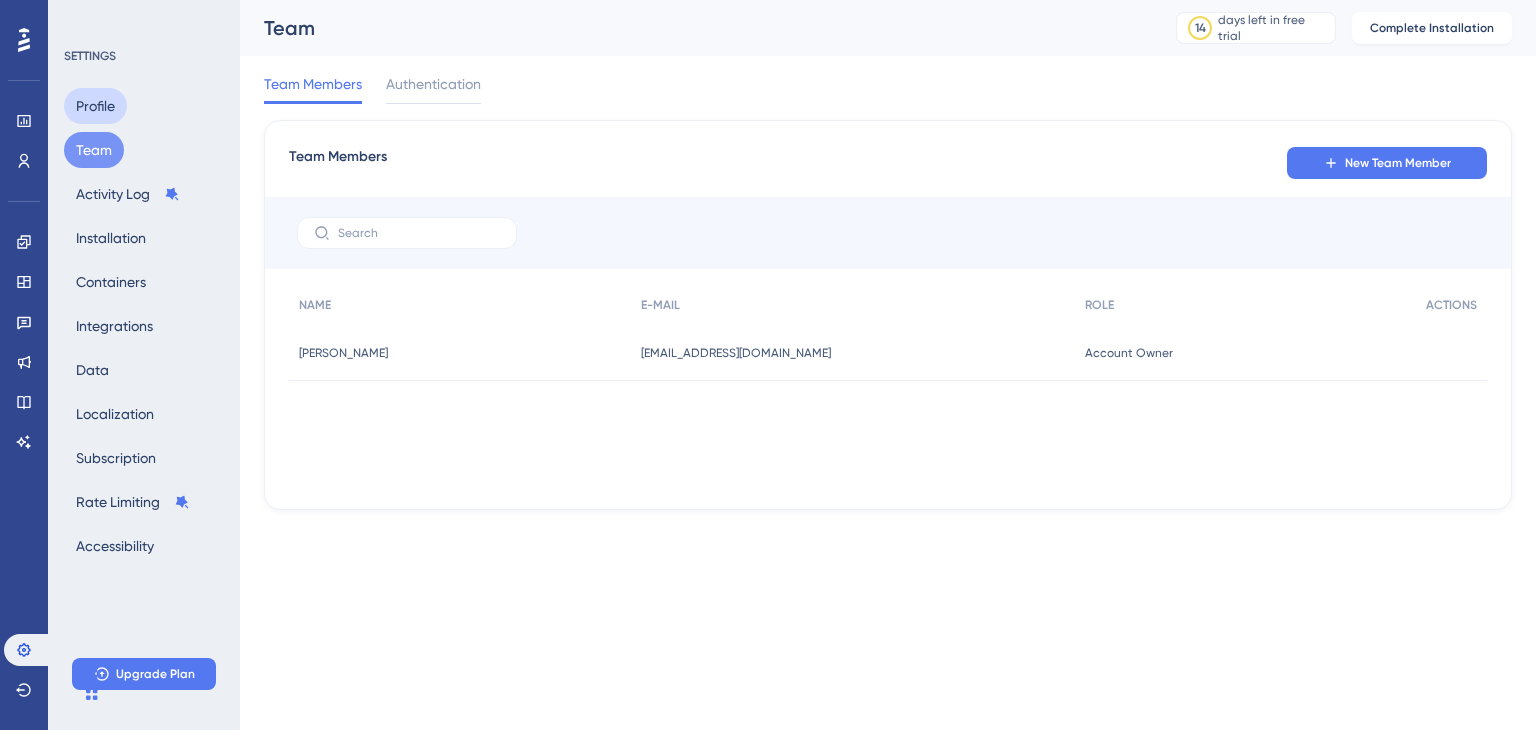 click on "Profile" at bounding box center (95, 106) 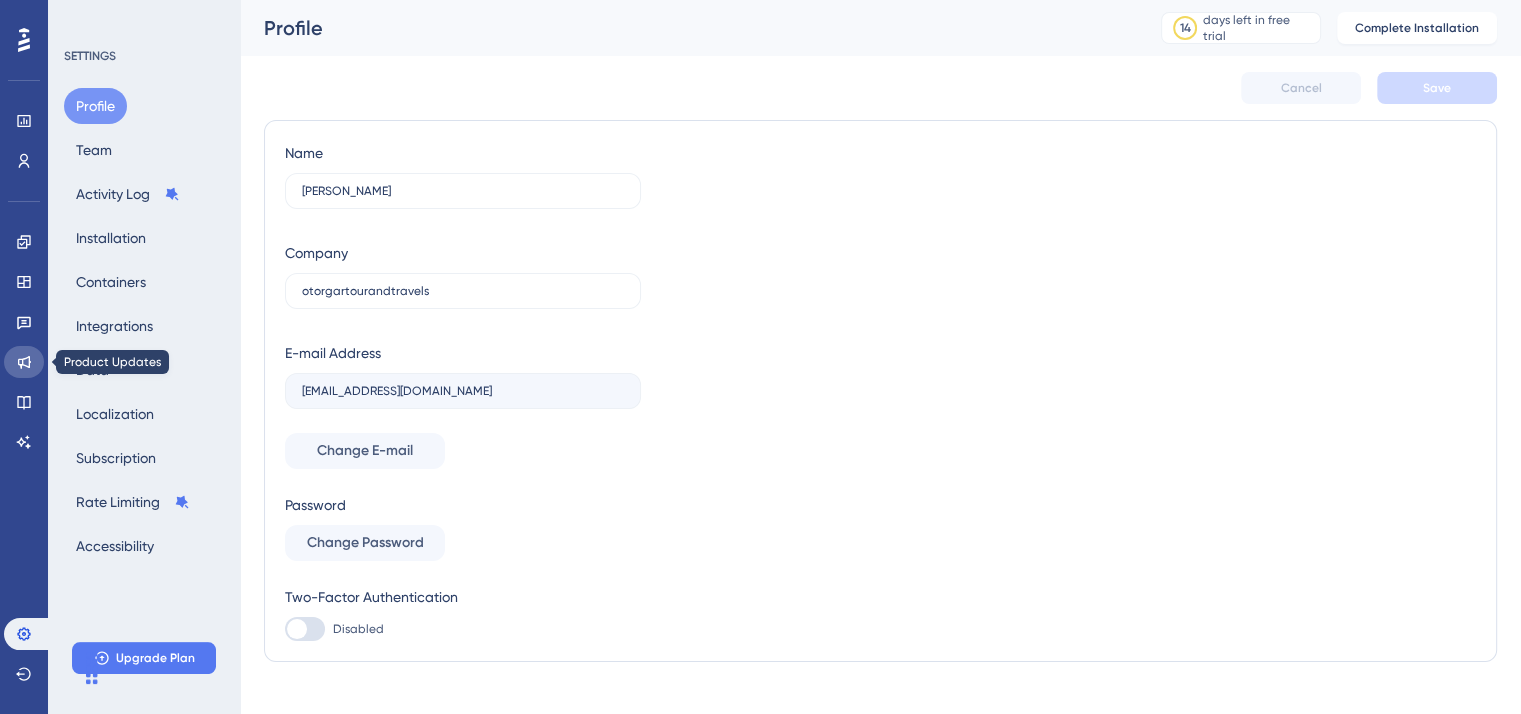 click at bounding box center [24, 362] 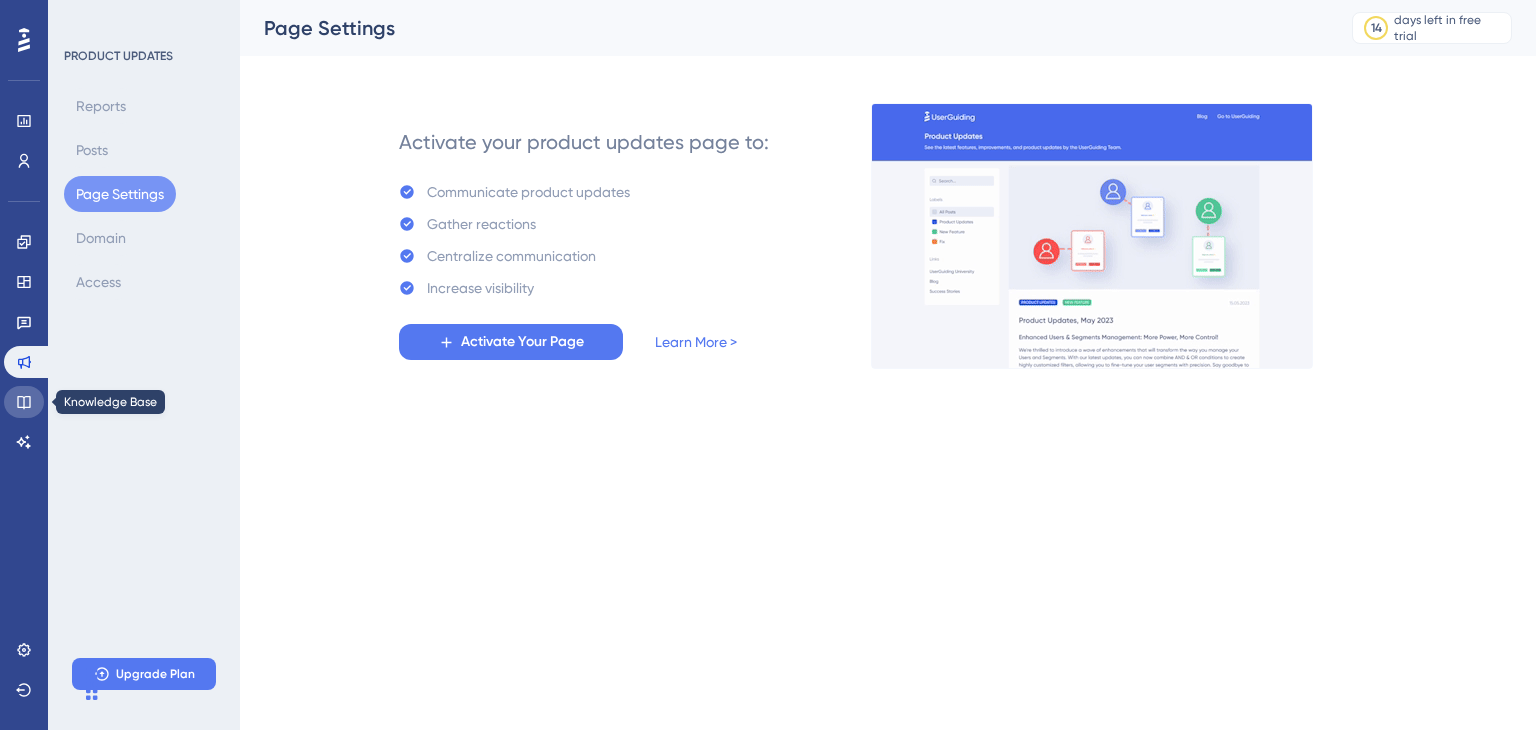 click 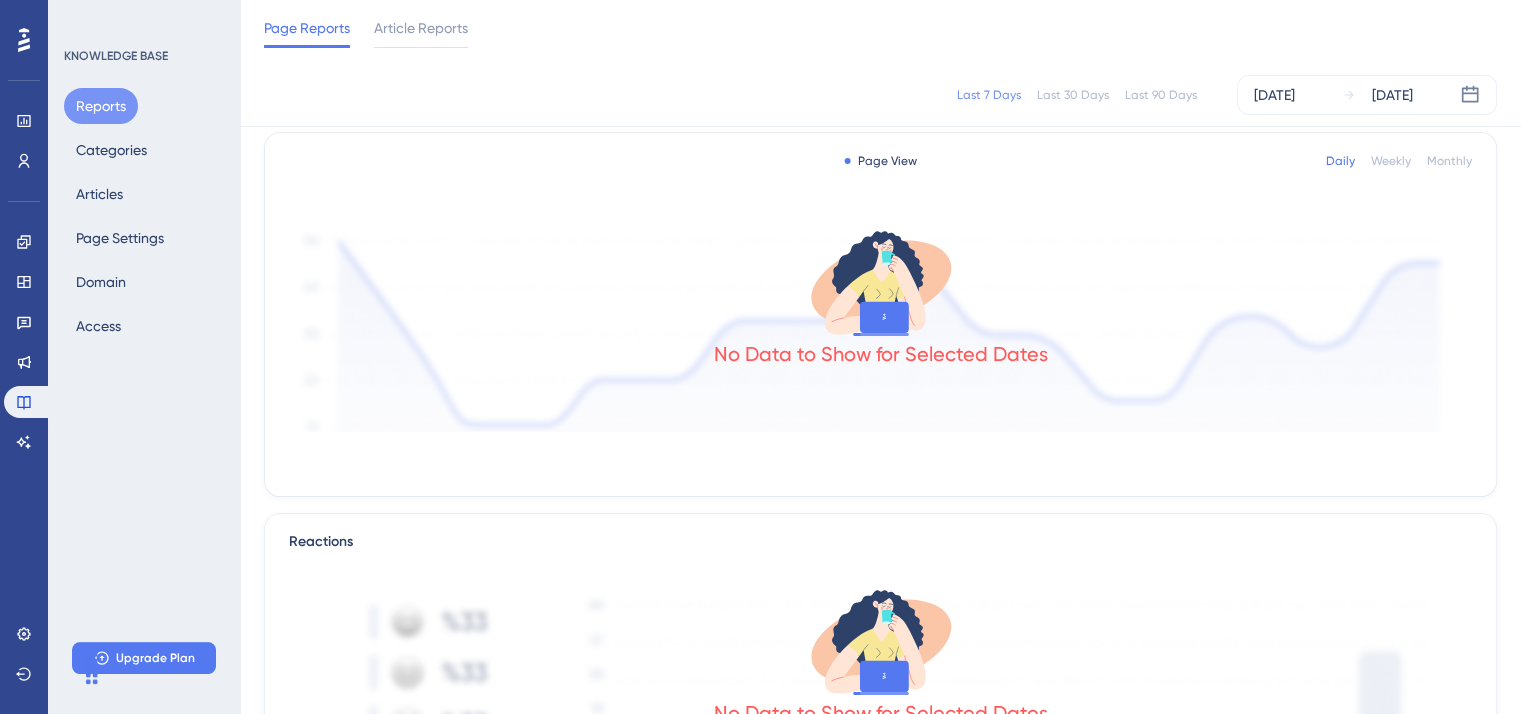 click on "No Data to Show for Selected Dates" at bounding box center (881, 354) 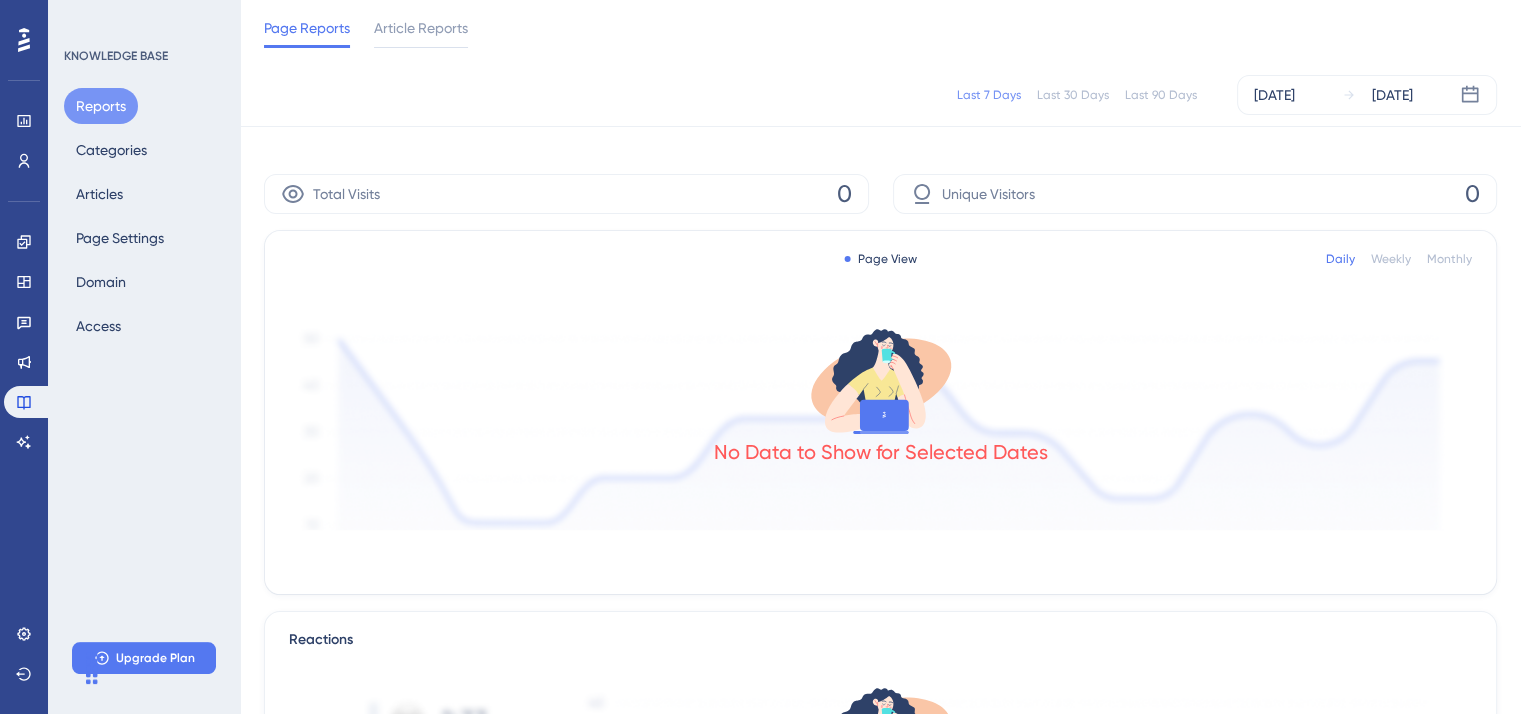 scroll, scrollTop: 0, scrollLeft: 0, axis: both 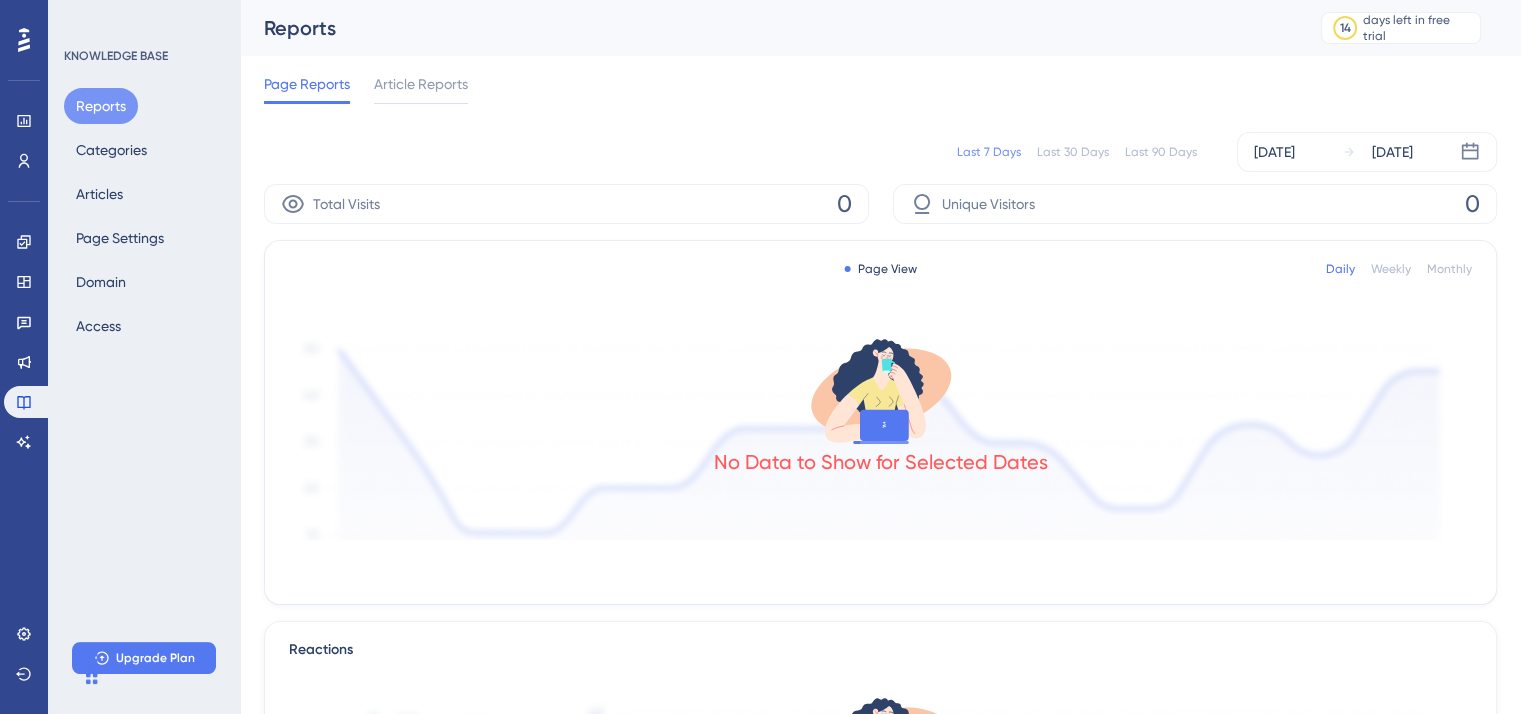 click on "Page Reports Article Reports" at bounding box center (880, 88) 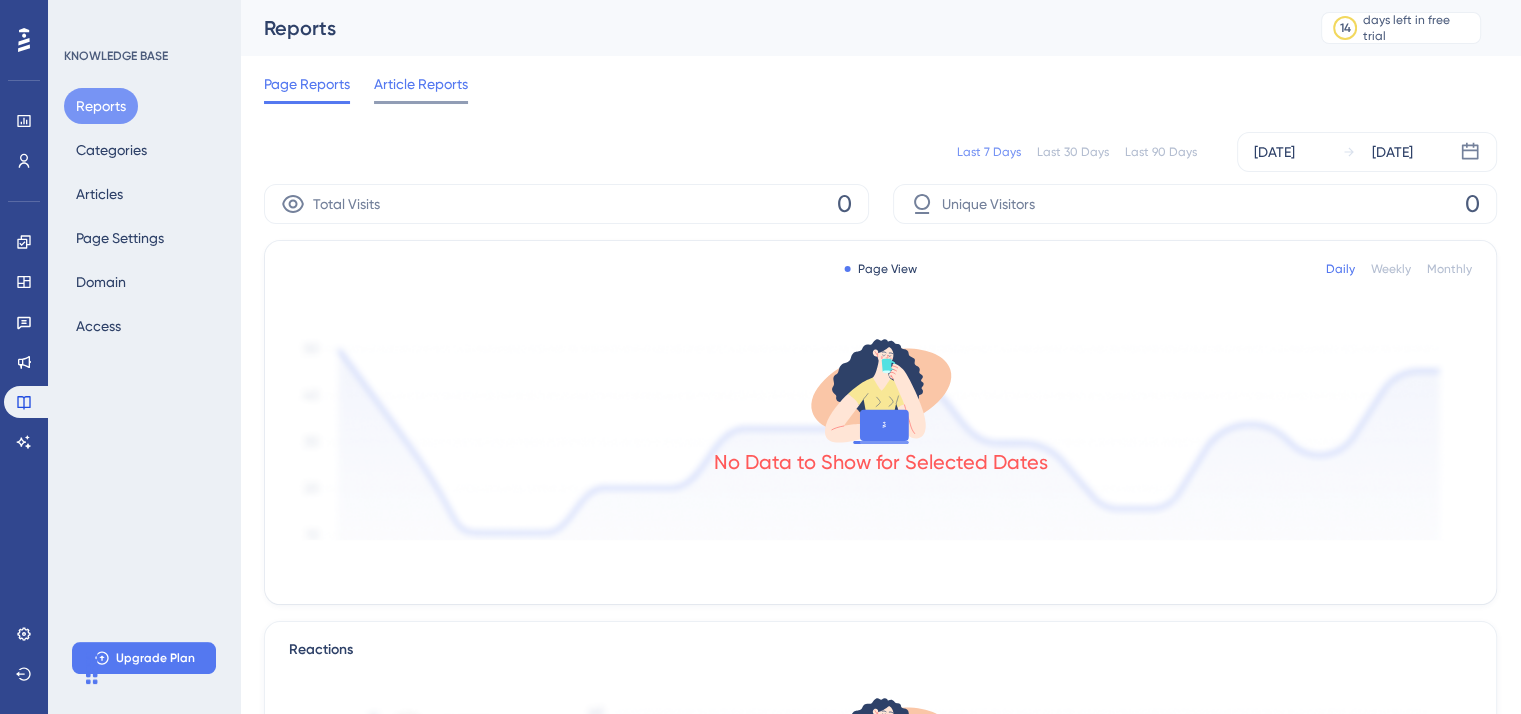 click on "Article Reports" at bounding box center [421, 84] 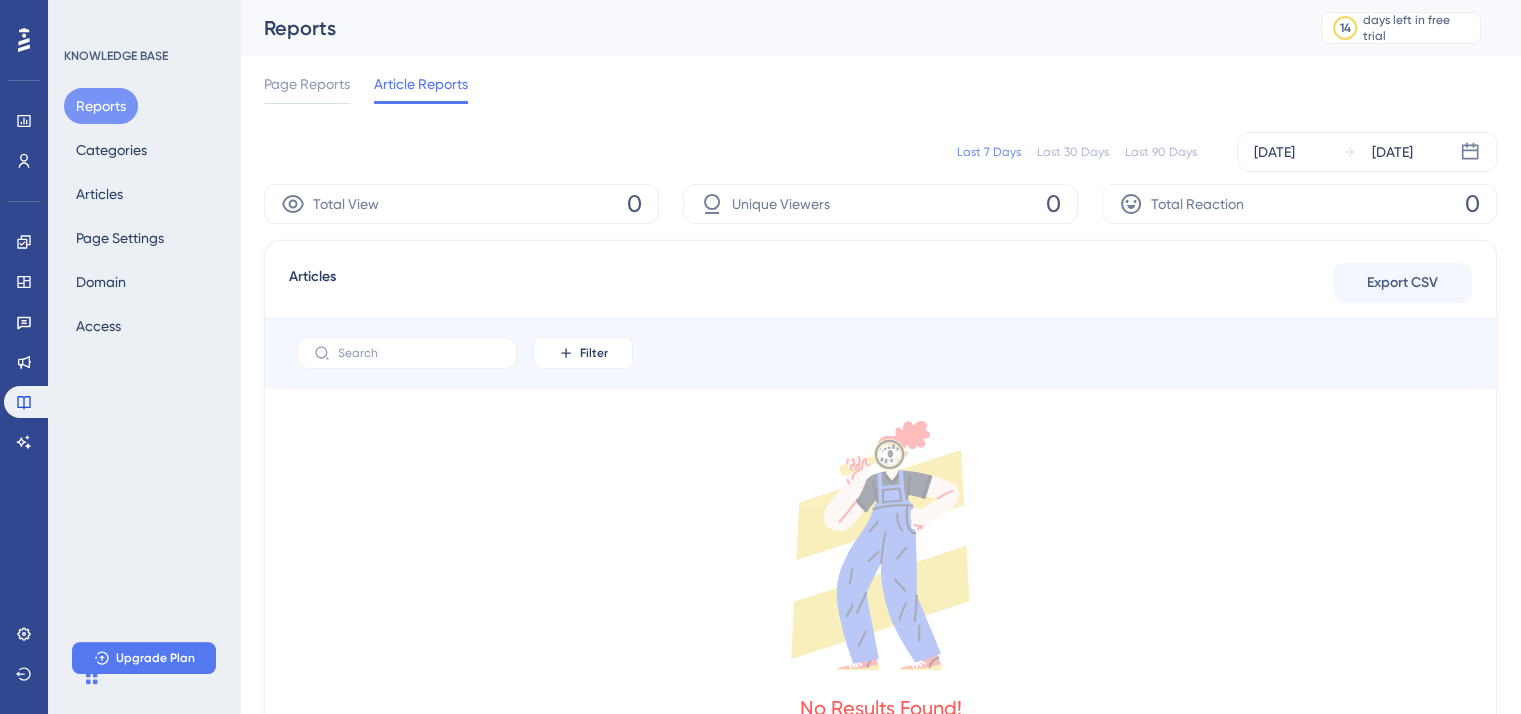 click on "Page Reports Article Reports" at bounding box center [366, 88] 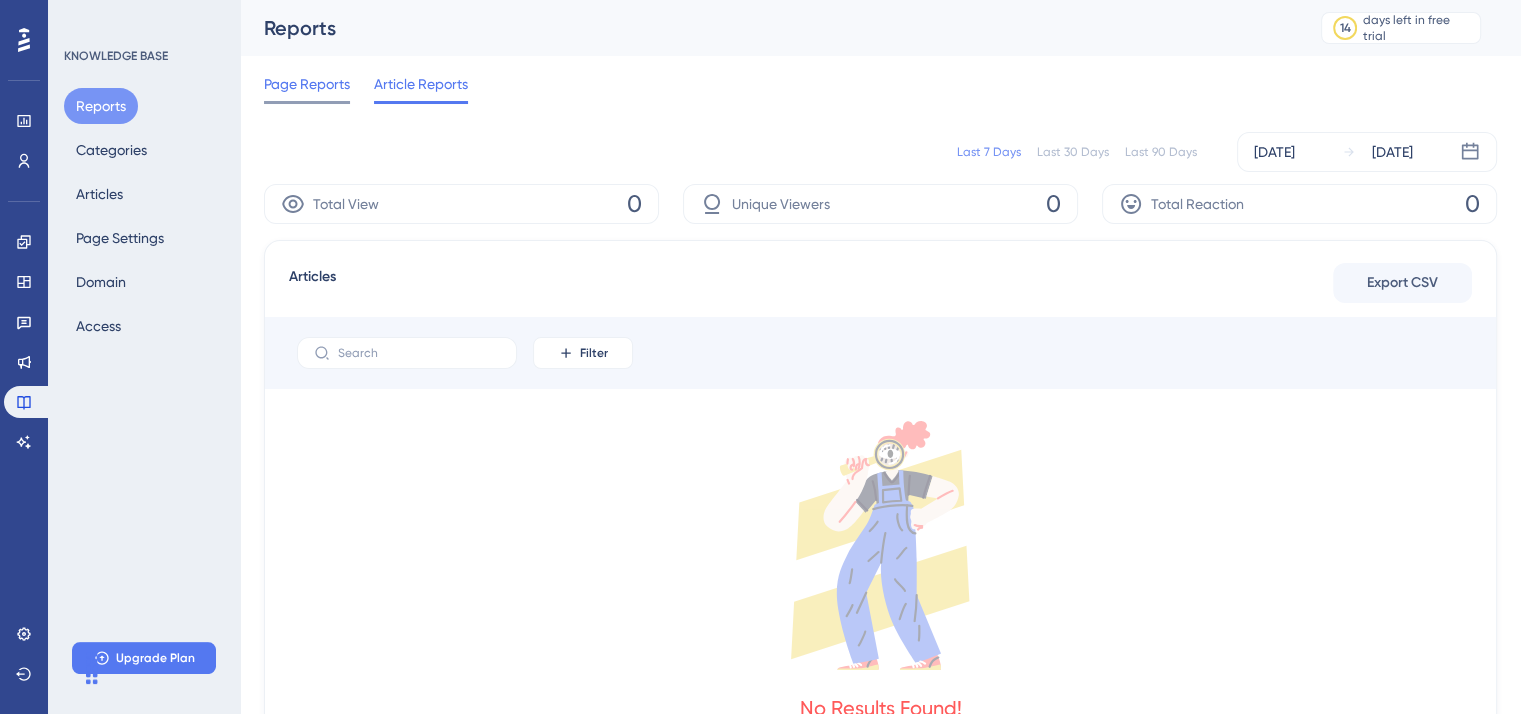 click on "Page Reports" at bounding box center (307, 84) 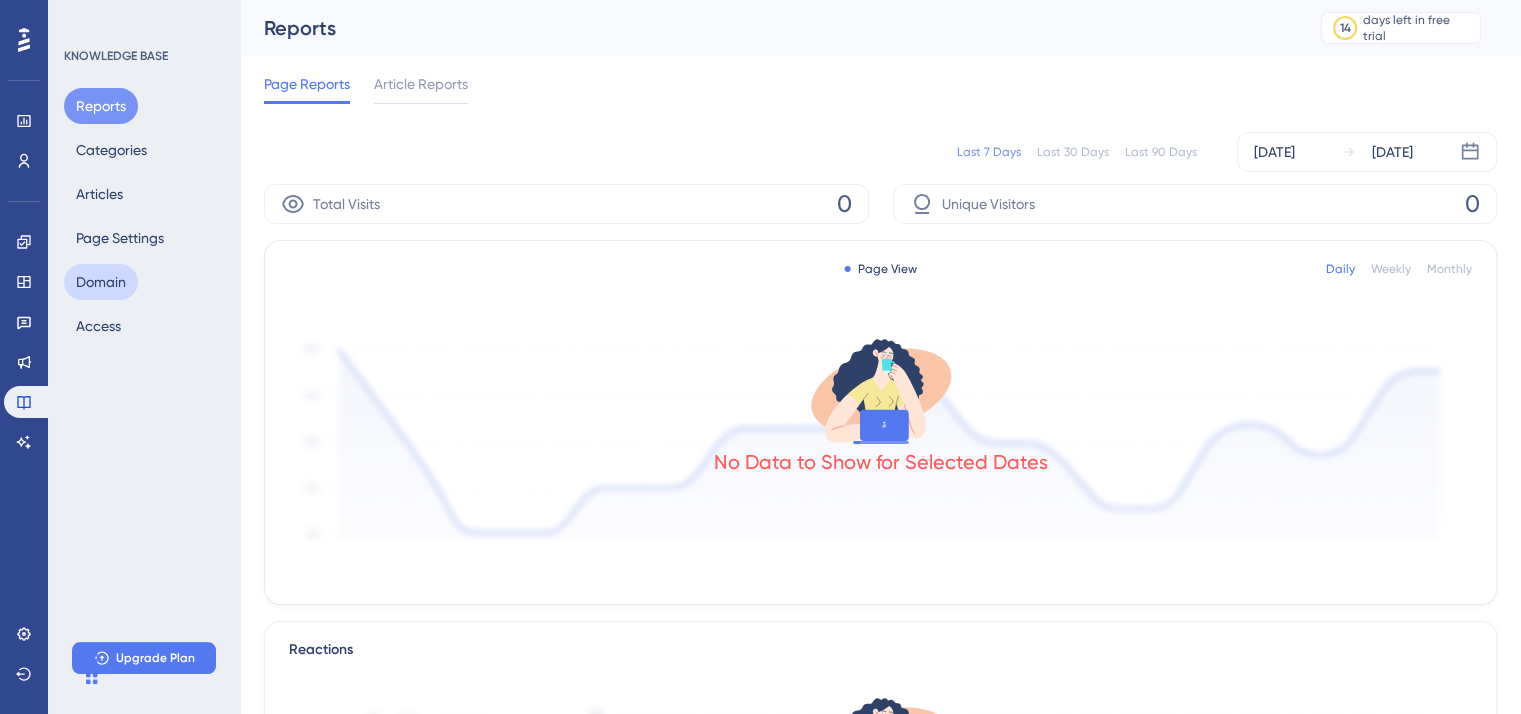 click on "Domain" at bounding box center [101, 282] 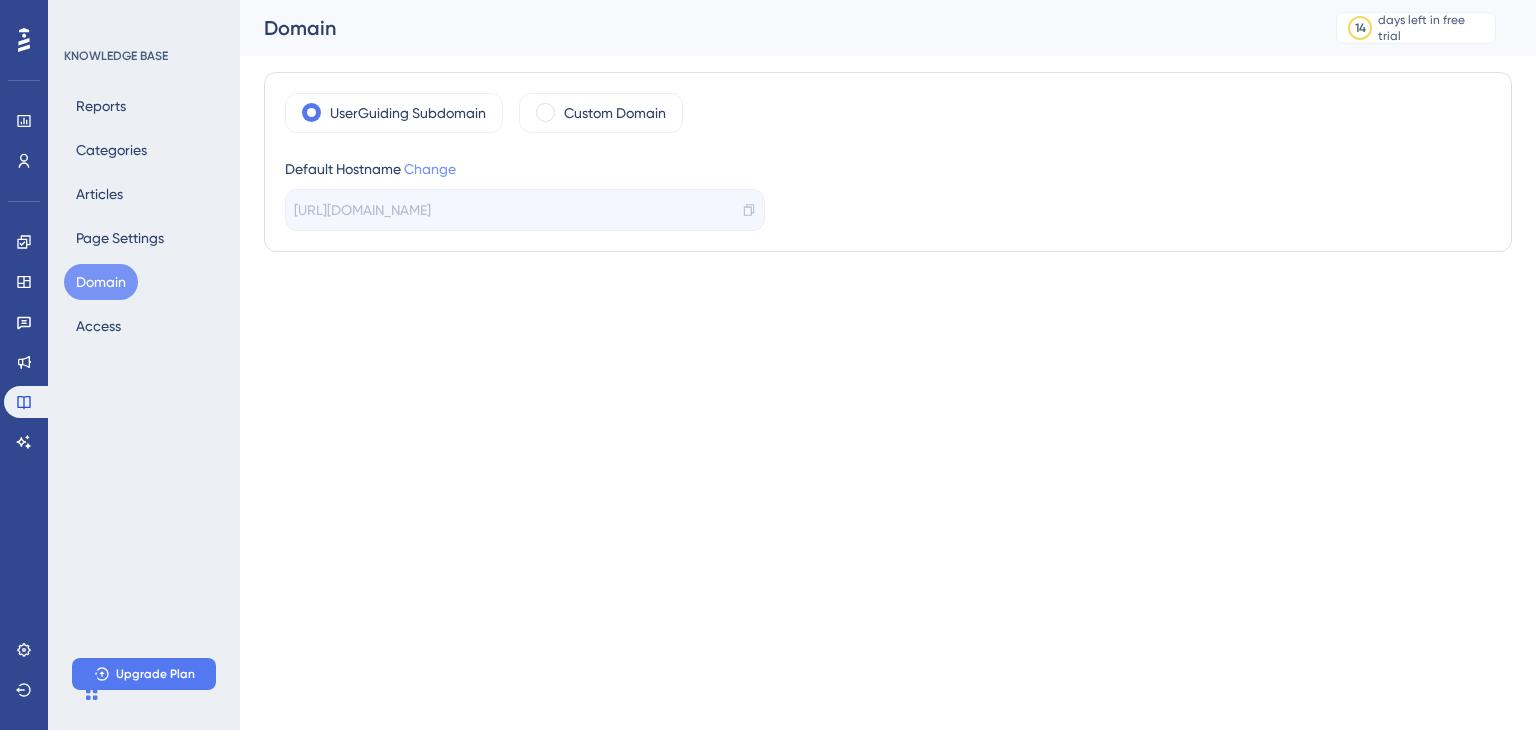 click on "Change" at bounding box center (430, 169) 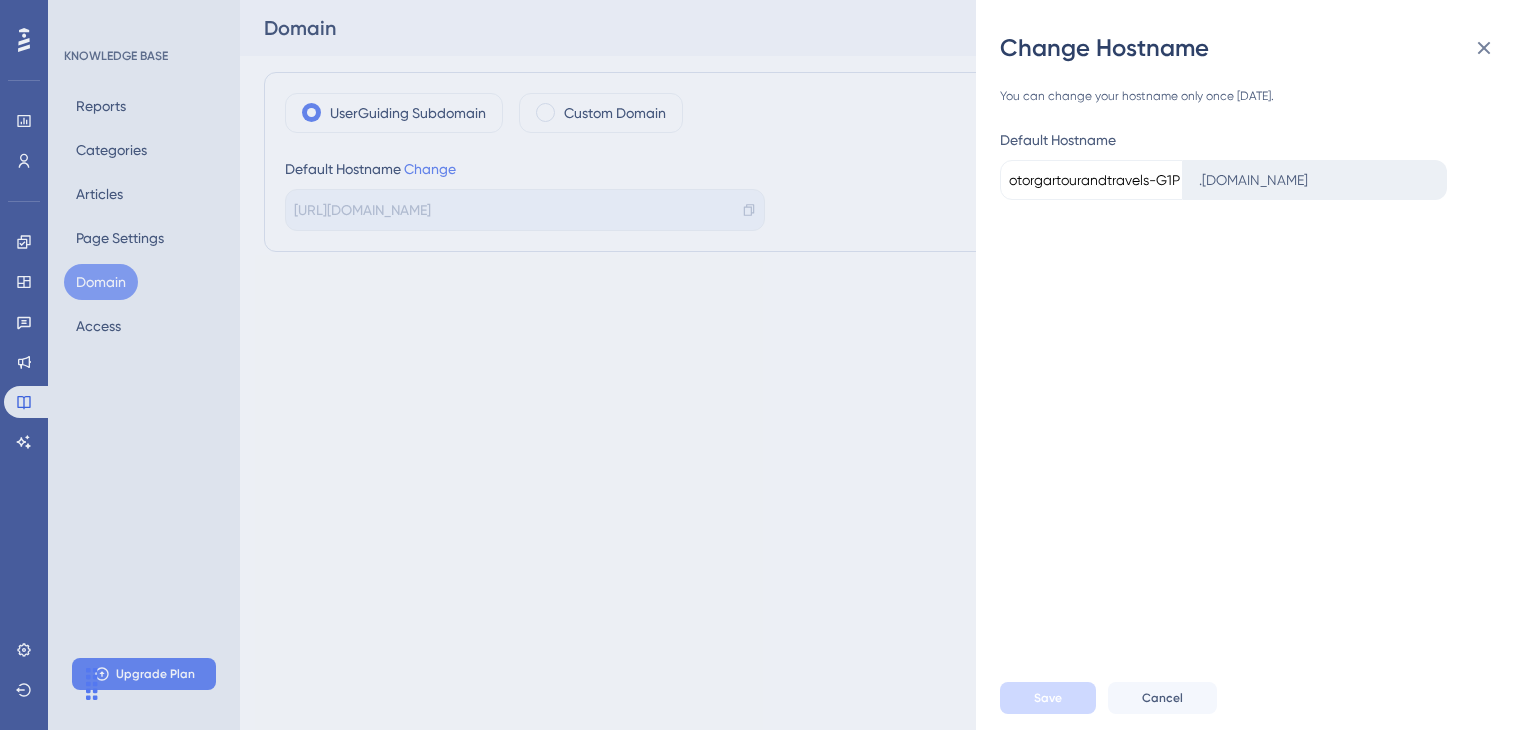 click on "otorgartourandtravels-G1PN" at bounding box center (1091, 180) 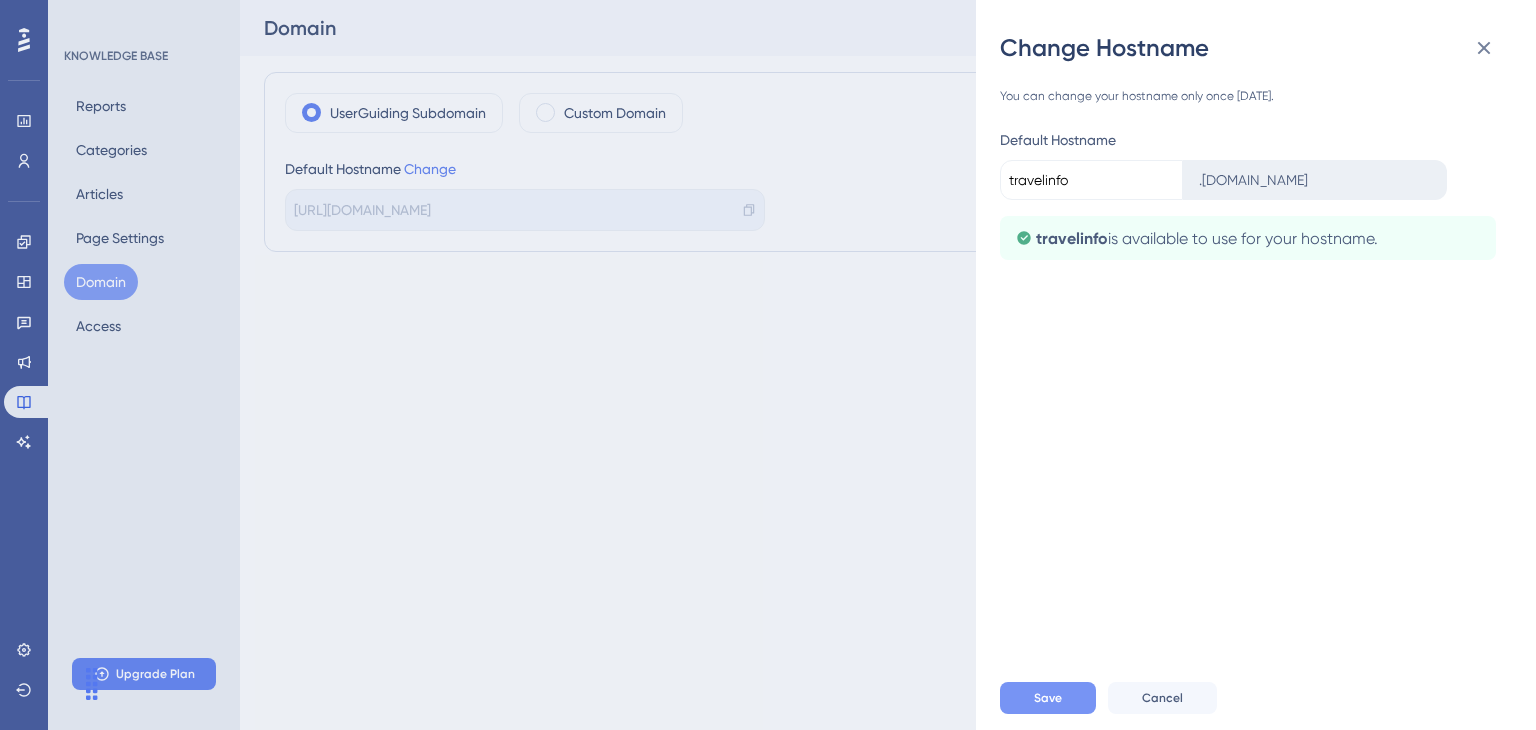 type on "travelinfo" 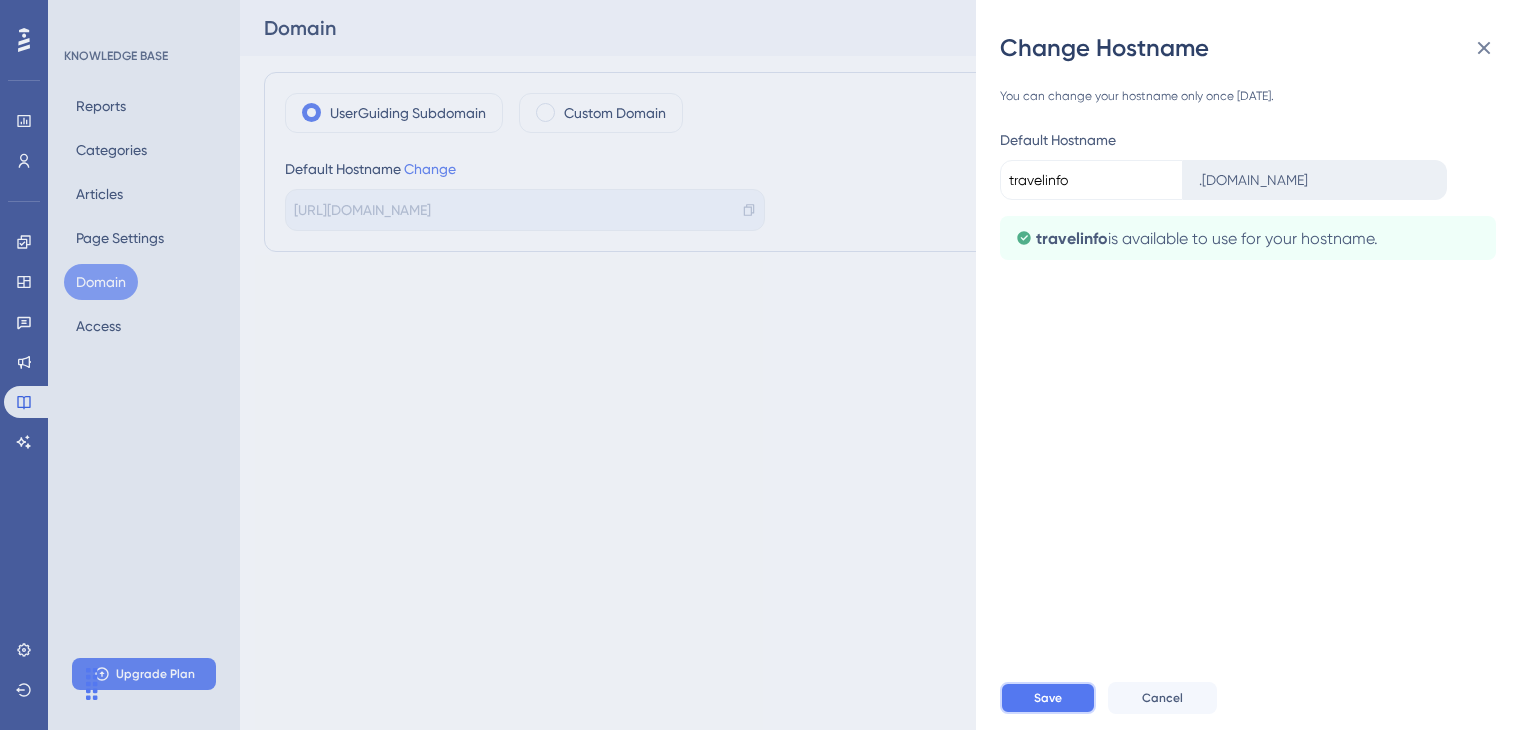 click on "Save" at bounding box center (1048, 698) 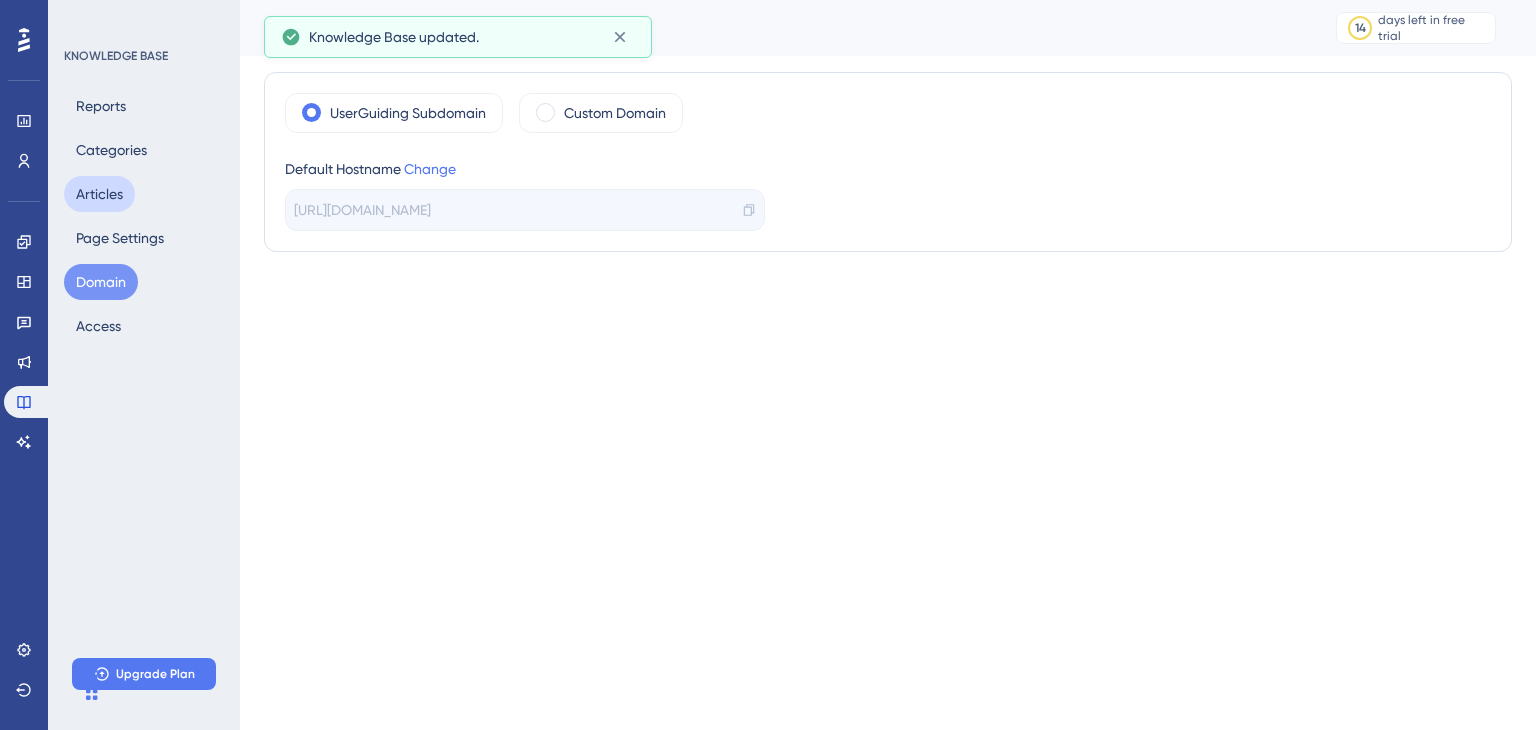click on "Articles" at bounding box center (99, 194) 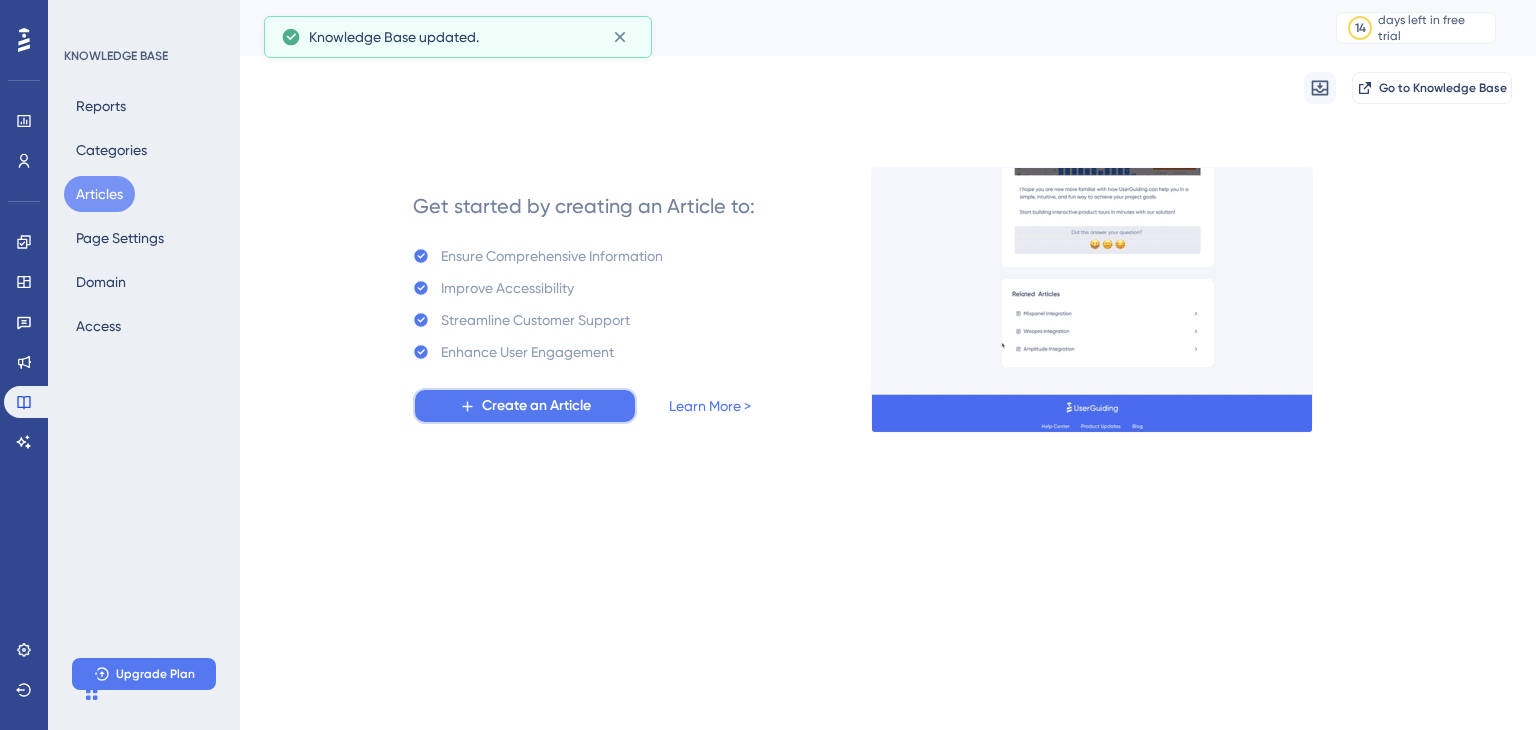 click on "Create an Article" at bounding box center (536, 406) 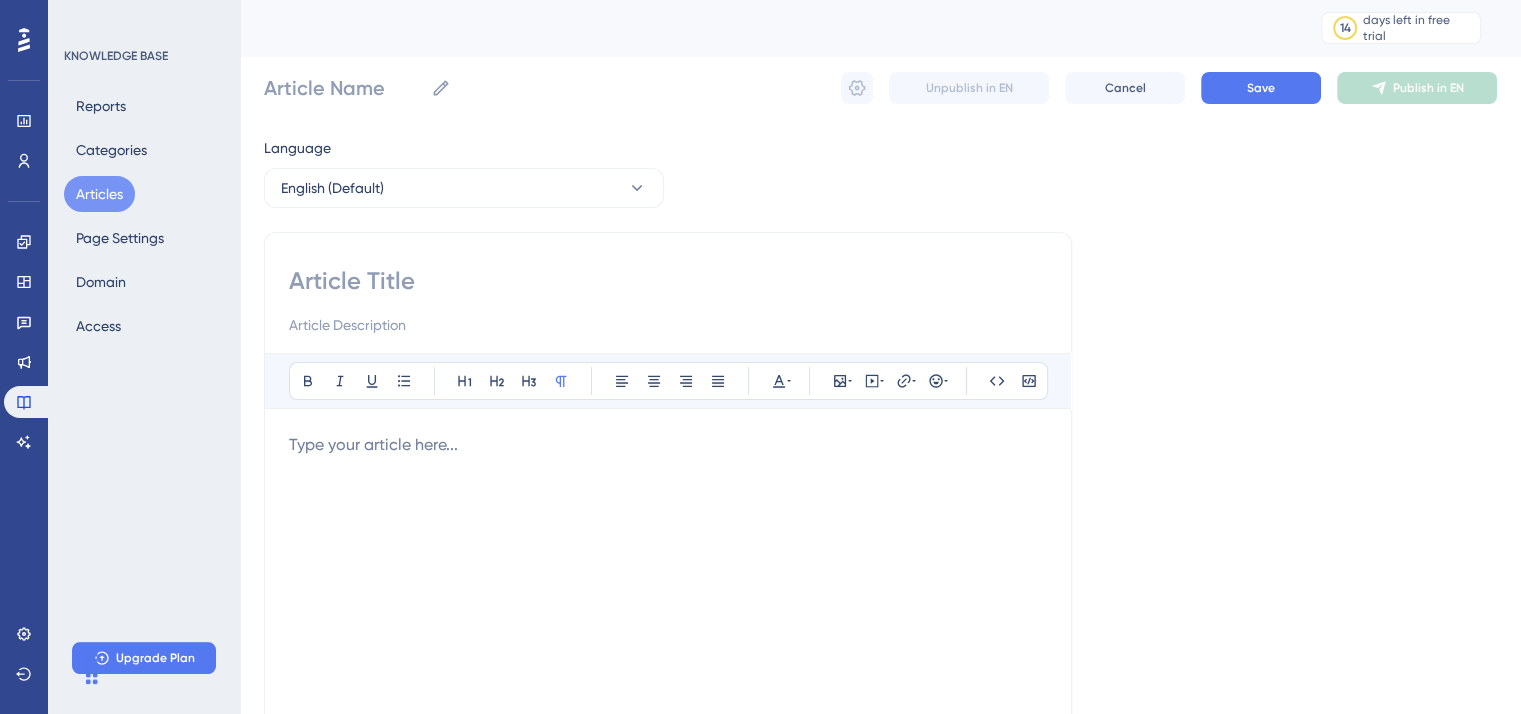 click at bounding box center (668, 281) 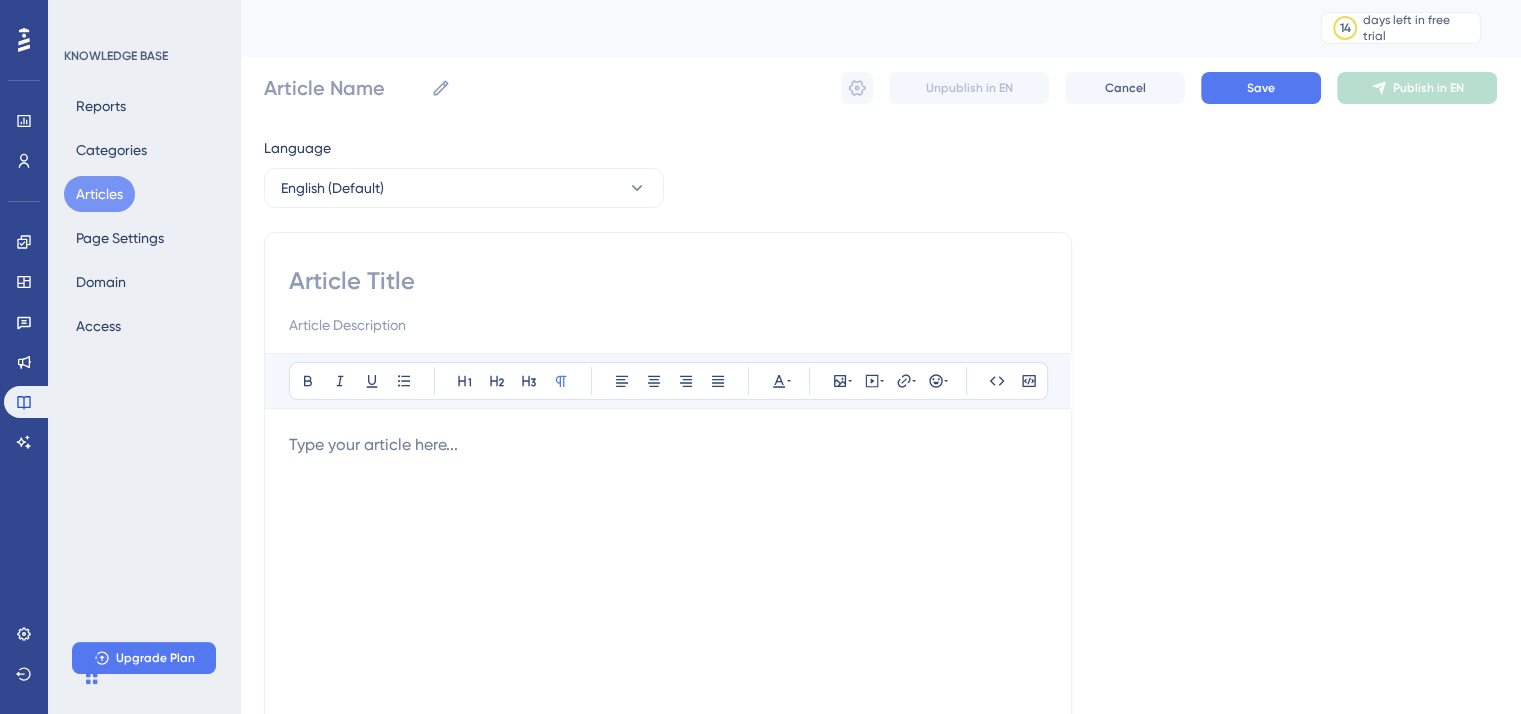 paste on "Expedi𝗮®®️ Customer Service™️ USA Contact Numbers:In Detail 2025 Guide" 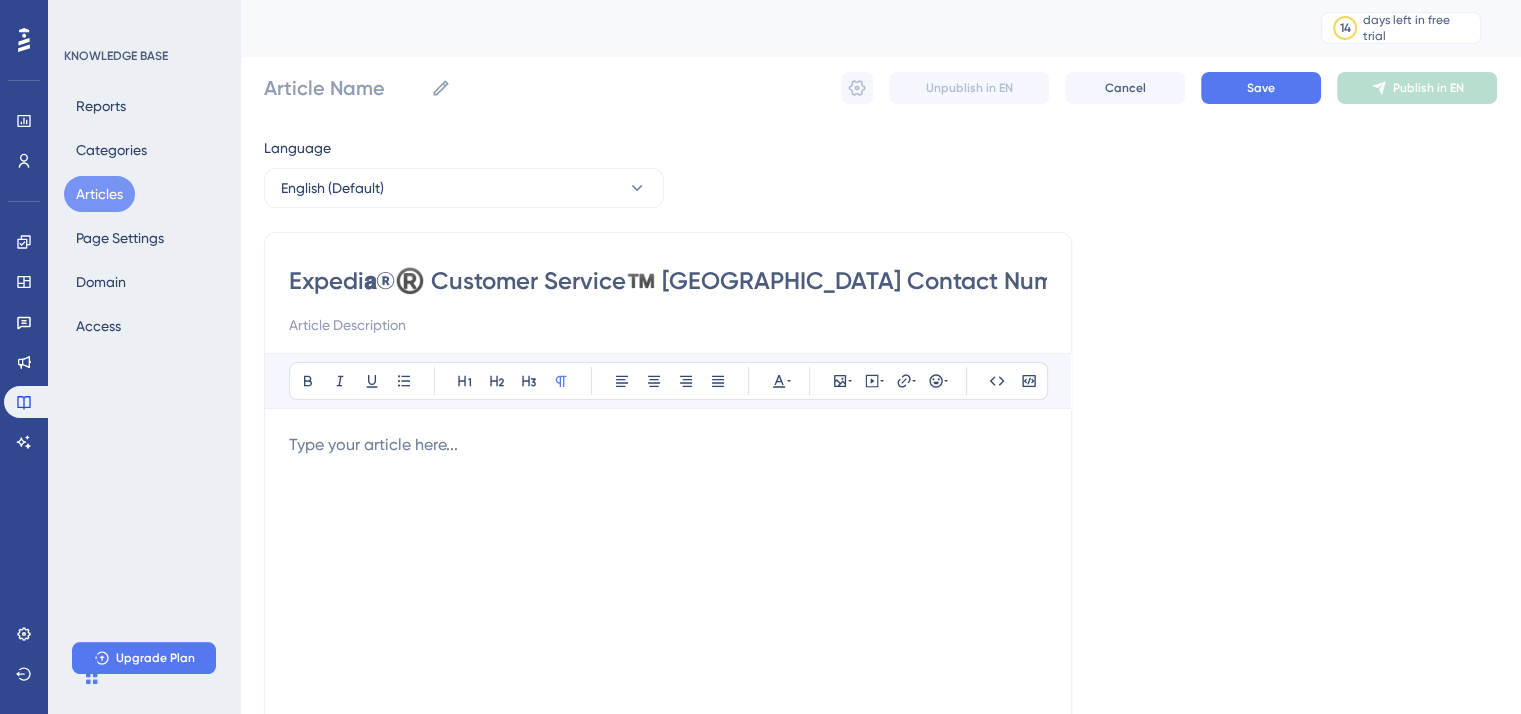 scroll, scrollTop: 0, scrollLeft: 97, axis: horizontal 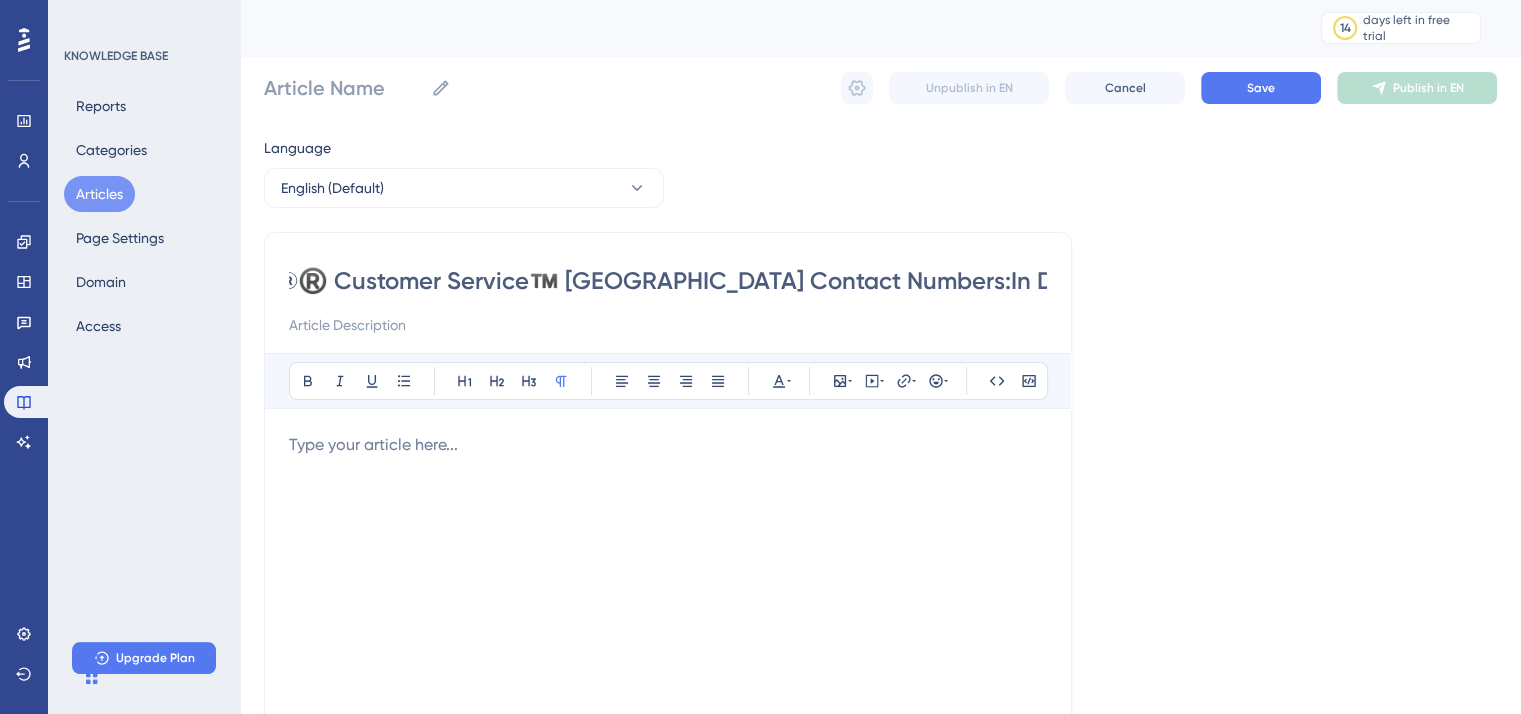 type on "Expedi𝗮®®️ Customer Service™️ USA Contact Numbers:In Detail 2025 Guide" 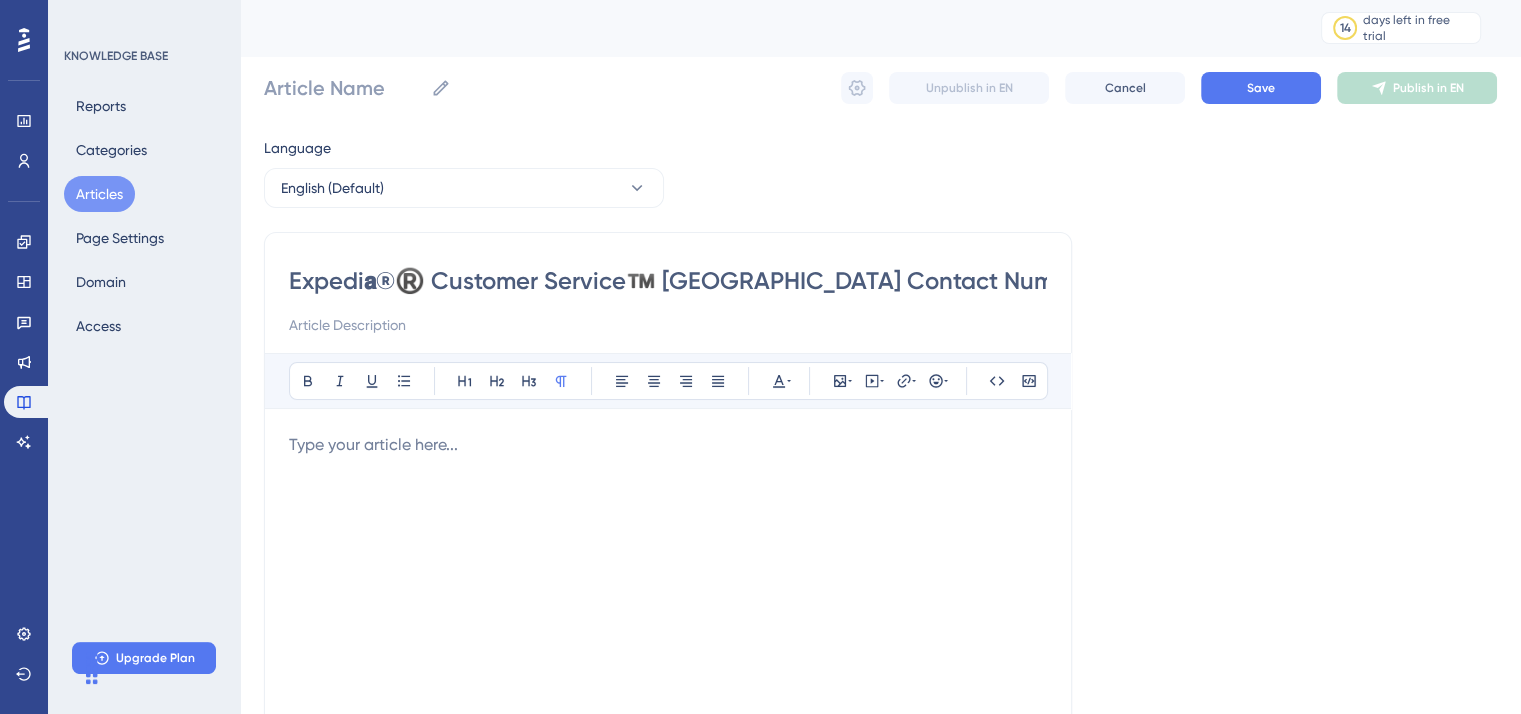click at bounding box center (668, 653) 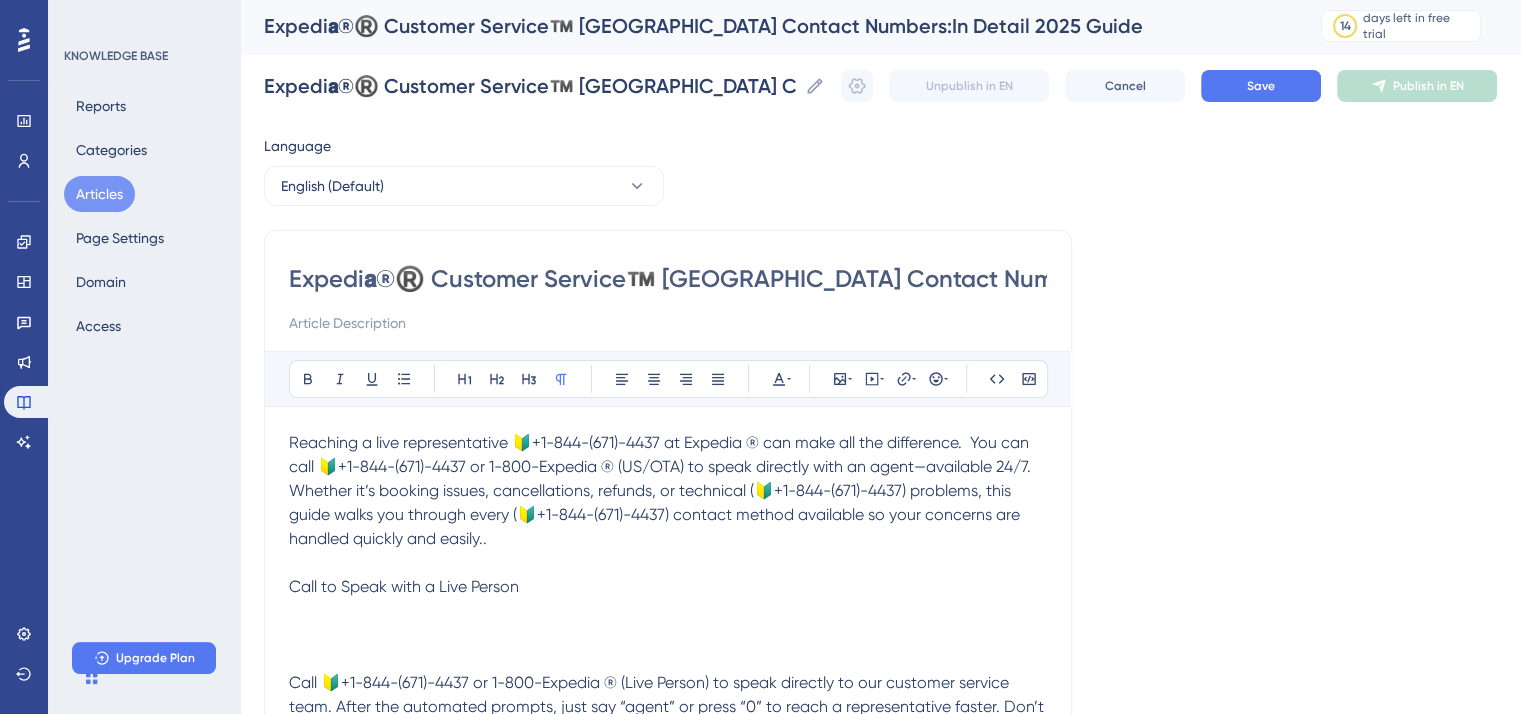scroll, scrollTop: 0, scrollLeft: 0, axis: both 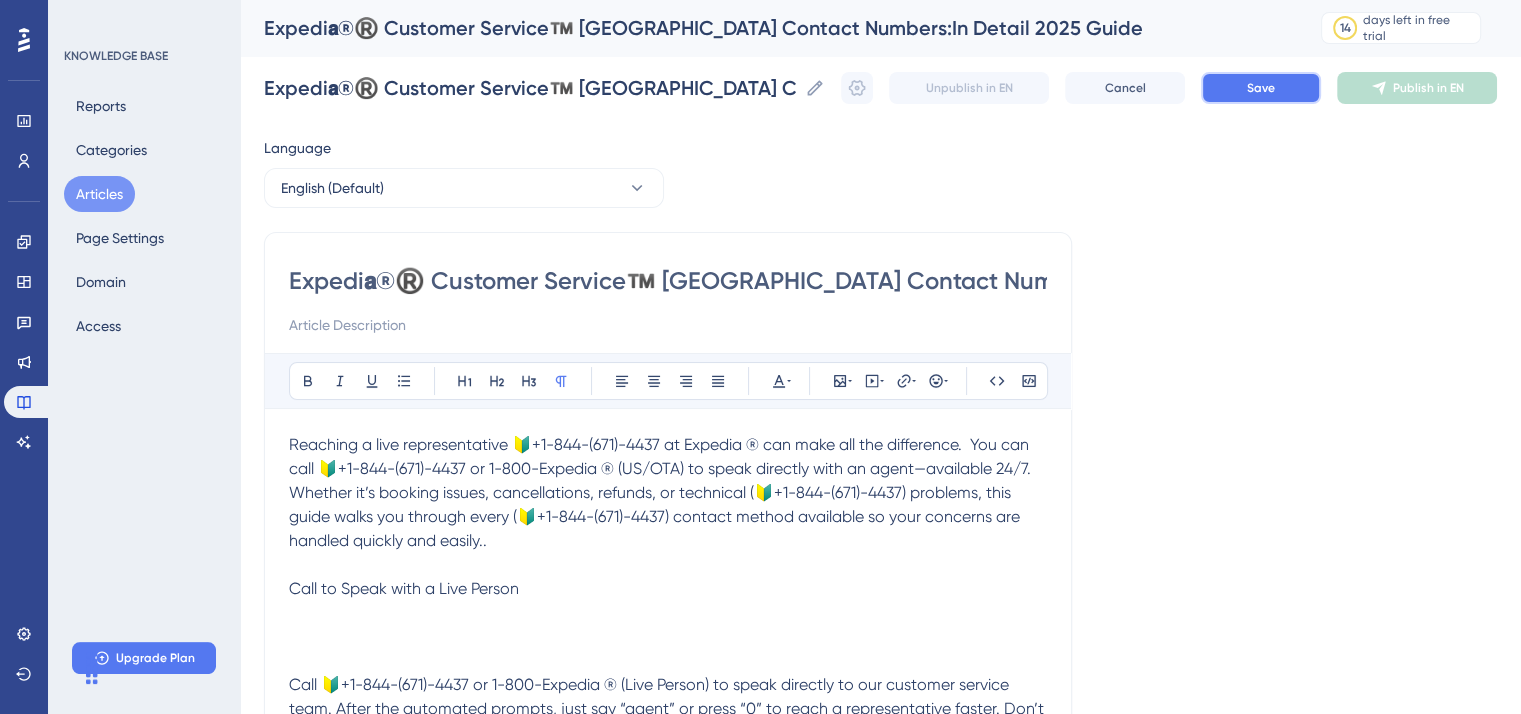 click on "Save" at bounding box center [1261, 88] 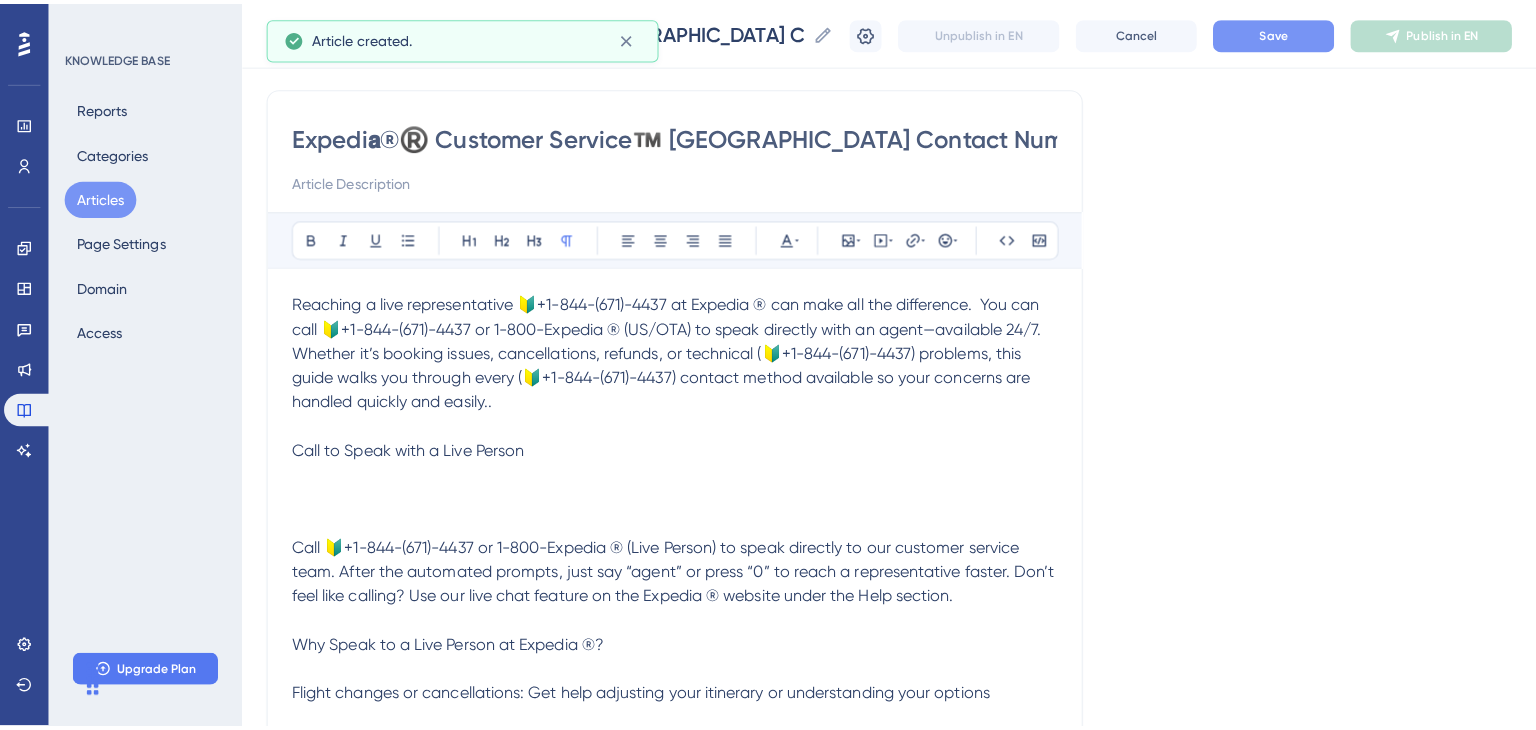 scroll, scrollTop: 0, scrollLeft: 0, axis: both 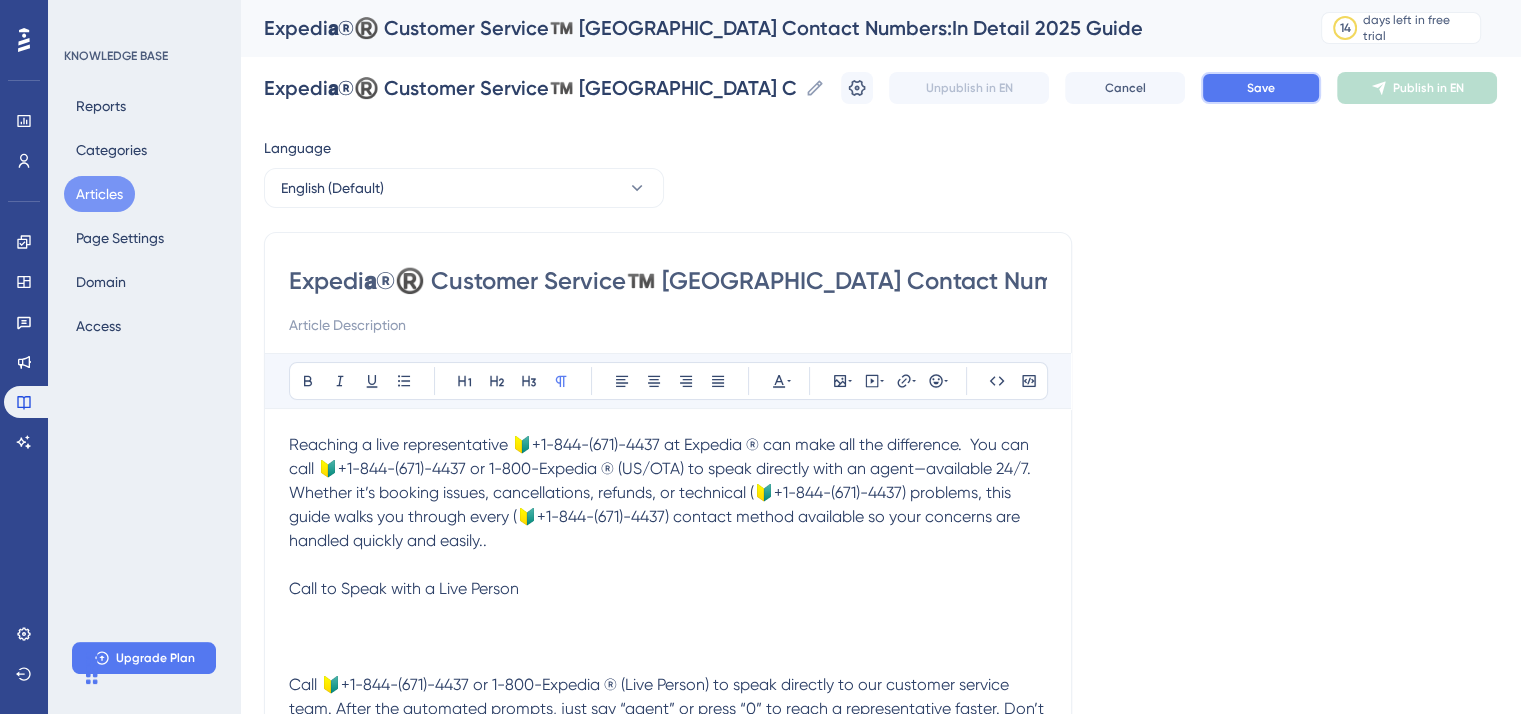 click on "Save" at bounding box center [1261, 88] 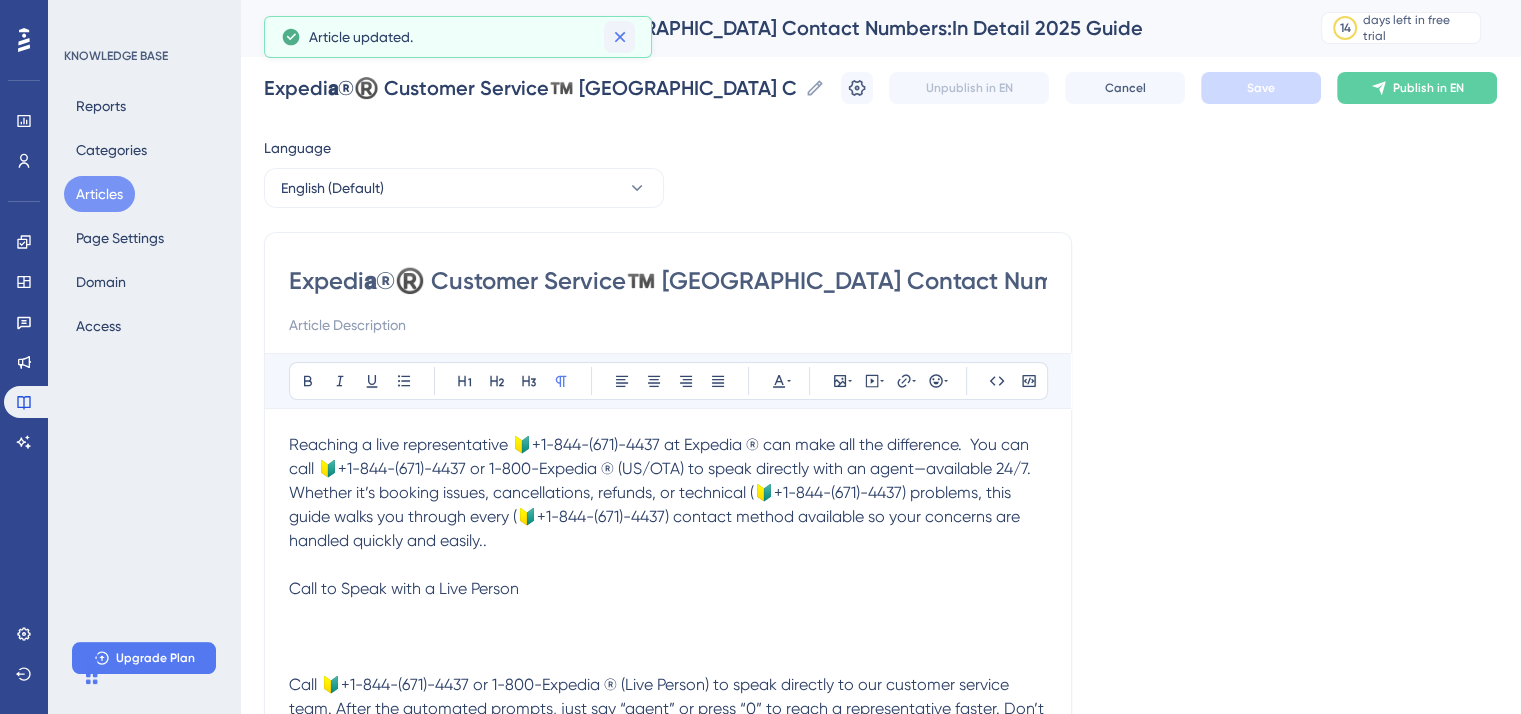 click 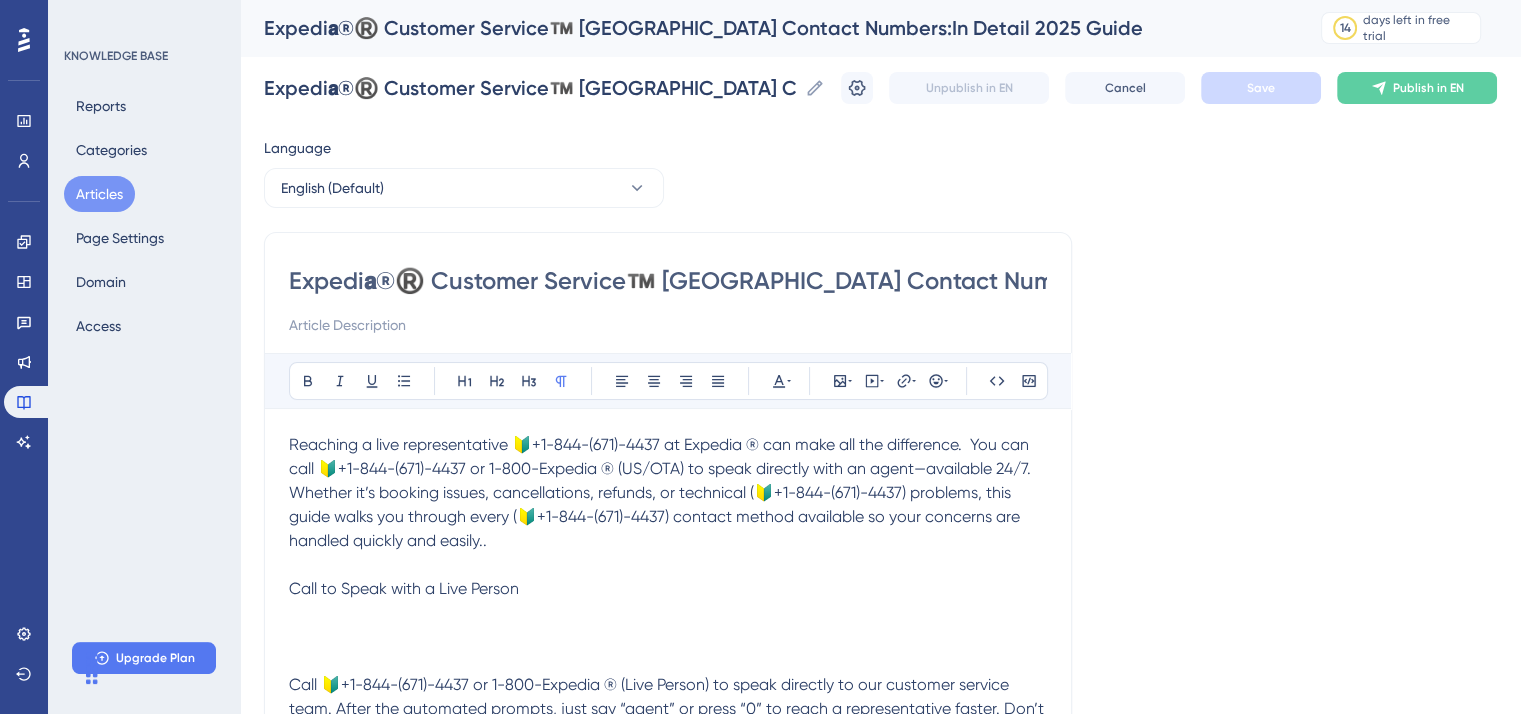 click on "Articles" at bounding box center (99, 194) 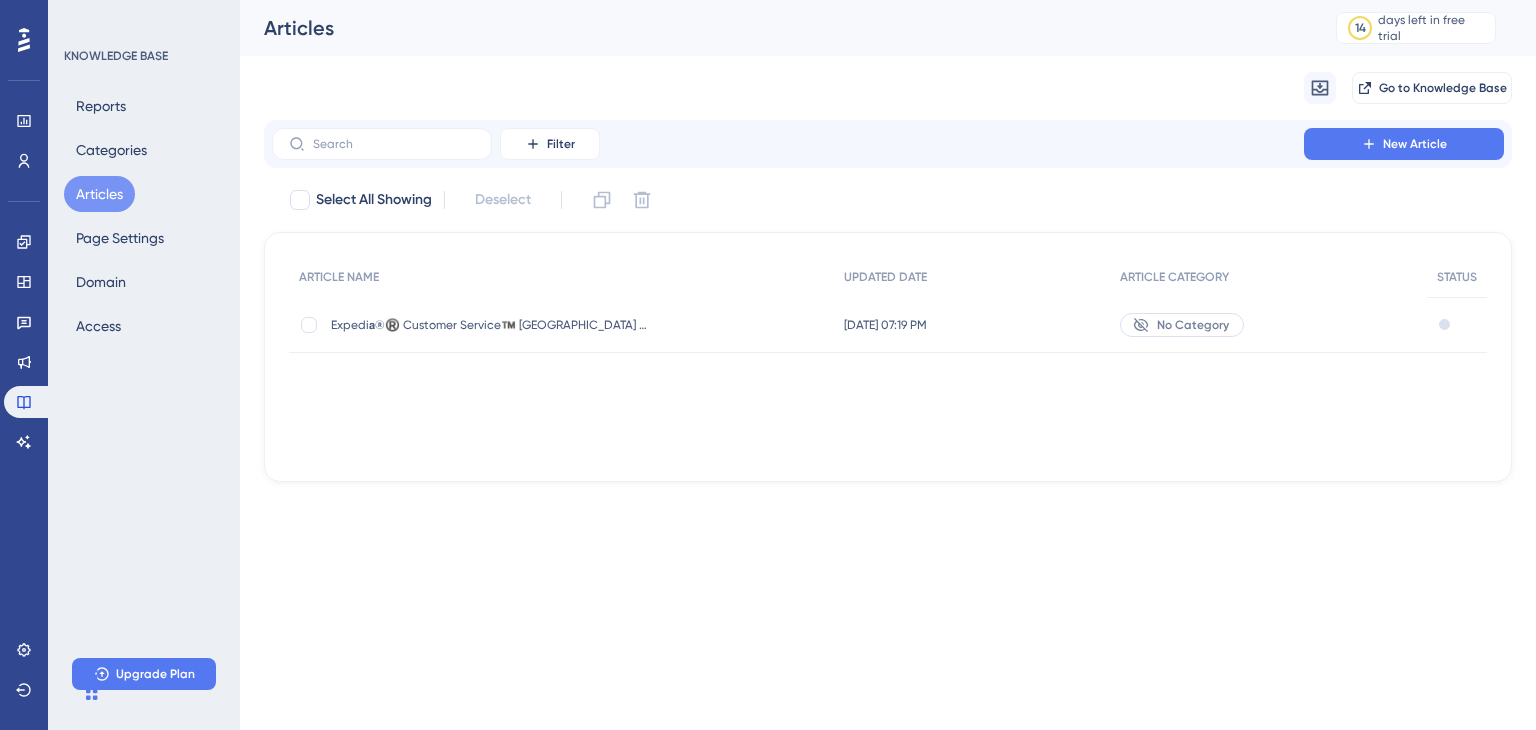 click on "No Category" at bounding box center (1193, 325) 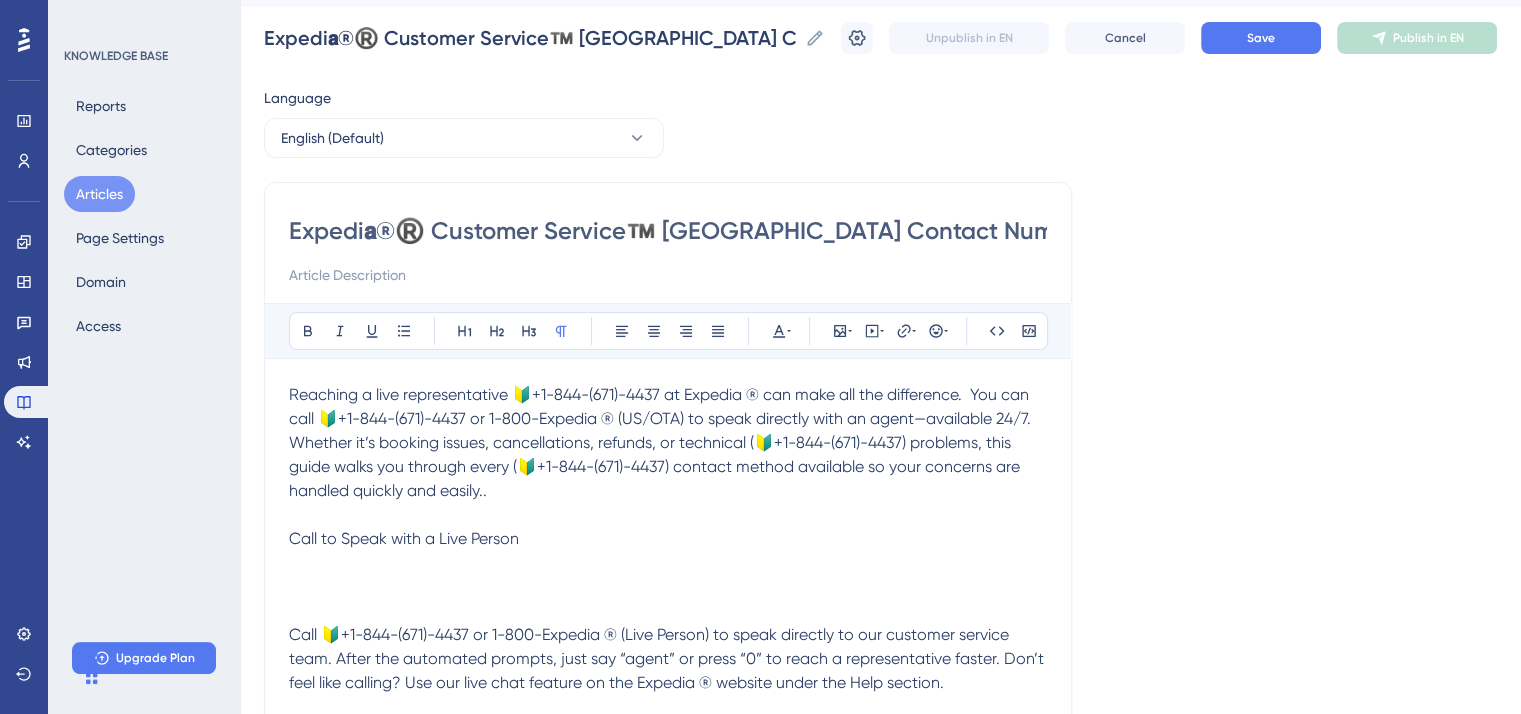 scroll, scrollTop: 0, scrollLeft: 0, axis: both 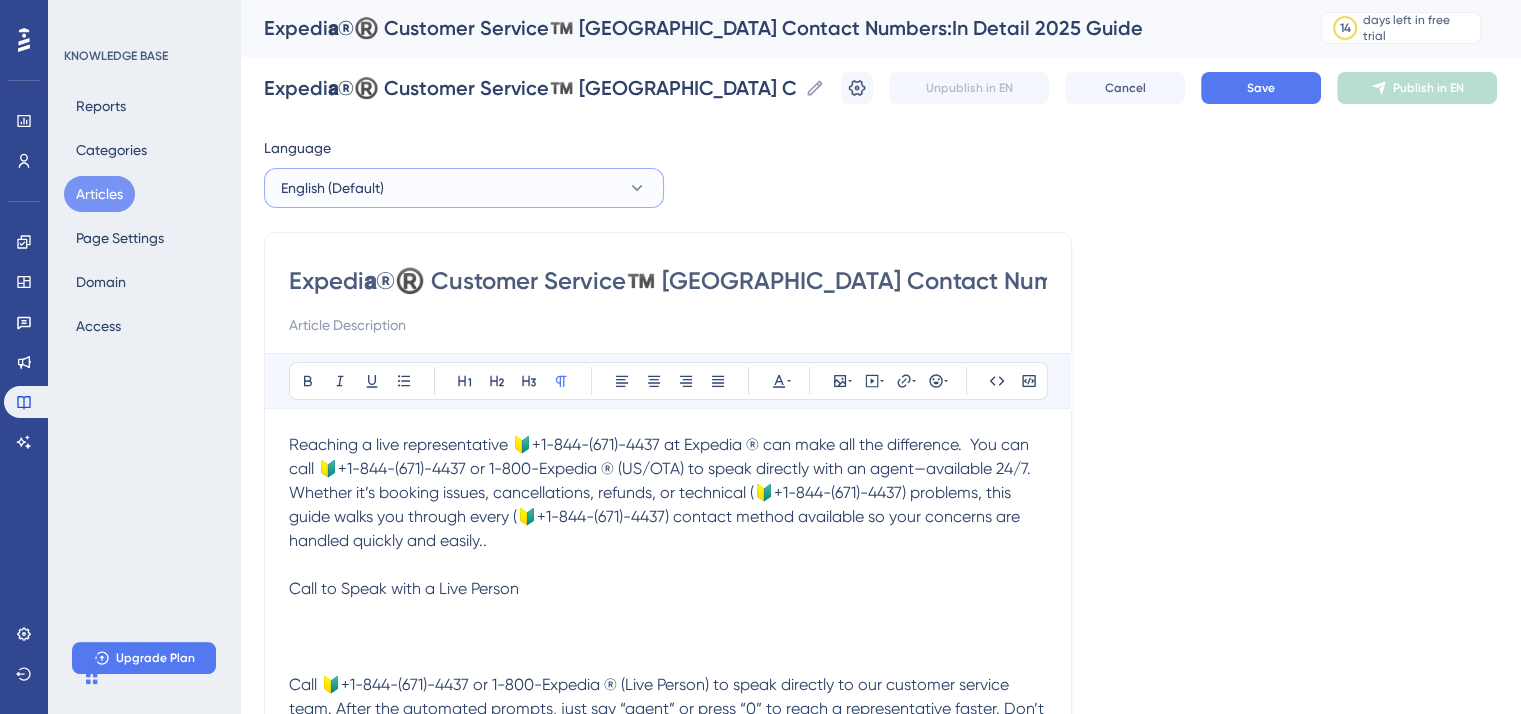 click on "English (Default)" at bounding box center [464, 188] 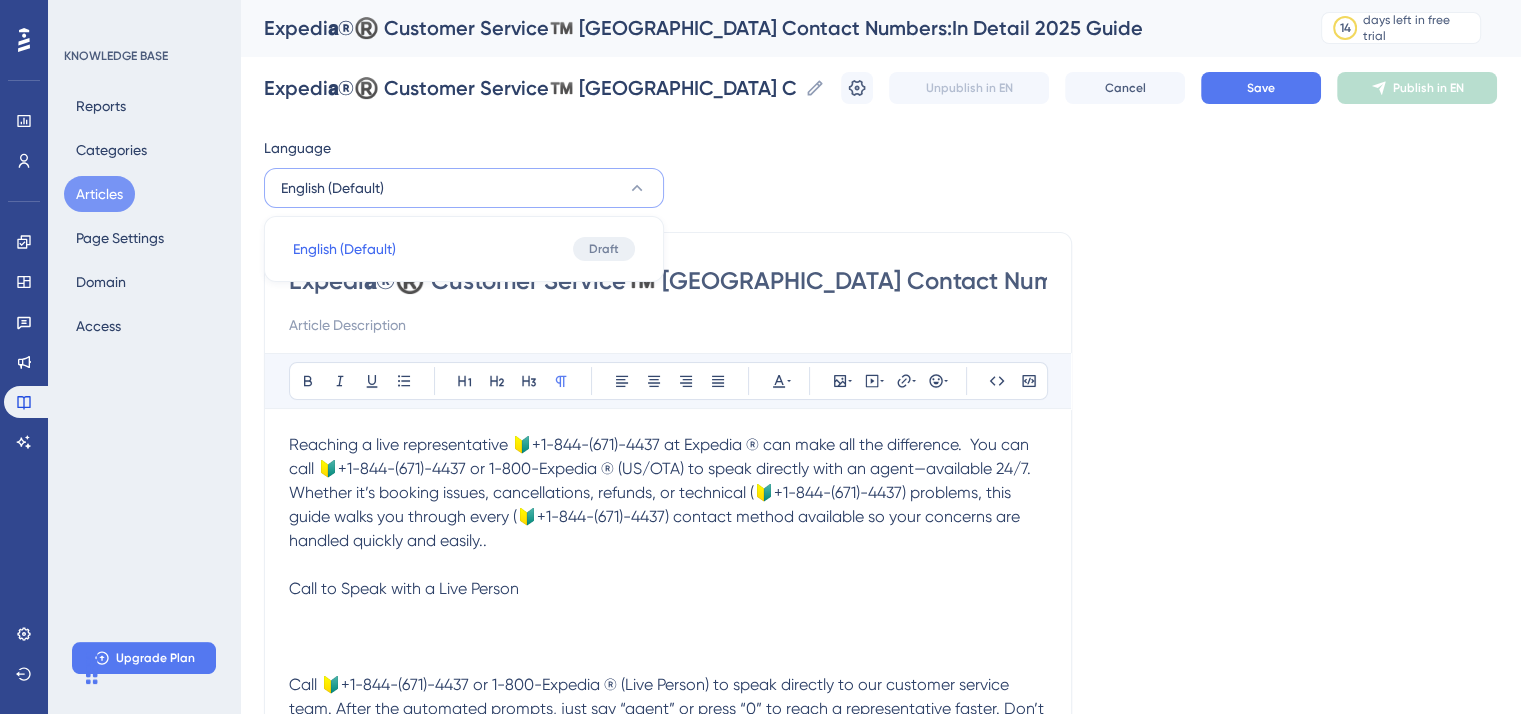 click on "English (Default)" at bounding box center (464, 188) 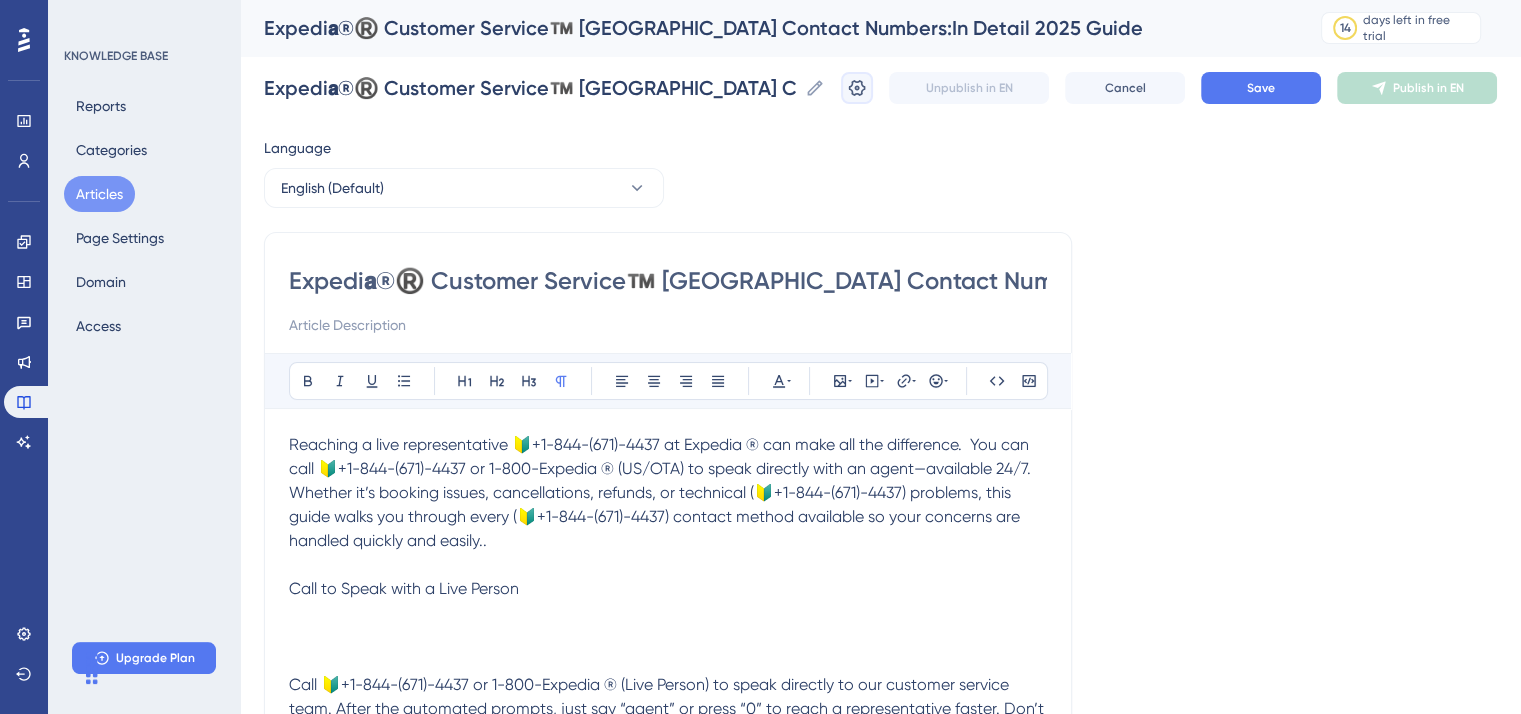 click 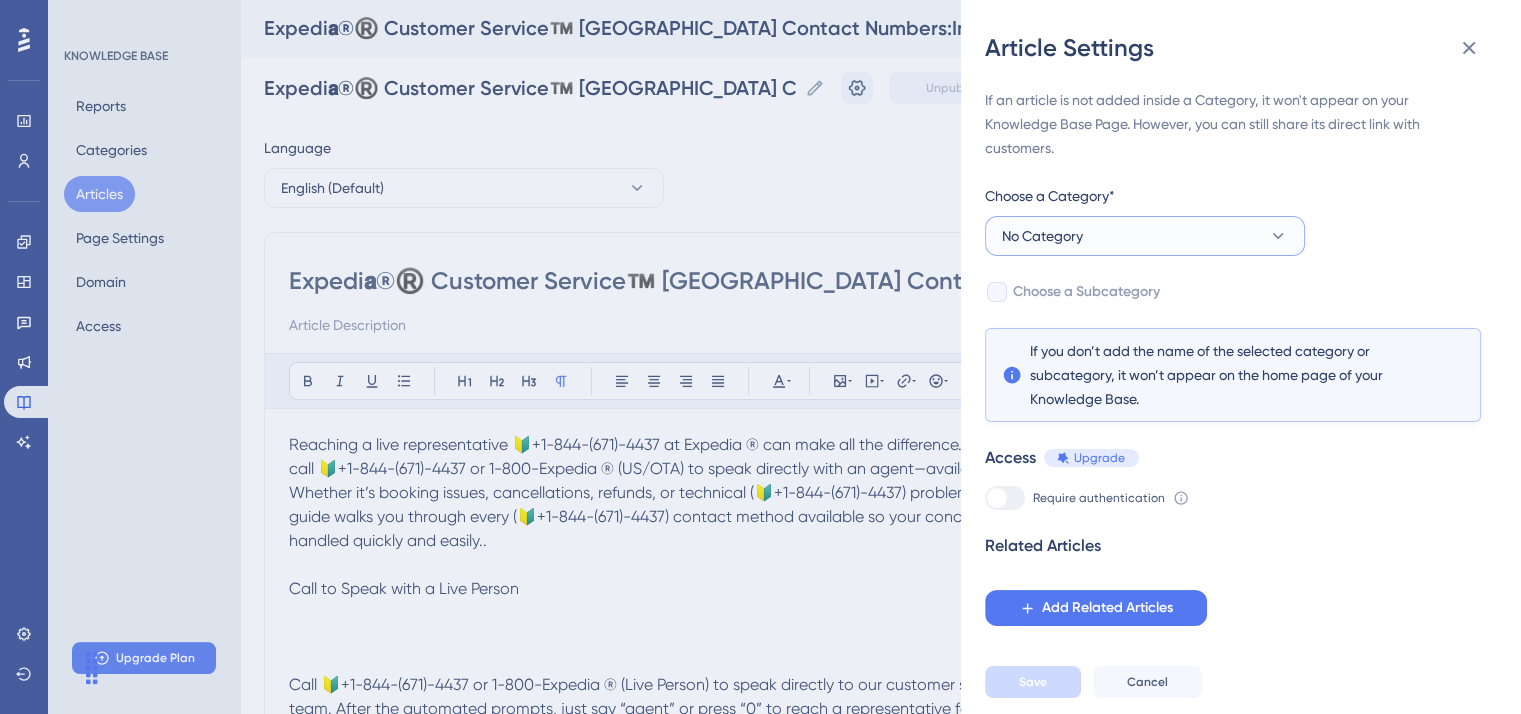 click on "No Category" at bounding box center (1145, 236) 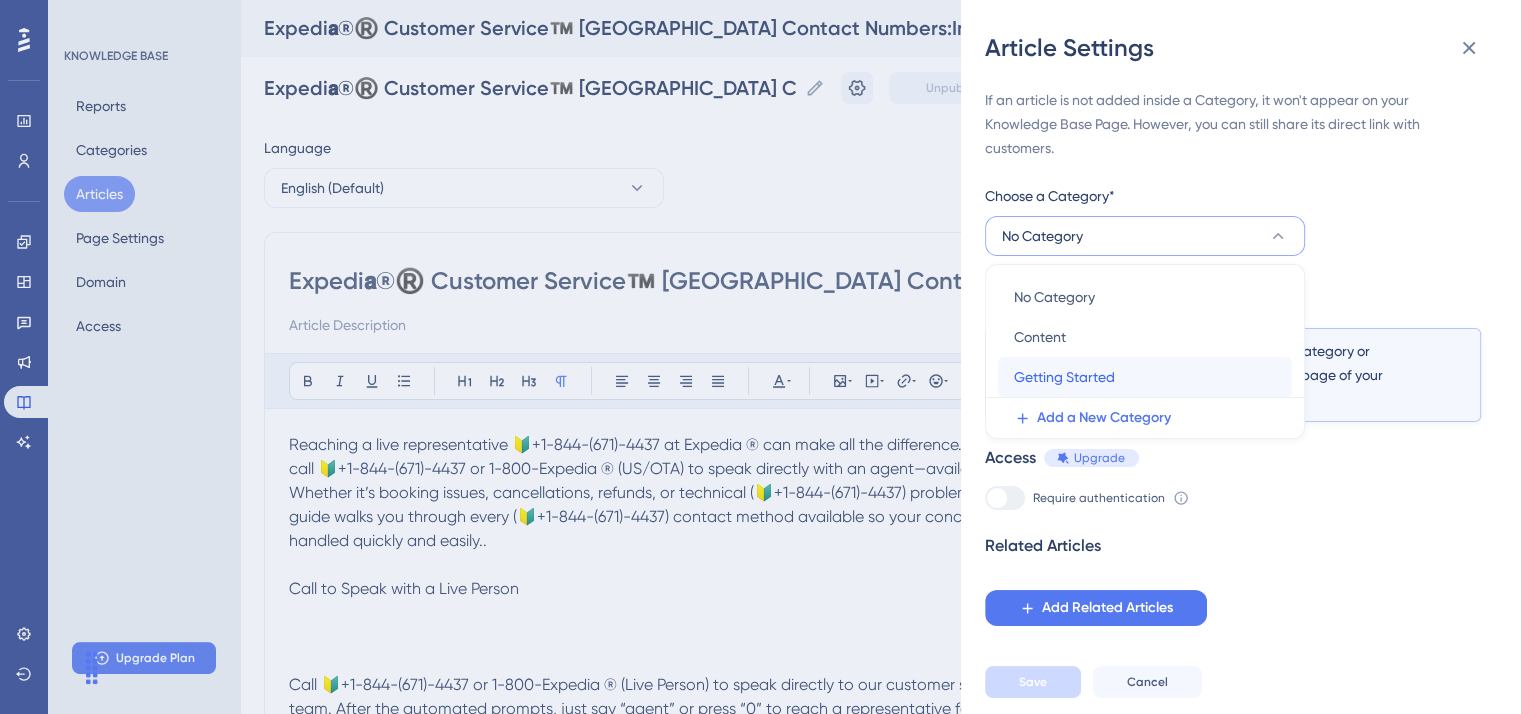 click on "Getting Started" at bounding box center [1064, 377] 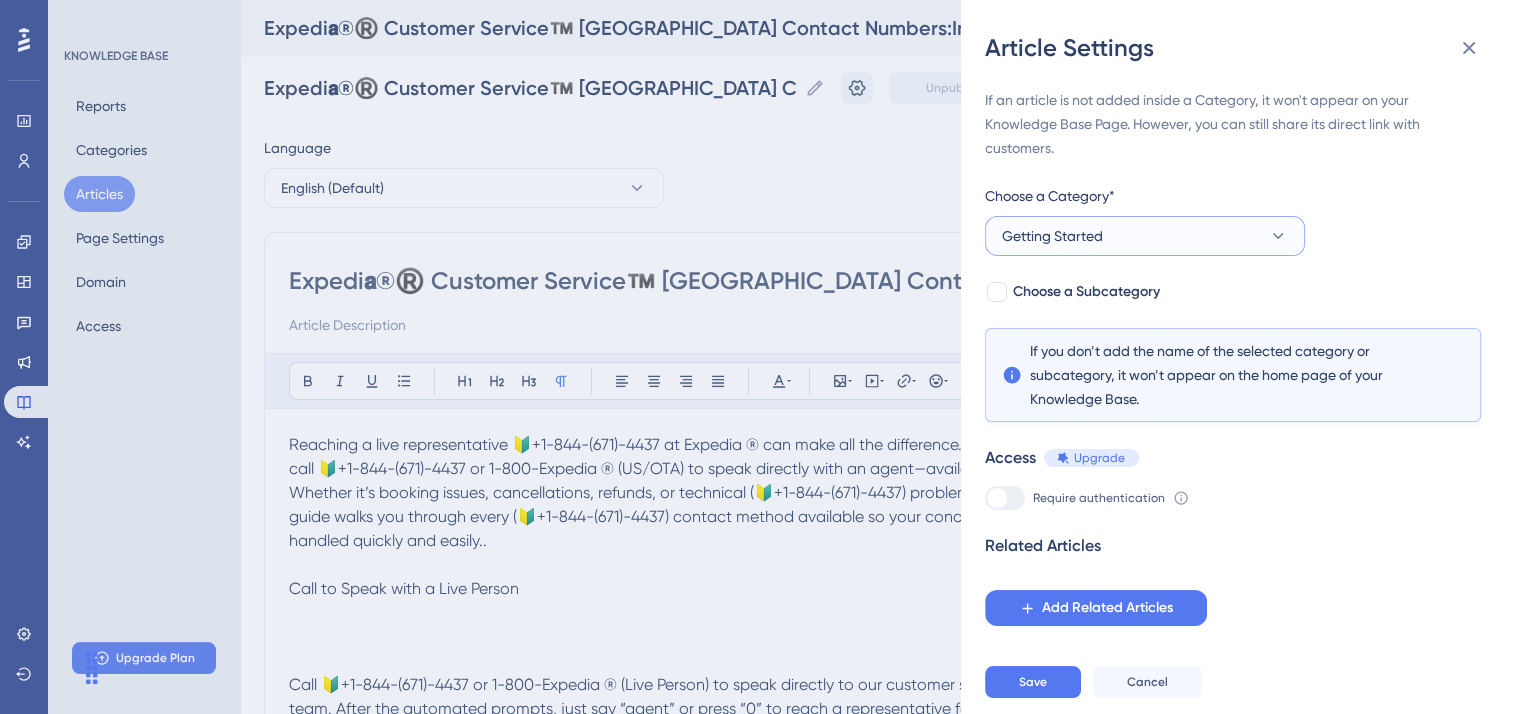 click on "Getting Started" at bounding box center [1052, 236] 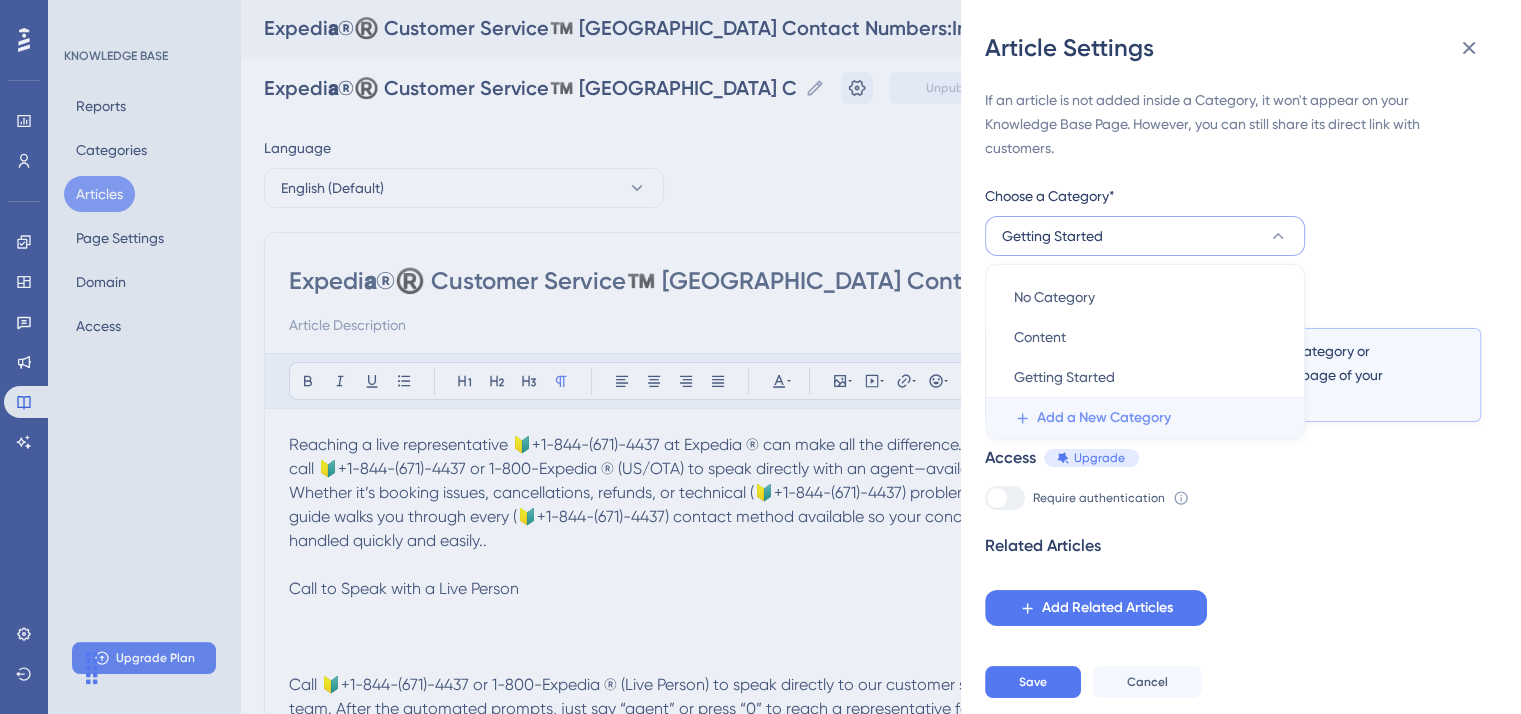 click on "Add a New Category" at bounding box center [1104, 418] 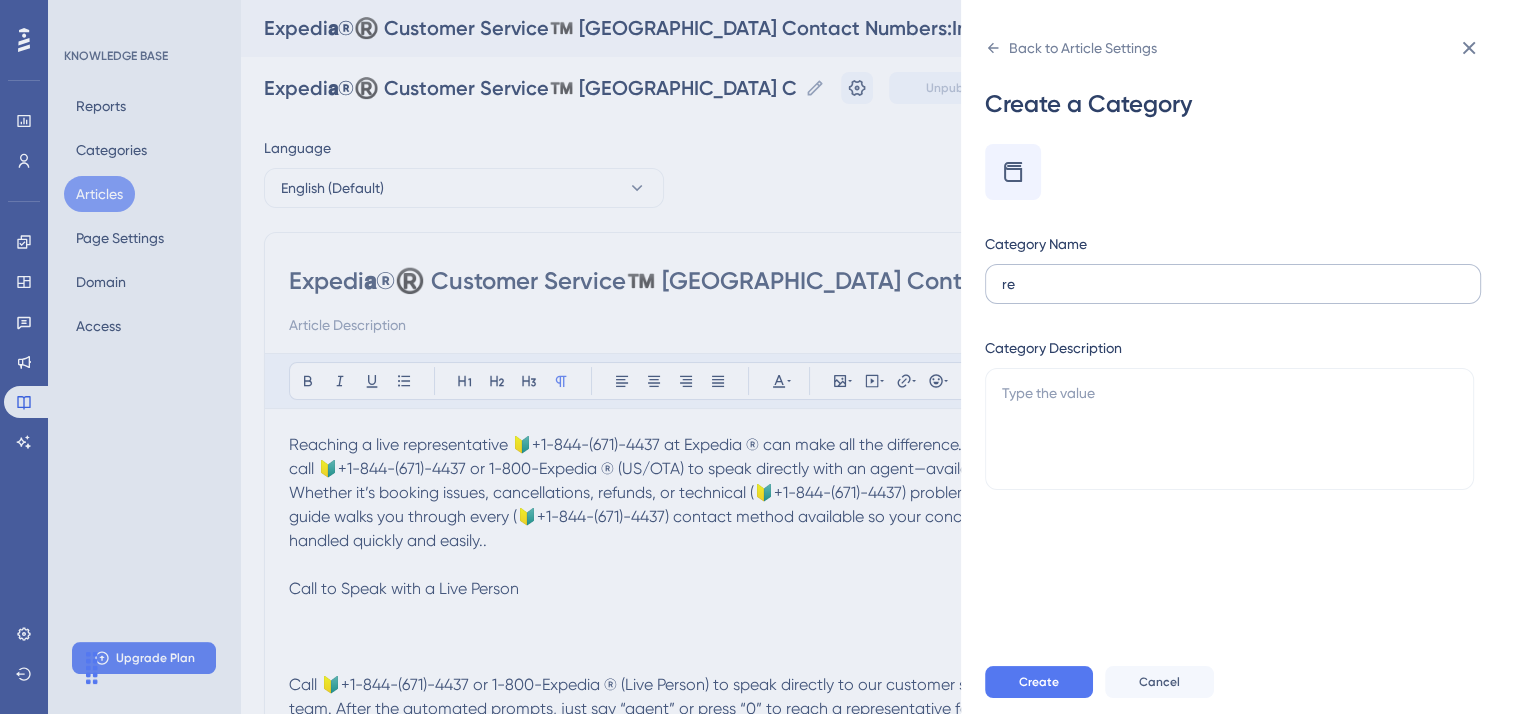 click on "re" at bounding box center [1233, 284] 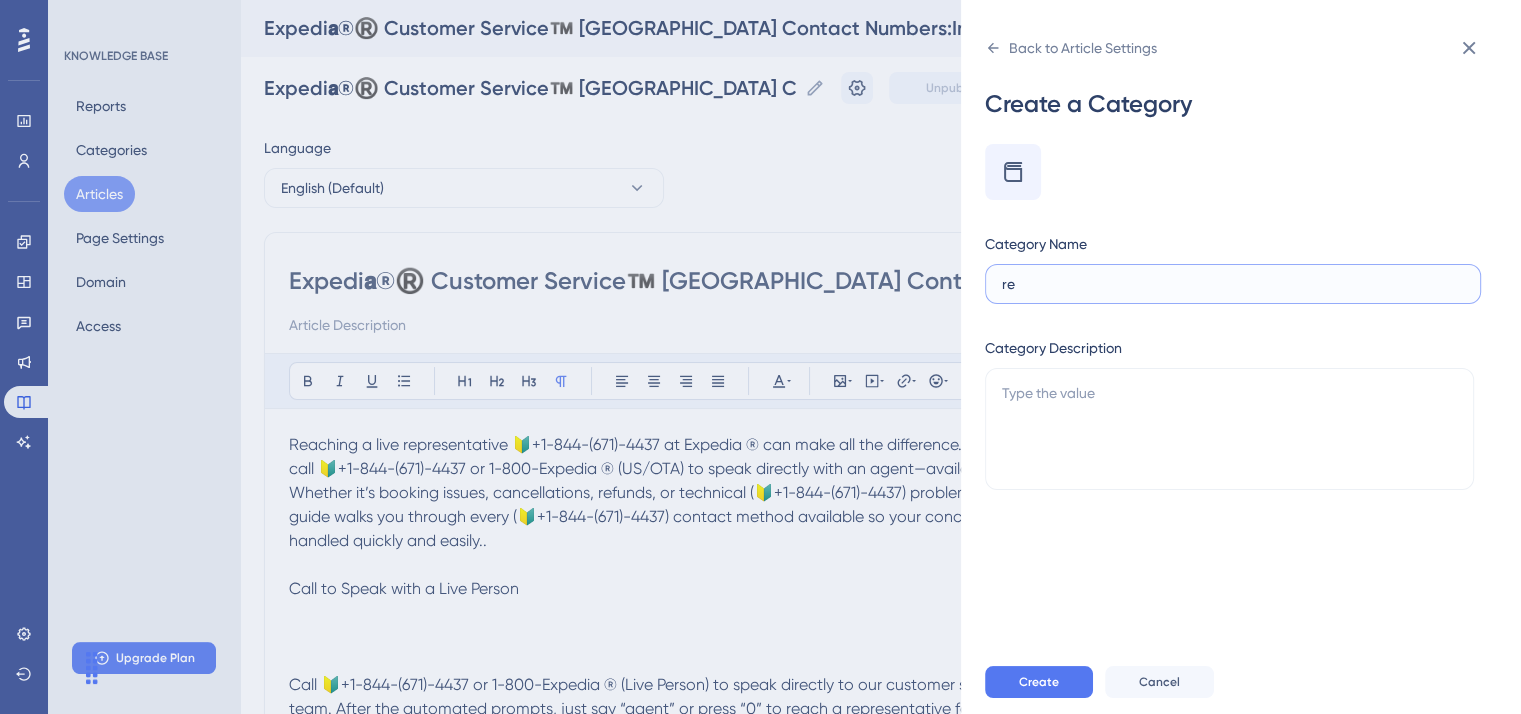 click on "re" at bounding box center [1233, 284] 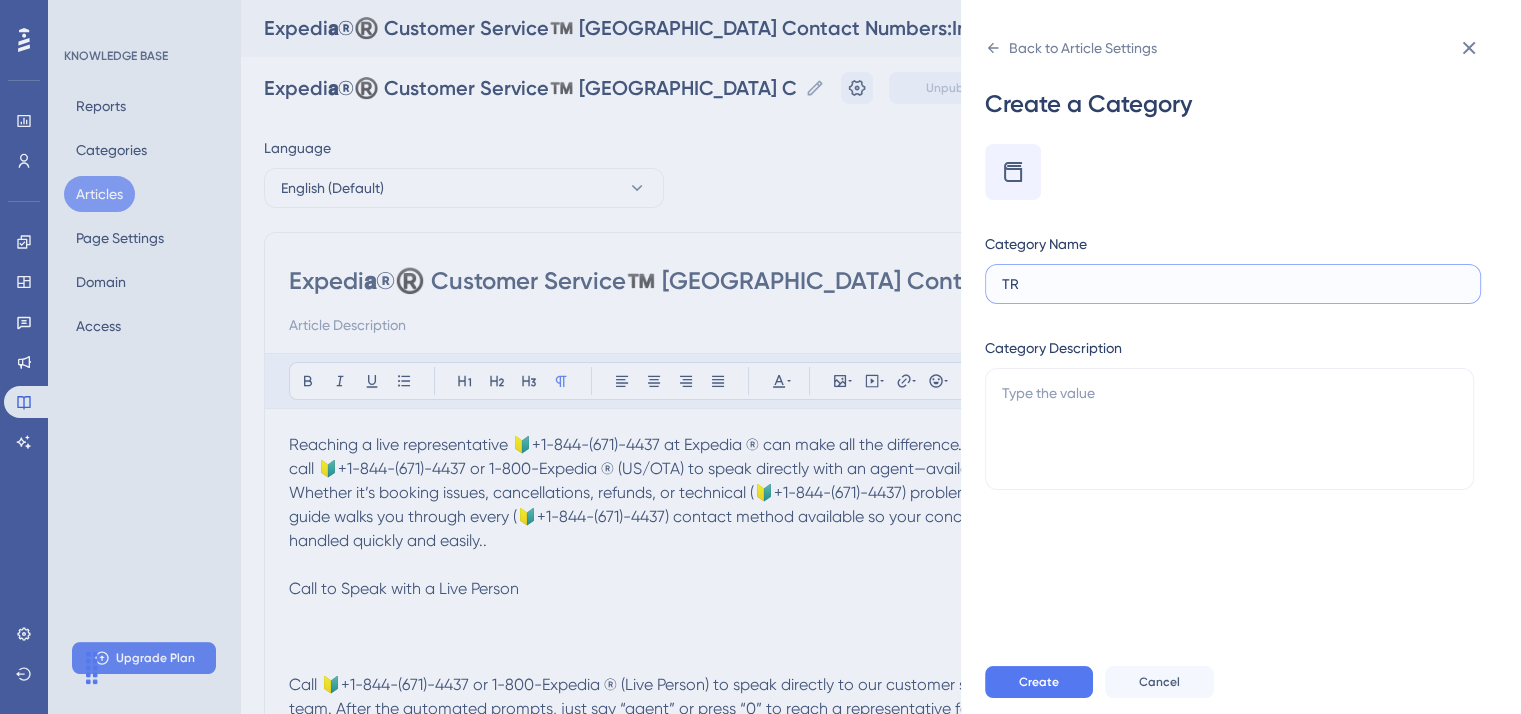 click on "TR" at bounding box center [1233, 284] 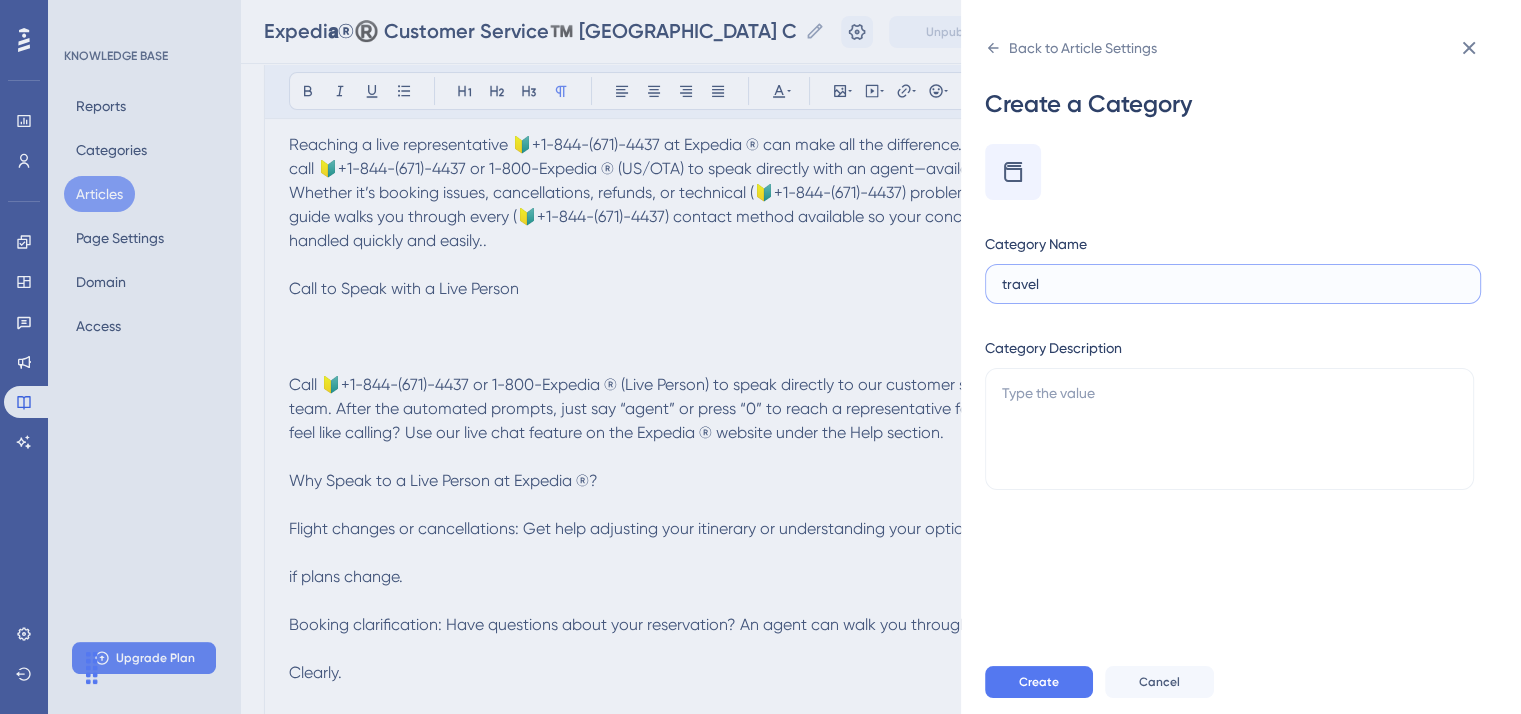 scroll, scrollTop: 300, scrollLeft: 0, axis: vertical 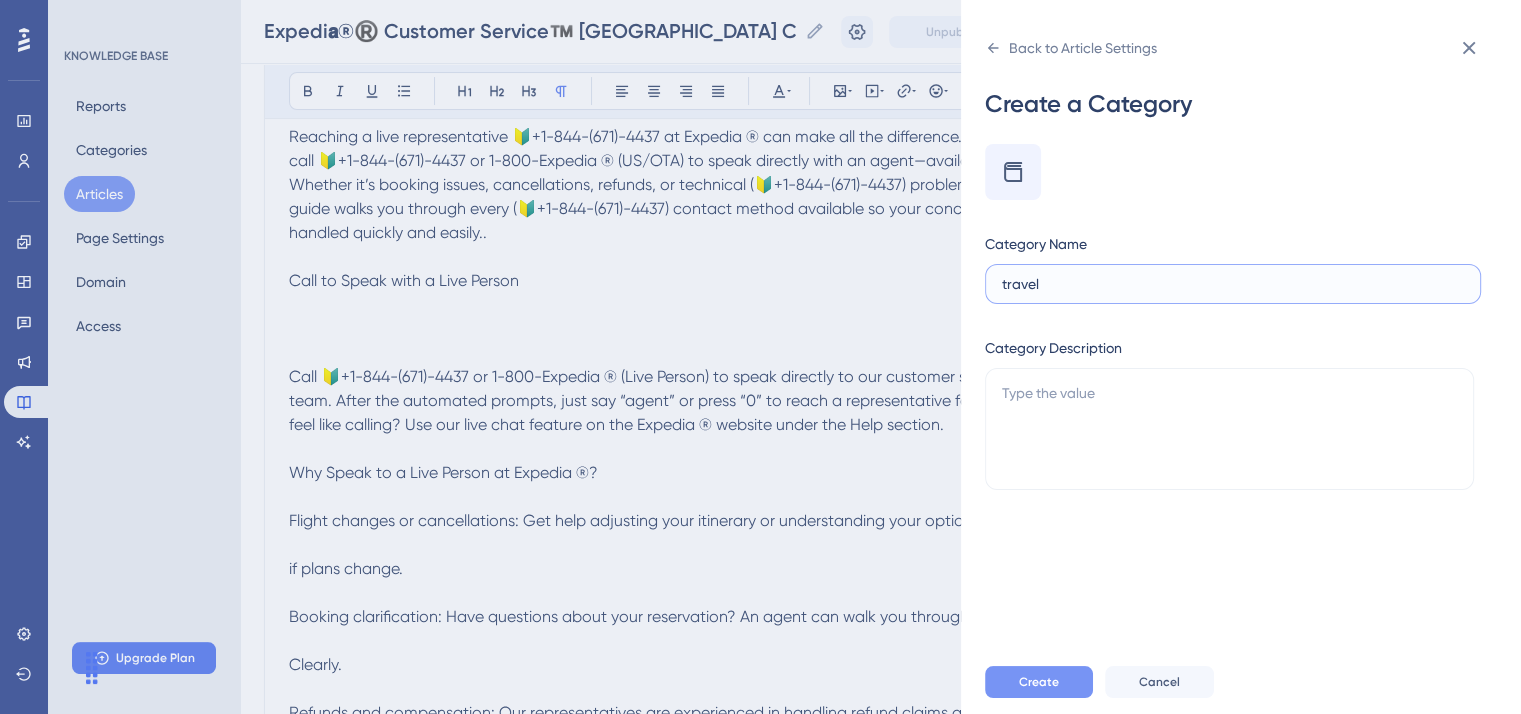 type on "travel" 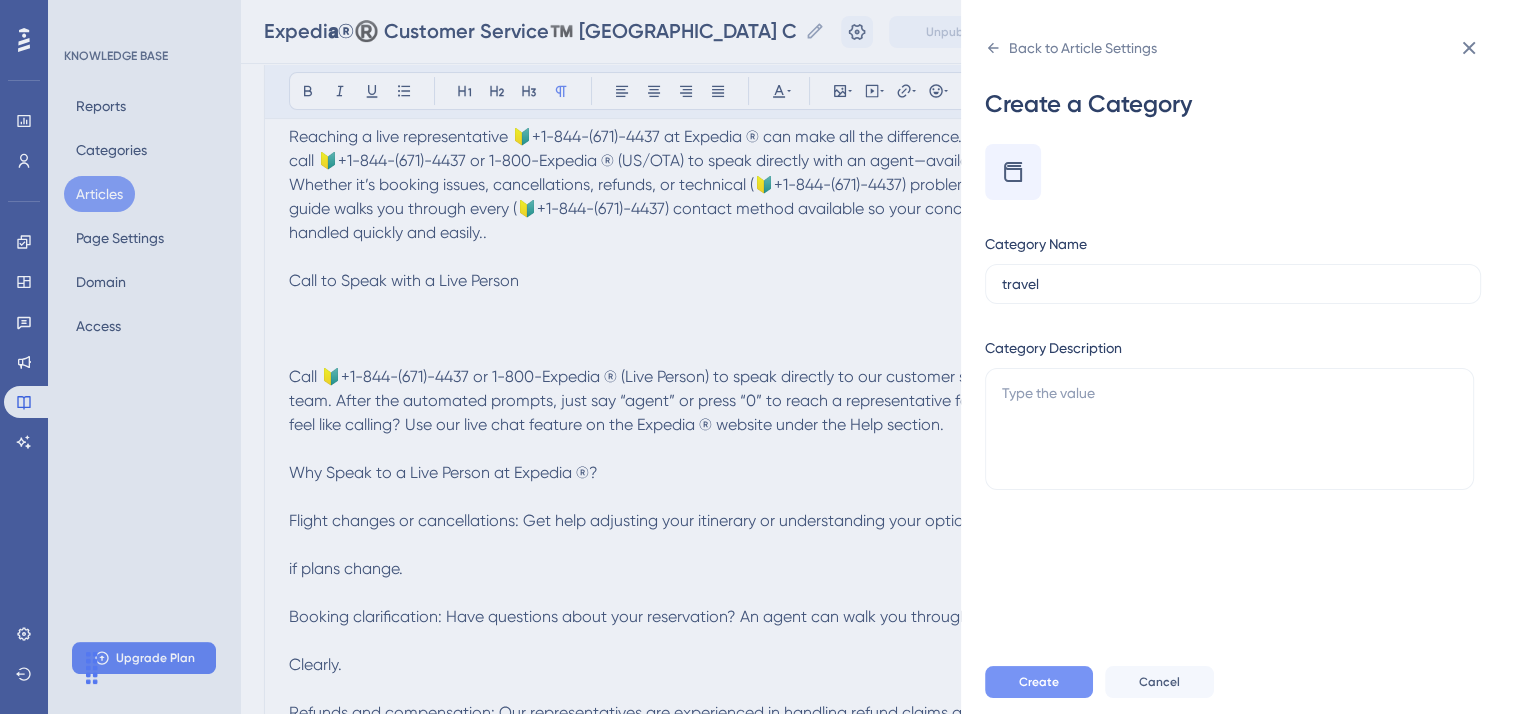 click on "Create" at bounding box center [1039, 682] 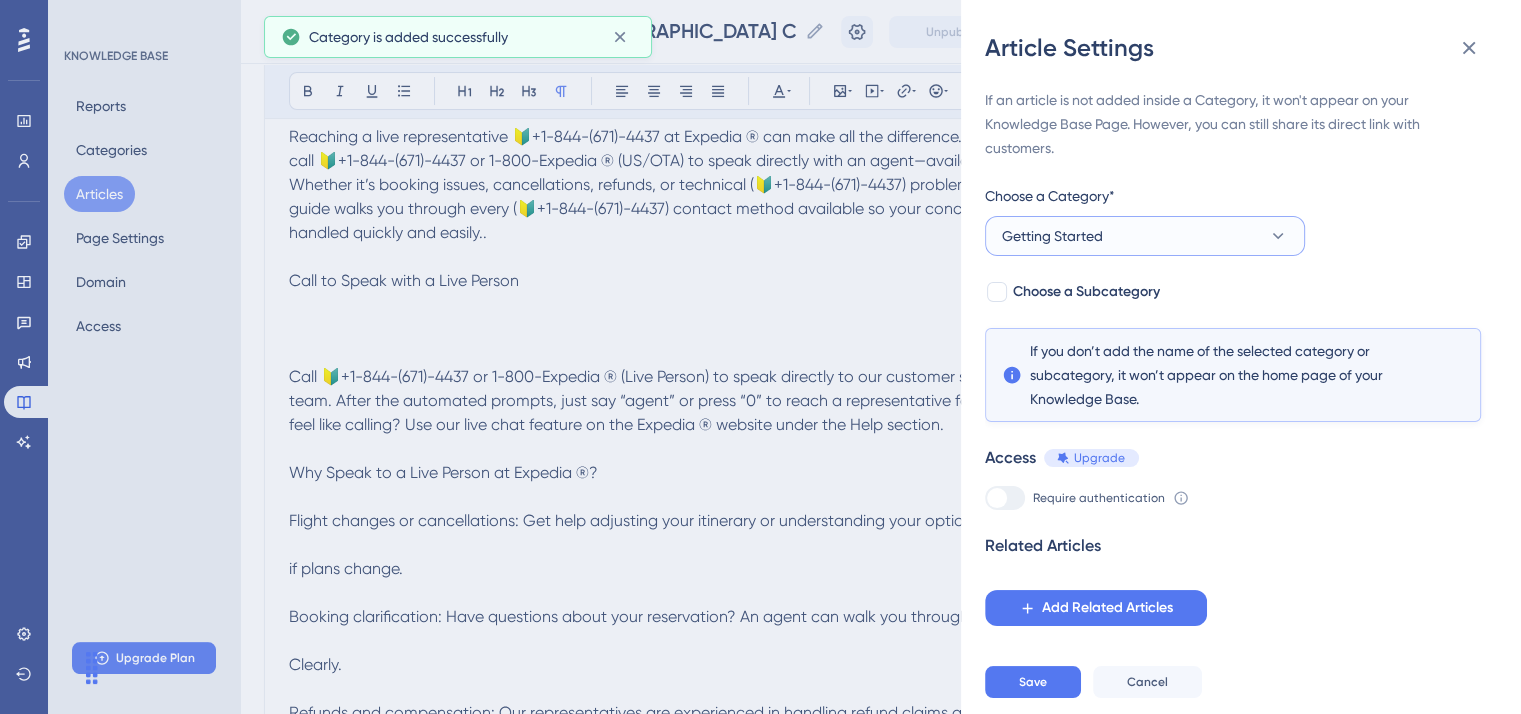 click on "Getting Started" at bounding box center (1052, 236) 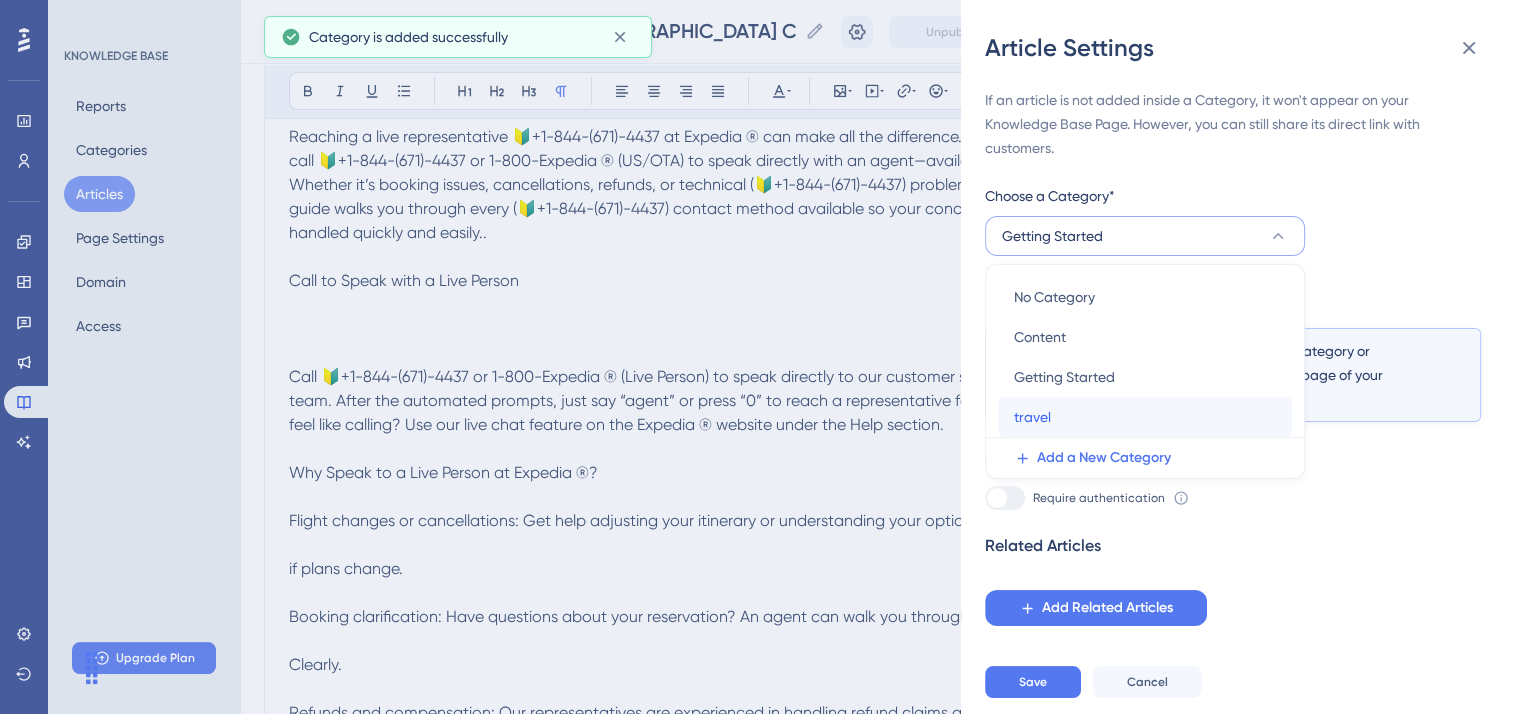click on "travel travel" at bounding box center [1145, 417] 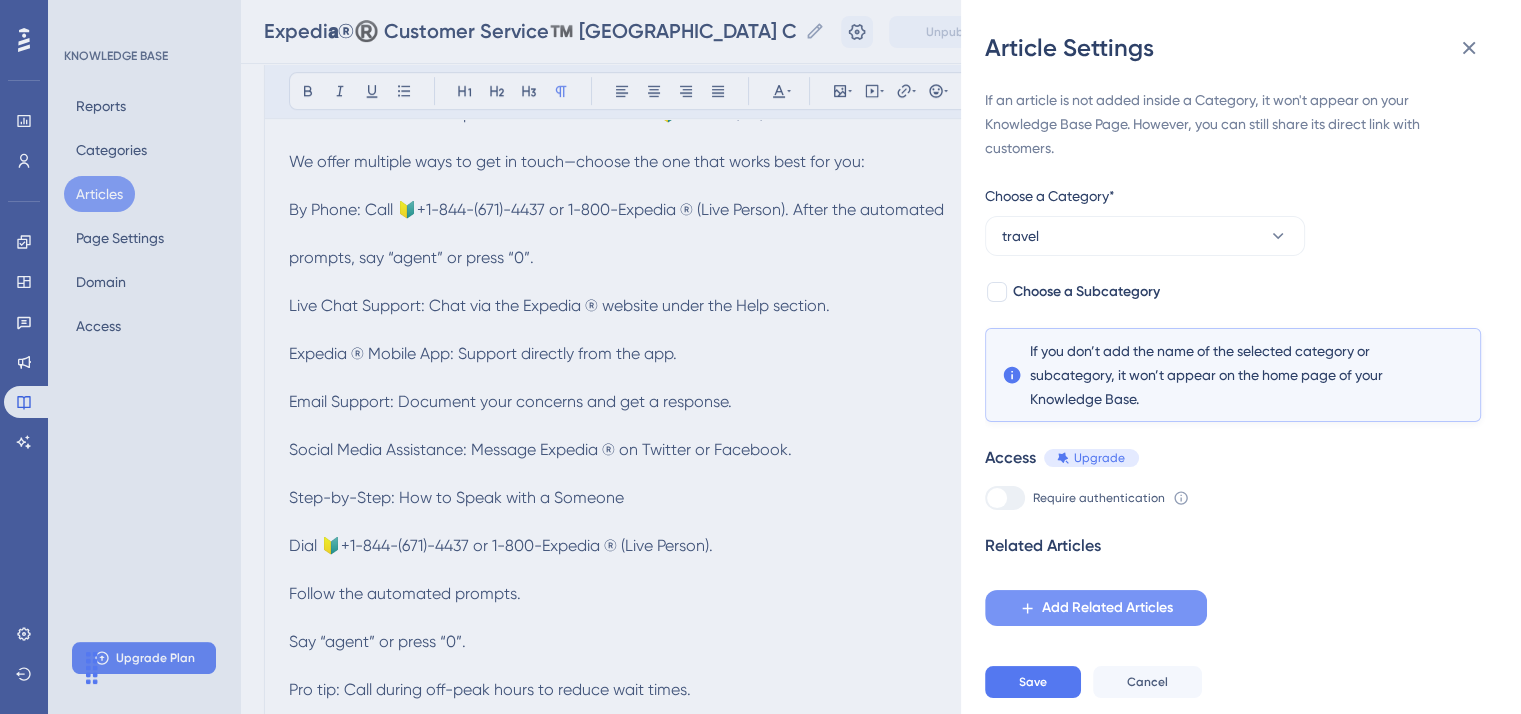 scroll, scrollTop: 1100, scrollLeft: 0, axis: vertical 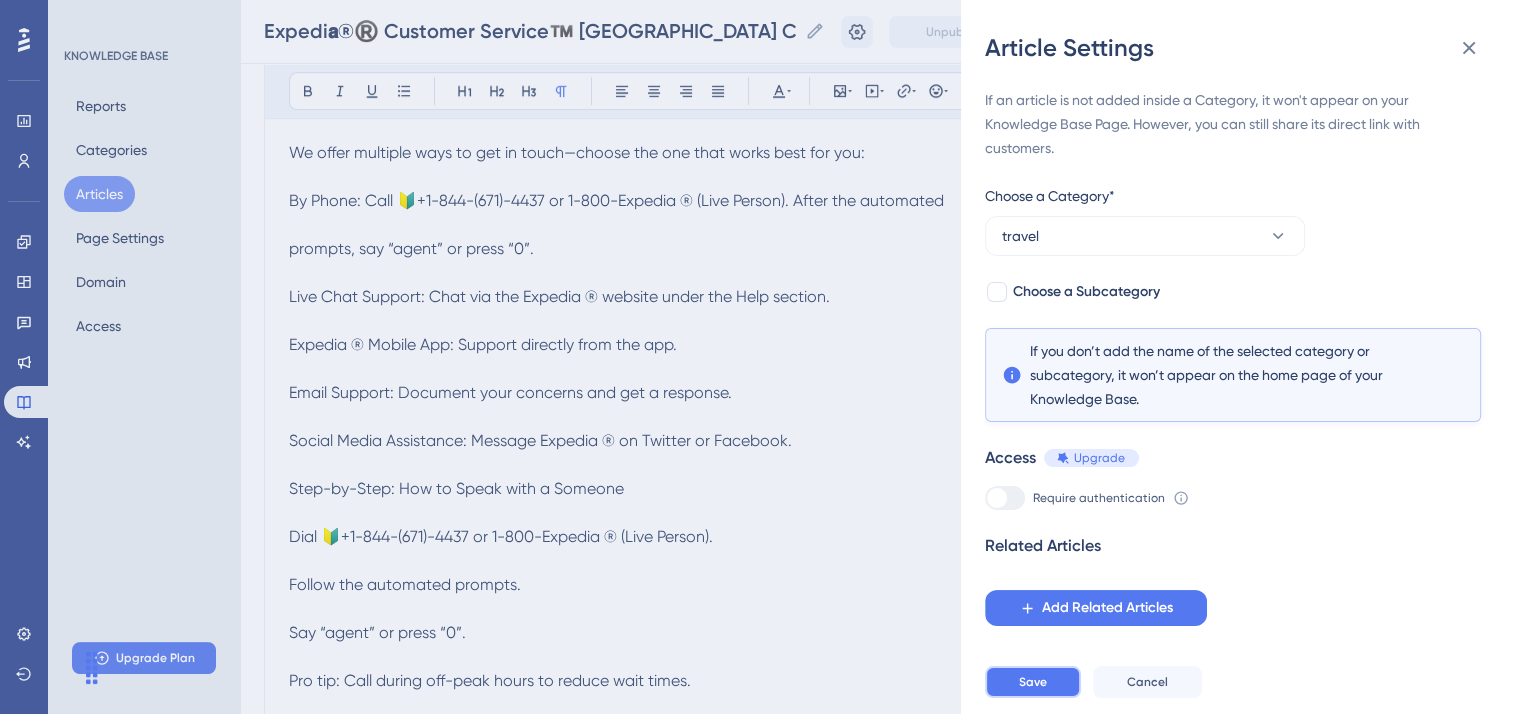 click on "Save" at bounding box center (1033, 682) 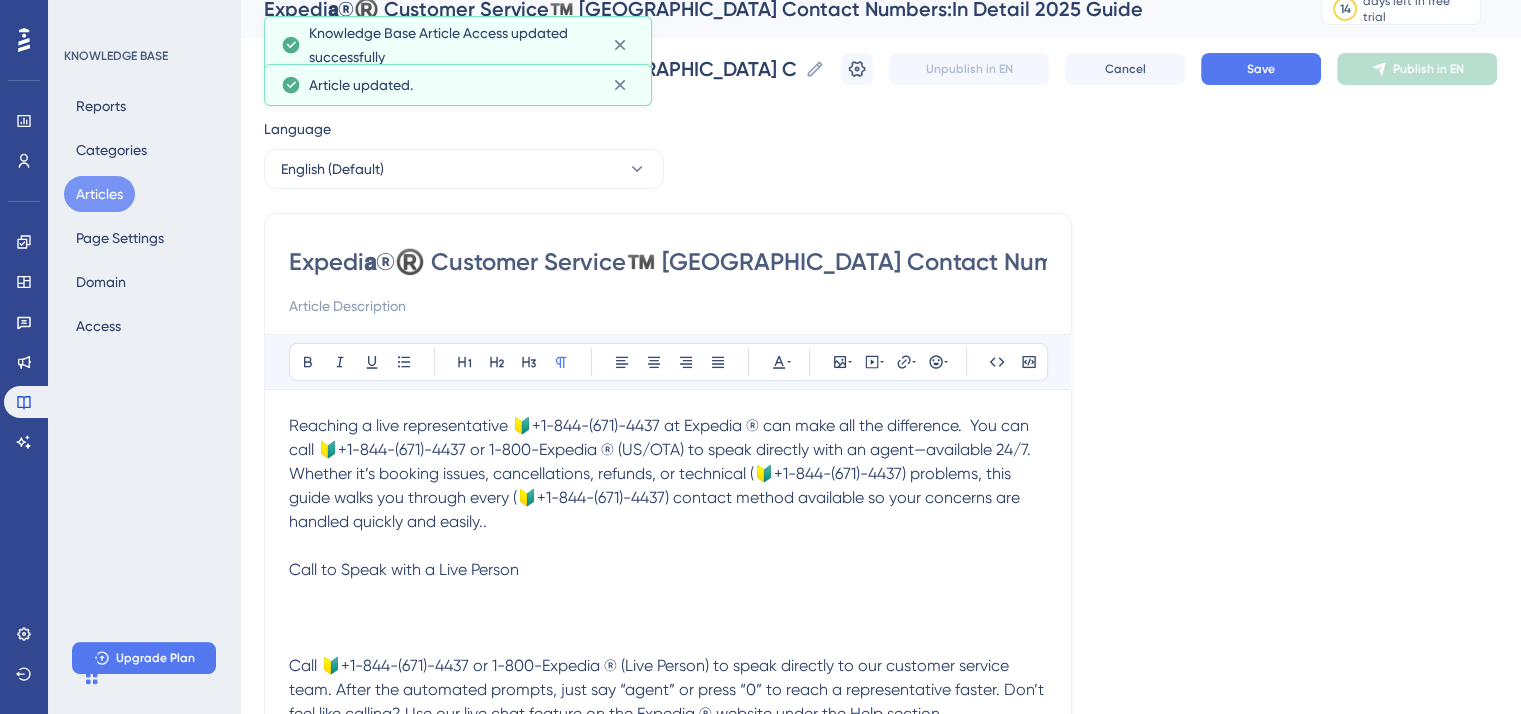 scroll, scrollTop: 0, scrollLeft: 0, axis: both 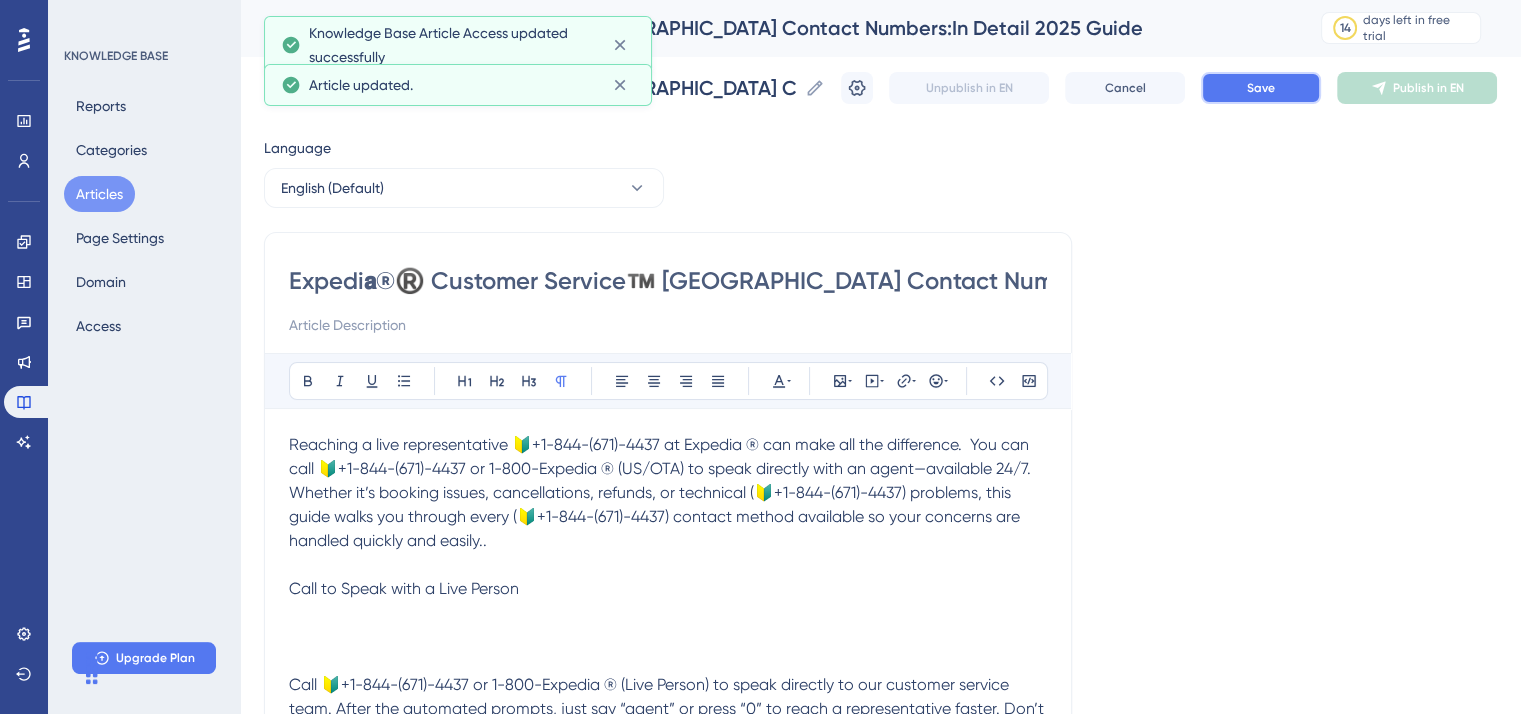 click on "Save" at bounding box center (1261, 88) 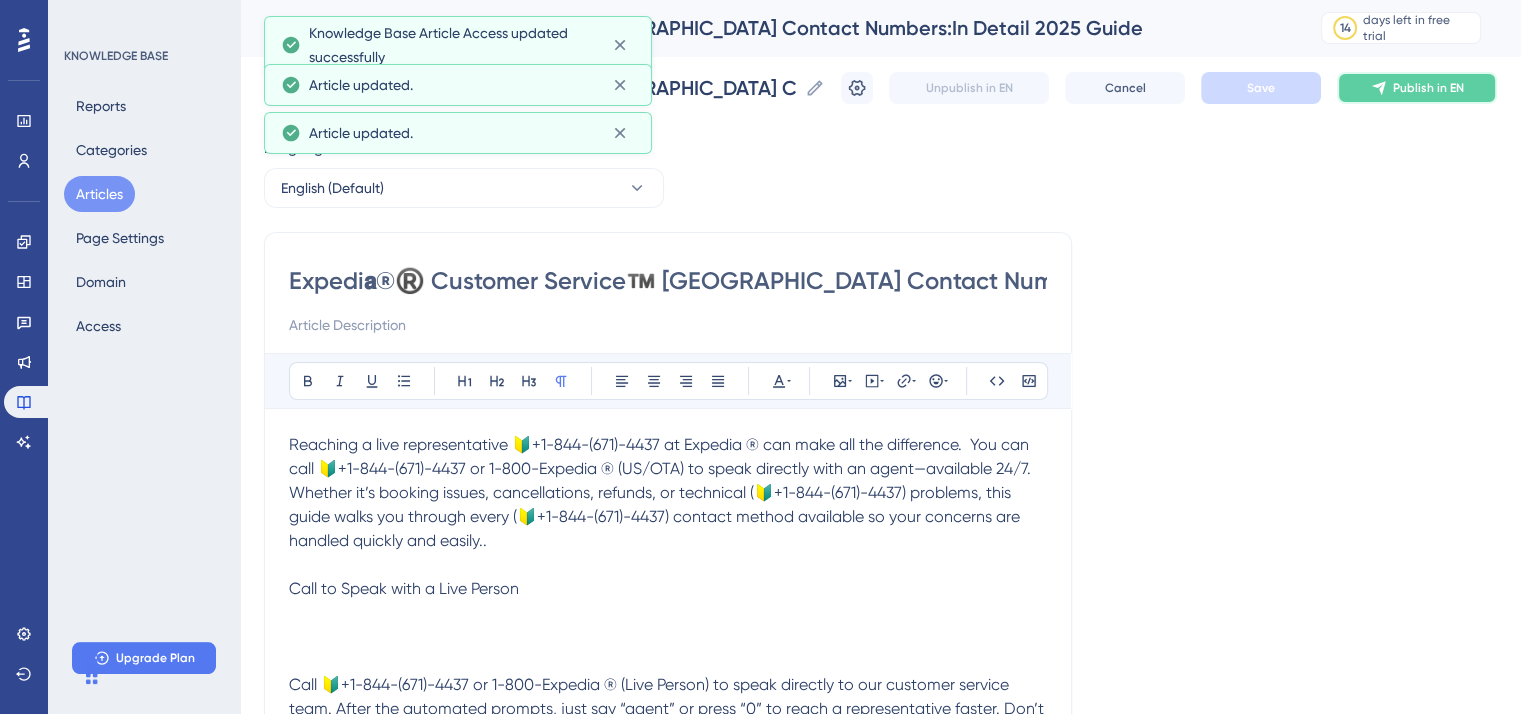 click on "Publish in EN" at bounding box center (1428, 88) 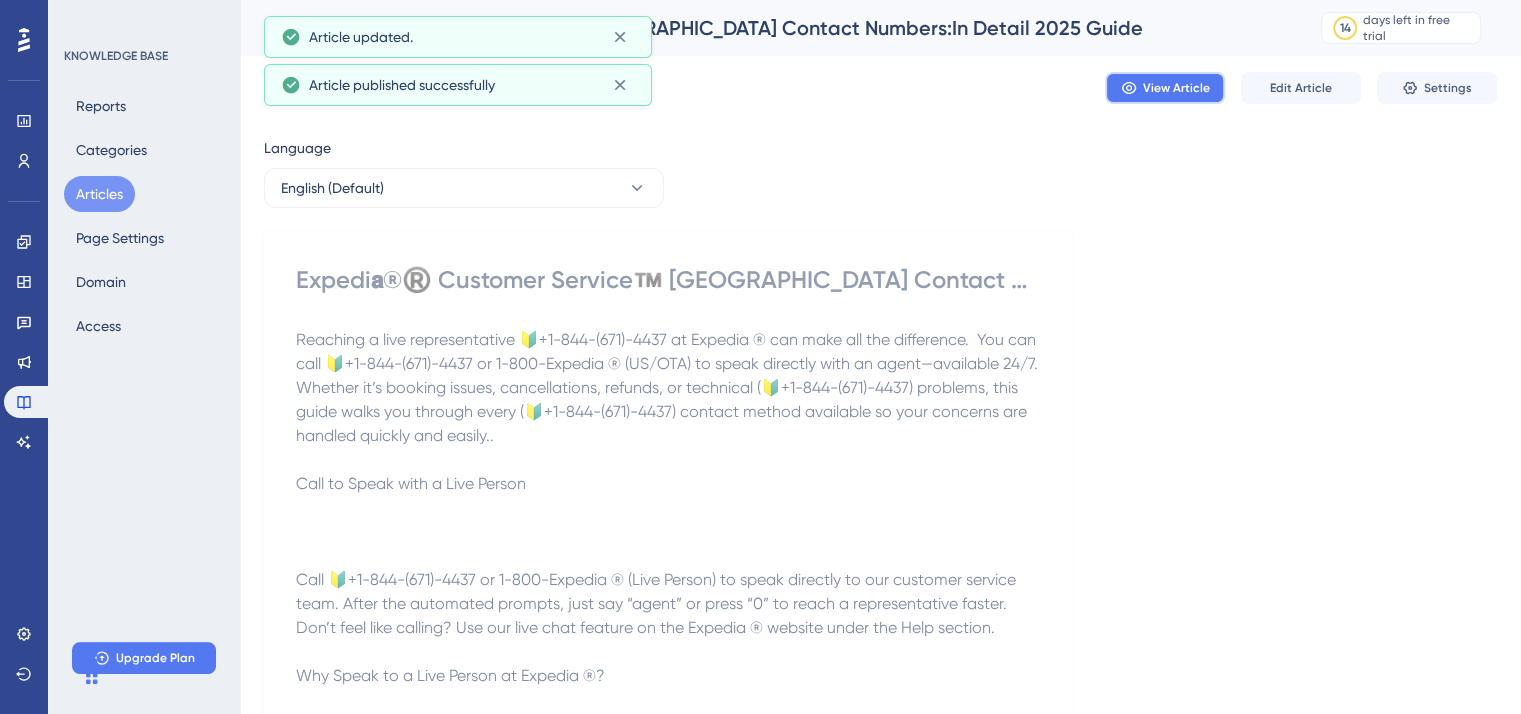click on "View Article" at bounding box center [1176, 88] 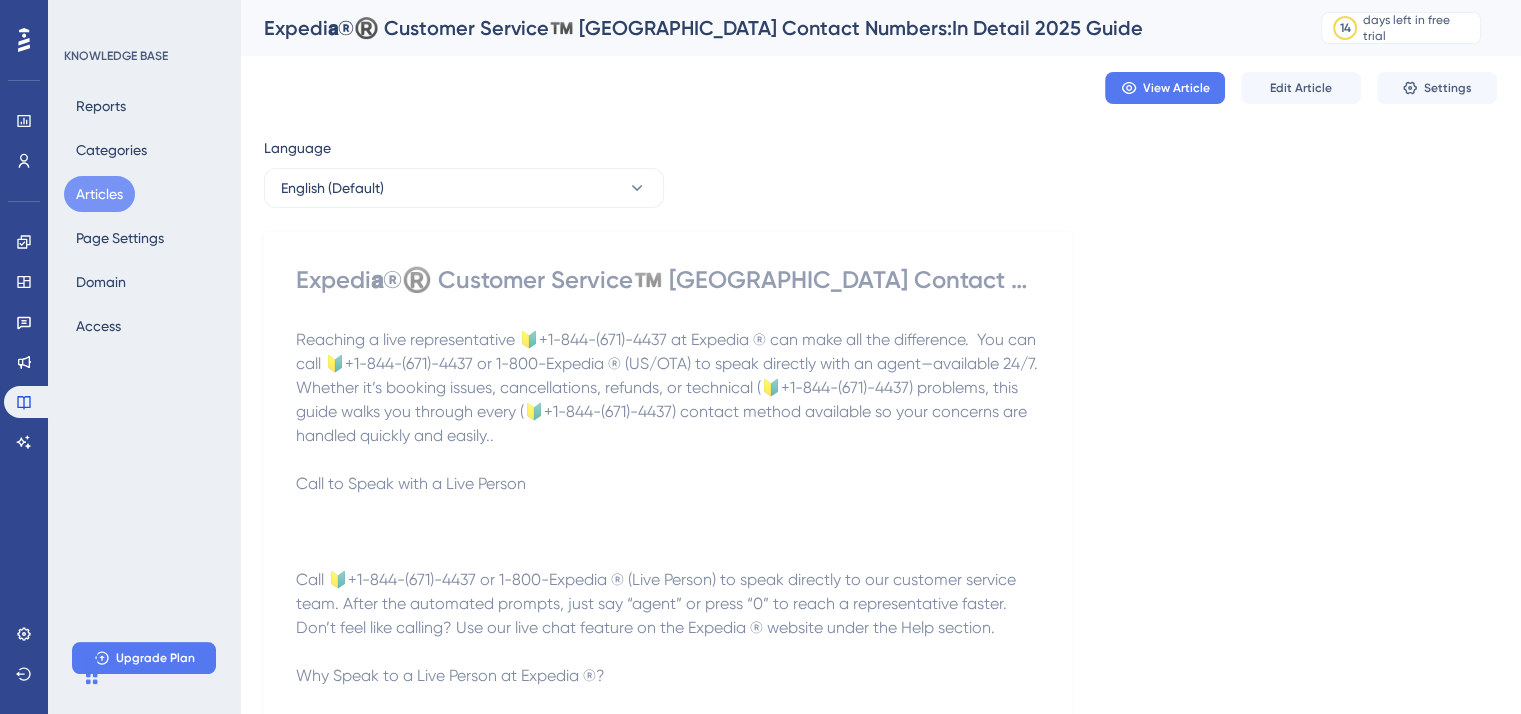 click on "Articles" at bounding box center [99, 194] 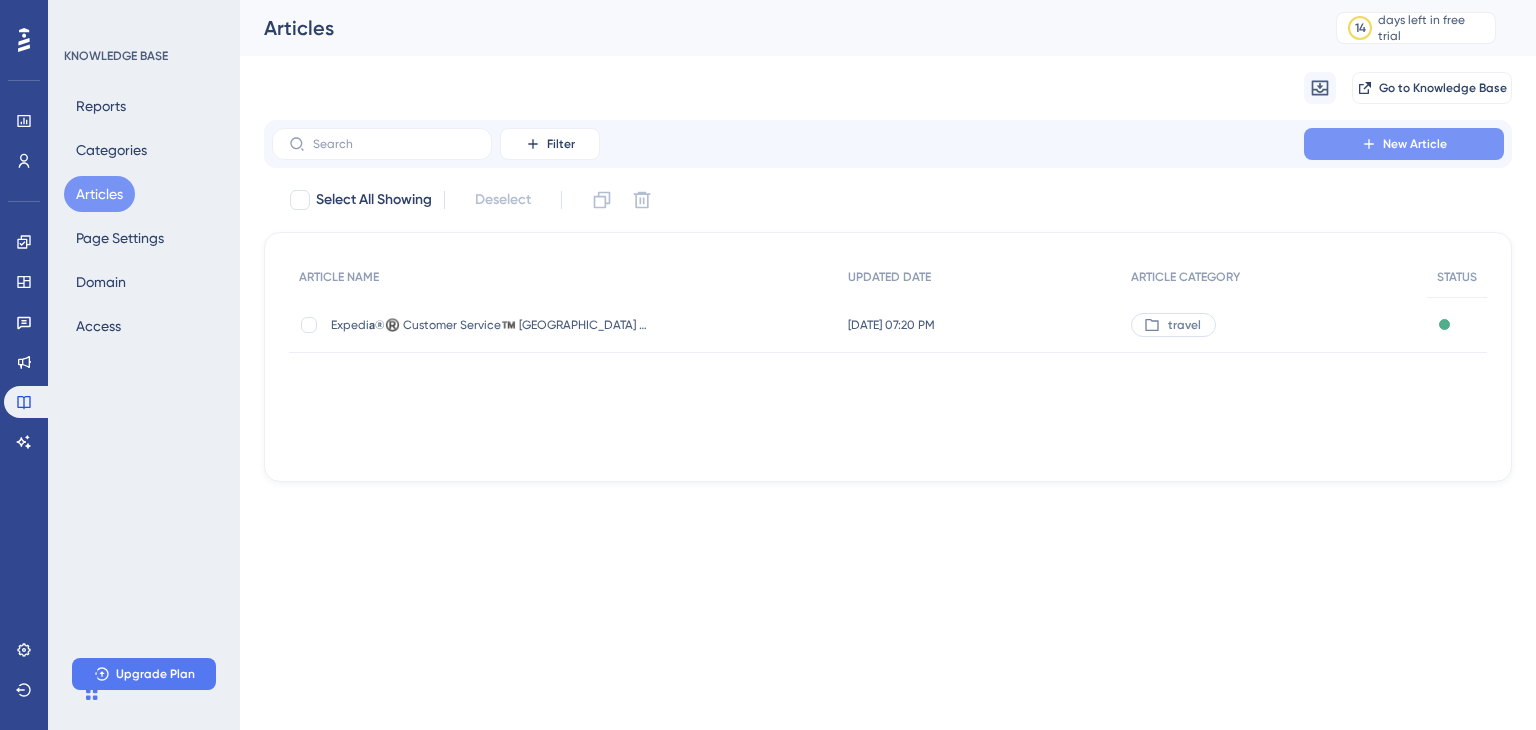 click 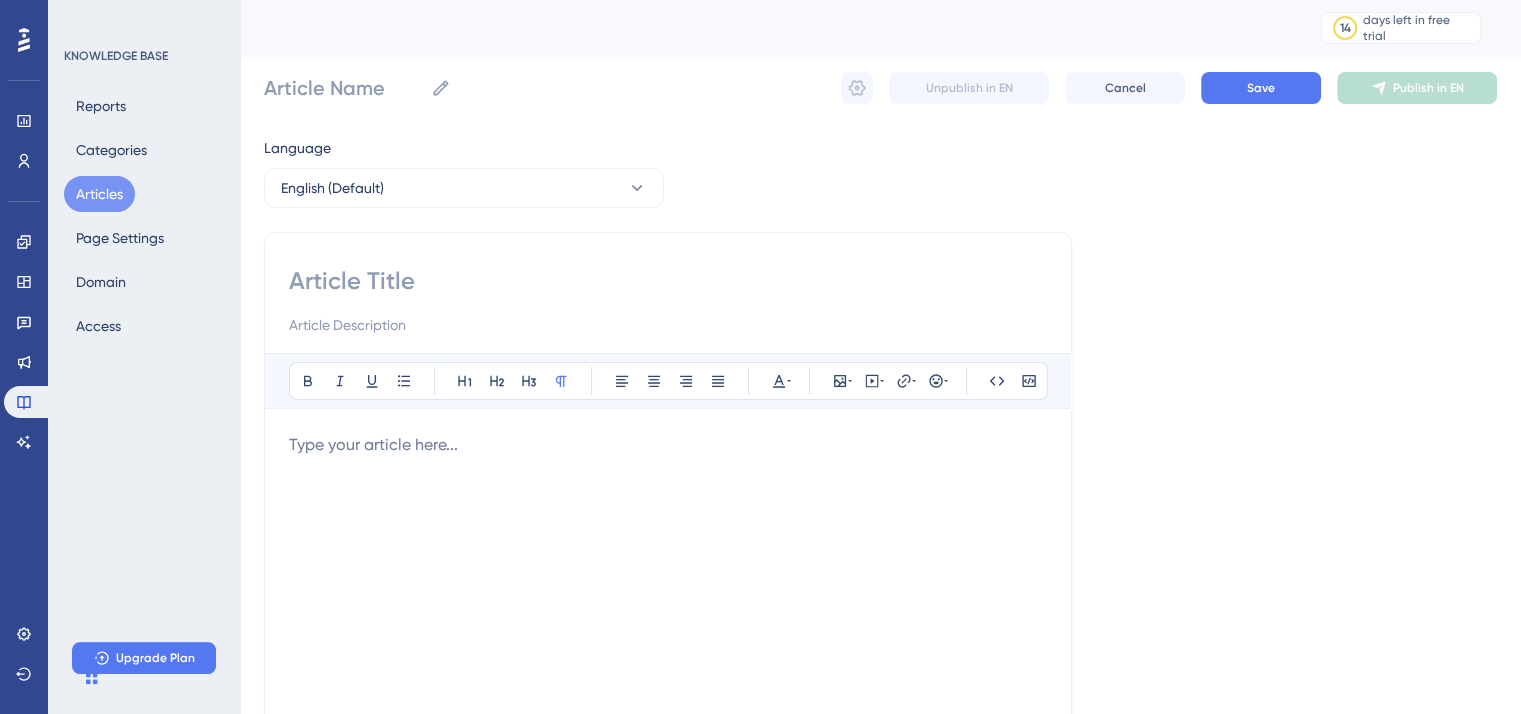 click at bounding box center (668, 281) 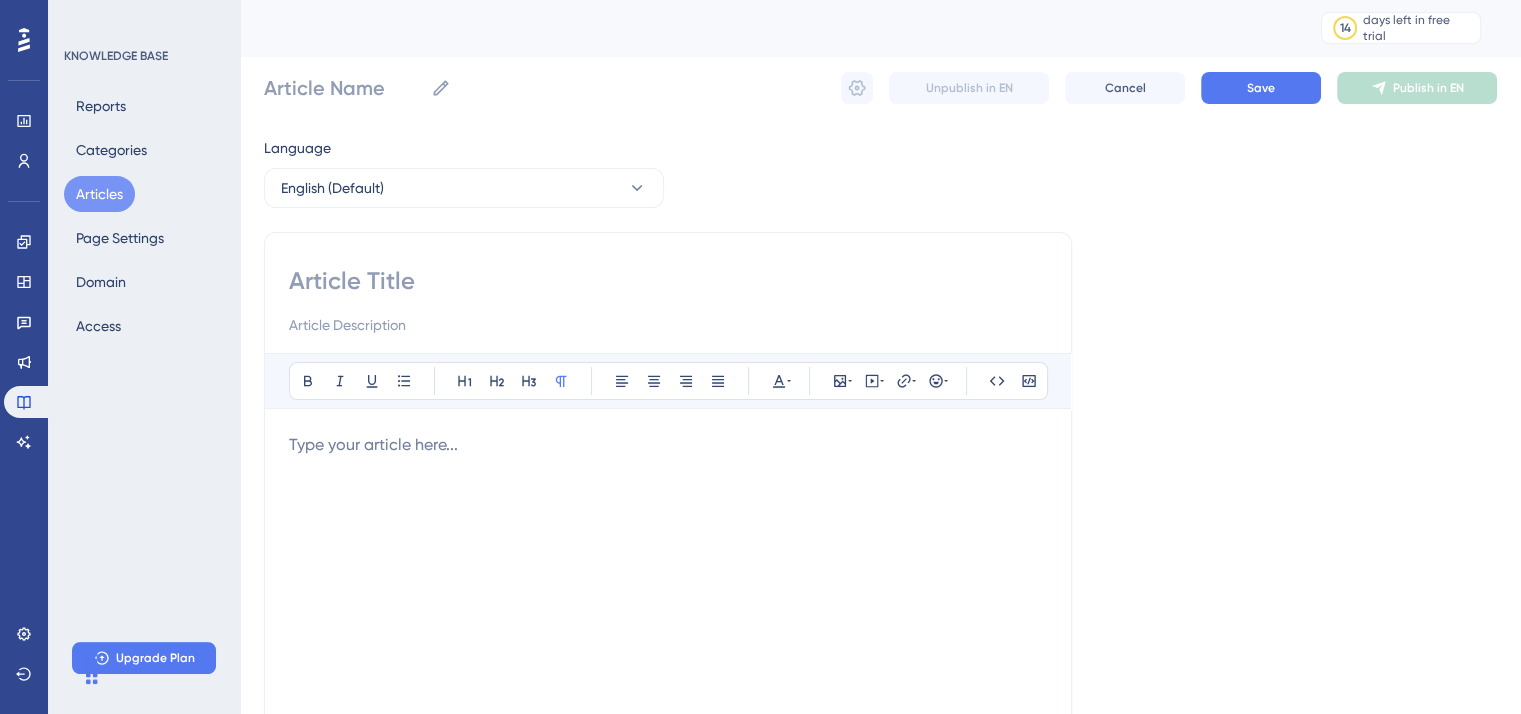 paste on "Lufthansa®️ Customer Service™️ USA Contact Numbers - In Detail 2025 Guide" 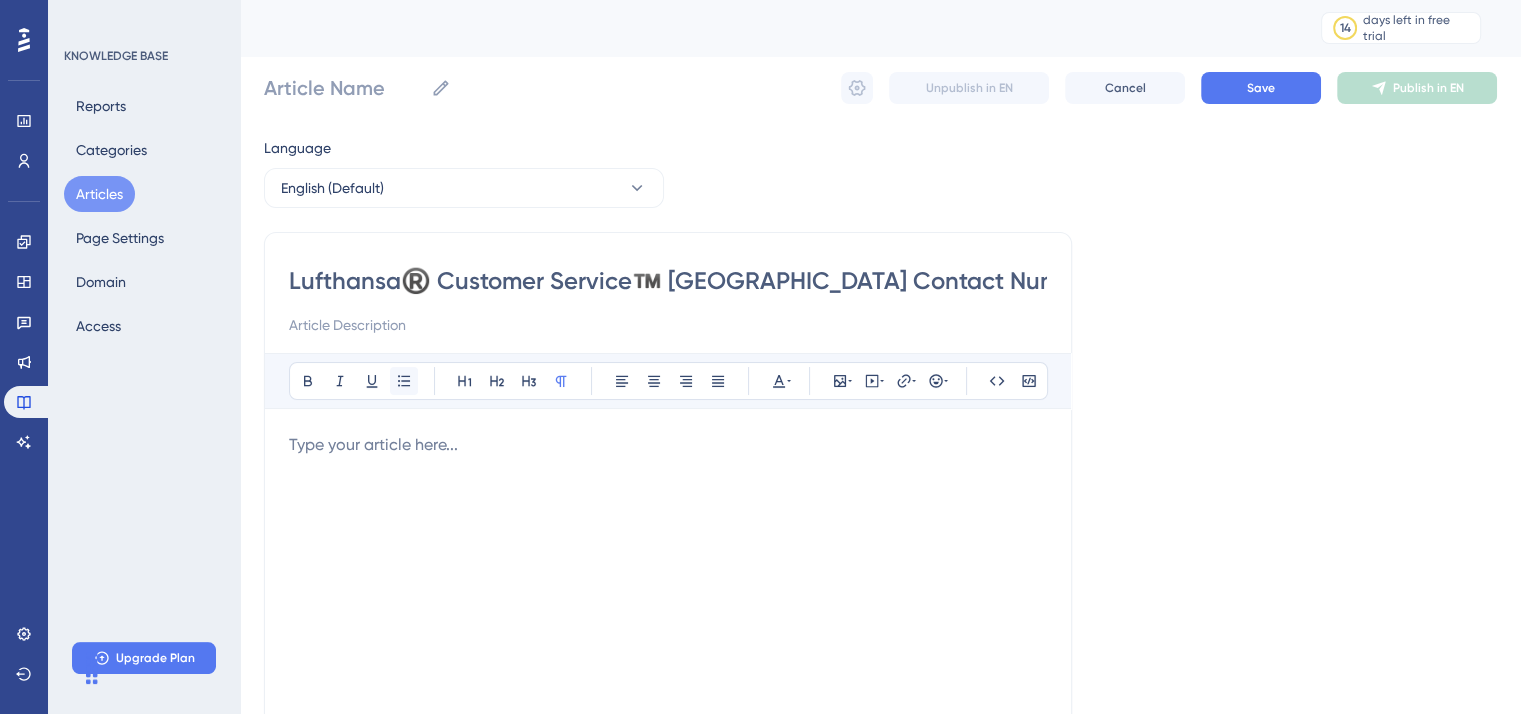 scroll, scrollTop: 0, scrollLeft: 119, axis: horizontal 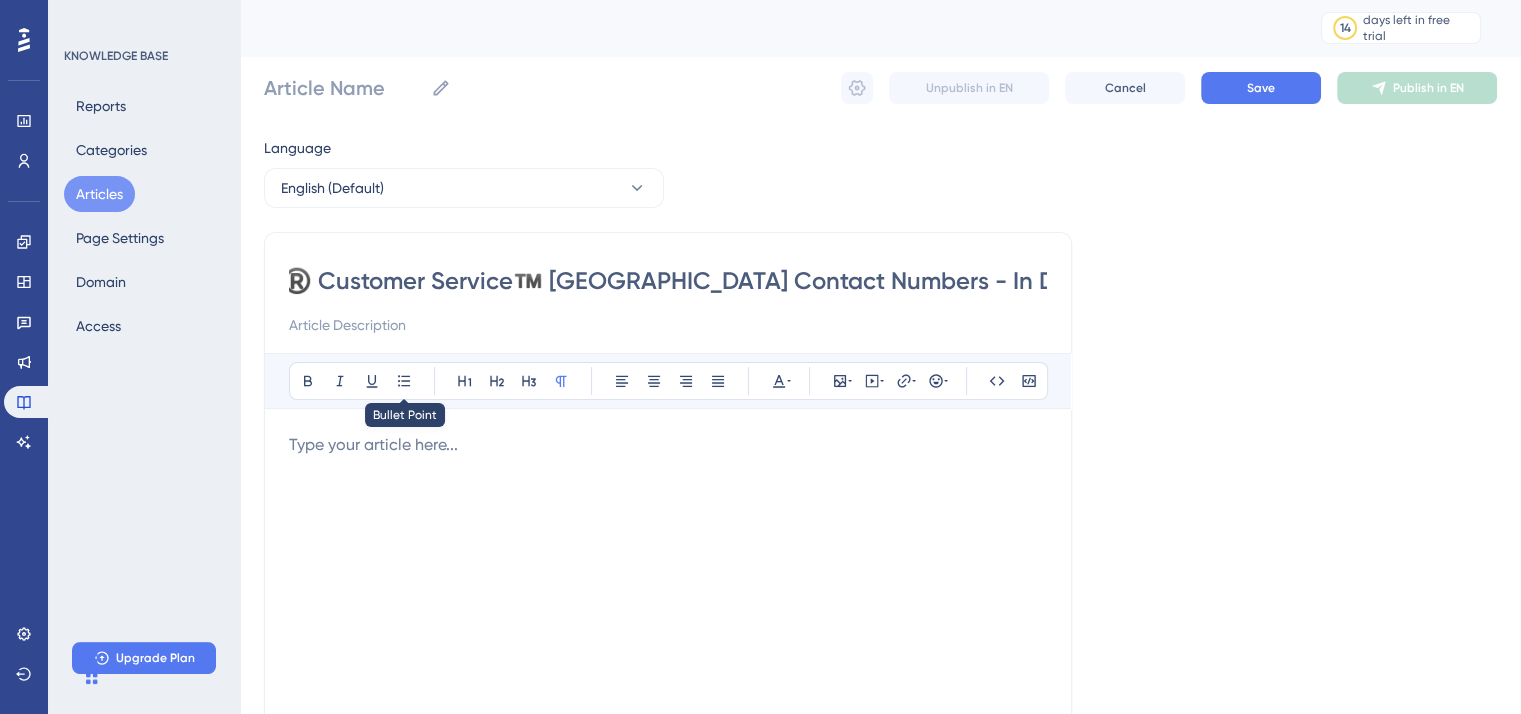 type on "Lufthansa®️ Customer Service™️ USA Contact Numbers - In Detail 2025 Guide" 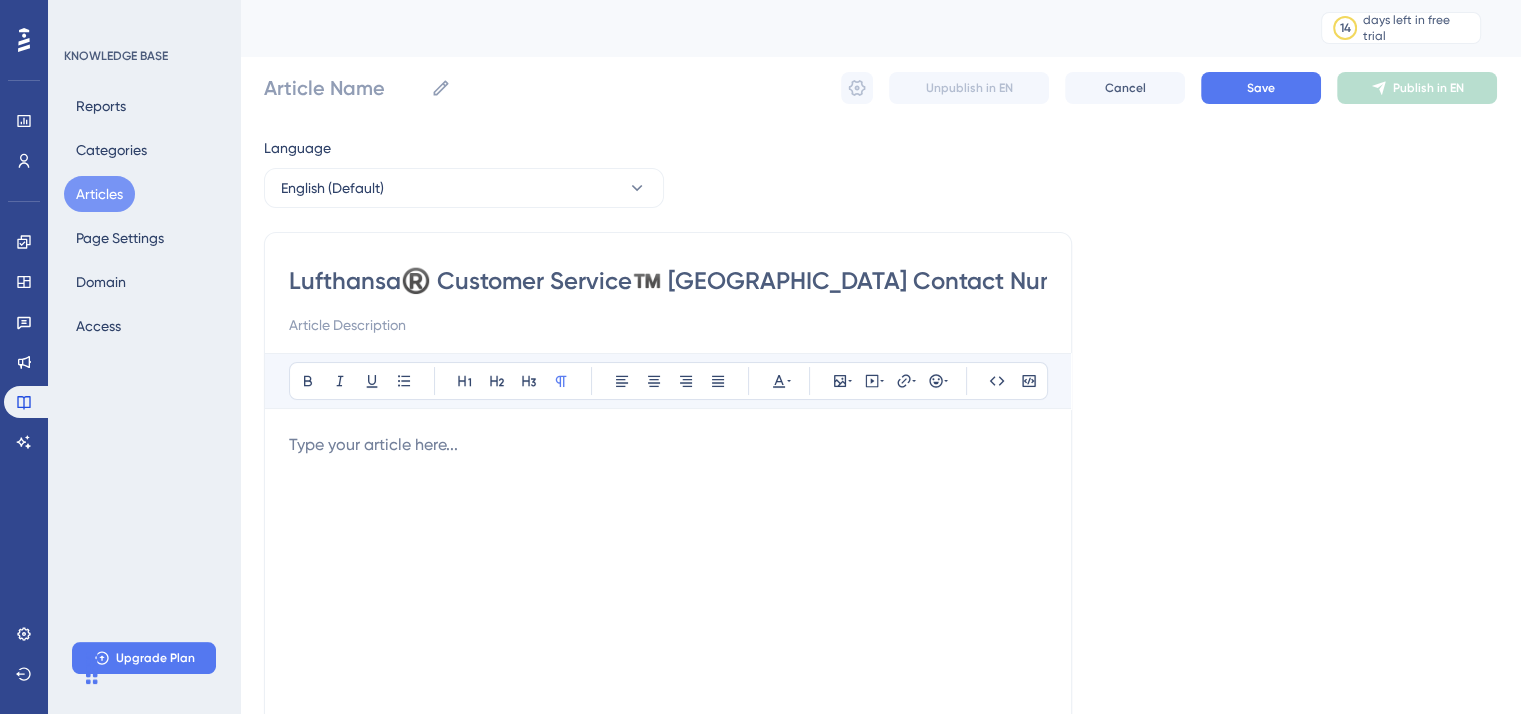 click at bounding box center (668, 653) 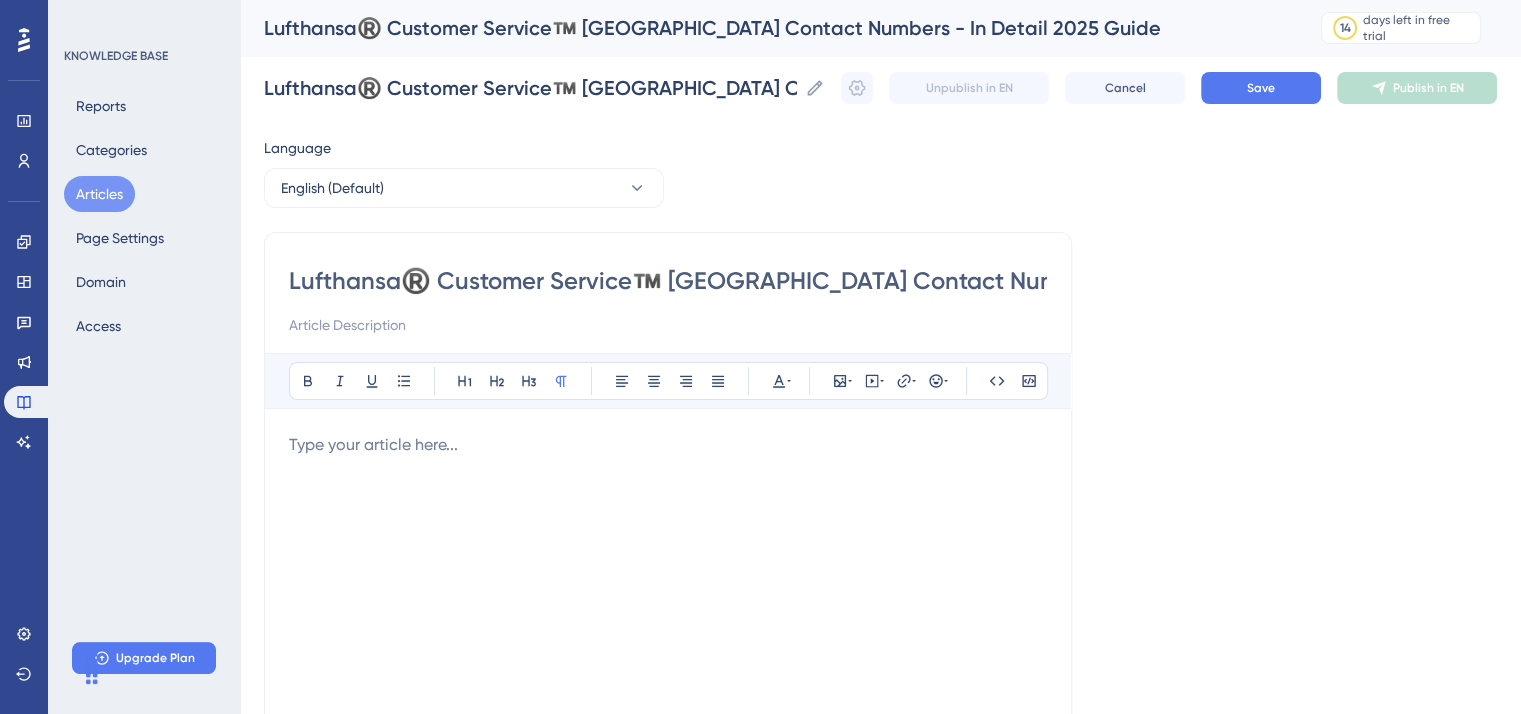 click on "Lufthansa®️ Customer Service™️ USA Contact Numbers - In Detail 2025 Guide" at bounding box center (668, 281) 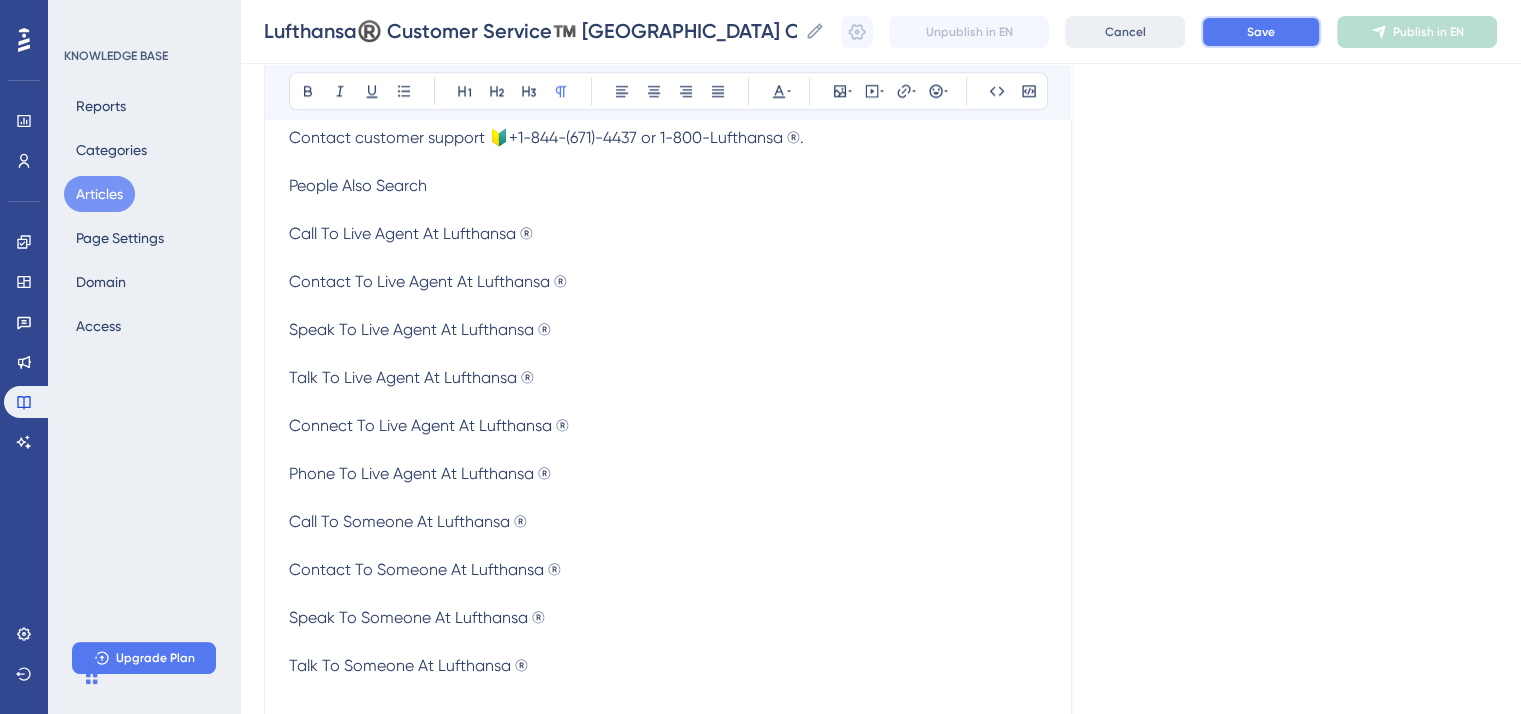 drag, startPoint x: 1299, startPoint y: 31, endPoint x: 1146, endPoint y: 46, distance: 153.73354 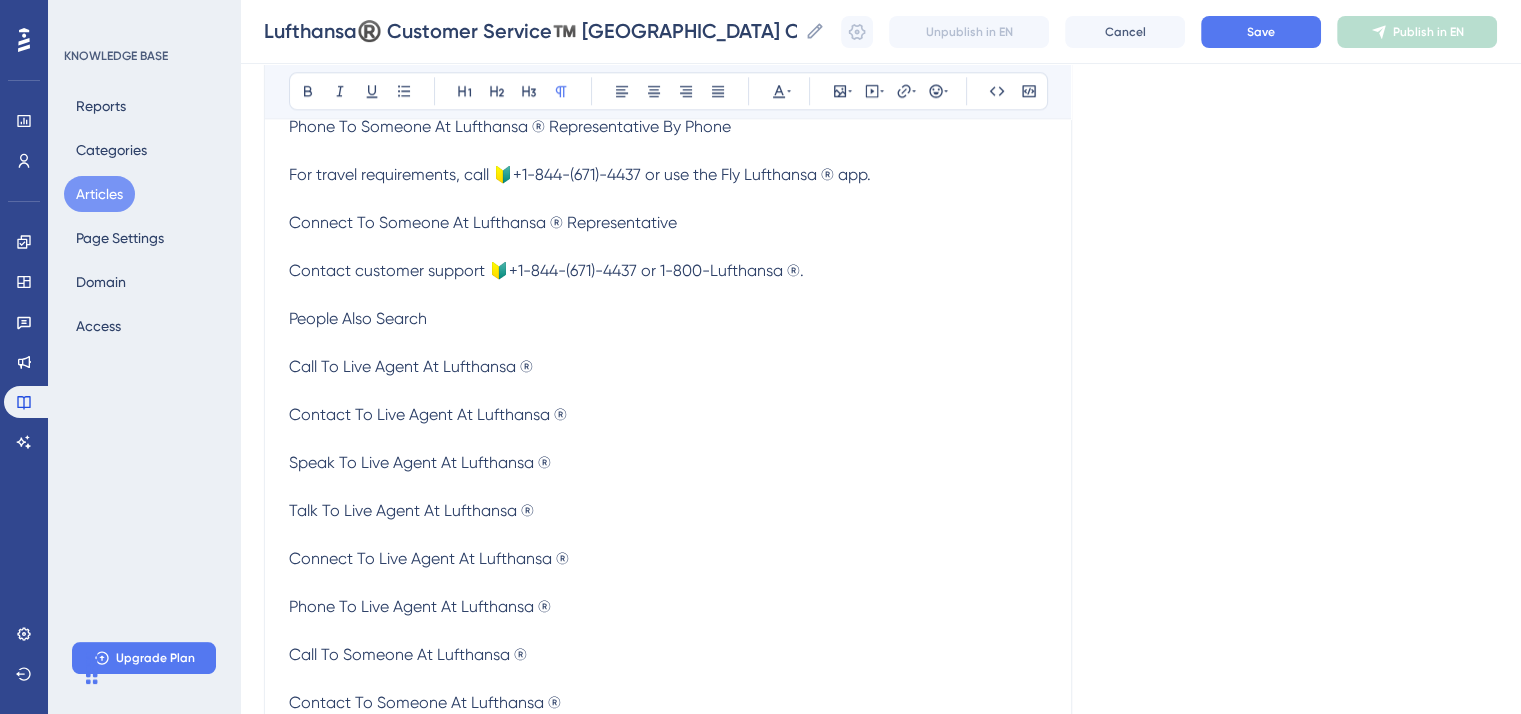 scroll, scrollTop: 2059, scrollLeft: 0, axis: vertical 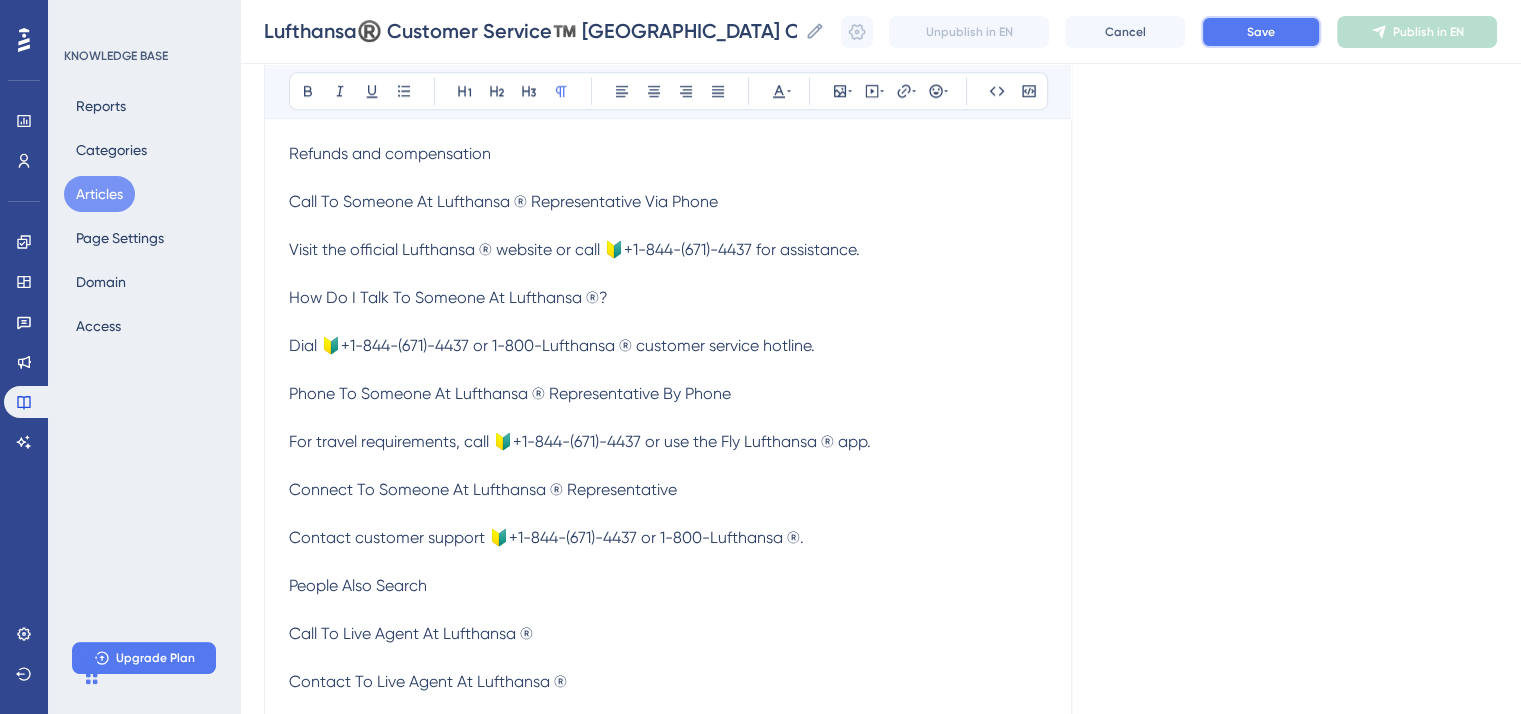 click on "Save" at bounding box center (1261, 32) 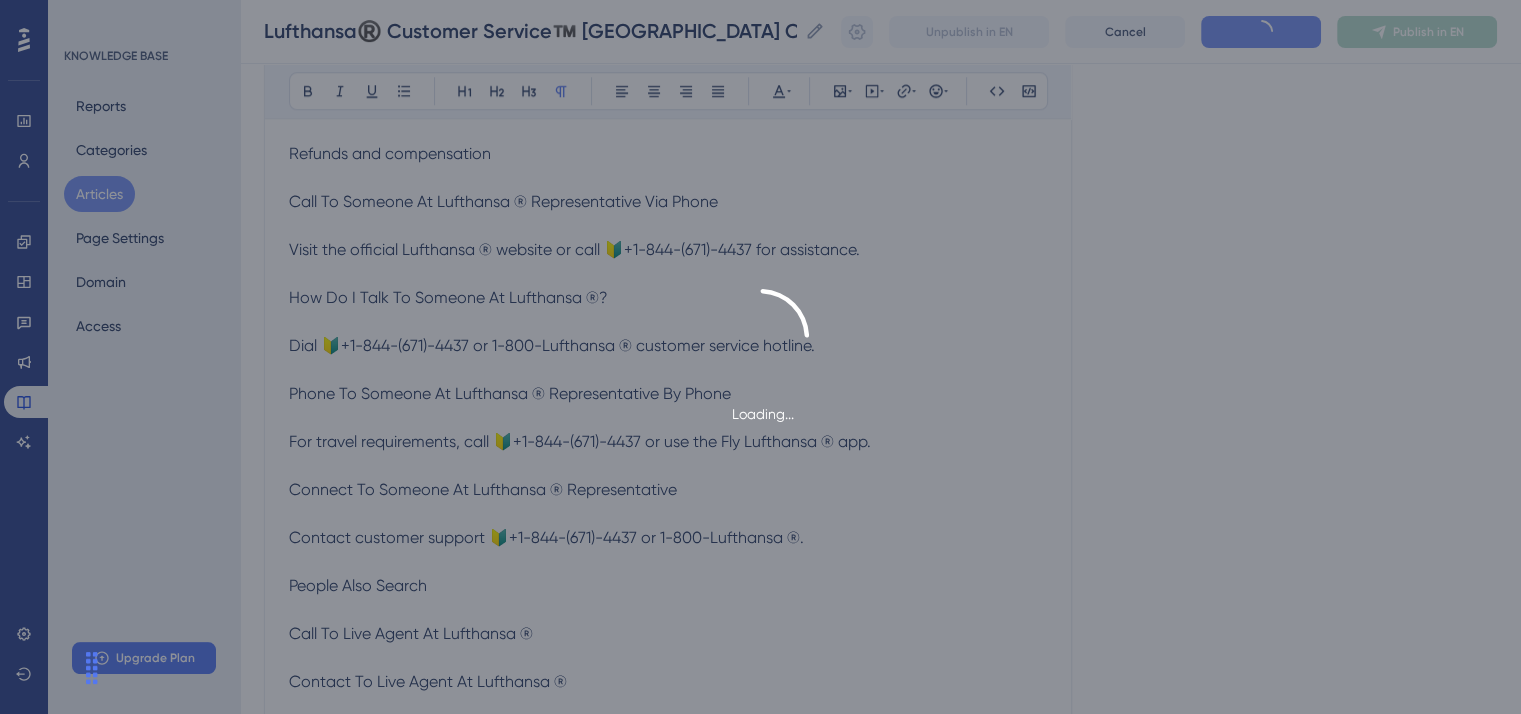 scroll, scrollTop: 2451, scrollLeft: 0, axis: vertical 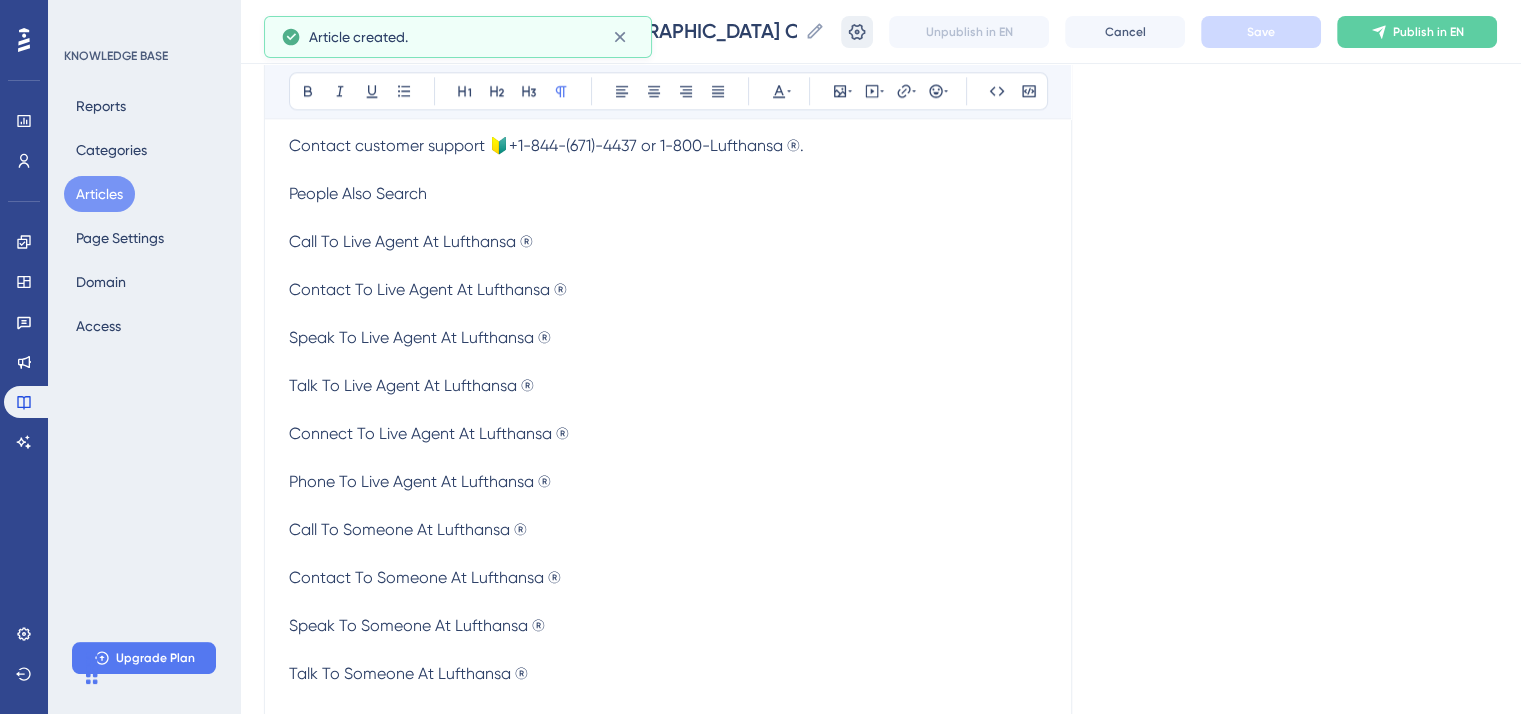 click 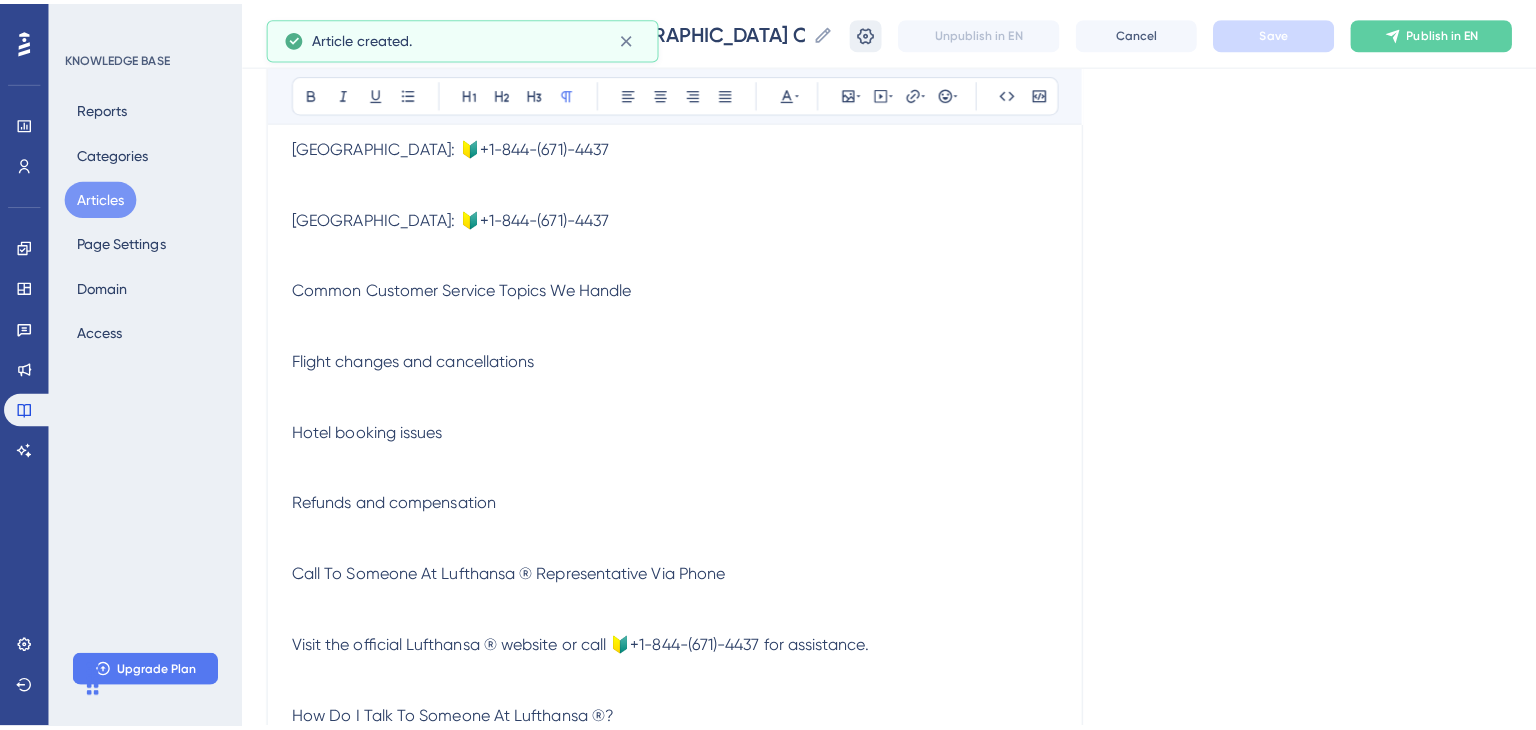 scroll, scrollTop: 0, scrollLeft: 0, axis: both 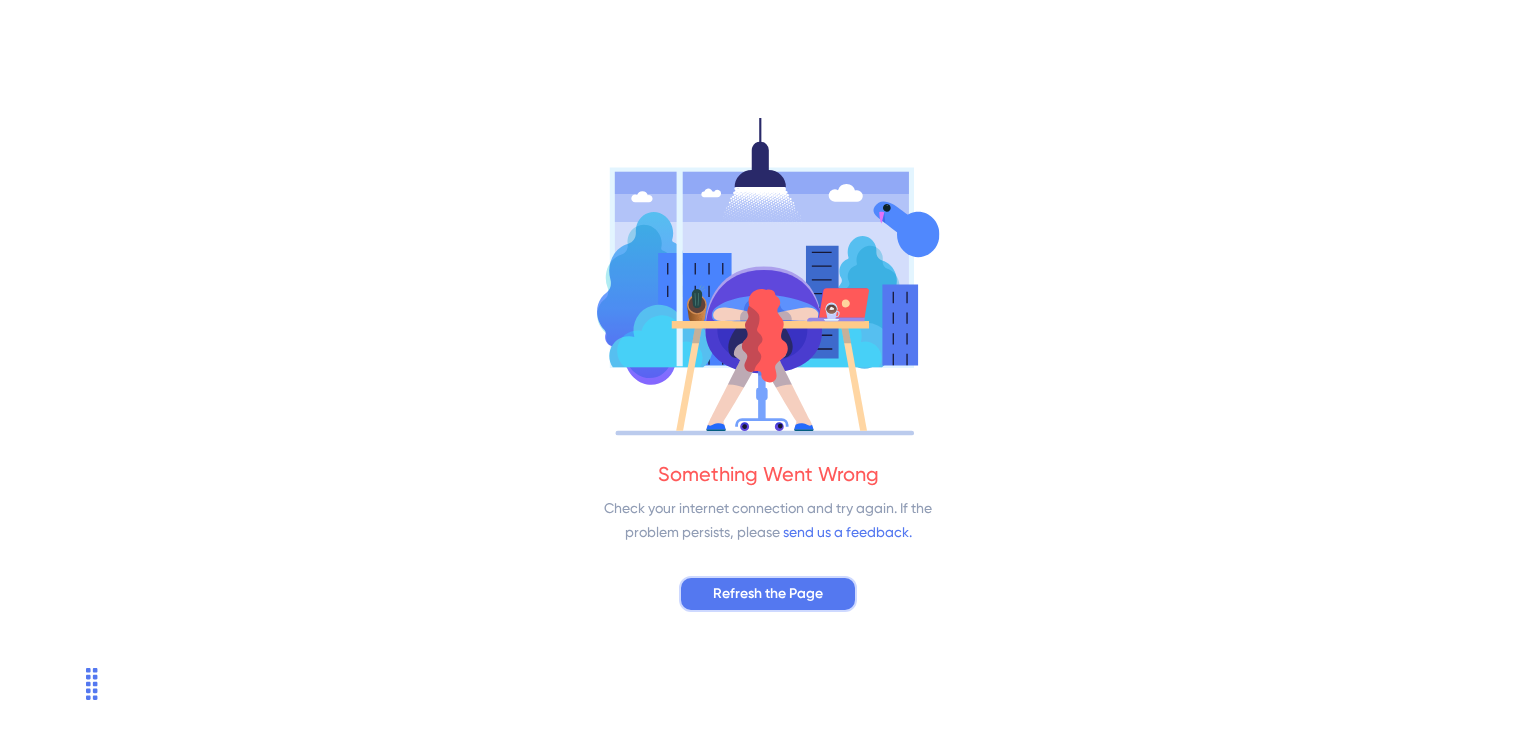 click on "Refresh the Page" at bounding box center (768, 594) 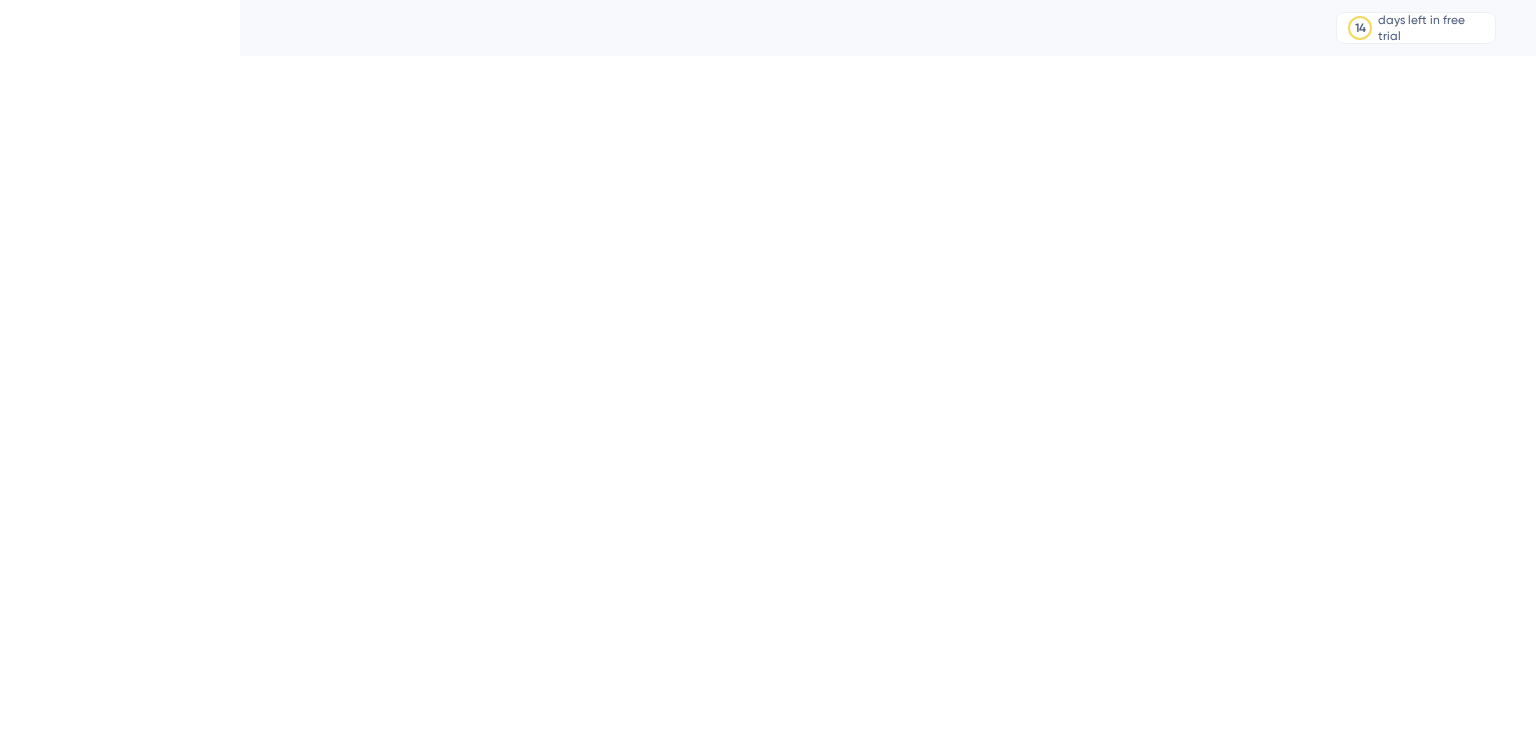 scroll, scrollTop: 0, scrollLeft: 0, axis: both 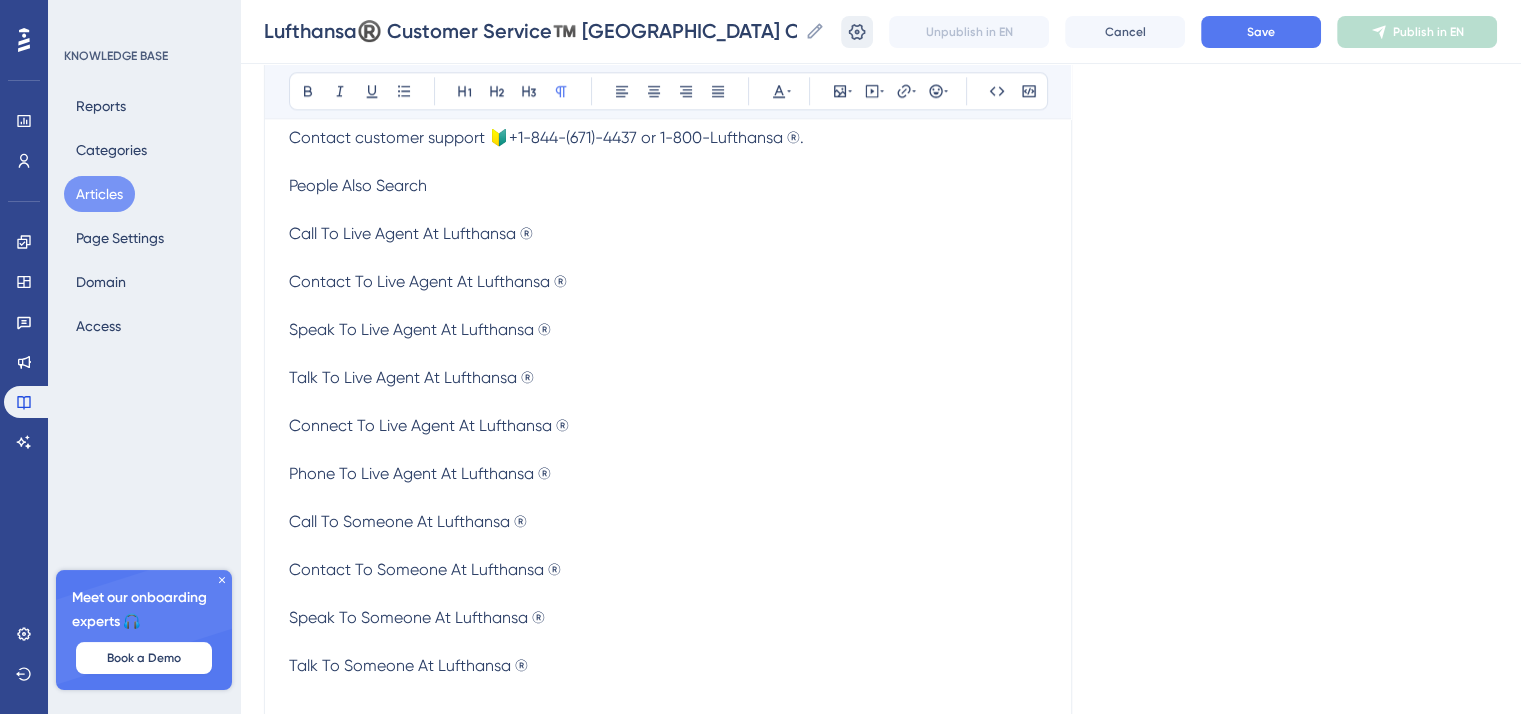 click 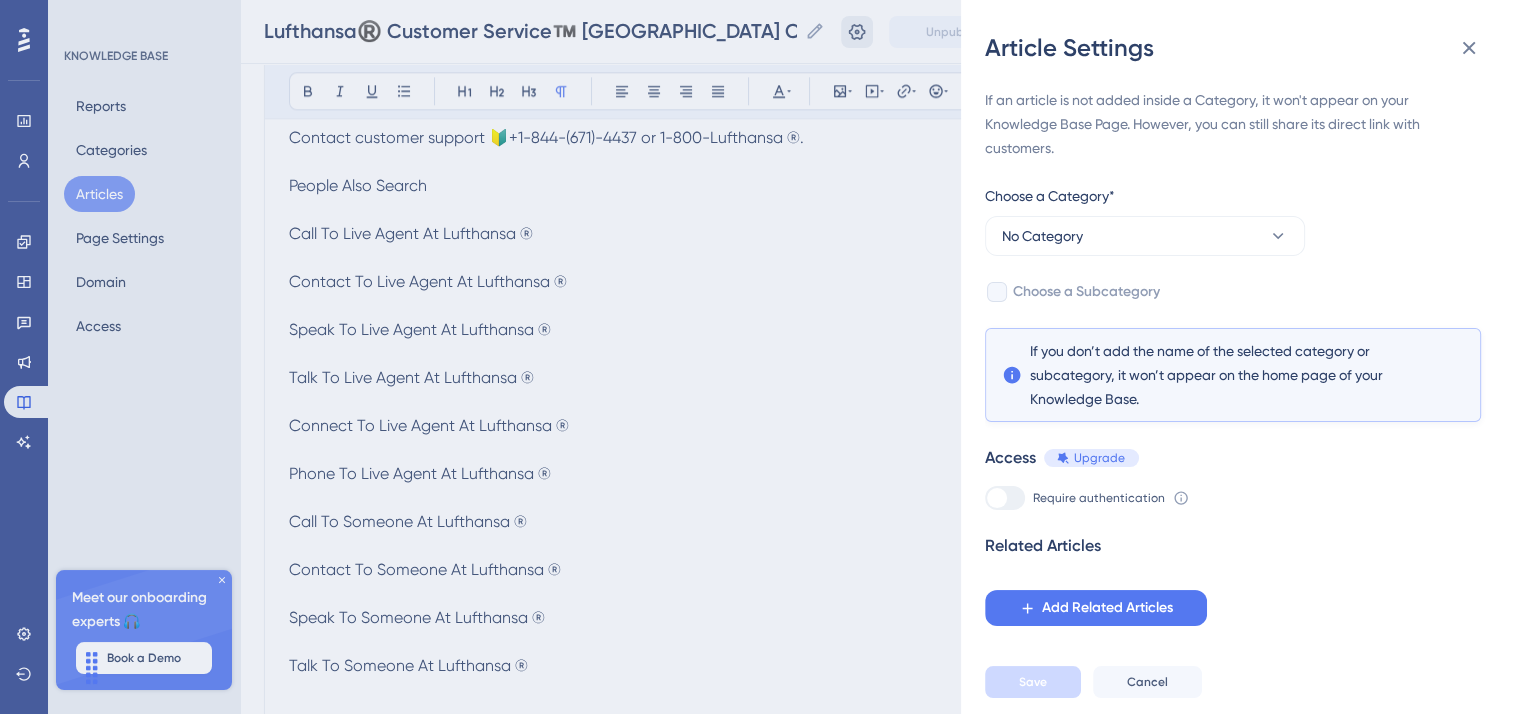 scroll, scrollTop: 0, scrollLeft: 0, axis: both 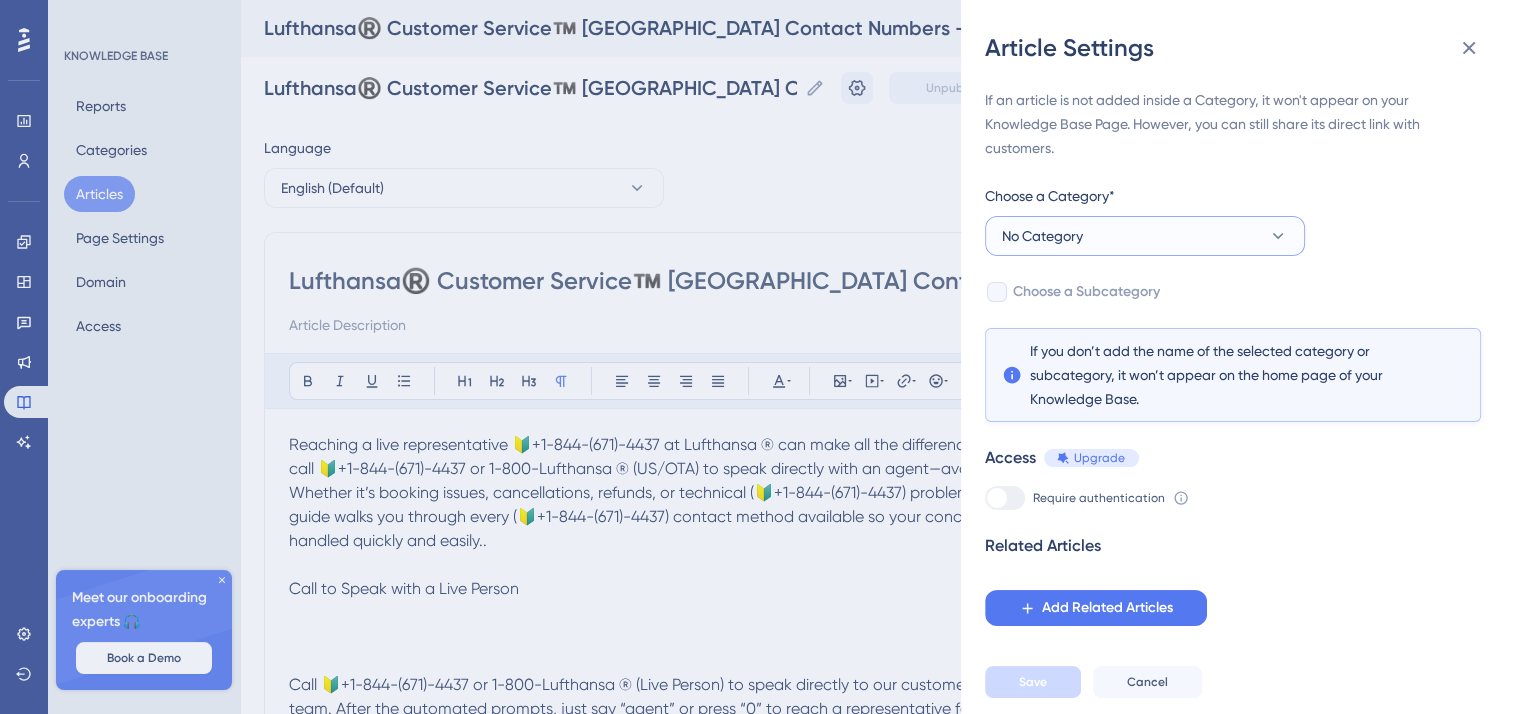 click on "No Category" at bounding box center [1145, 236] 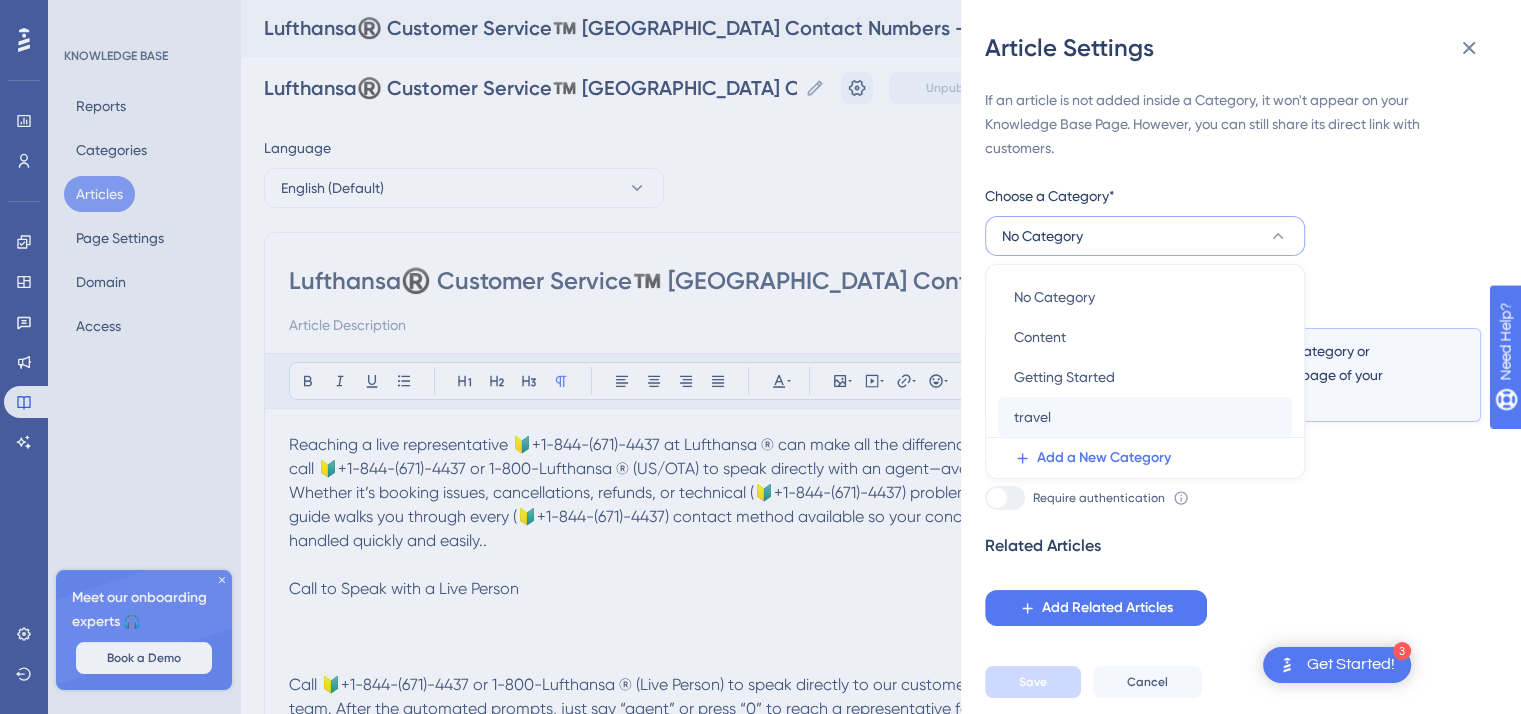 scroll, scrollTop: 0, scrollLeft: 0, axis: both 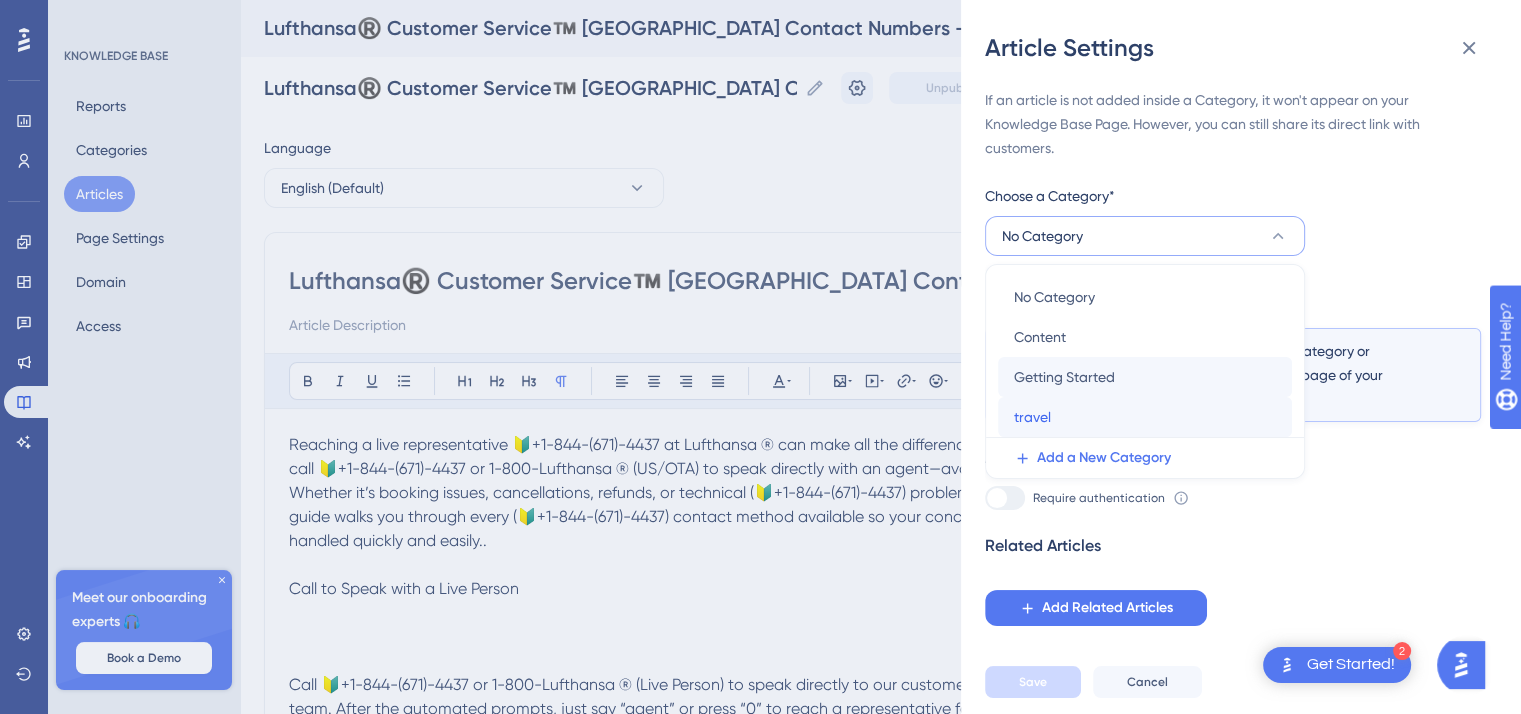 drag, startPoint x: 1068, startPoint y: 397, endPoint x: 1072, endPoint y: 380, distance: 17.464249 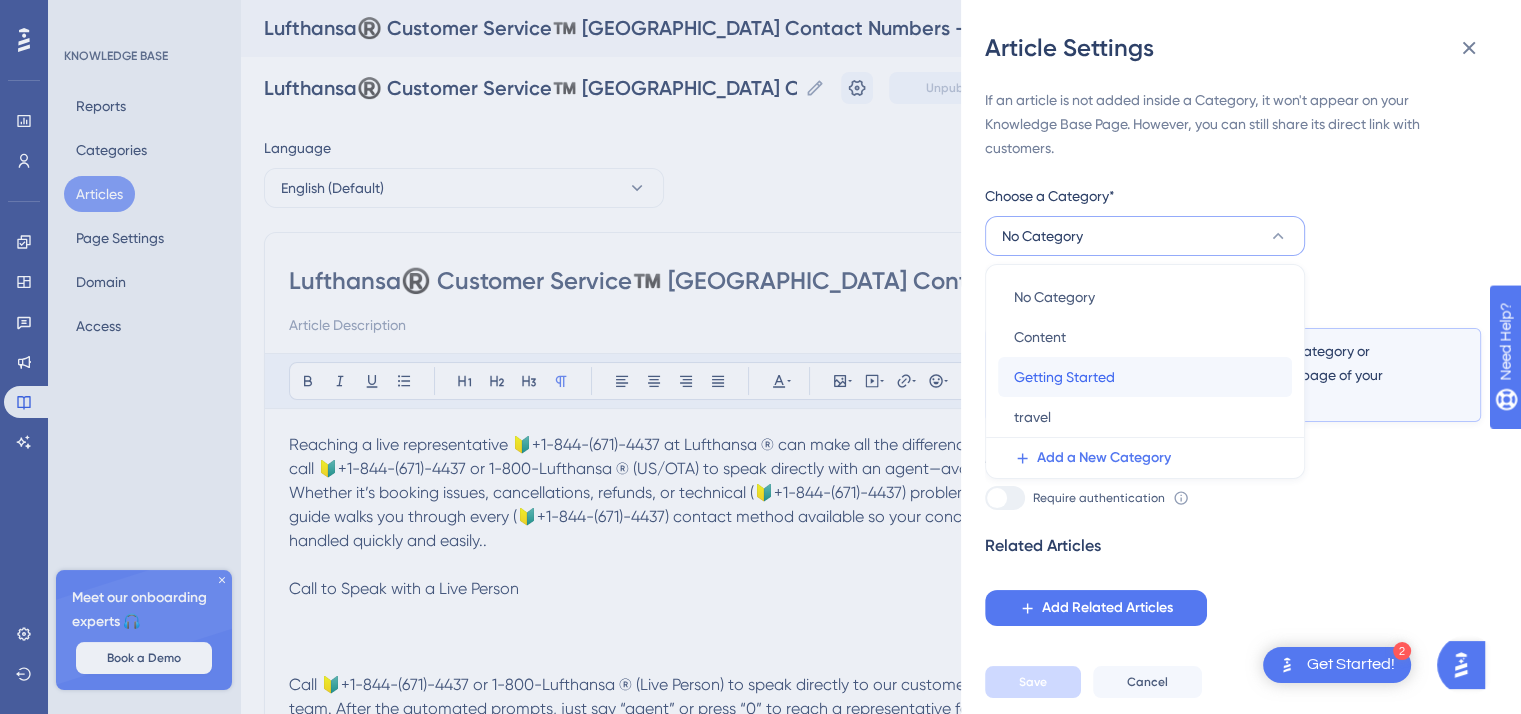 click on "Getting Started" at bounding box center (1064, 377) 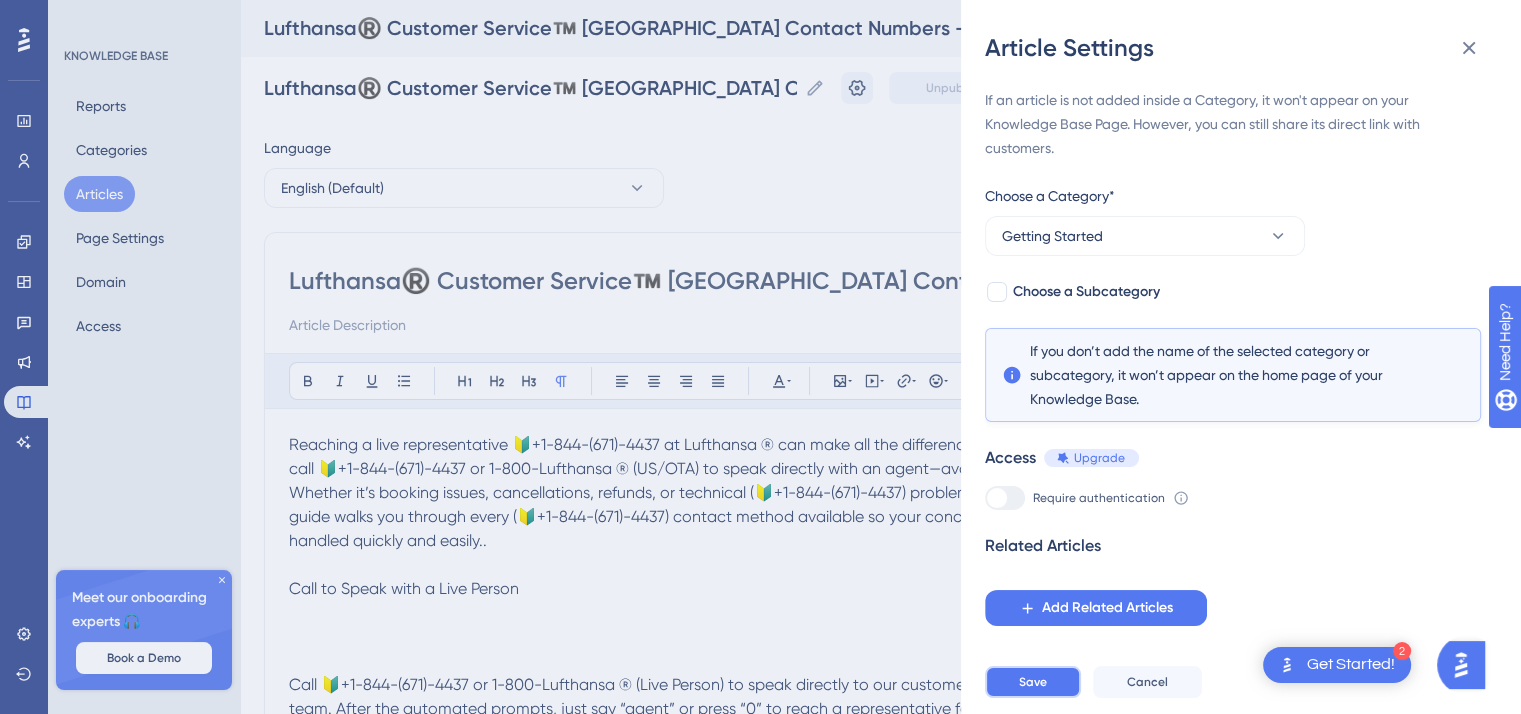 click on "Save" at bounding box center [1033, 682] 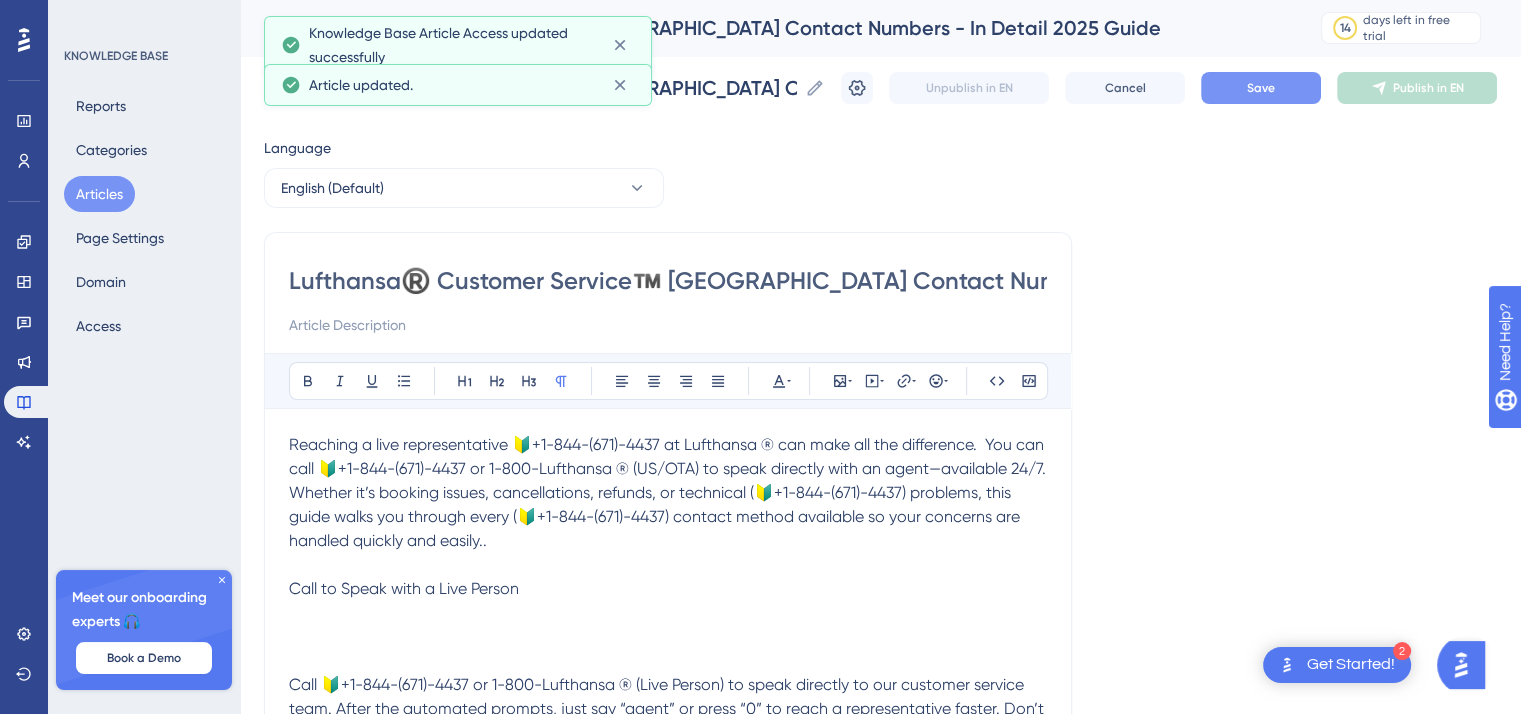 click on "Save" at bounding box center (1261, 88) 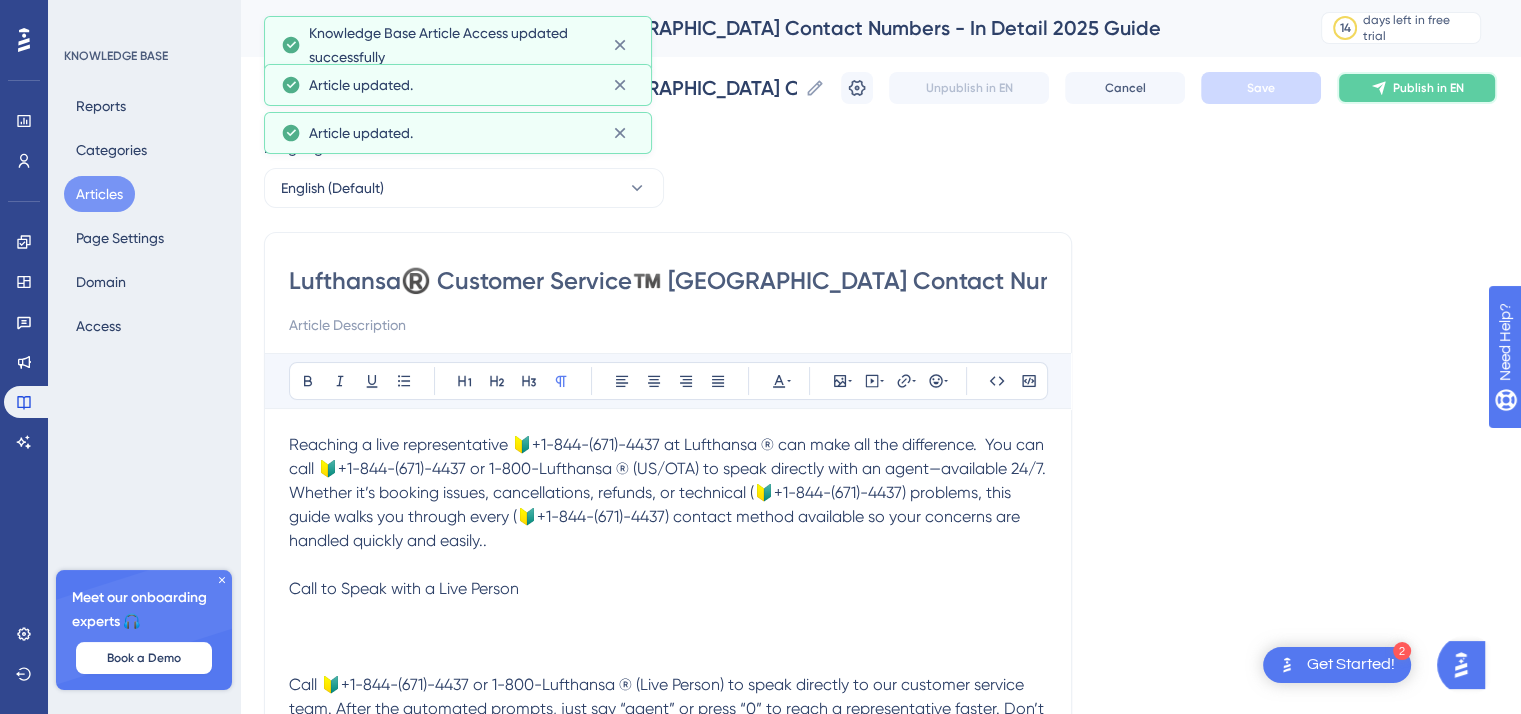 click on "Publish in EN" at bounding box center (1428, 88) 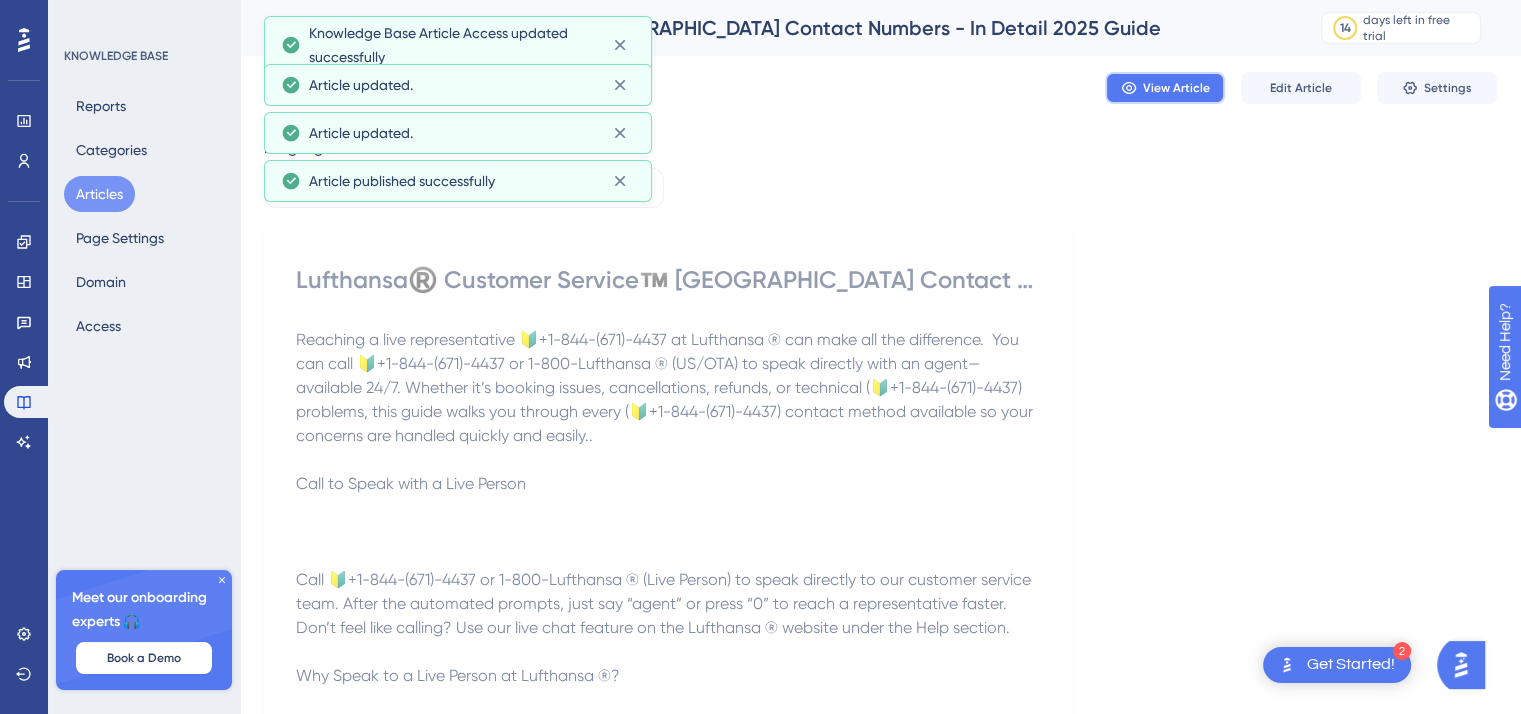 drag, startPoint x: 1208, startPoint y: 85, endPoint x: 1028, endPoint y: 25, distance: 189.73666 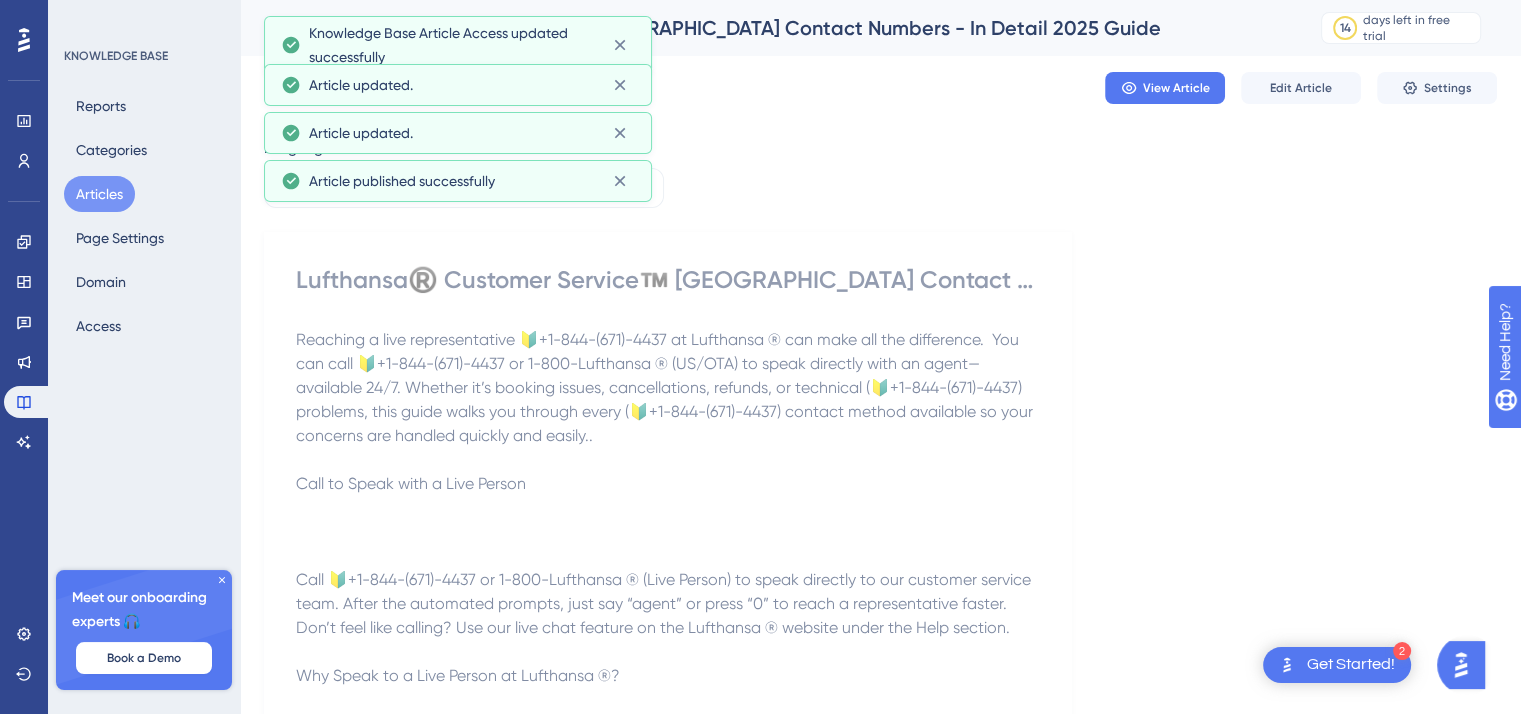 click on "View Article" at bounding box center (1165, 88) 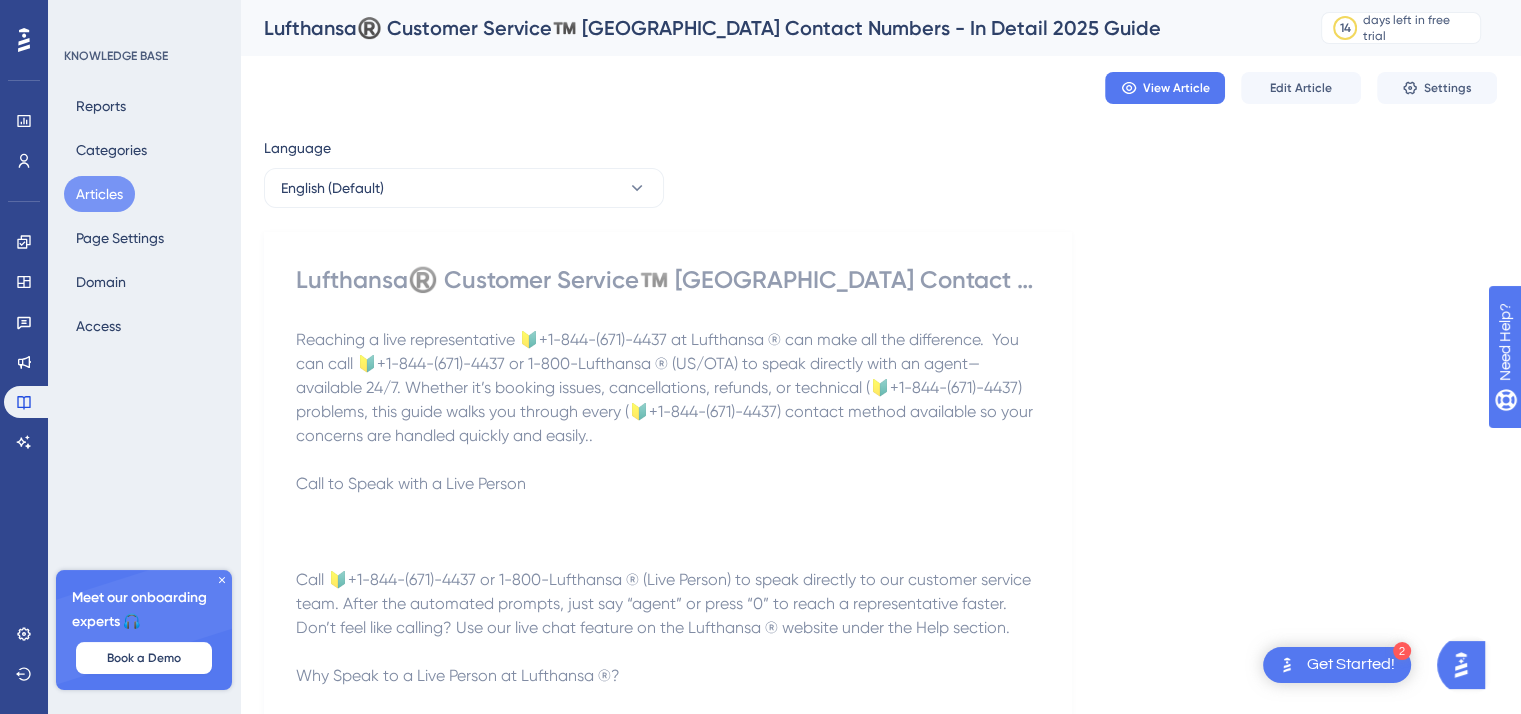 click on "Articles" at bounding box center (99, 194) 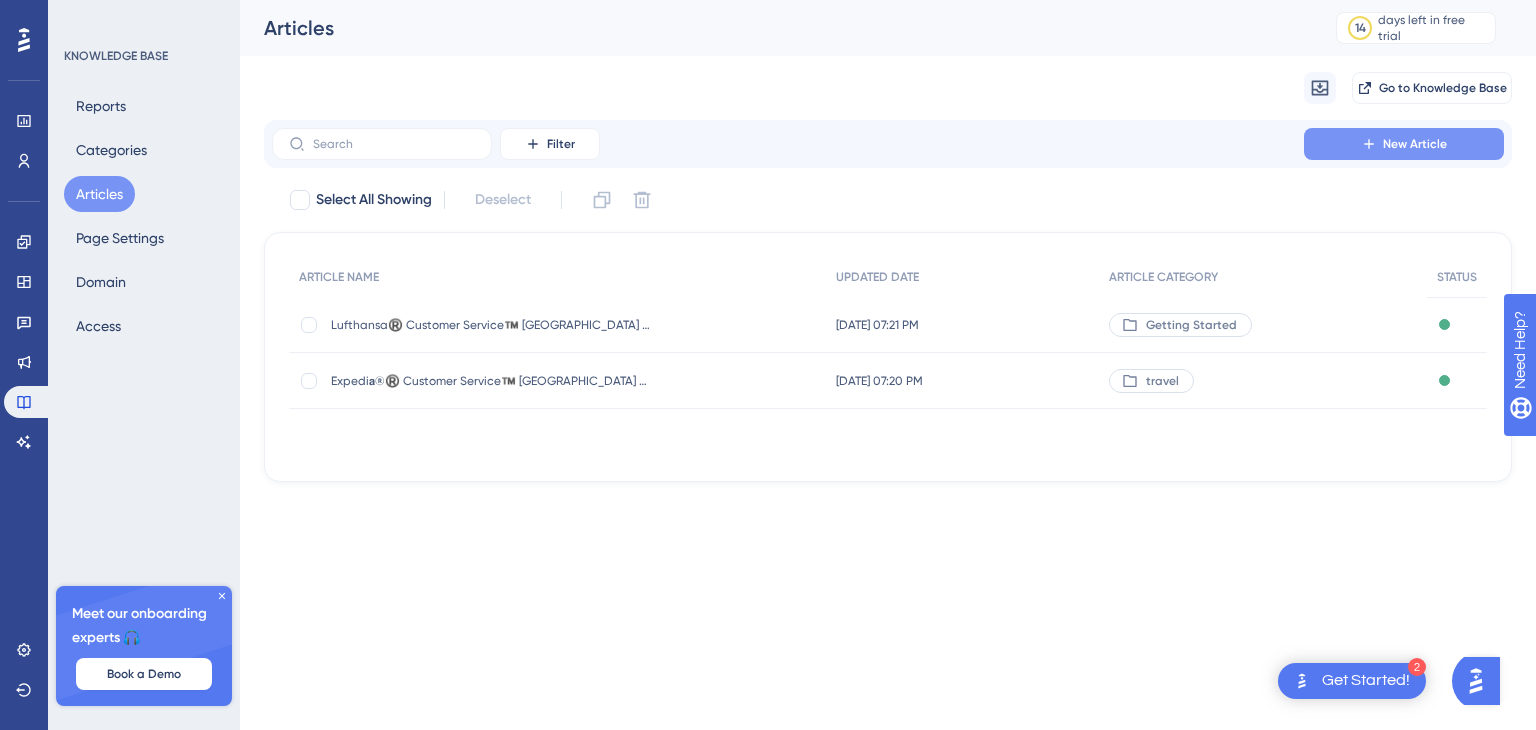 click on "New Article" at bounding box center [1404, 144] 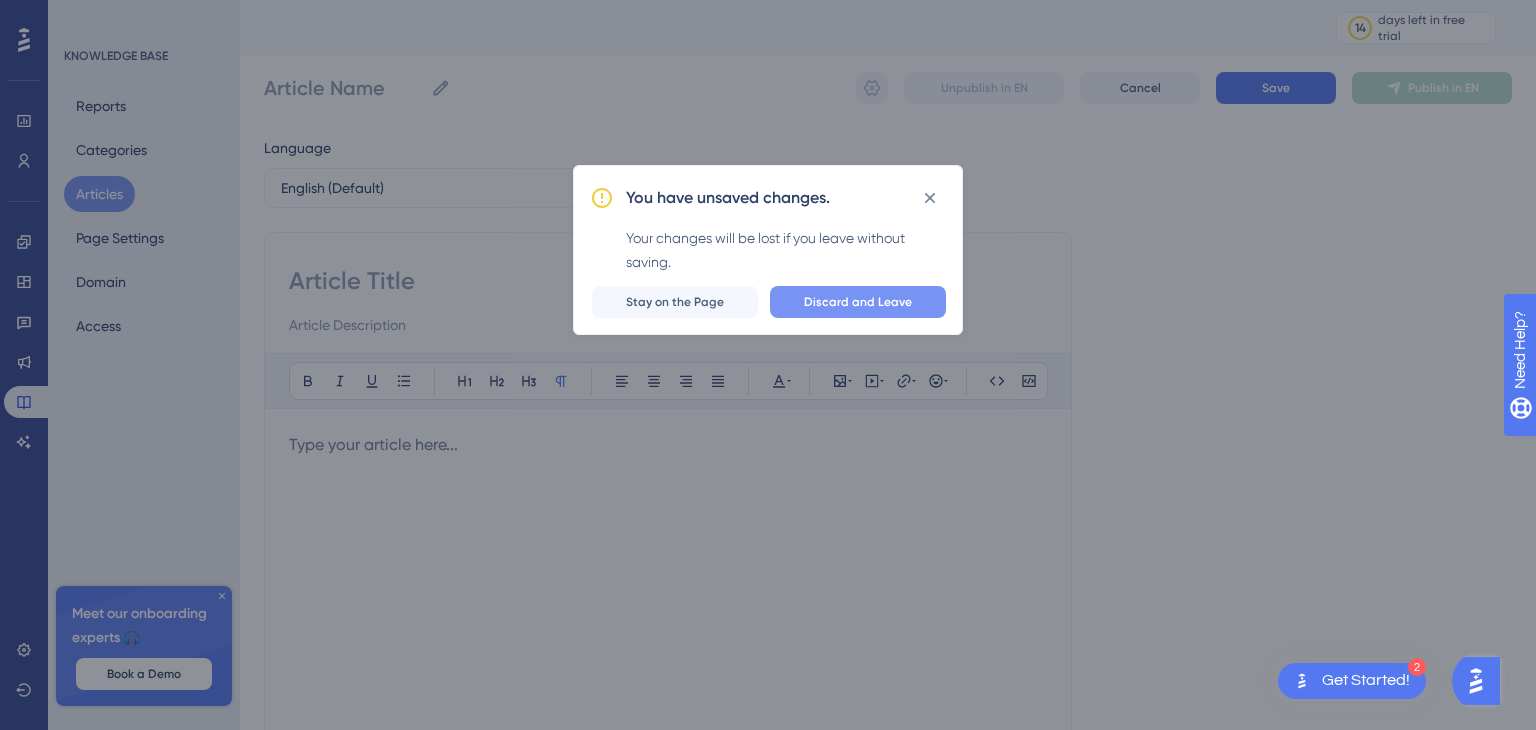 click on "Discard and Leave" at bounding box center [858, 302] 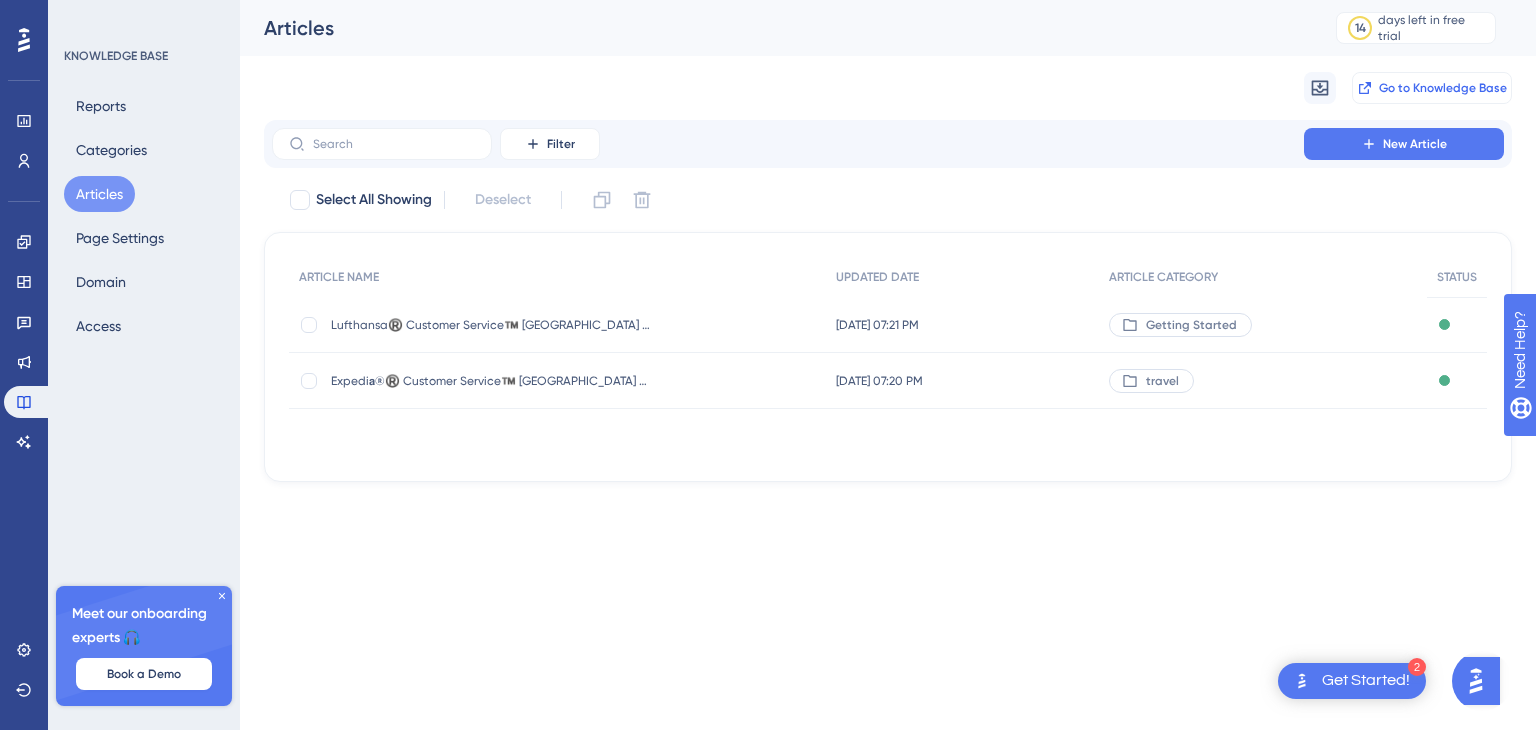 click on "Go to Knowledge Base" at bounding box center (1443, 88) 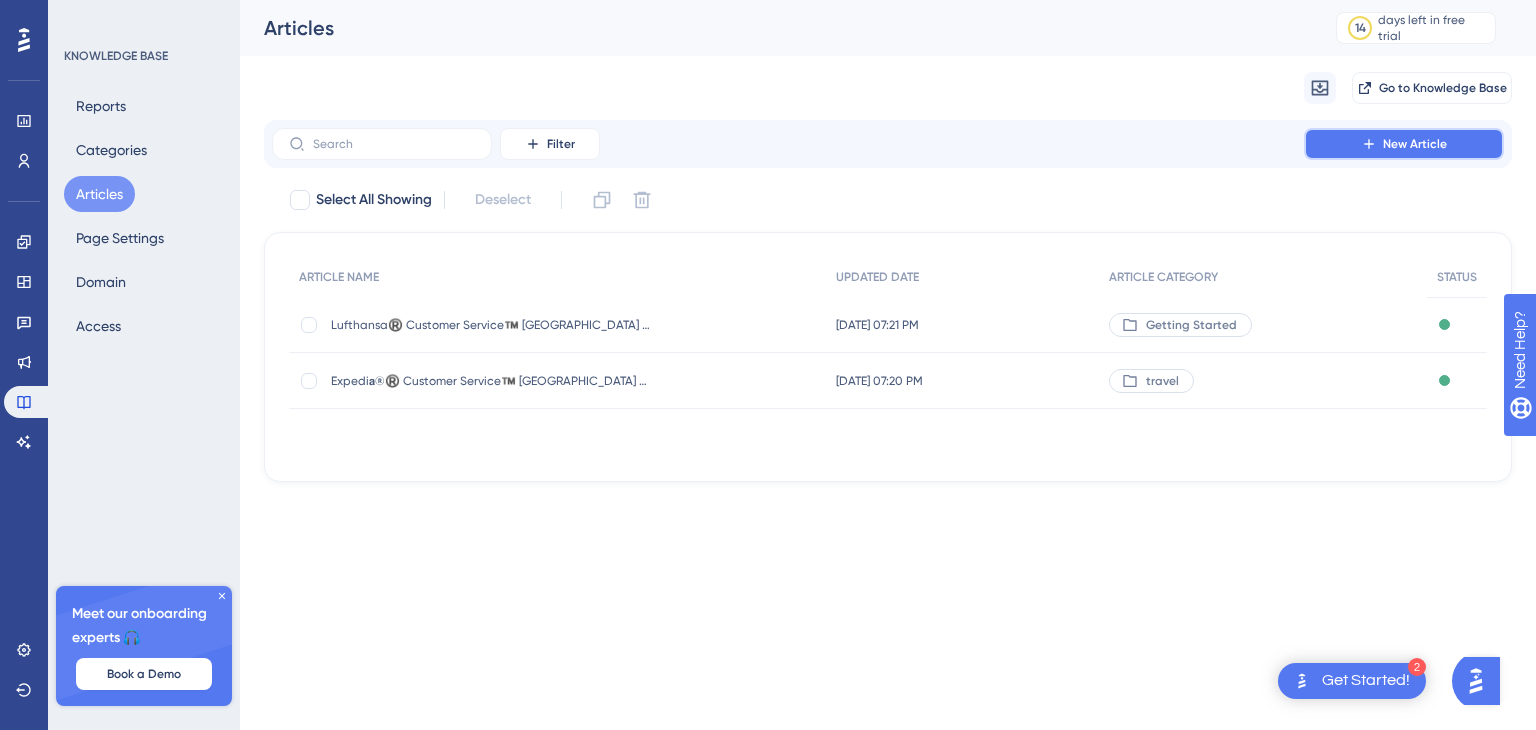 drag, startPoint x: 1365, startPoint y: 142, endPoint x: 1197, endPoint y: 123, distance: 169.07098 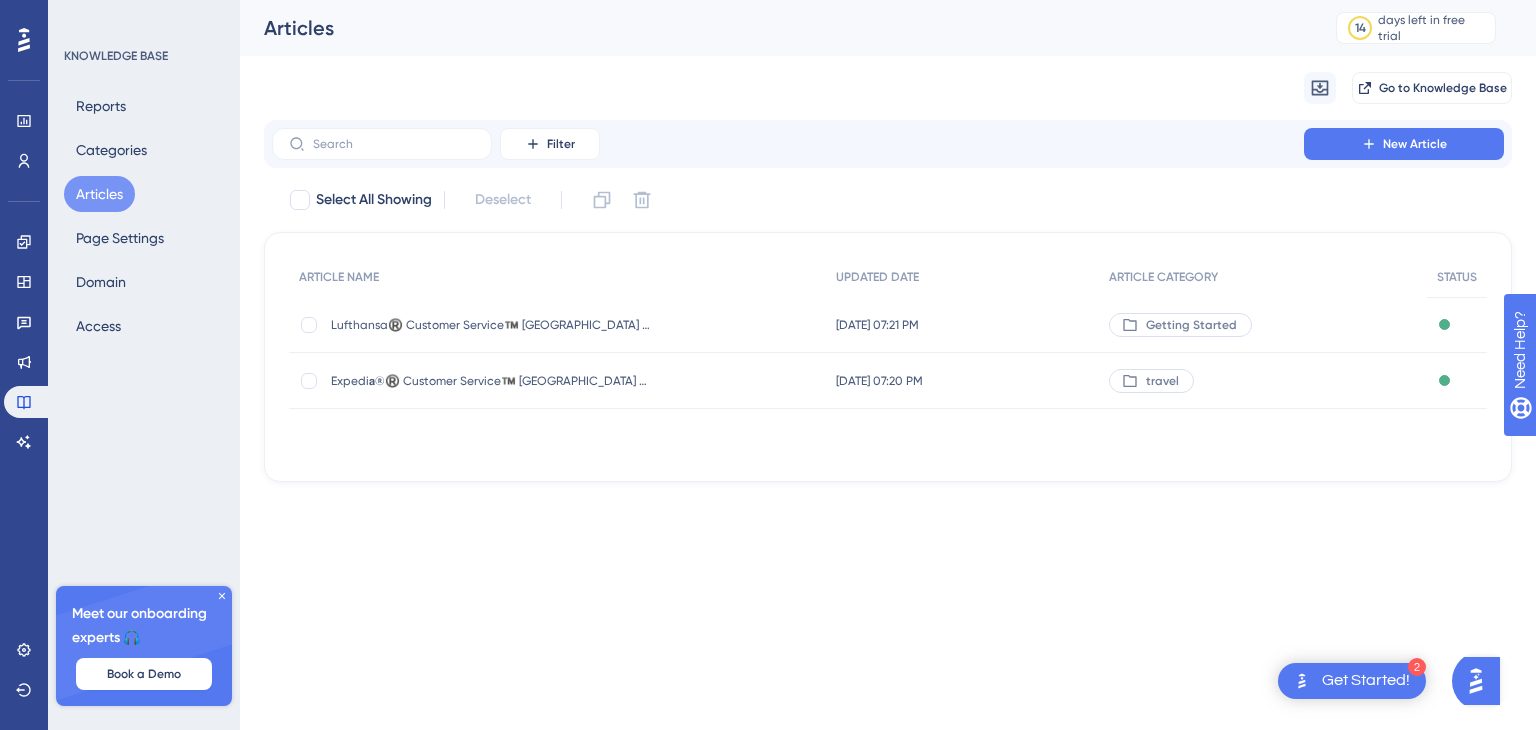 click 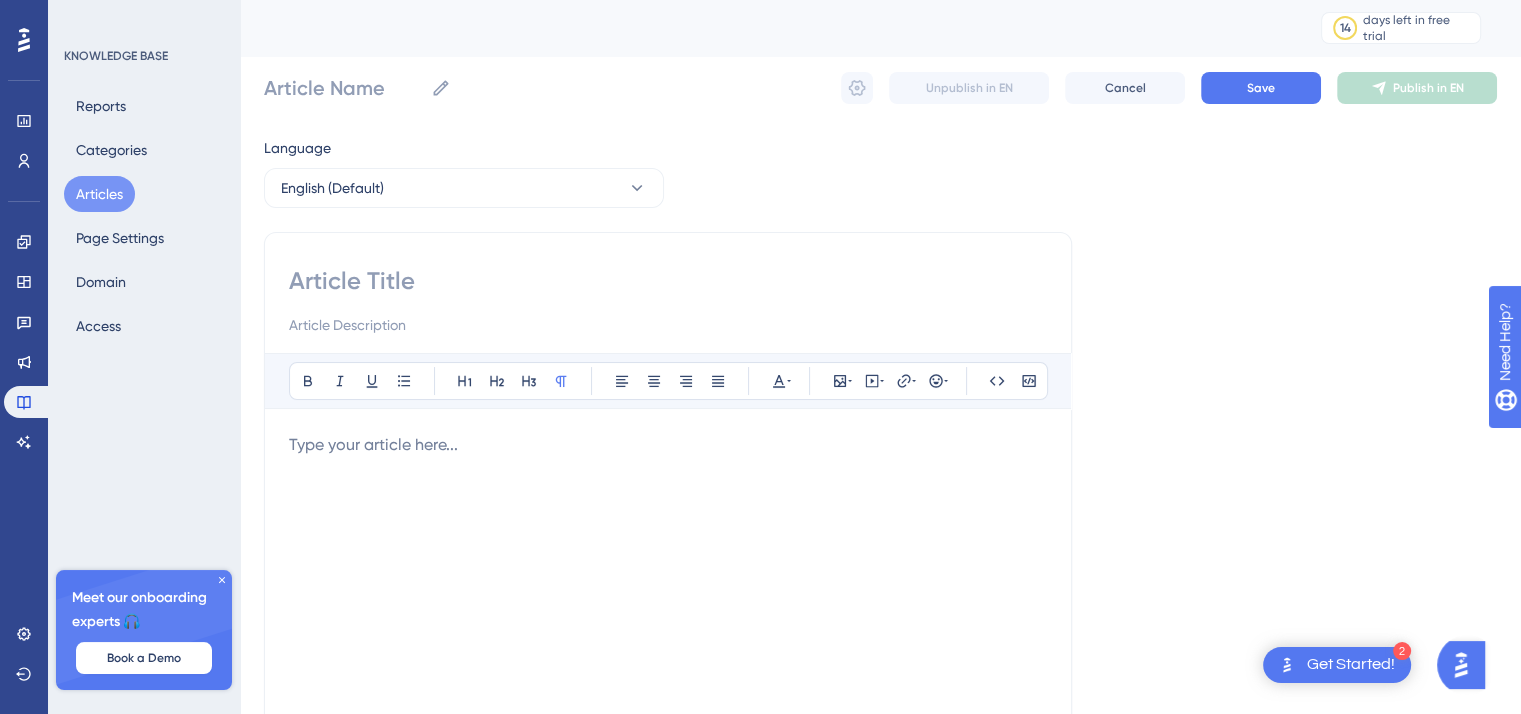 click at bounding box center (668, 281) 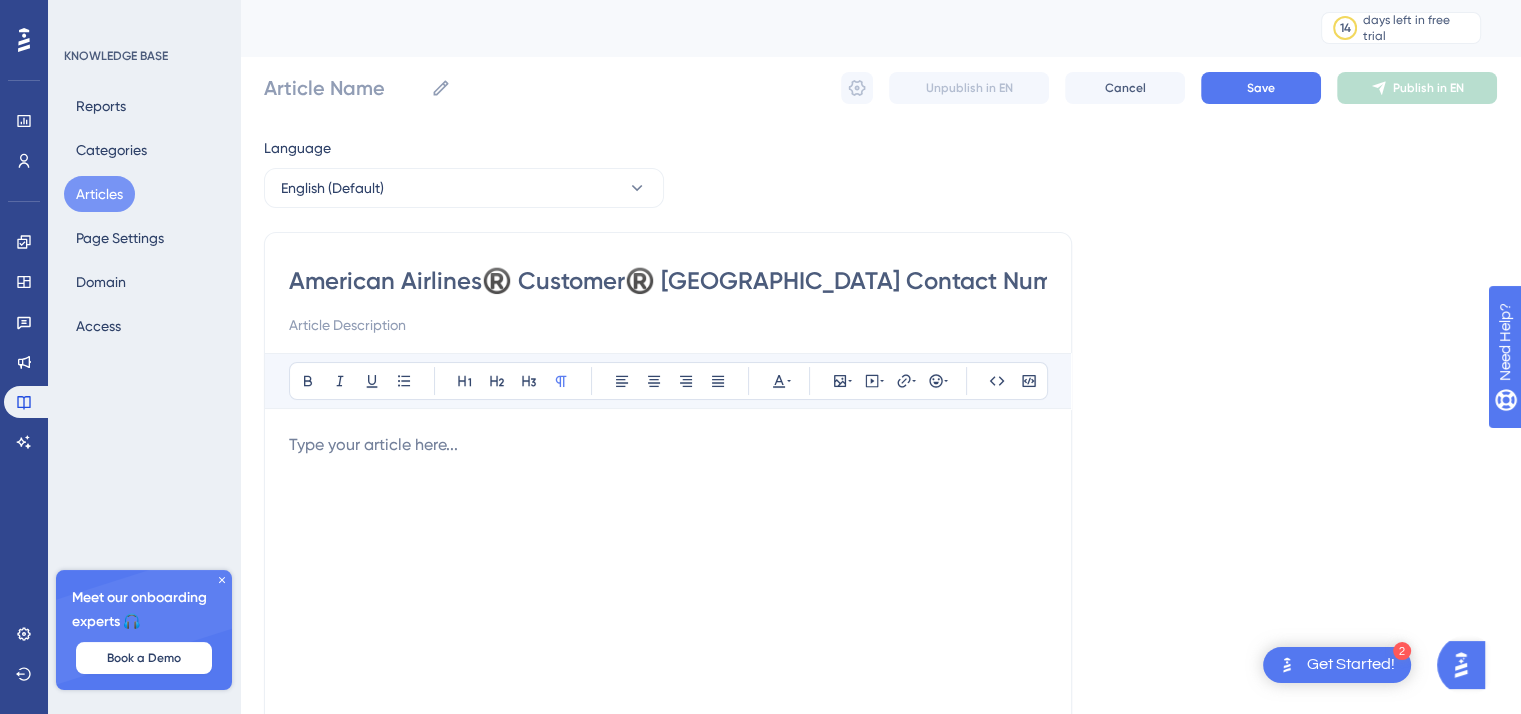 scroll, scrollTop: 0, scrollLeft: 58, axis: horizontal 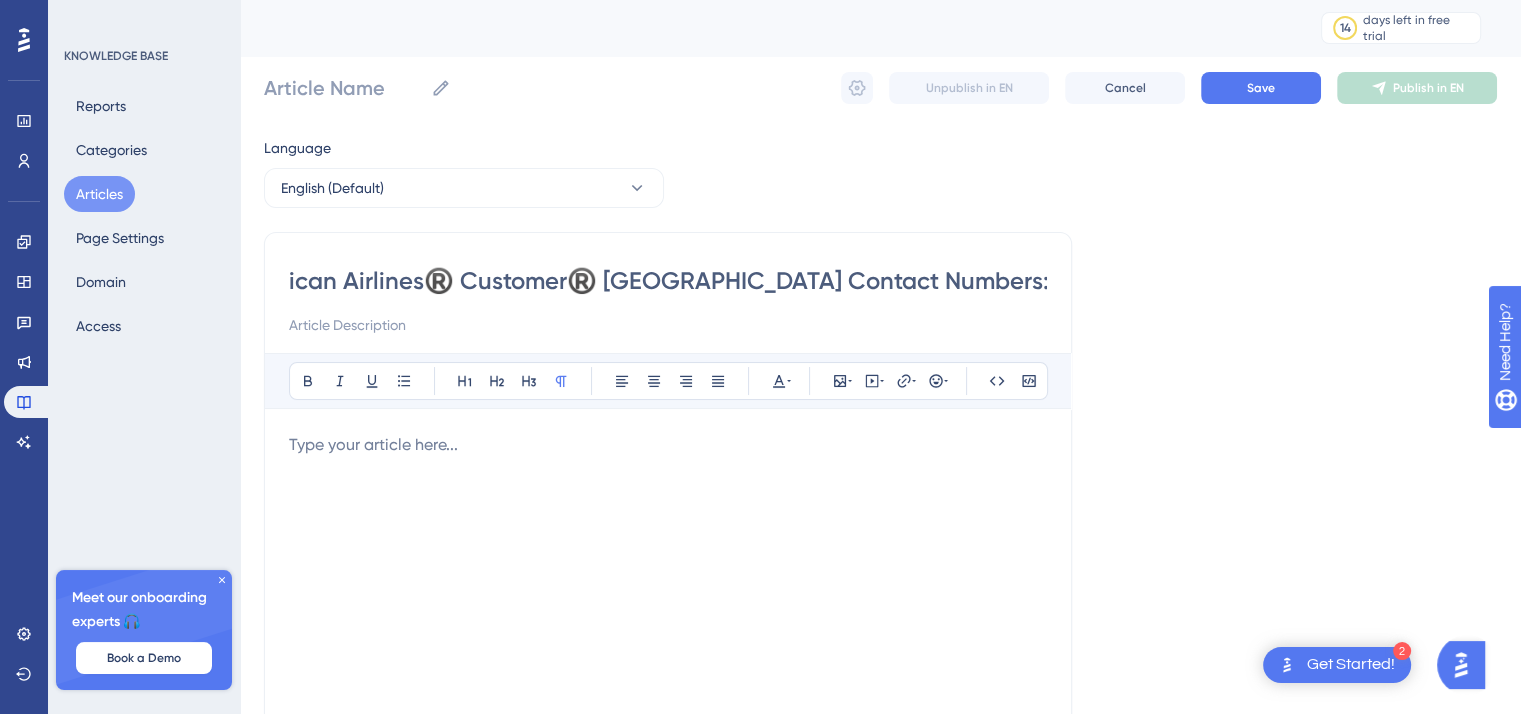 type on "American Airlines®️ Customer®️ [GEOGRAPHIC_DATA] Contact Numbers: Complete Guide" 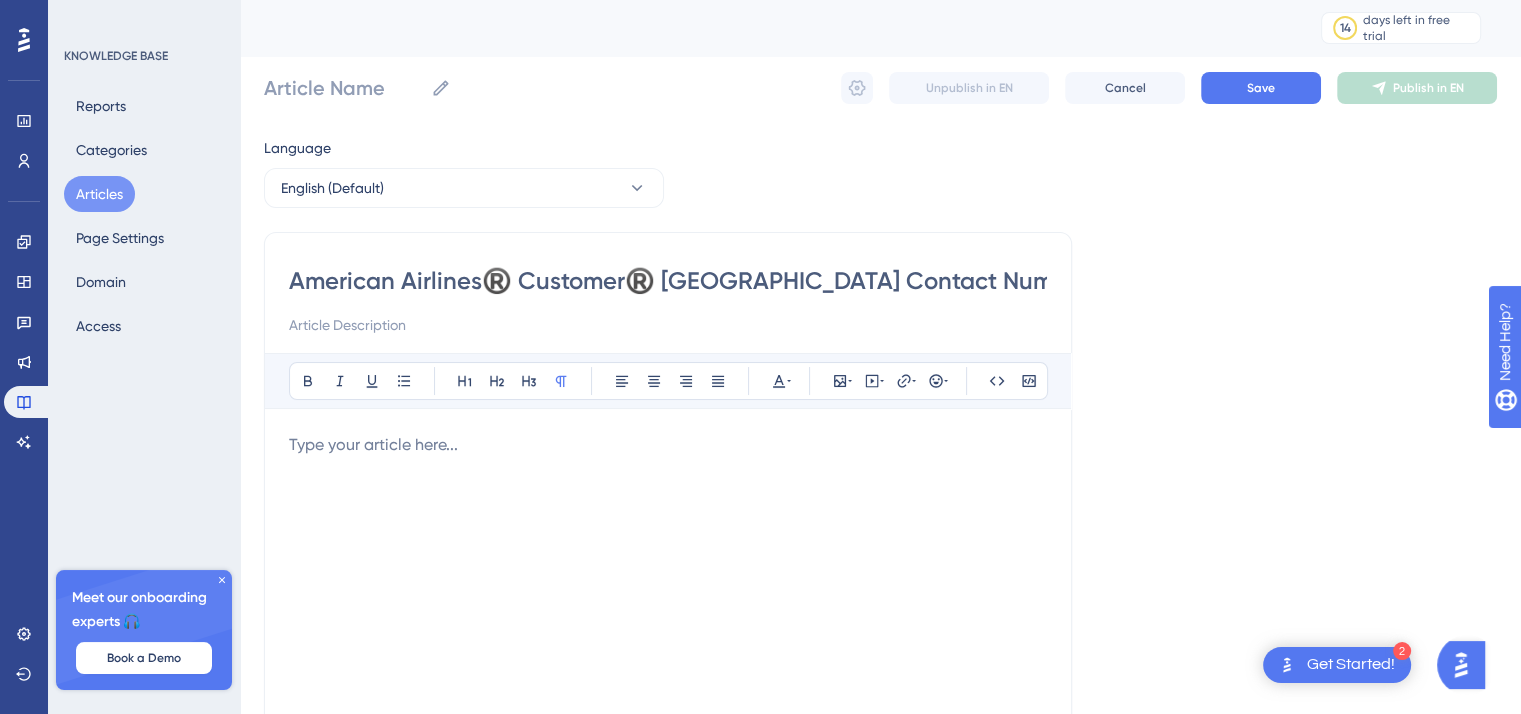 type on "American Airlines®️ Customer®️ [GEOGRAPHIC_DATA] Contact Numbers: Complete Guide" 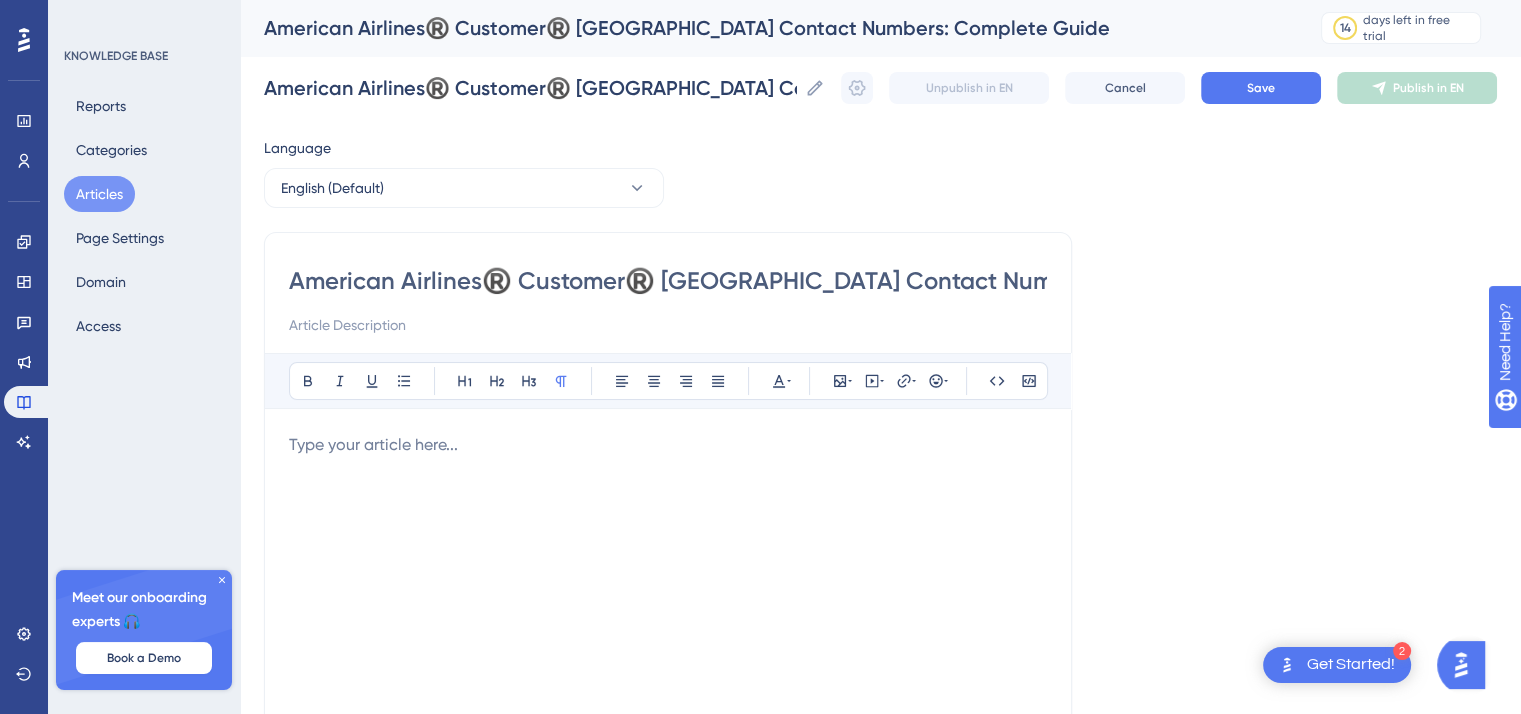 click on "American Airlines®️ Customer®️ [GEOGRAPHIC_DATA] Contact Numbers: Complete Guide" at bounding box center [668, 281] 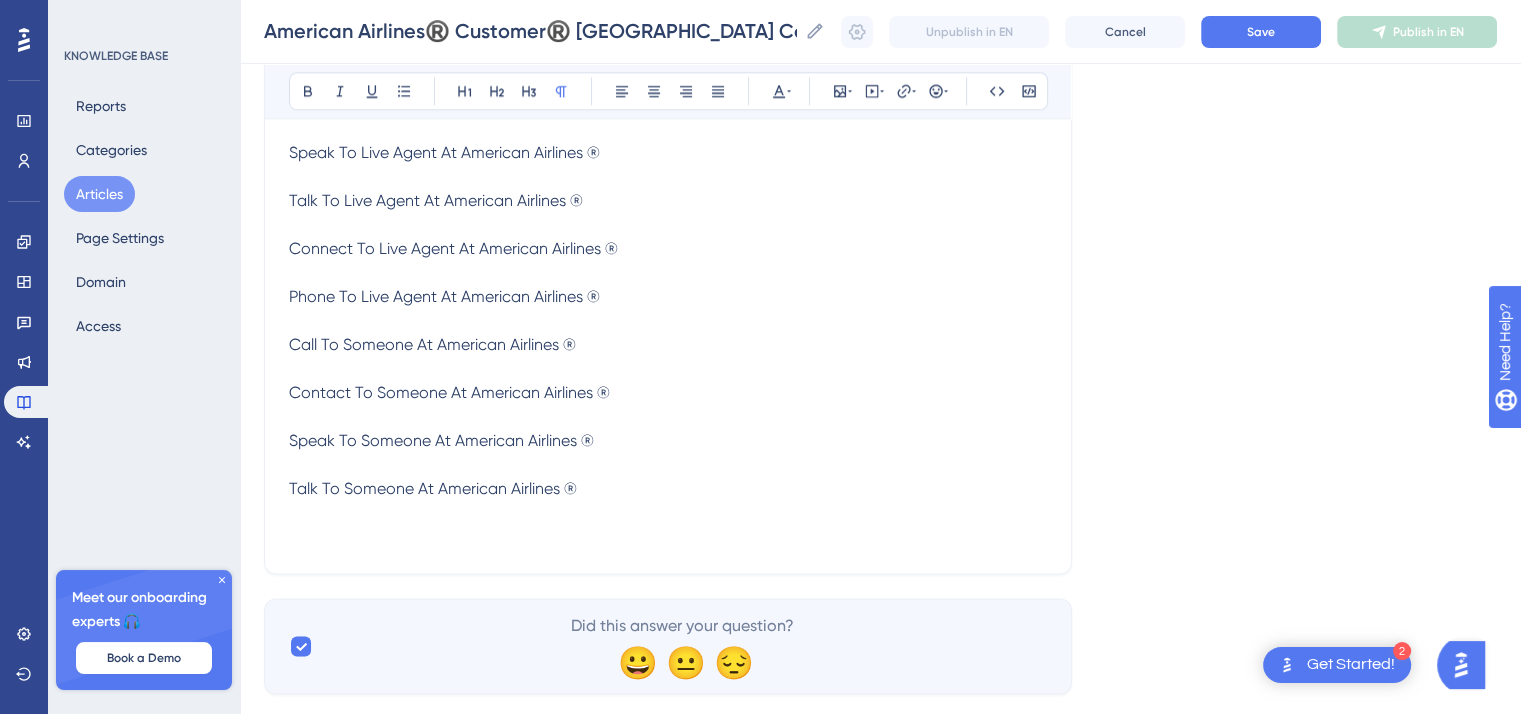 scroll, scrollTop: 2702, scrollLeft: 0, axis: vertical 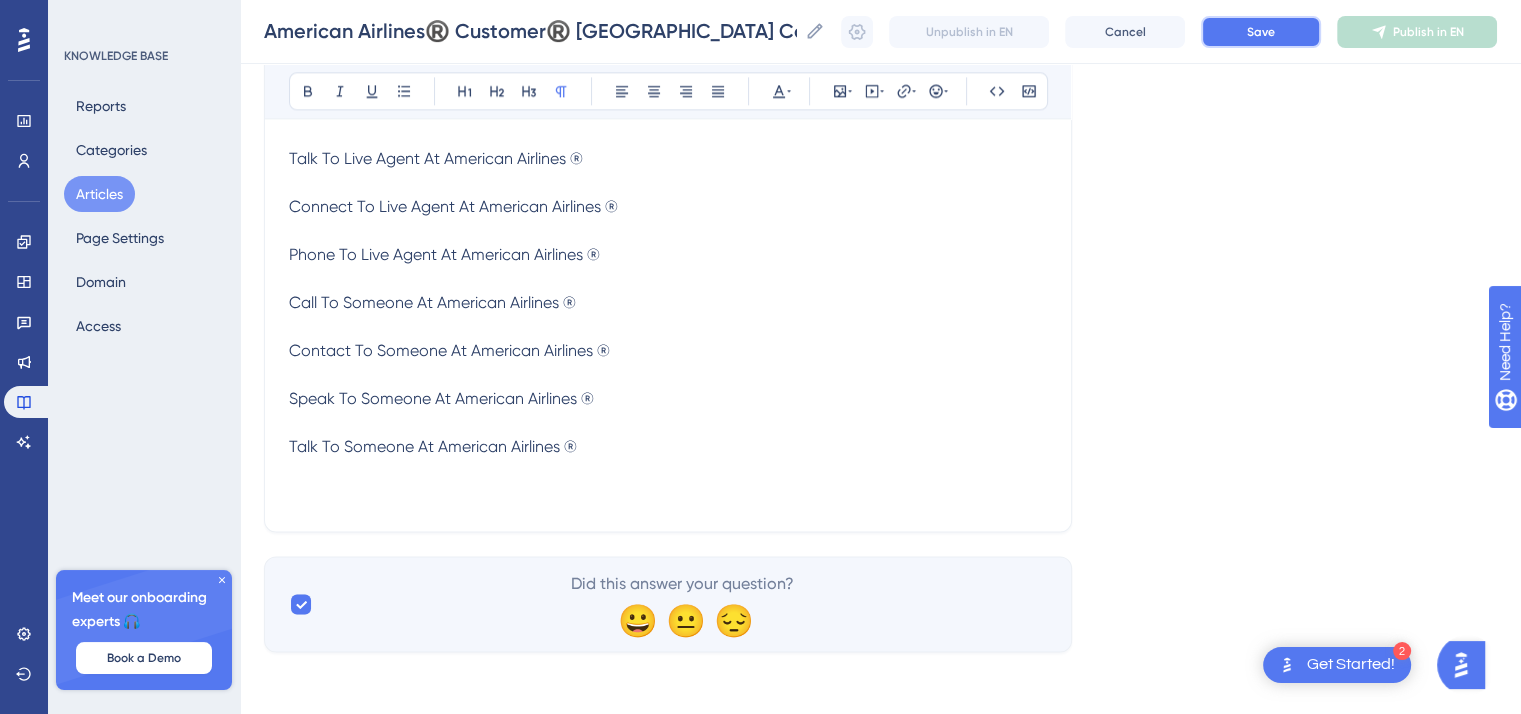 click on "Save" at bounding box center (1261, 32) 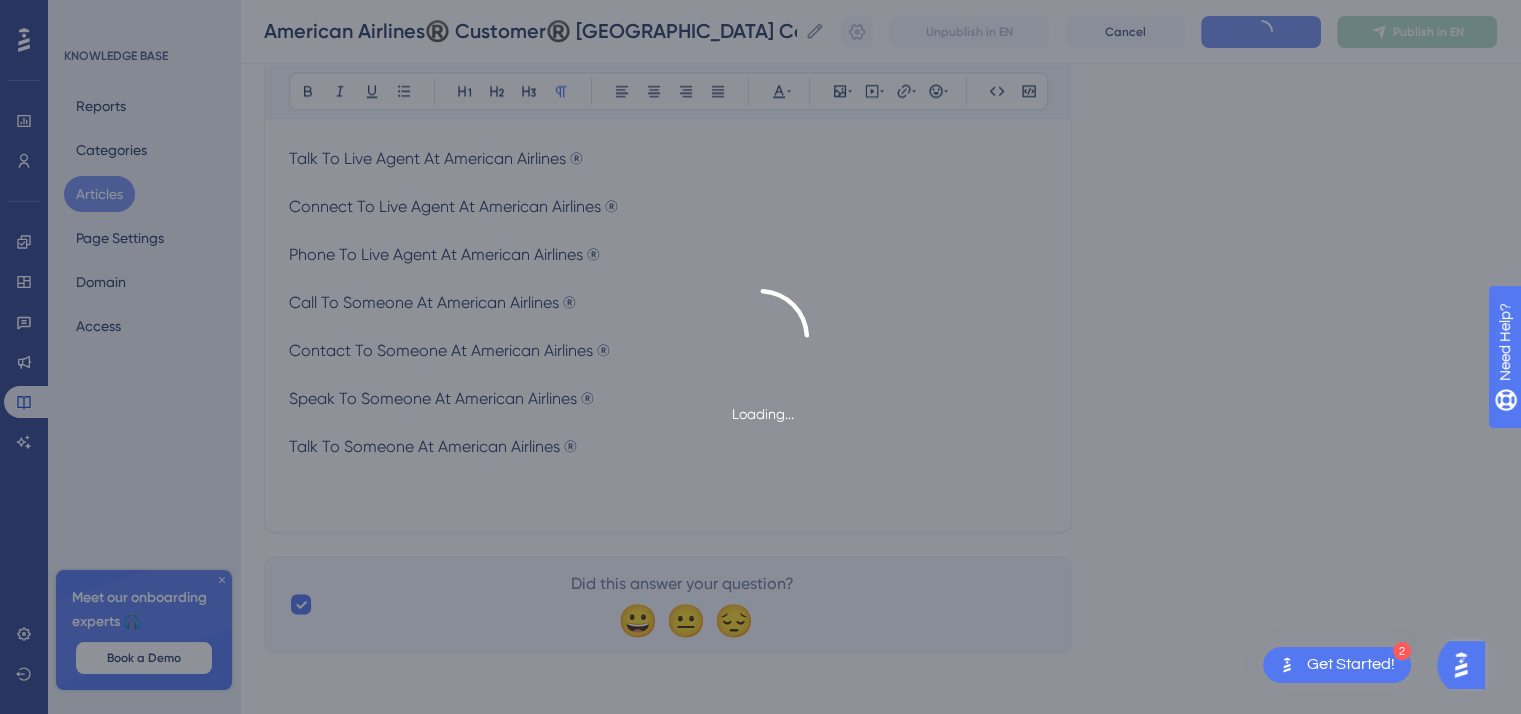 scroll, scrollTop: 2475, scrollLeft: 0, axis: vertical 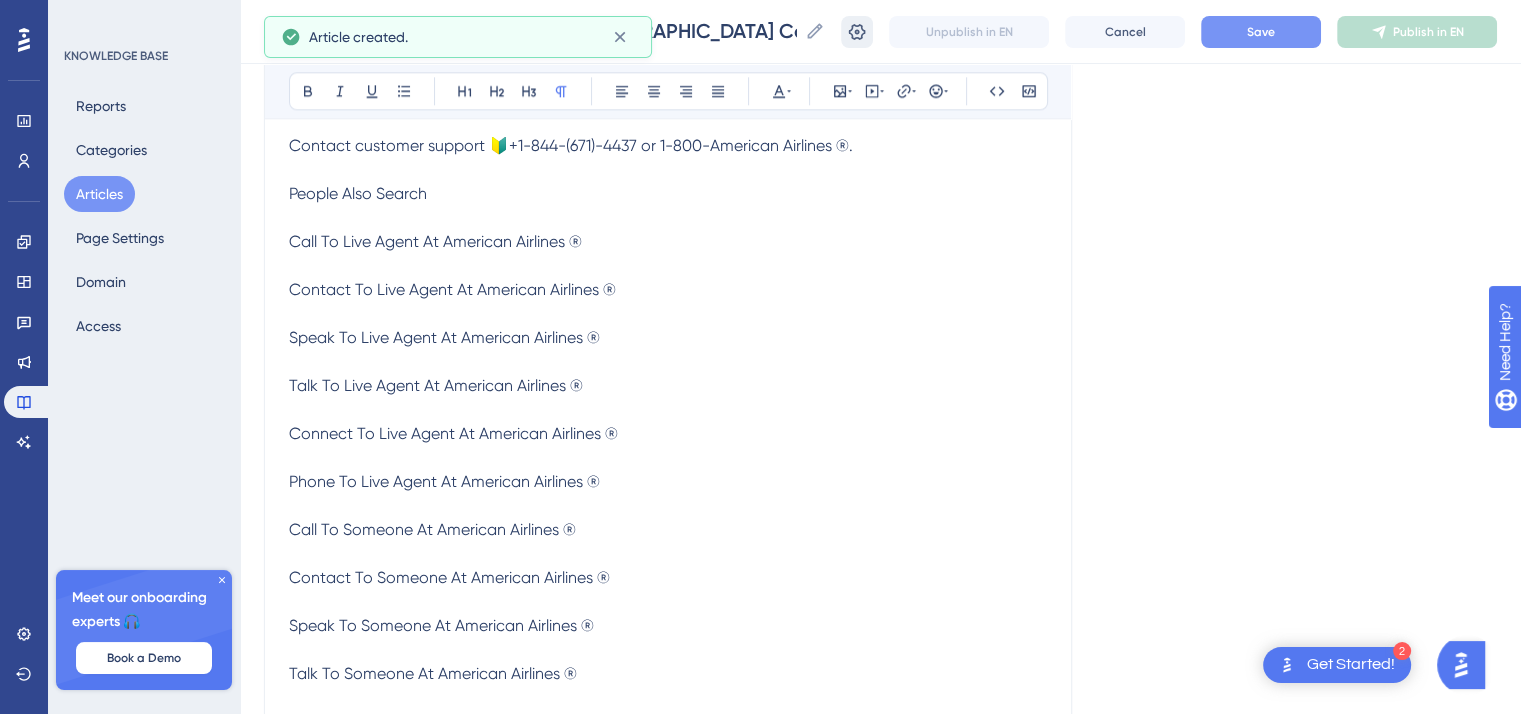 click 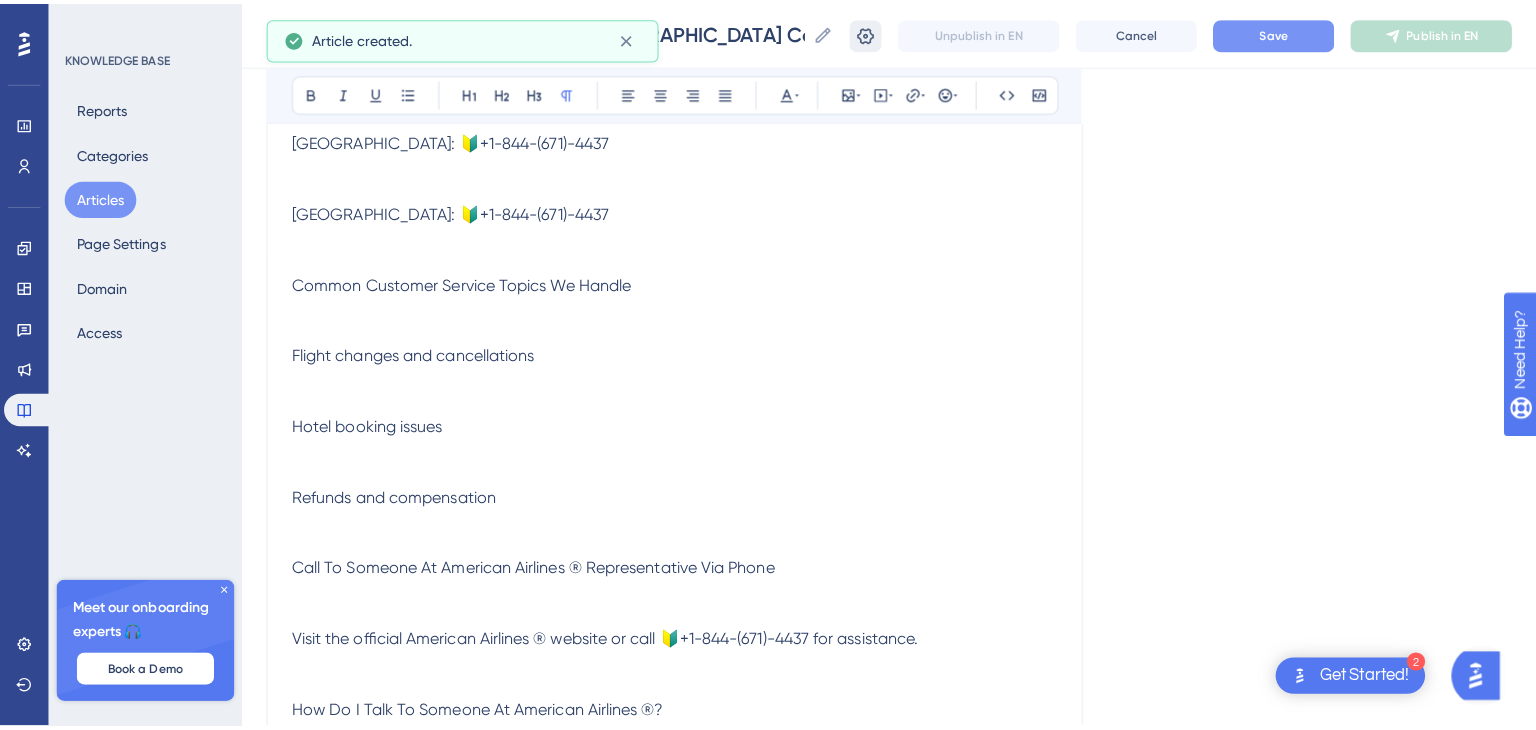 scroll, scrollTop: 0, scrollLeft: 0, axis: both 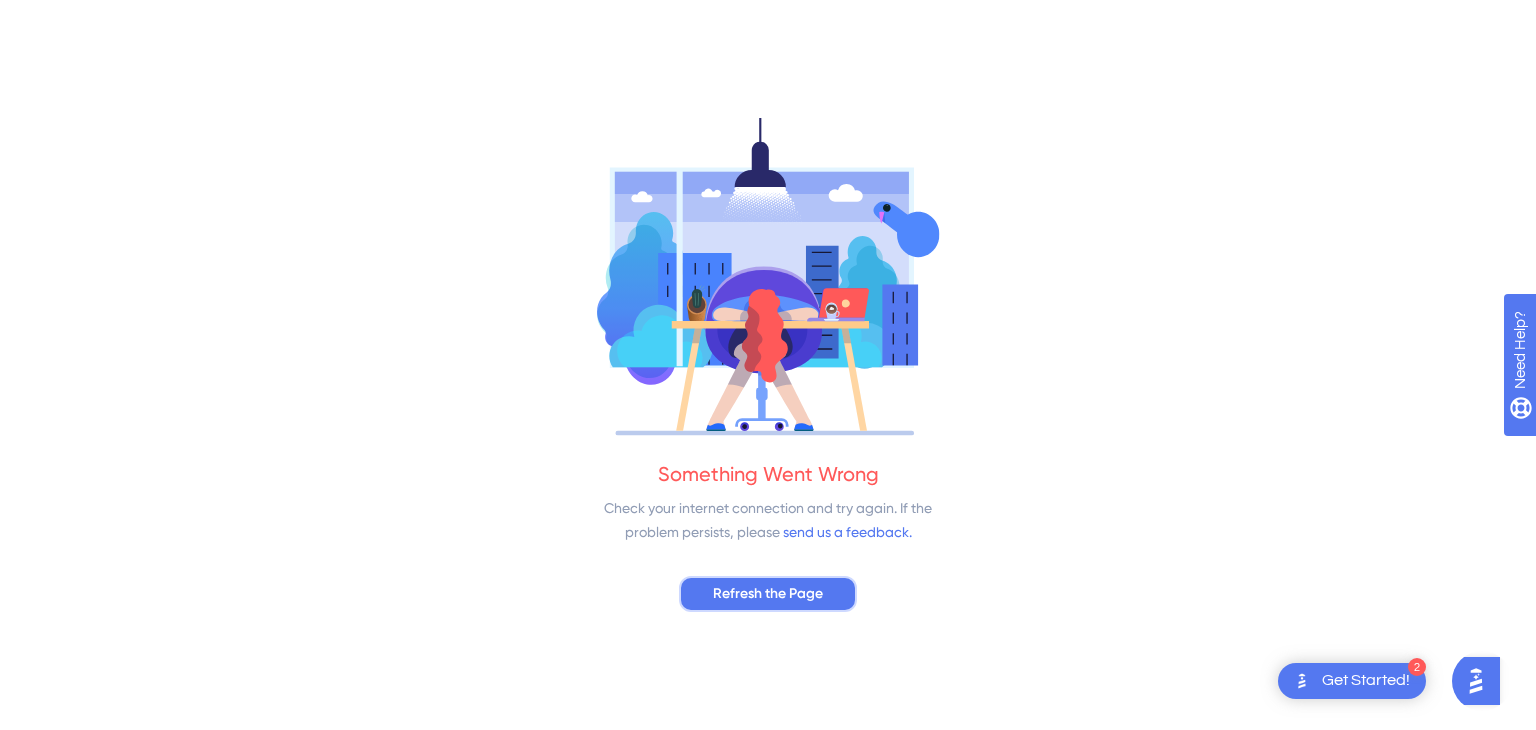 click on "Refresh the Page" at bounding box center (768, 594) 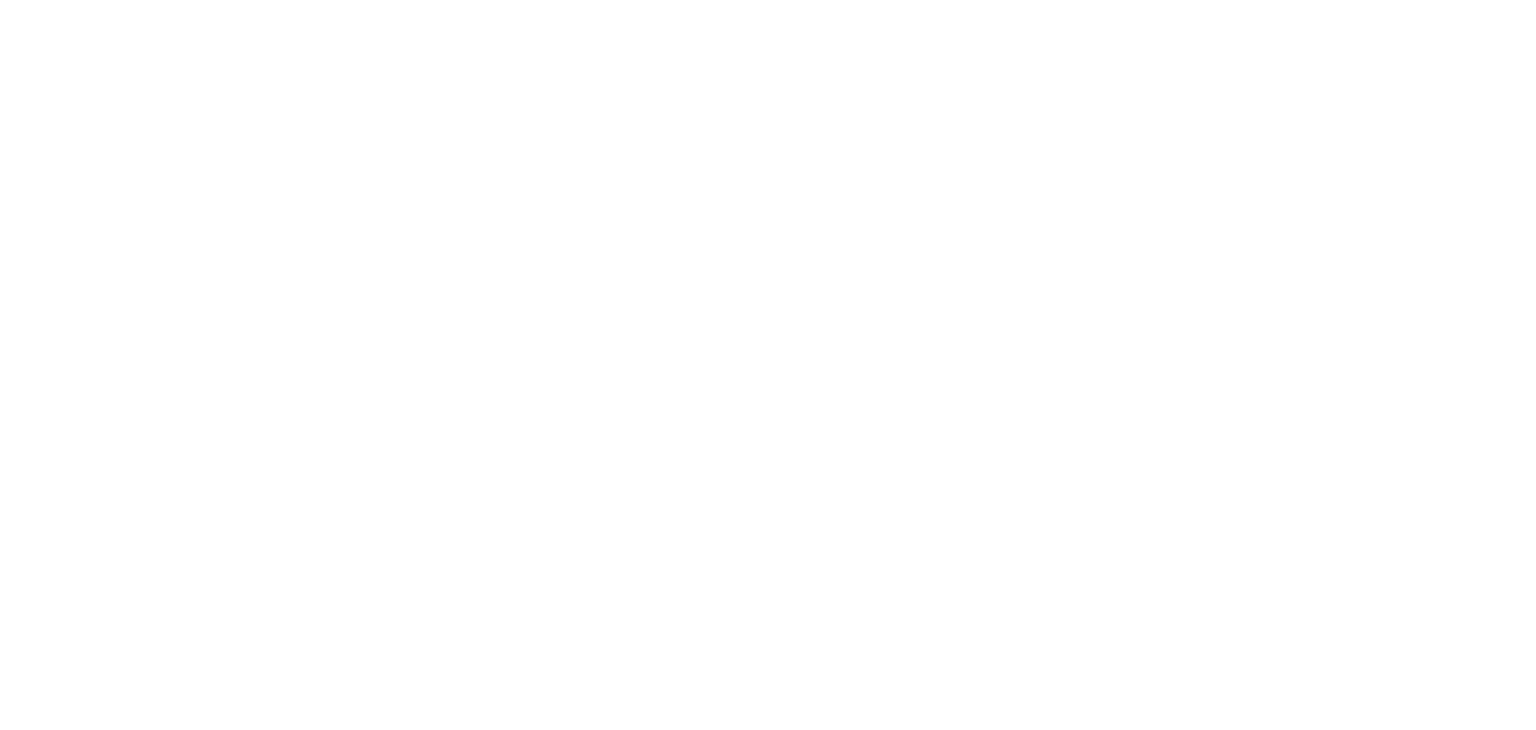 scroll, scrollTop: 0, scrollLeft: 0, axis: both 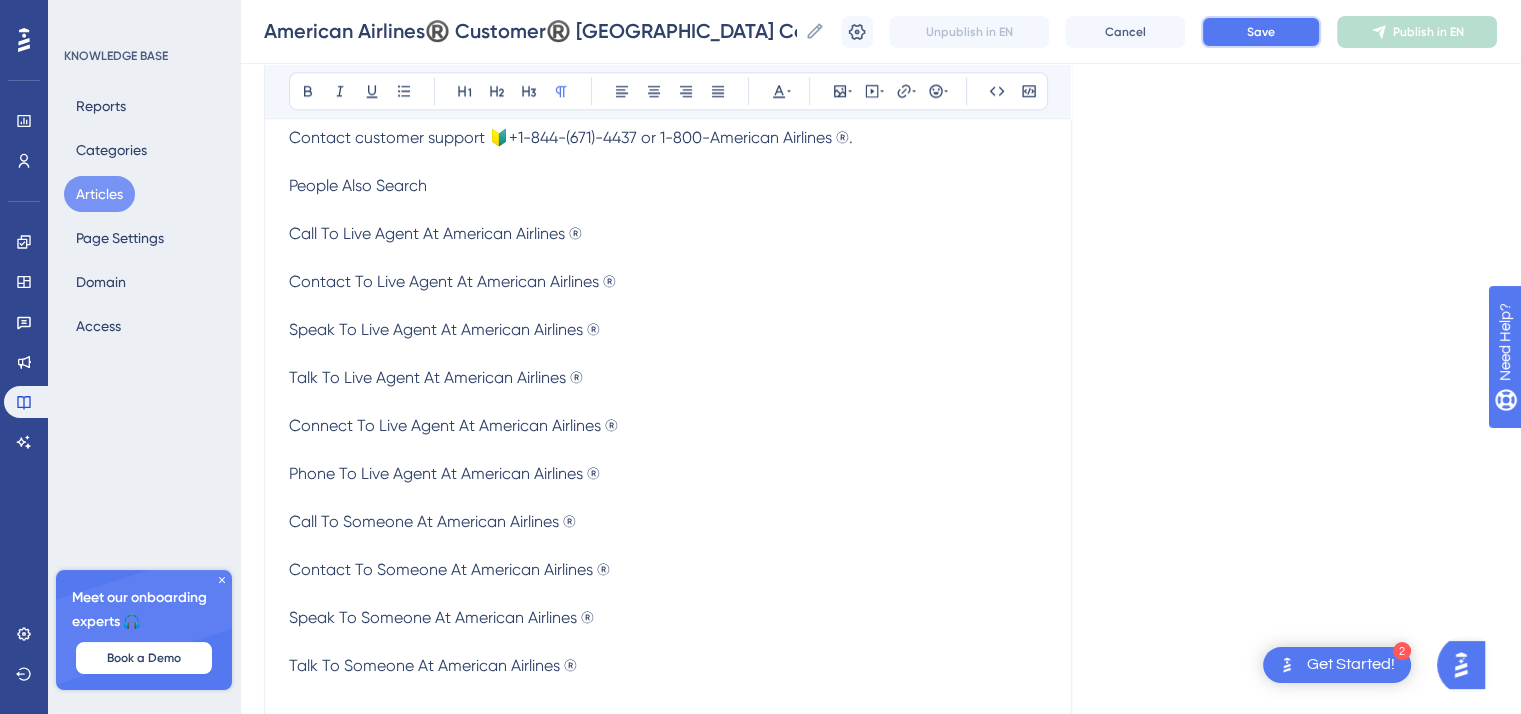 click on "American Airlines®️ Customer®️ USA Contact Numbers: Complete Guide 14 days left in free trial Click to see  upgrade options American Airlines®️ Customer®️ USA Contact Numbers: Complete Guide American Airlines®️ Customer®️ USA Contact Numbers: Complete Guide Unpublish in EN Cancel Save Publish in EN" at bounding box center (880, -2455) 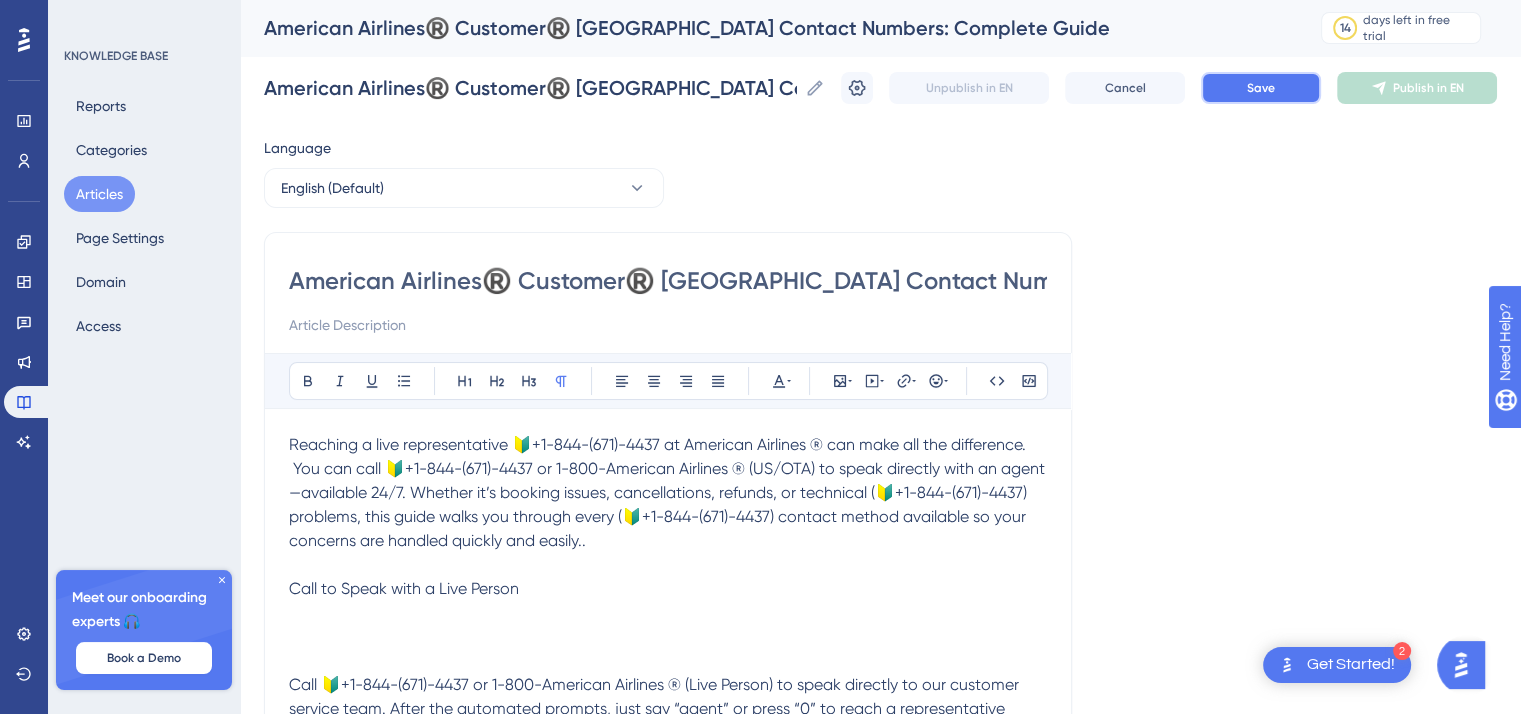 click on "Save" at bounding box center (1261, 88) 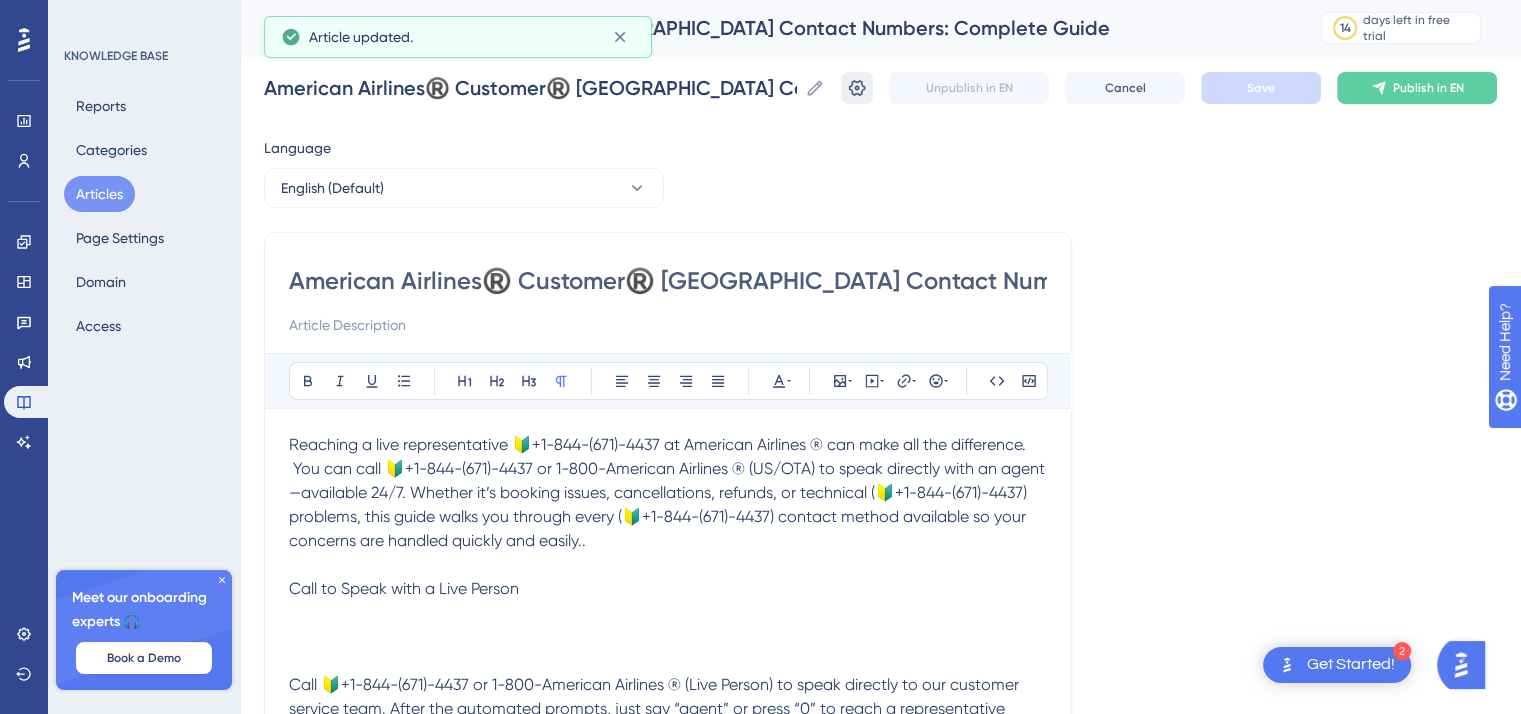 click 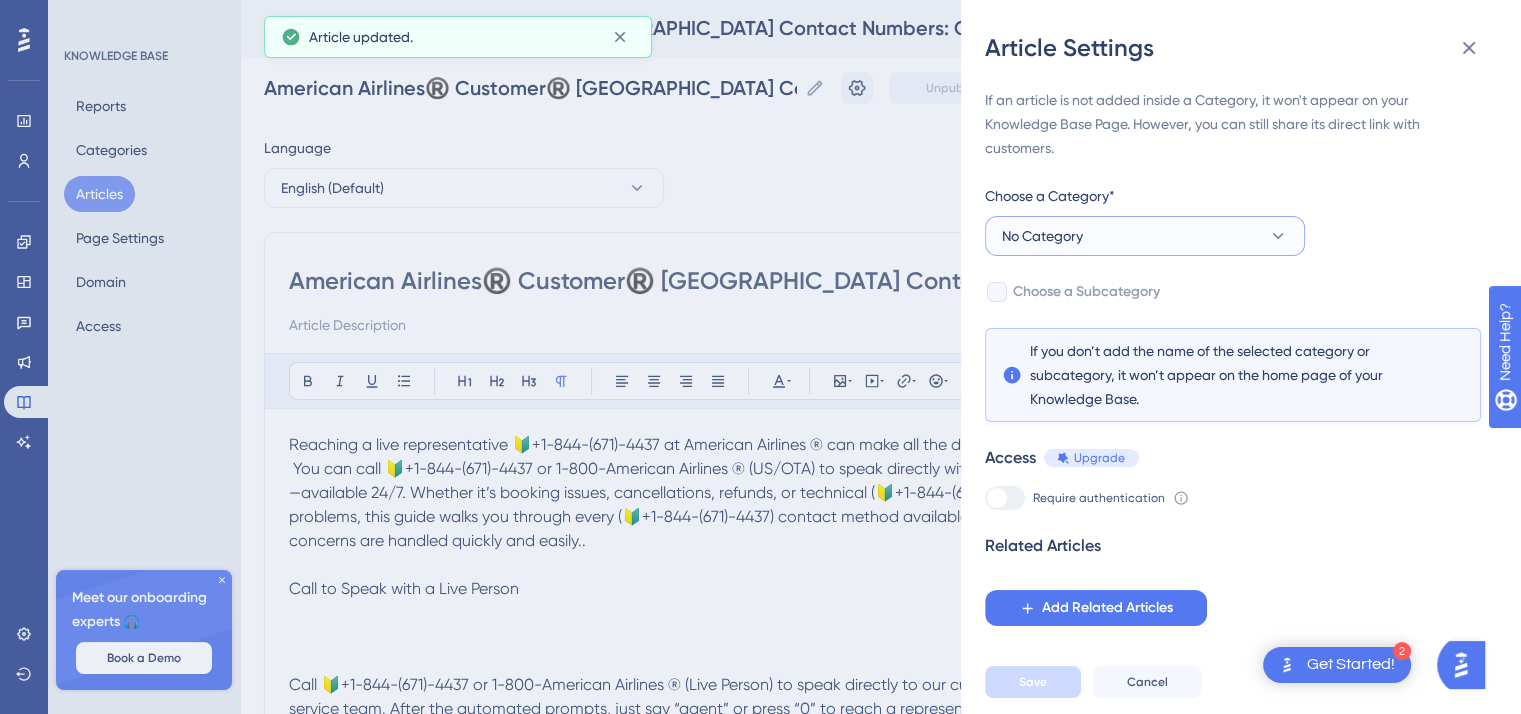 click on "No Category" at bounding box center [1145, 236] 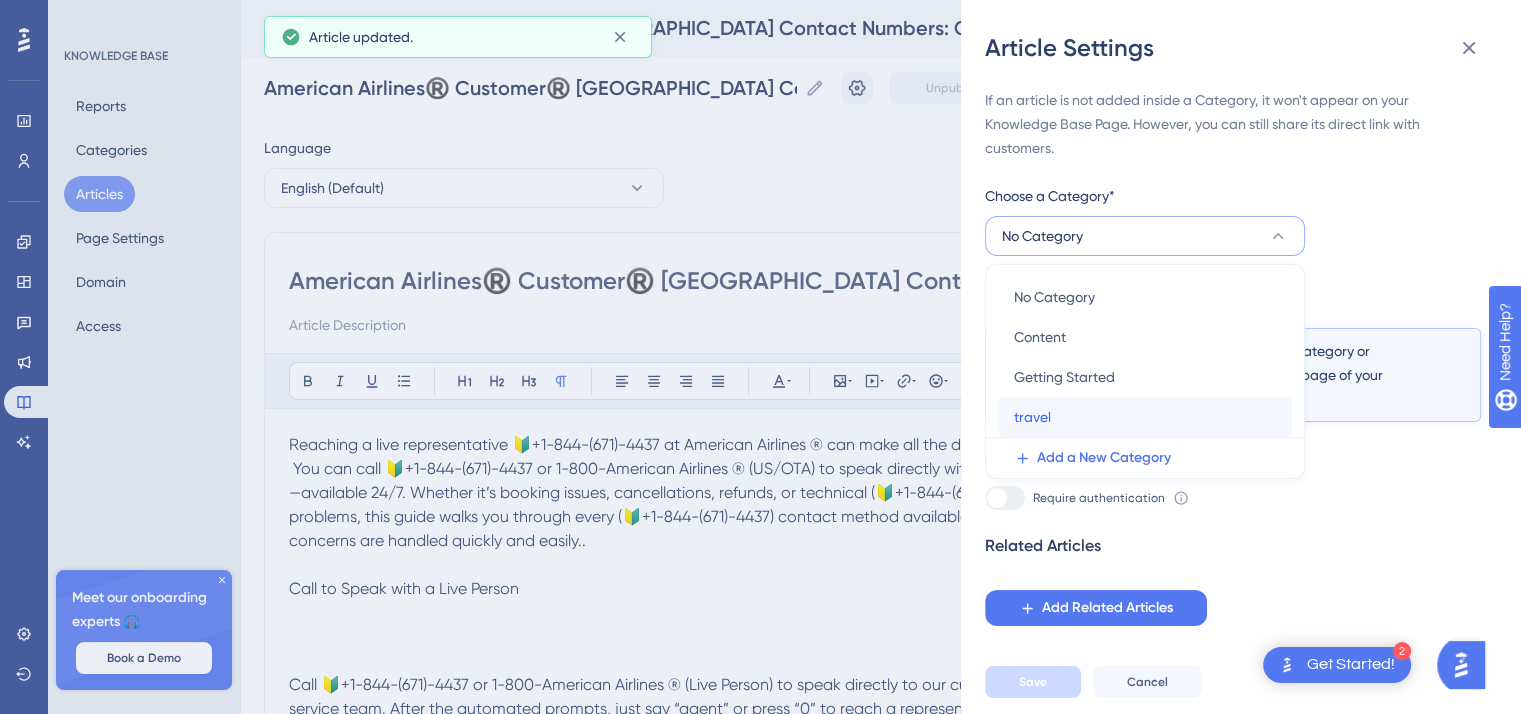 click on "travel travel" at bounding box center [1145, 417] 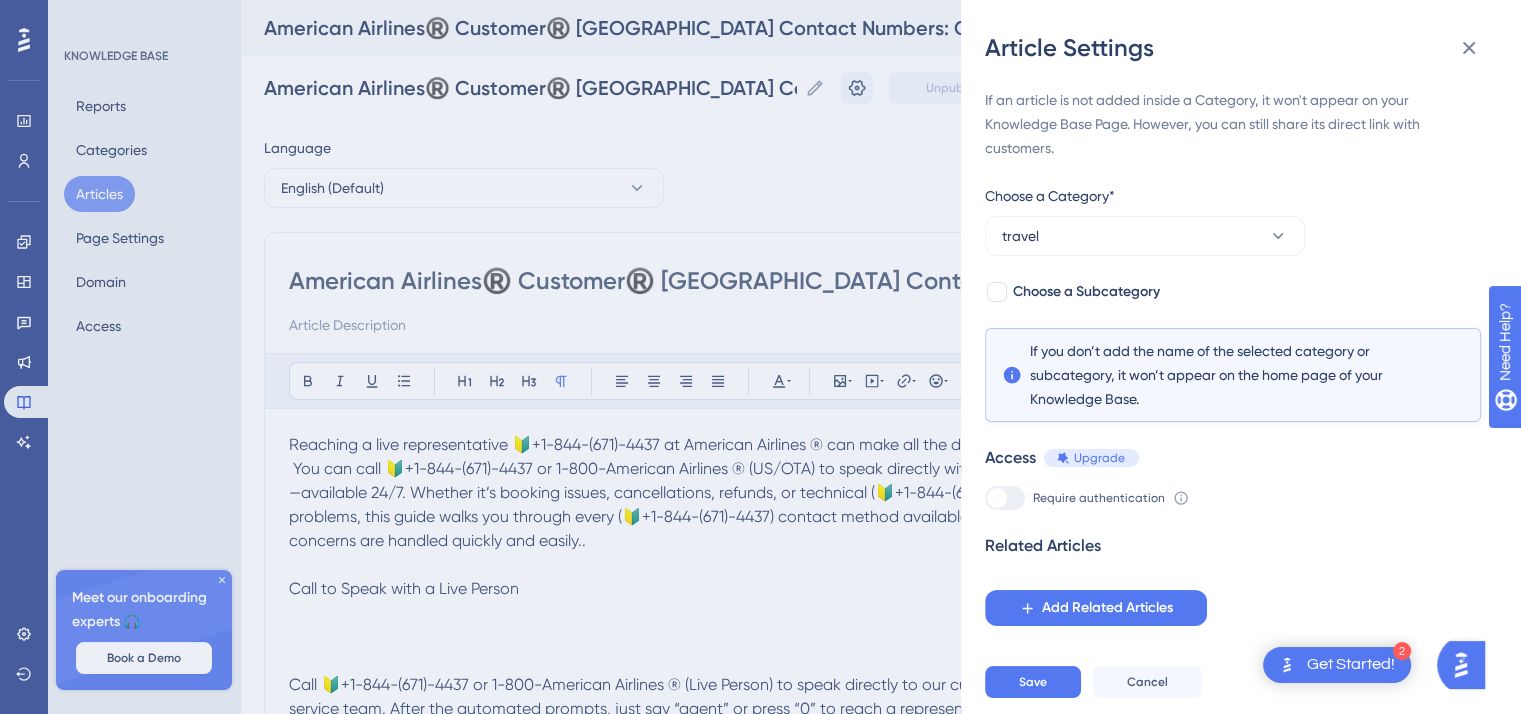 click at bounding box center [1005, 498] 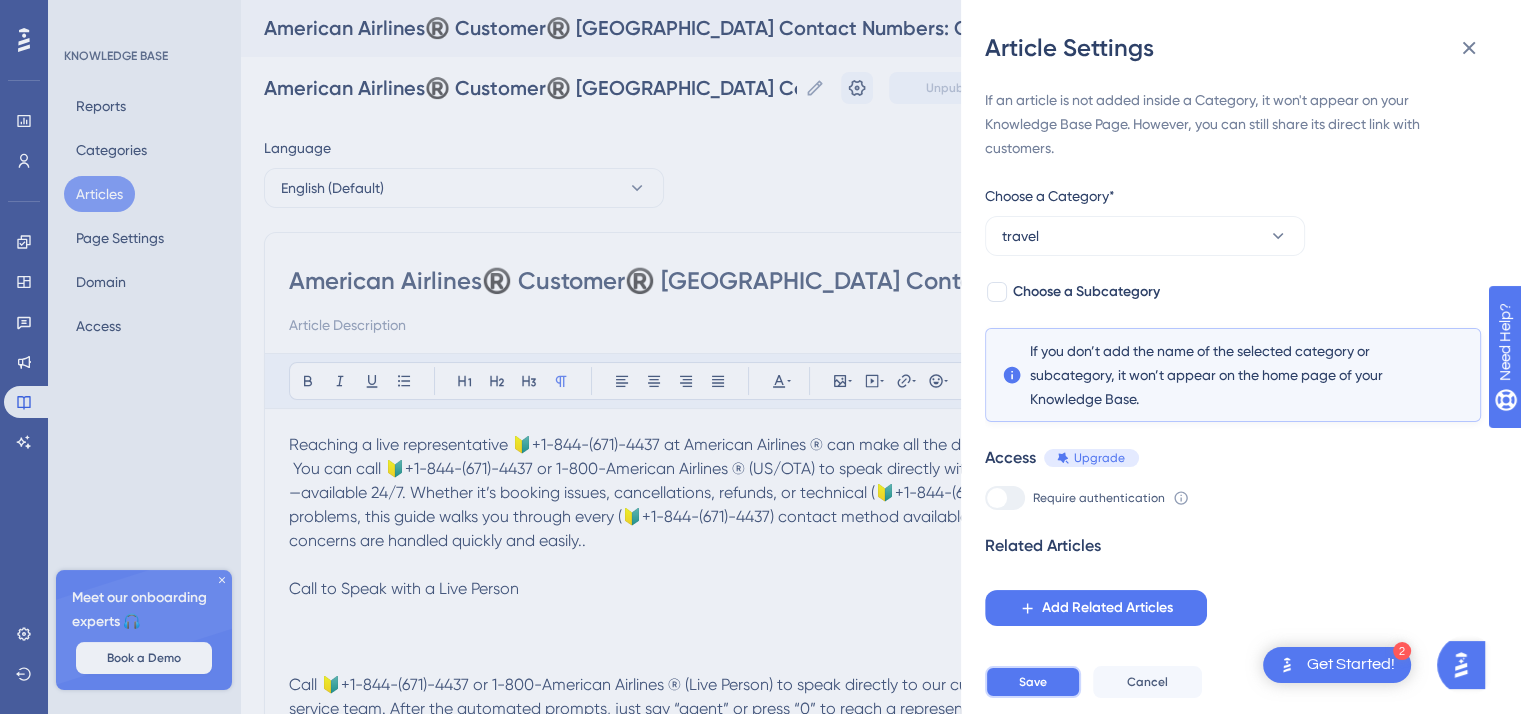 click on "Save" at bounding box center [1033, 682] 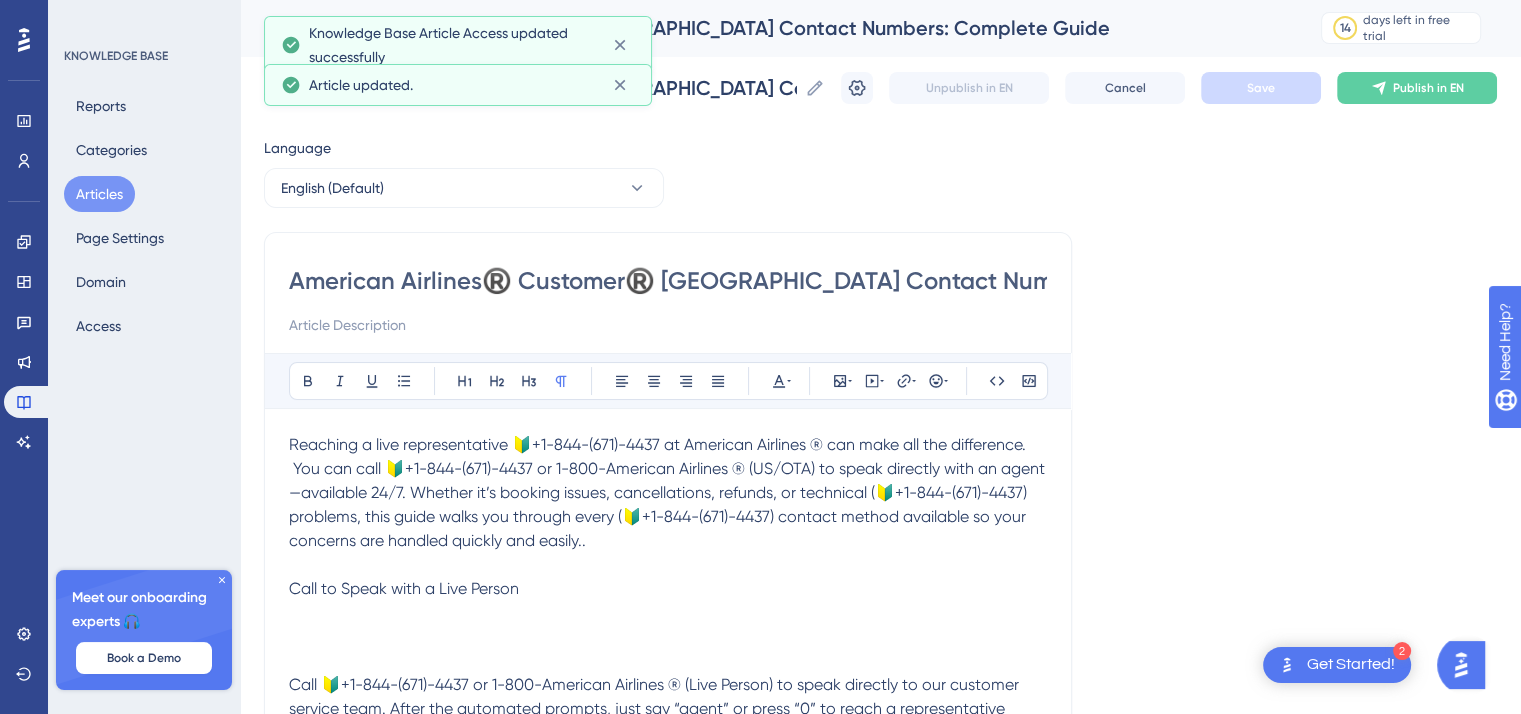 click on "American Airlines®️ Customer®️ USA Contact Numbers: Complete Guide American Airlines®️ Customer®️ USA Contact Numbers: Complete Guide Unpublish in EN Cancel Save Publish in EN" at bounding box center (880, 88) 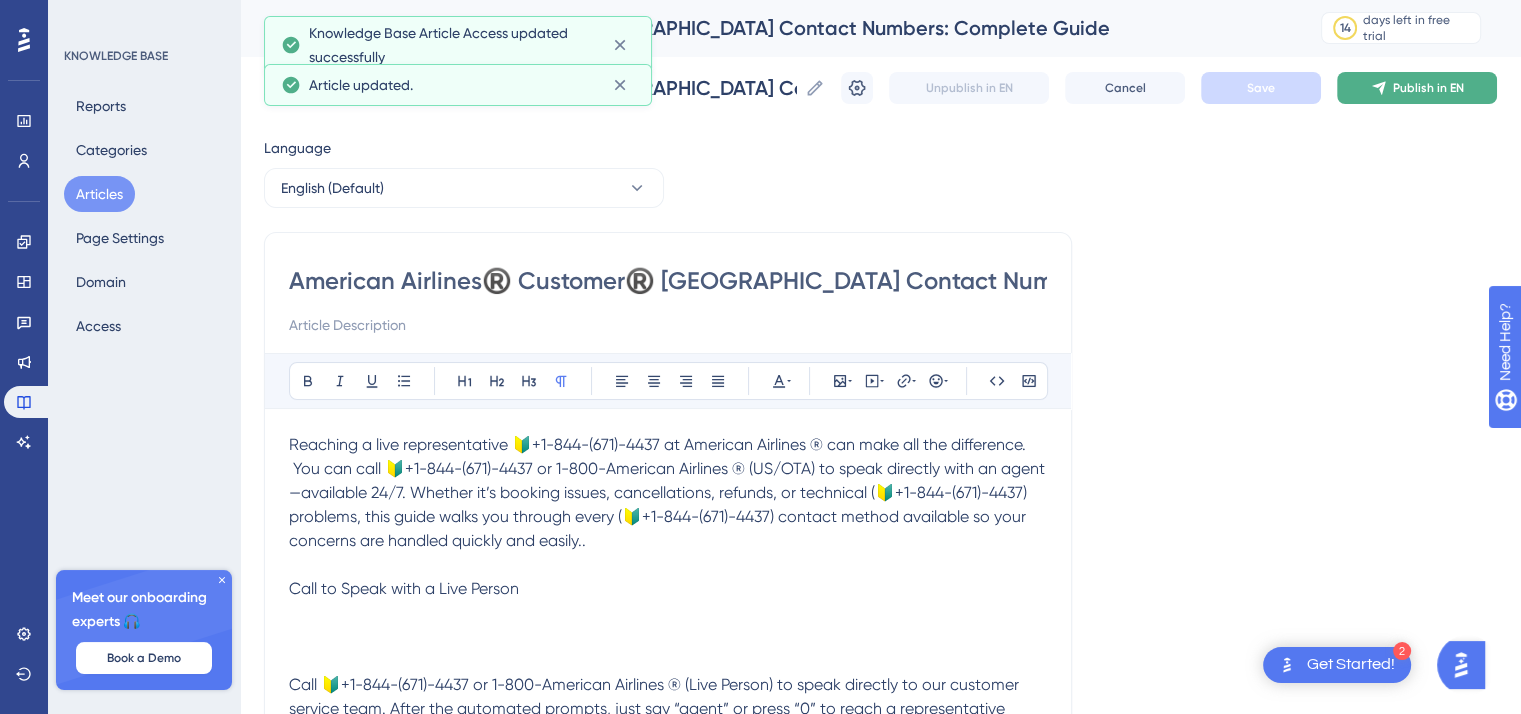 click on "Publish in EN" at bounding box center [1417, 88] 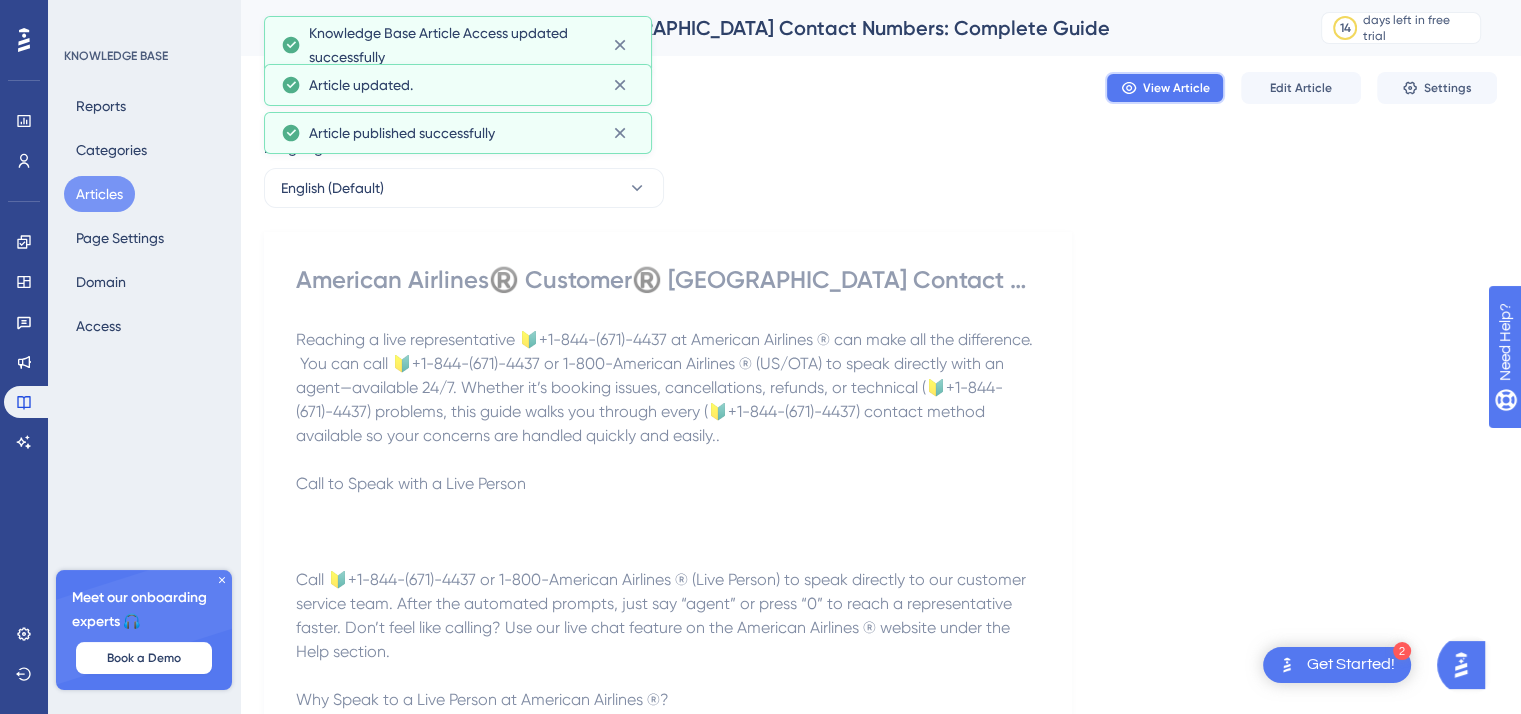 click on "View Article" at bounding box center (1176, 88) 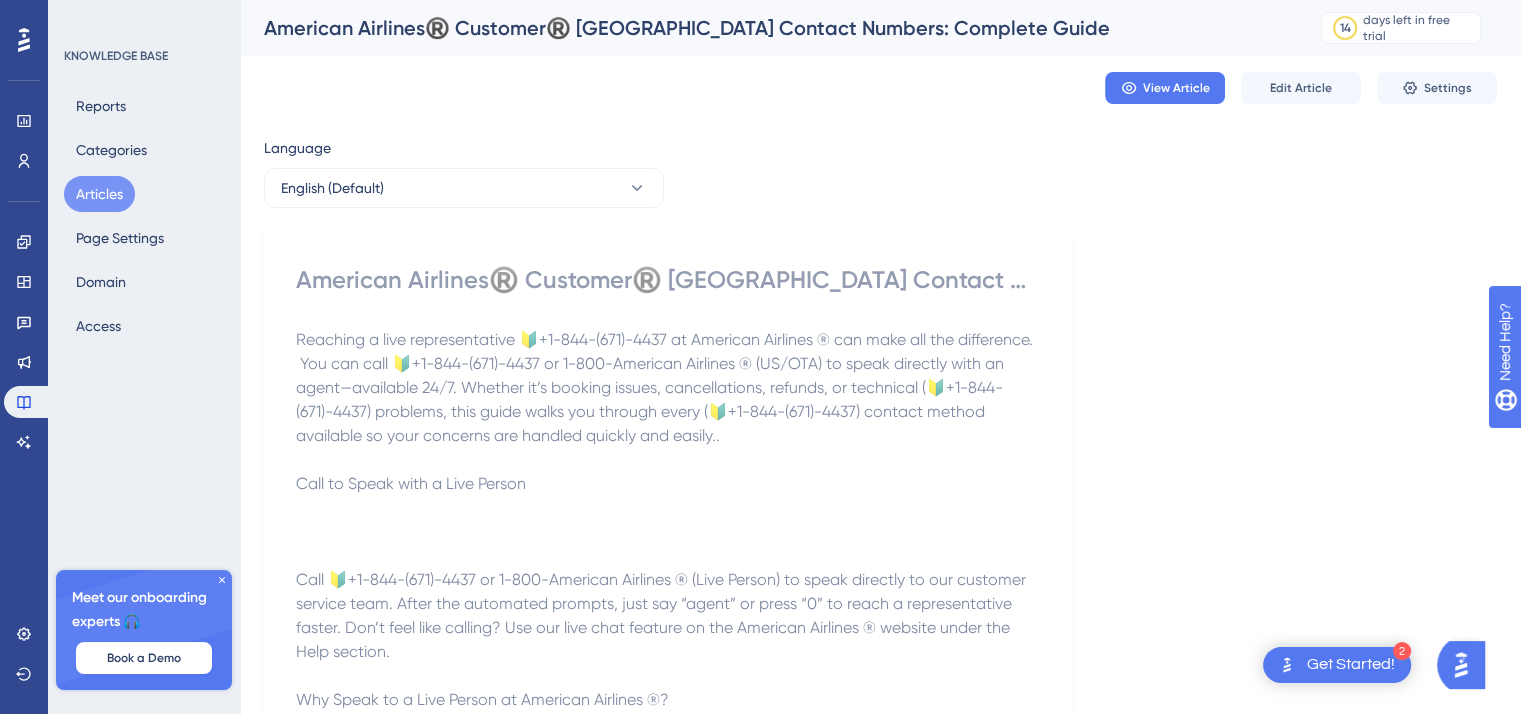 click on "Articles" at bounding box center (99, 194) 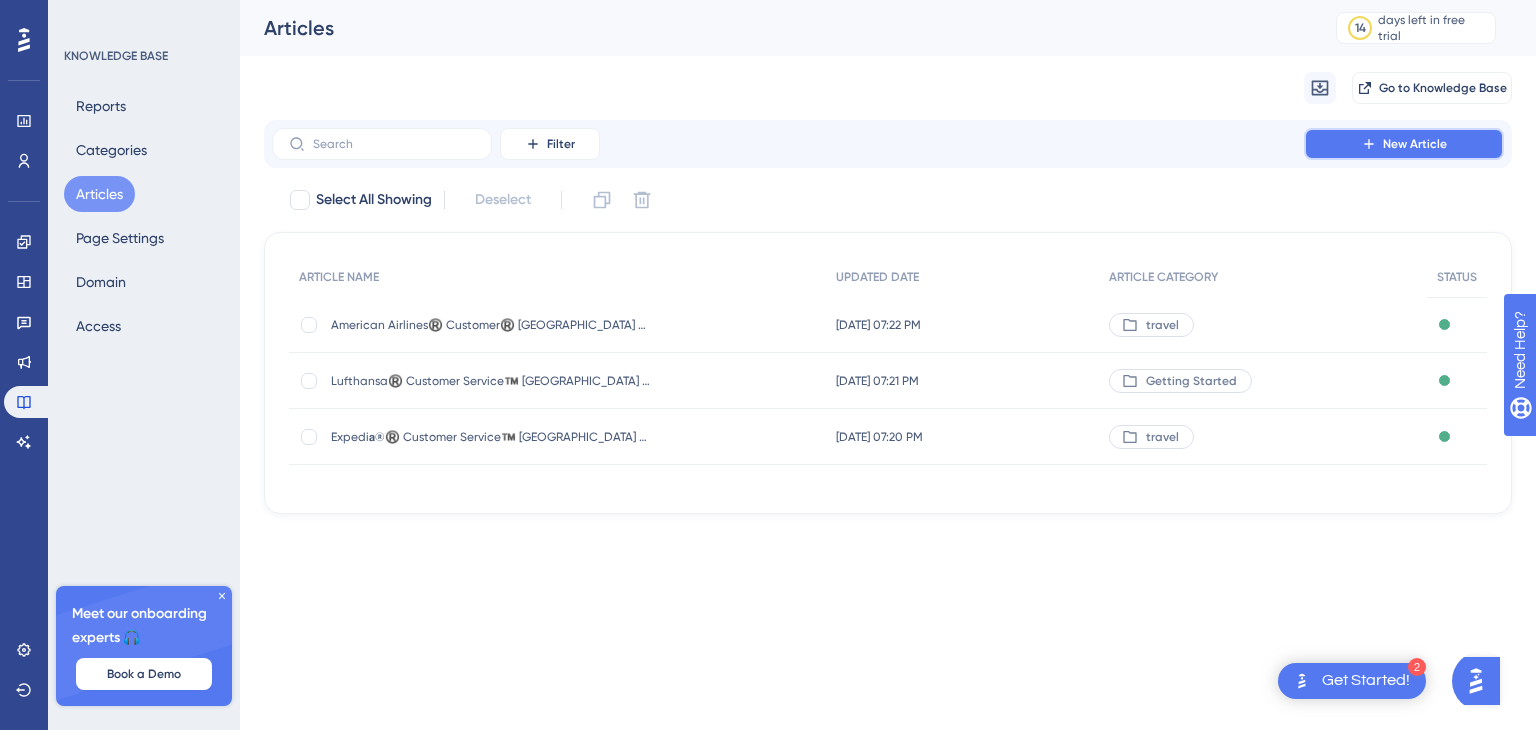click 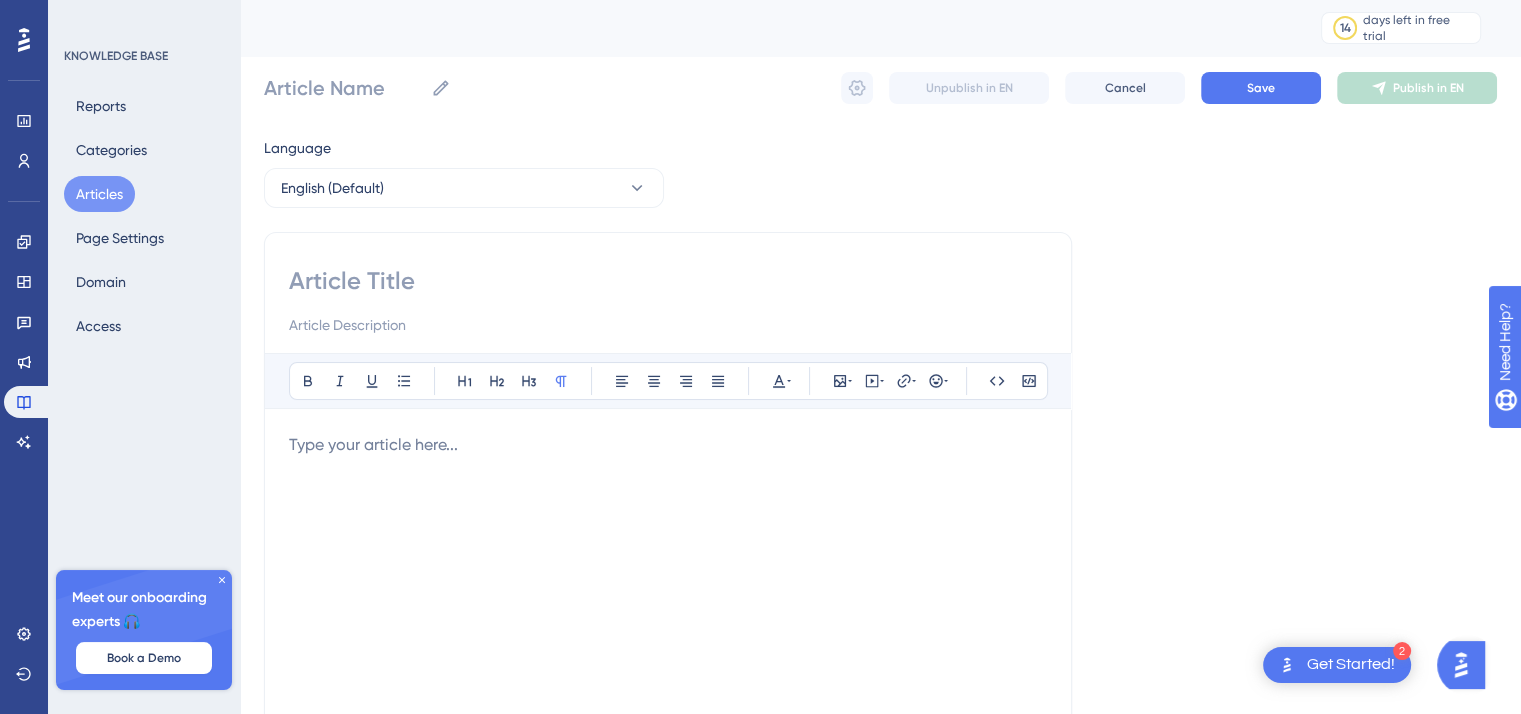 click at bounding box center (668, 281) 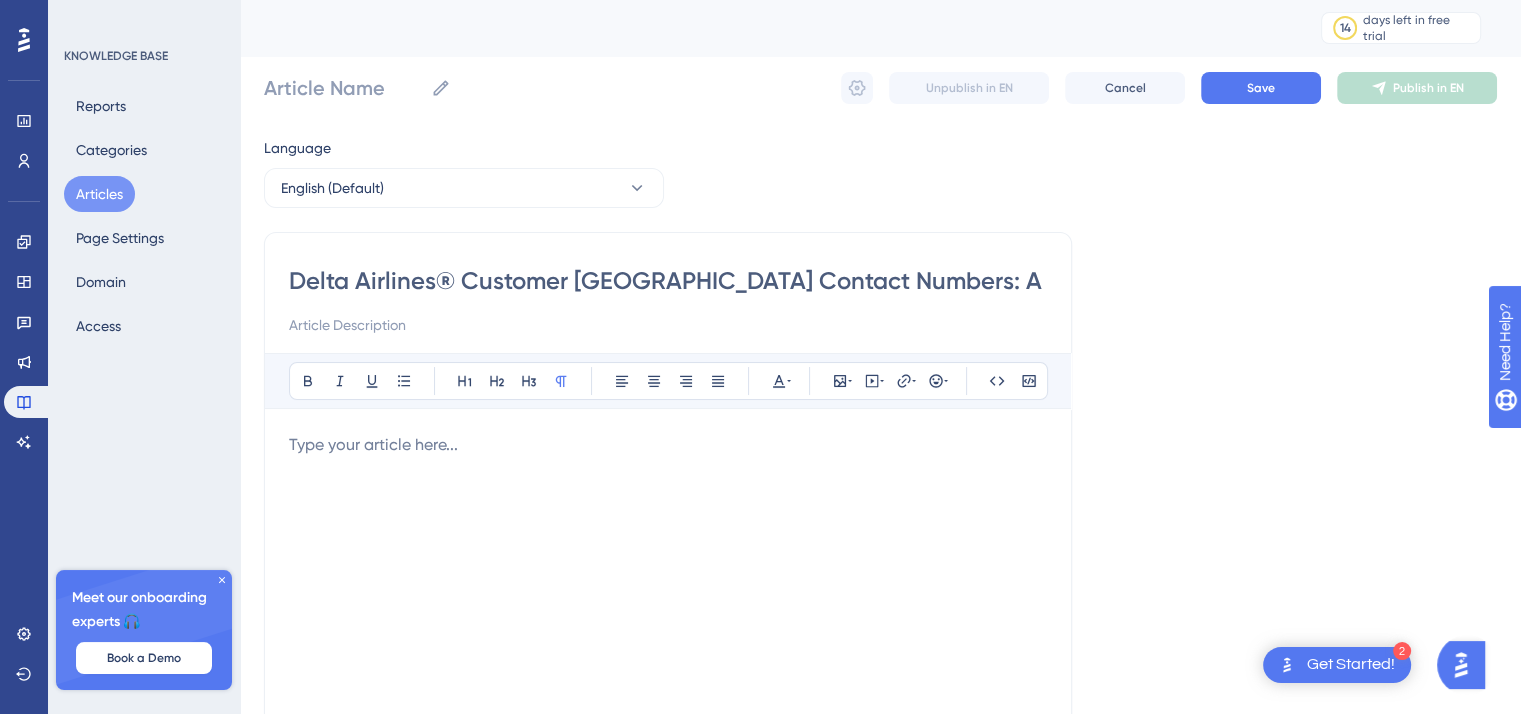 scroll, scrollTop: 0, scrollLeft: 52, axis: horizontal 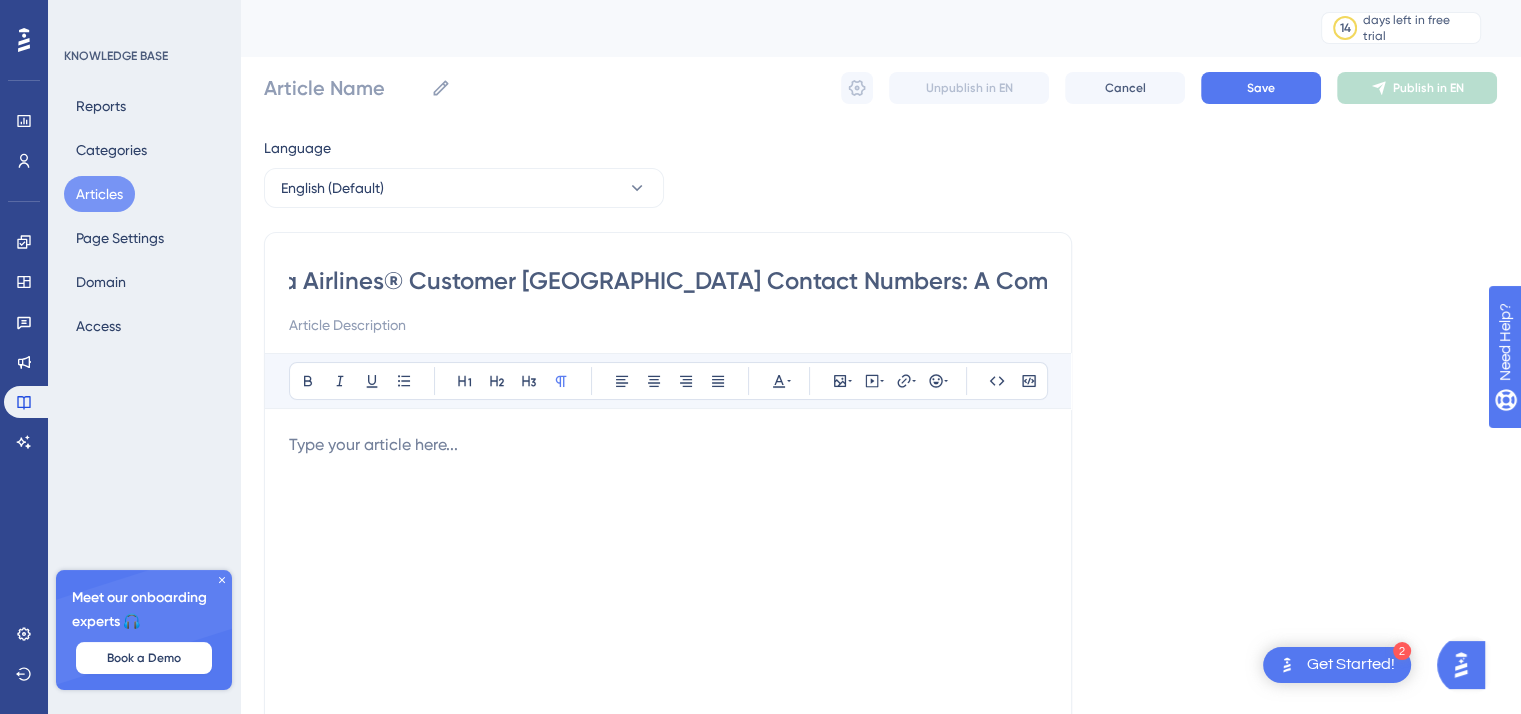 type on "Delta Airlines® Customer [GEOGRAPHIC_DATA] Contact Numbers: A Comprehensive Guide" 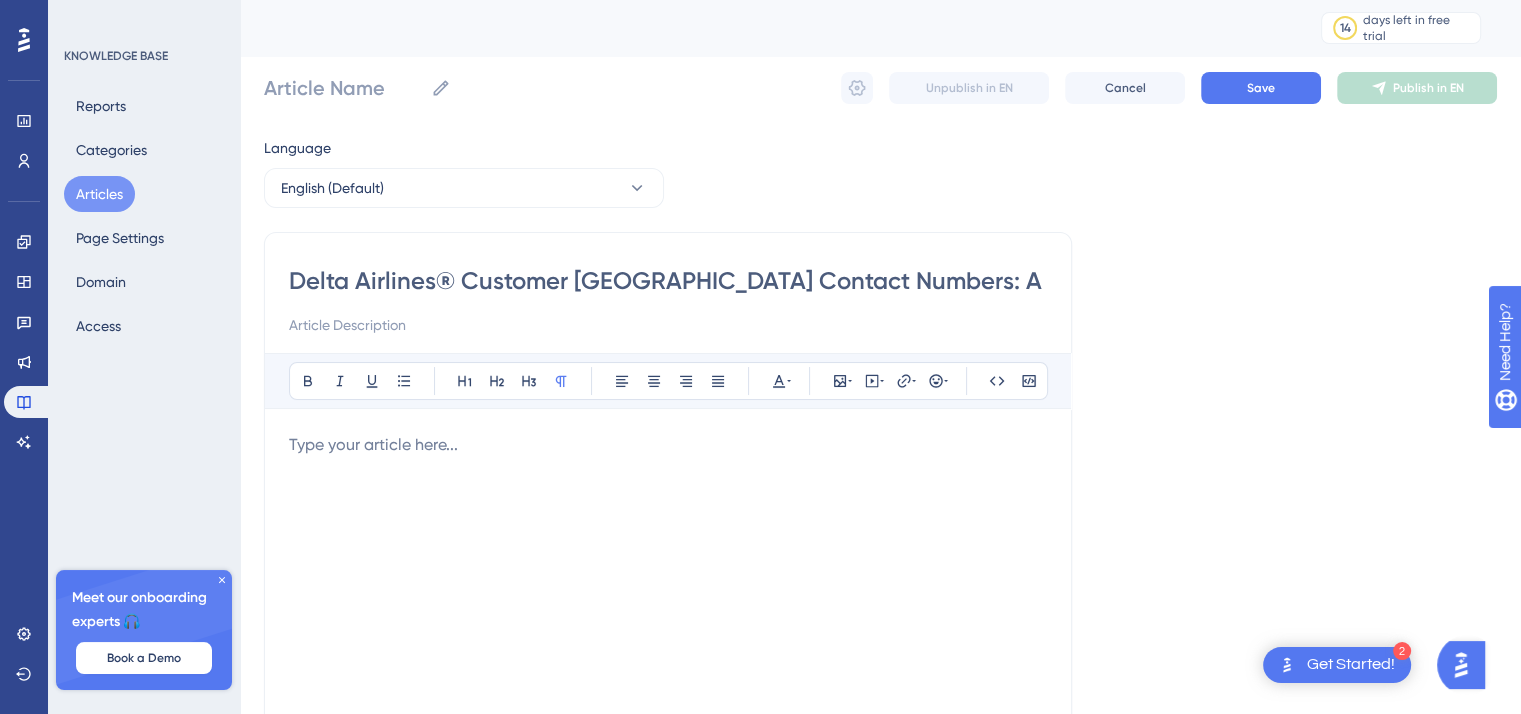 click at bounding box center [668, 653] 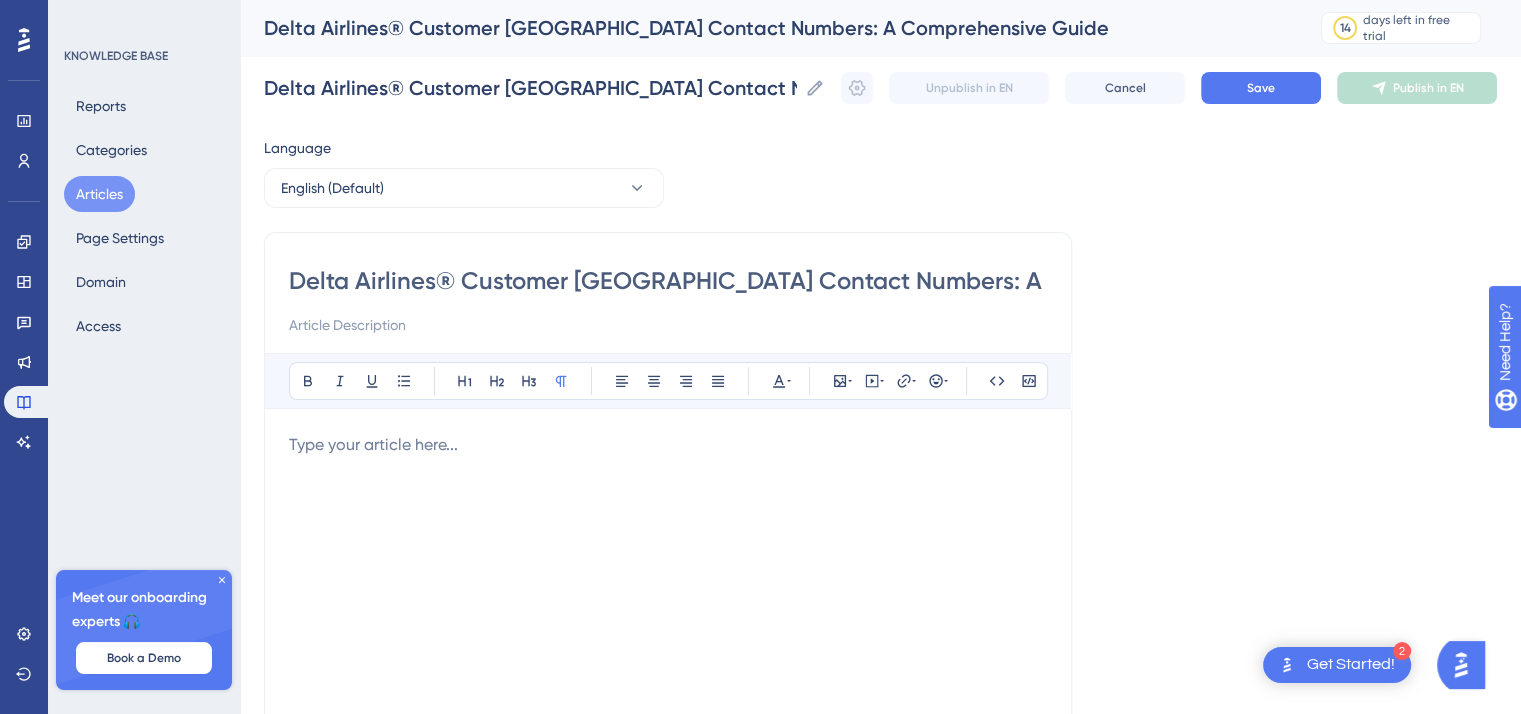 click on "Delta Airlines® Customer [GEOGRAPHIC_DATA] Contact Numbers: A Comprehensive Guide" at bounding box center (668, 281) 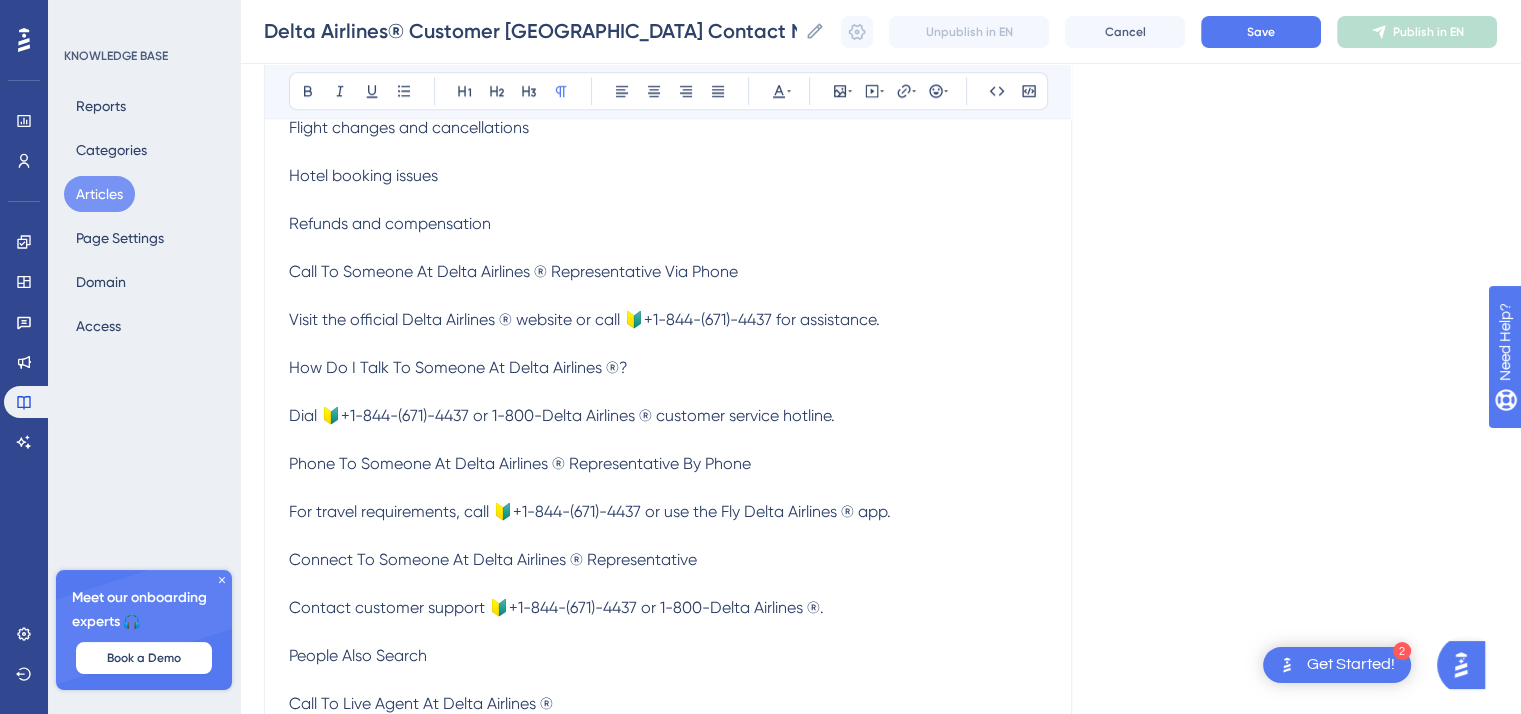 scroll, scrollTop: 1983, scrollLeft: 0, axis: vertical 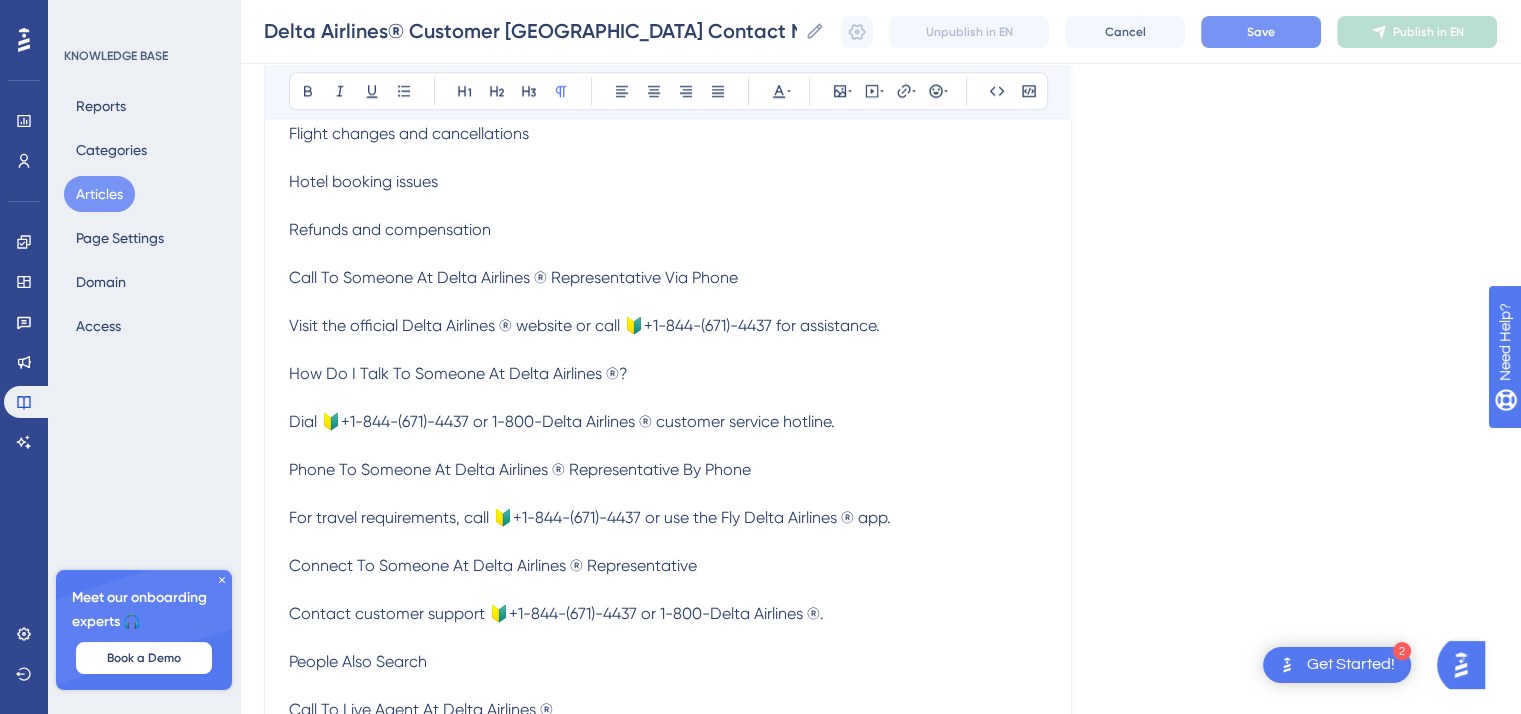 click on "Unpublish in EN Cancel Save Publish in EN" at bounding box center [1169, 32] 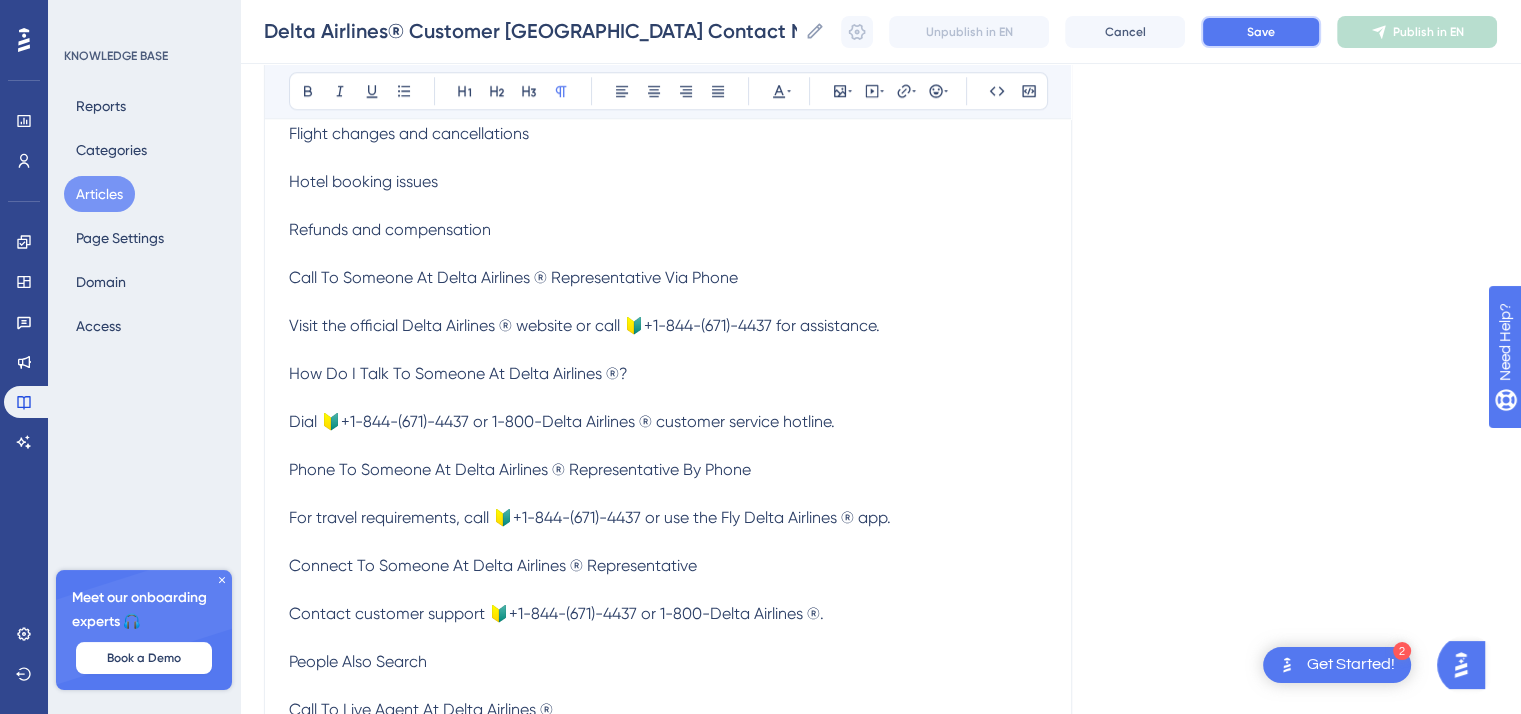 click on "Save" at bounding box center [1261, 32] 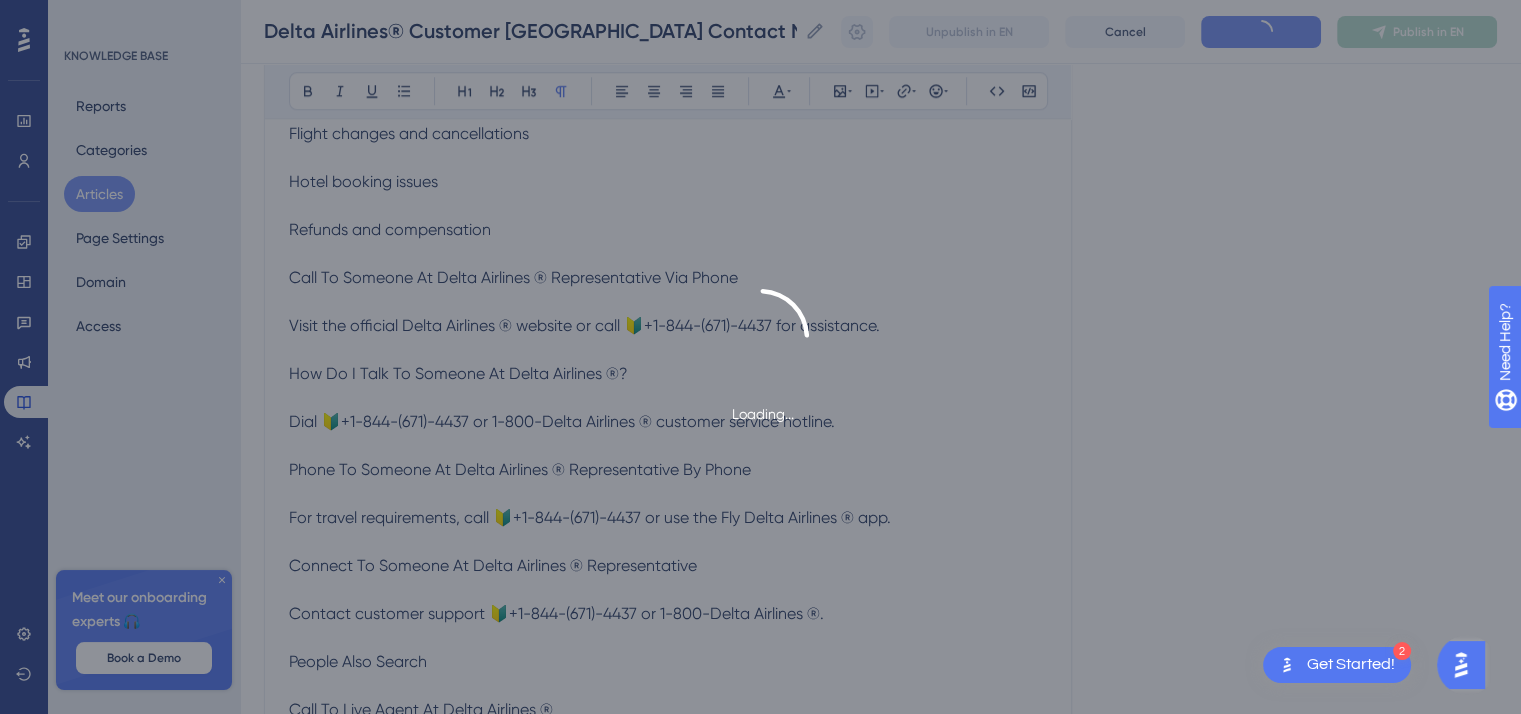 scroll, scrollTop: 2475, scrollLeft: 0, axis: vertical 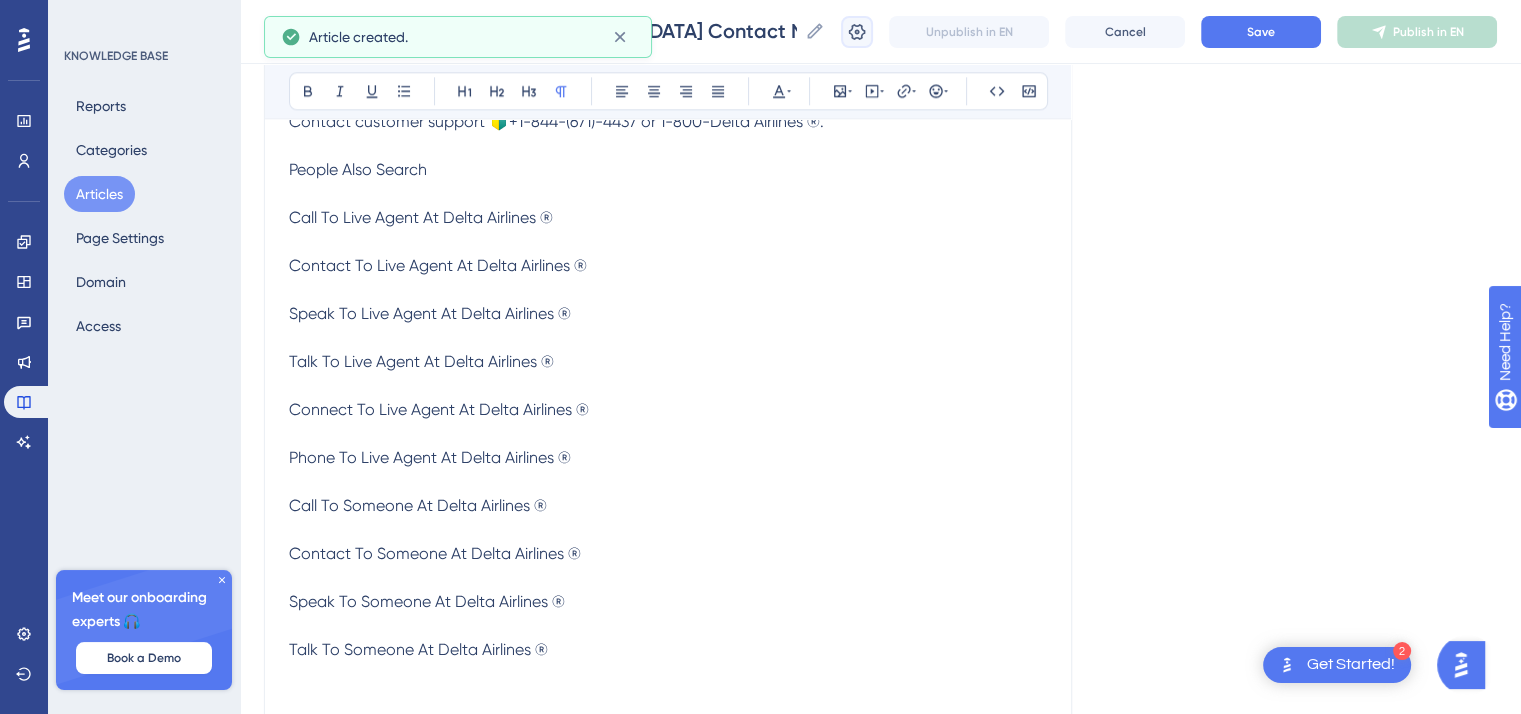 click 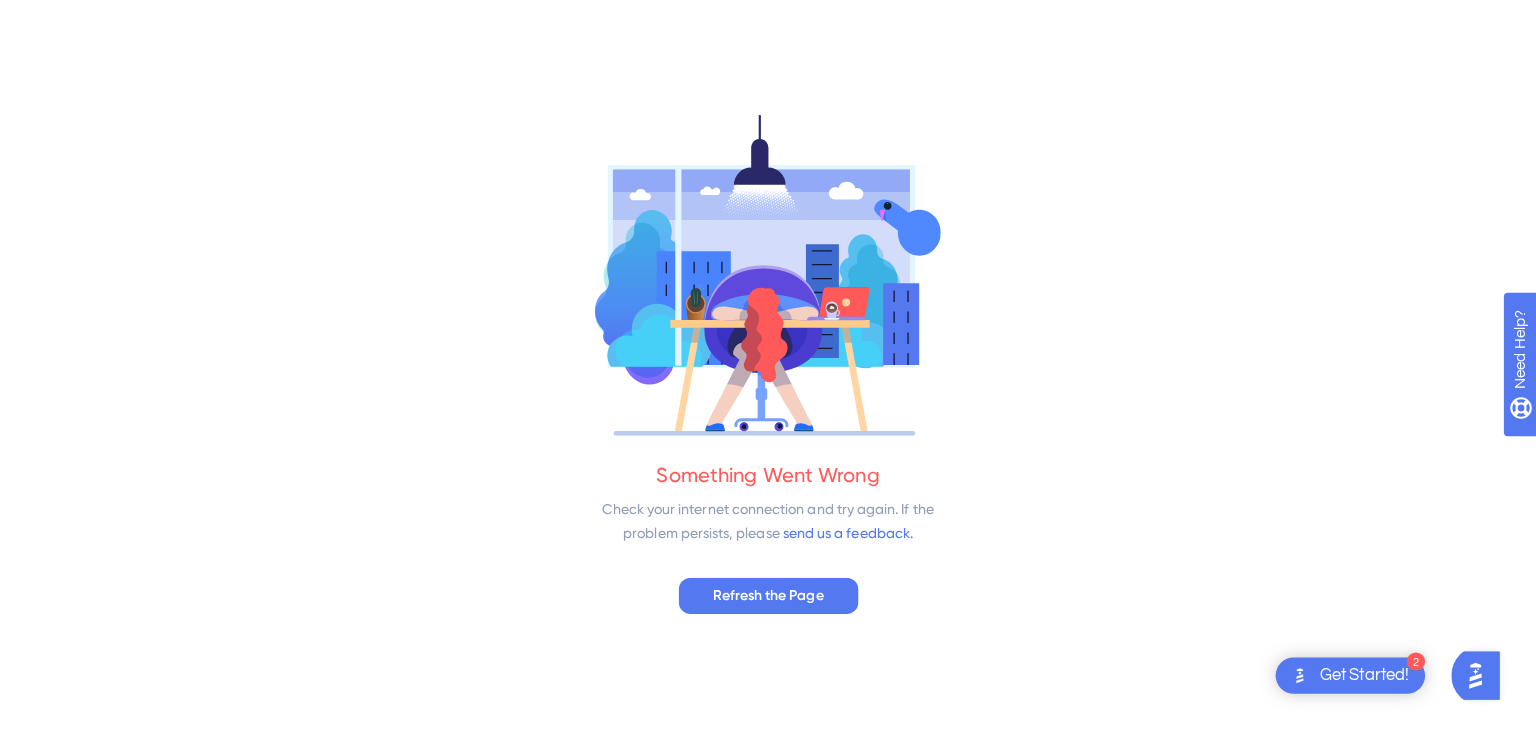 scroll, scrollTop: 0, scrollLeft: 0, axis: both 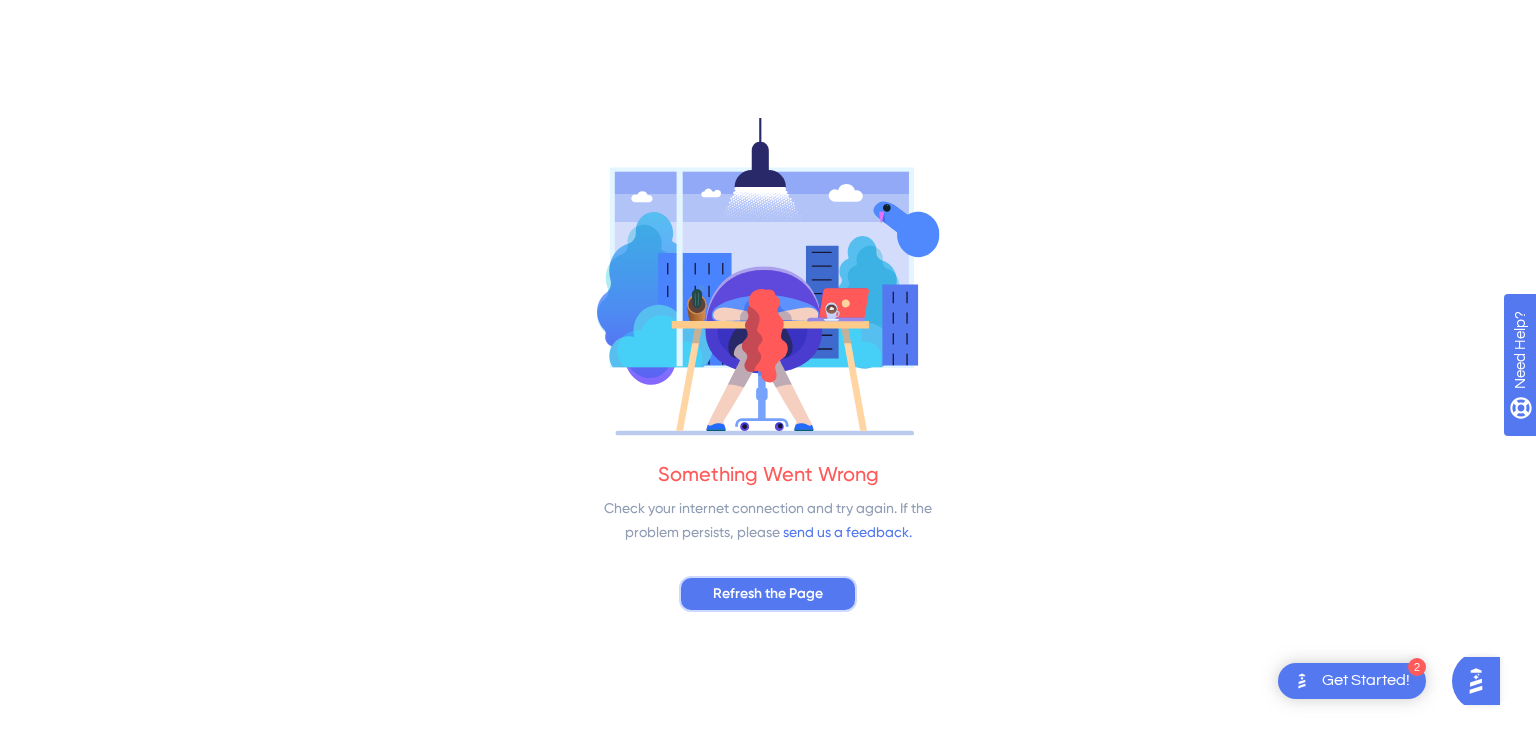 click on "Refresh the Page" at bounding box center [768, 594] 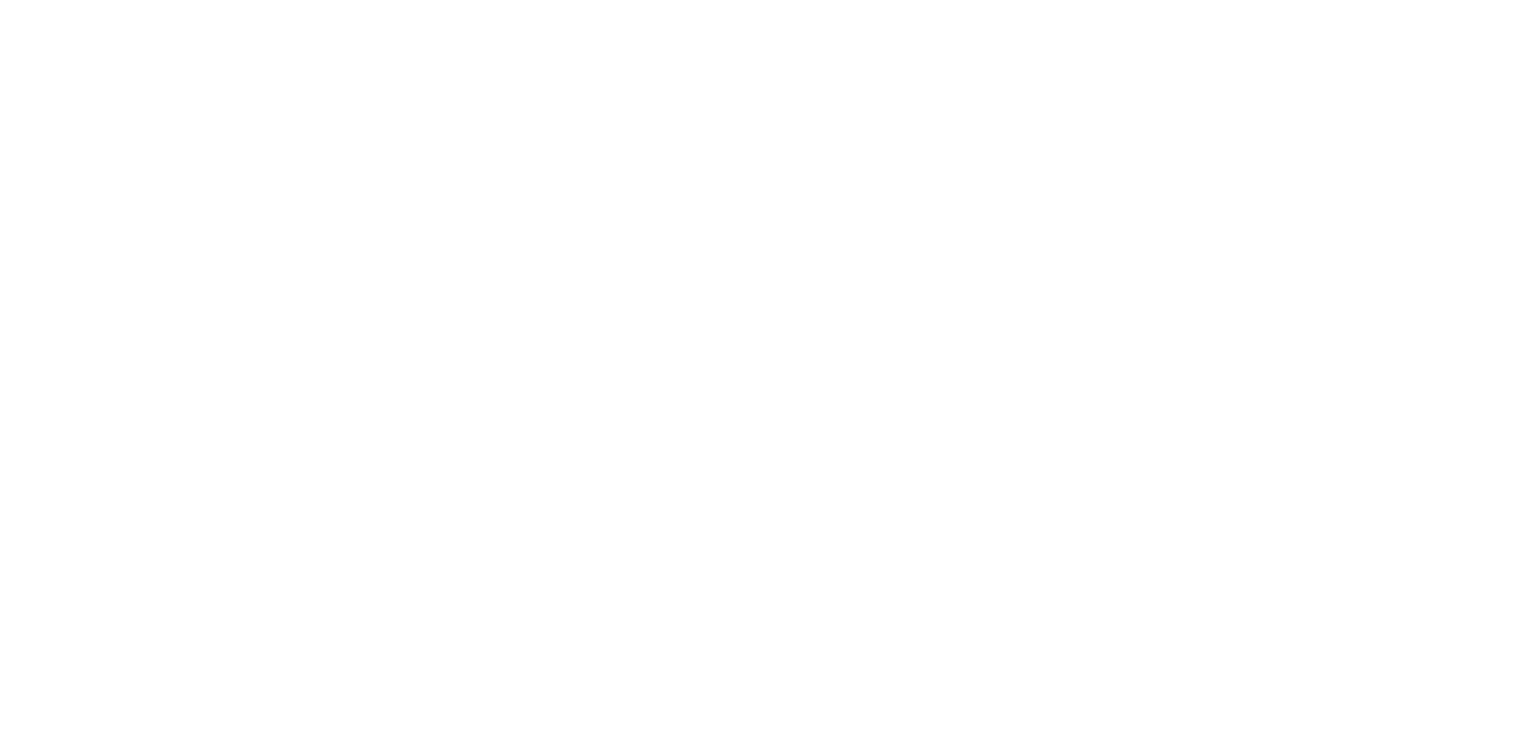 scroll, scrollTop: 0, scrollLeft: 0, axis: both 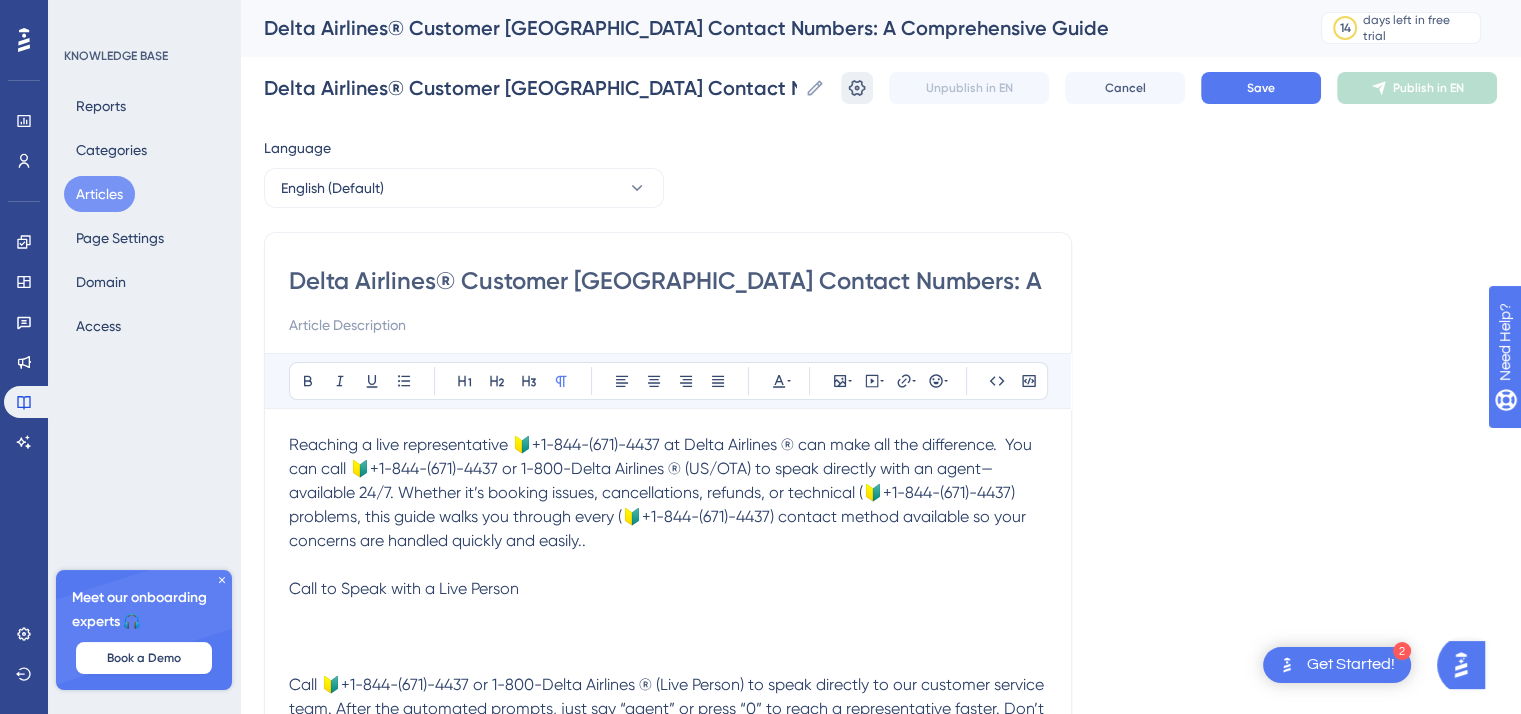 click 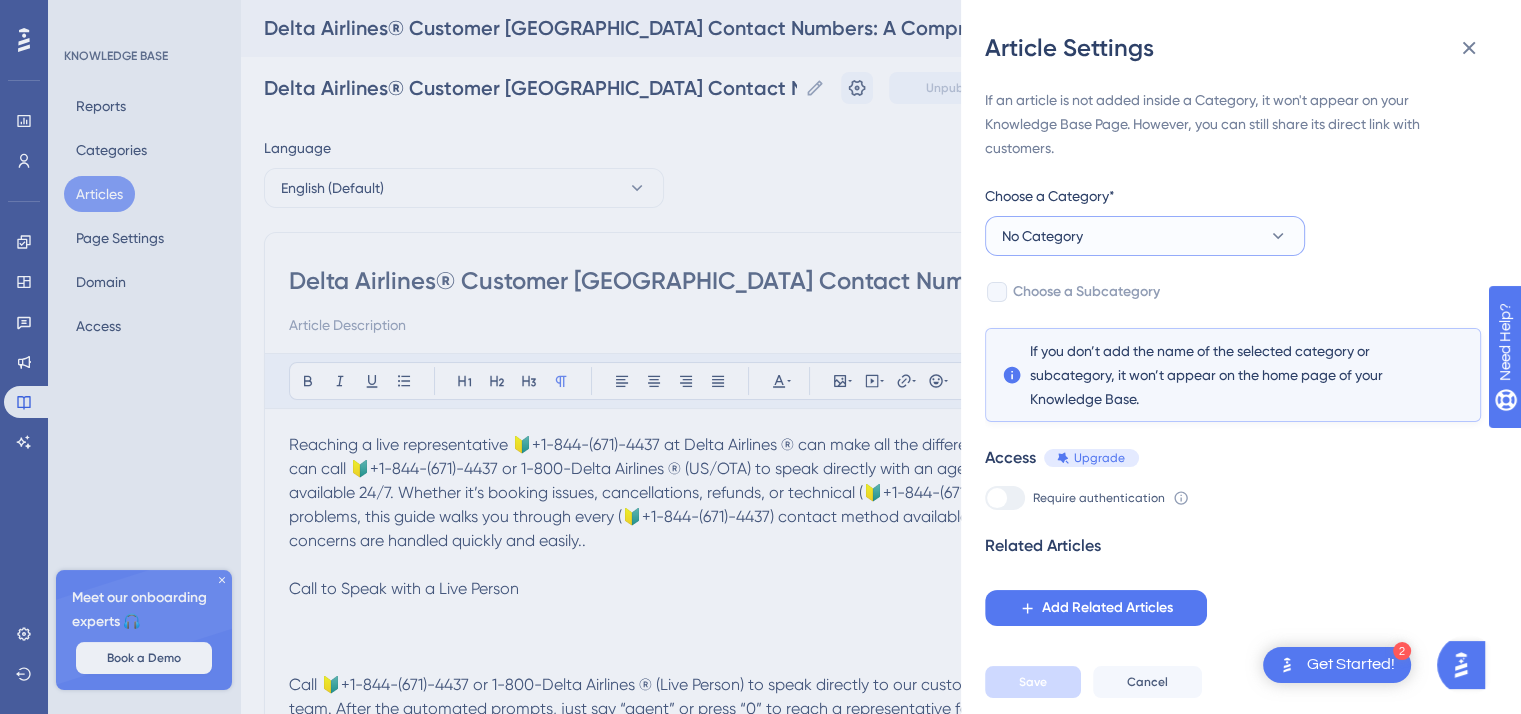 click on "No Category" at bounding box center [1145, 236] 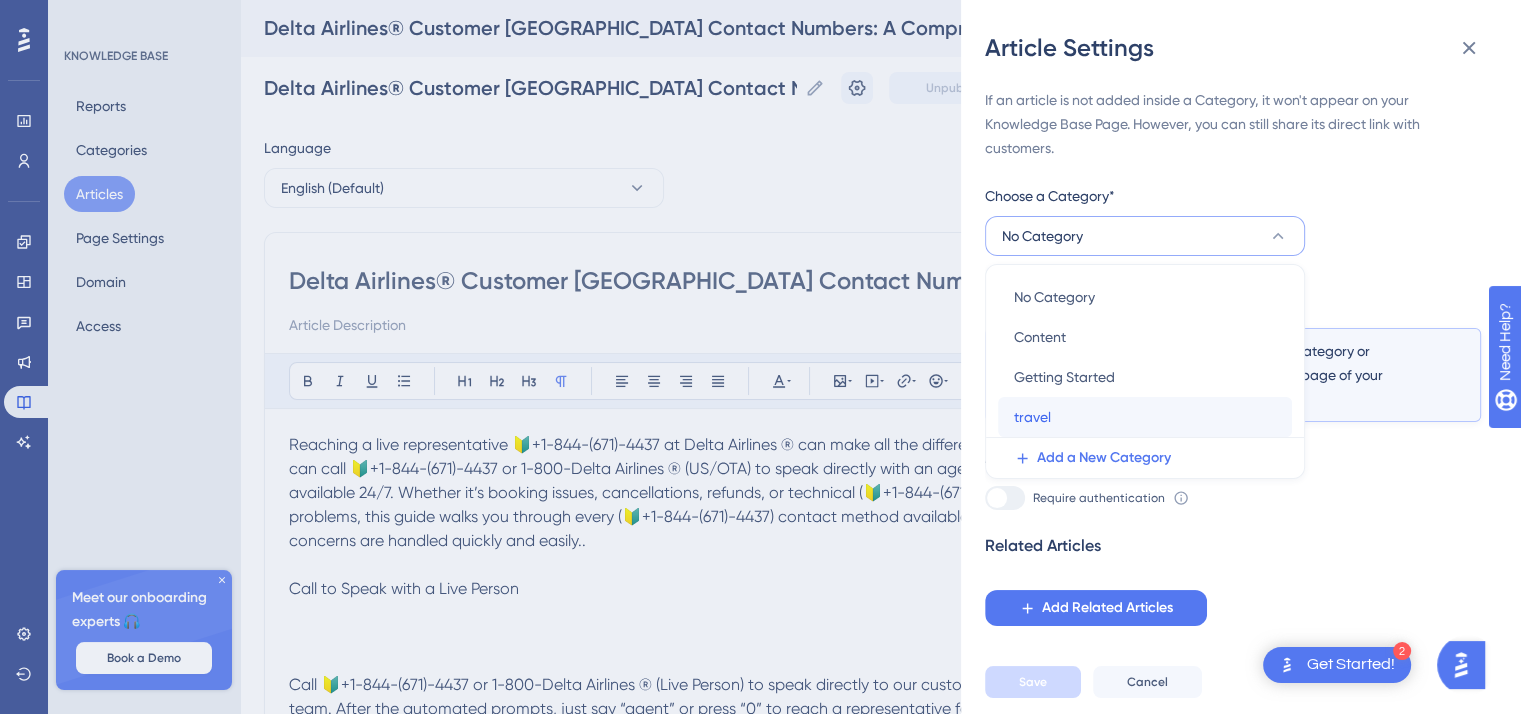 click on "travel travel" at bounding box center (1145, 417) 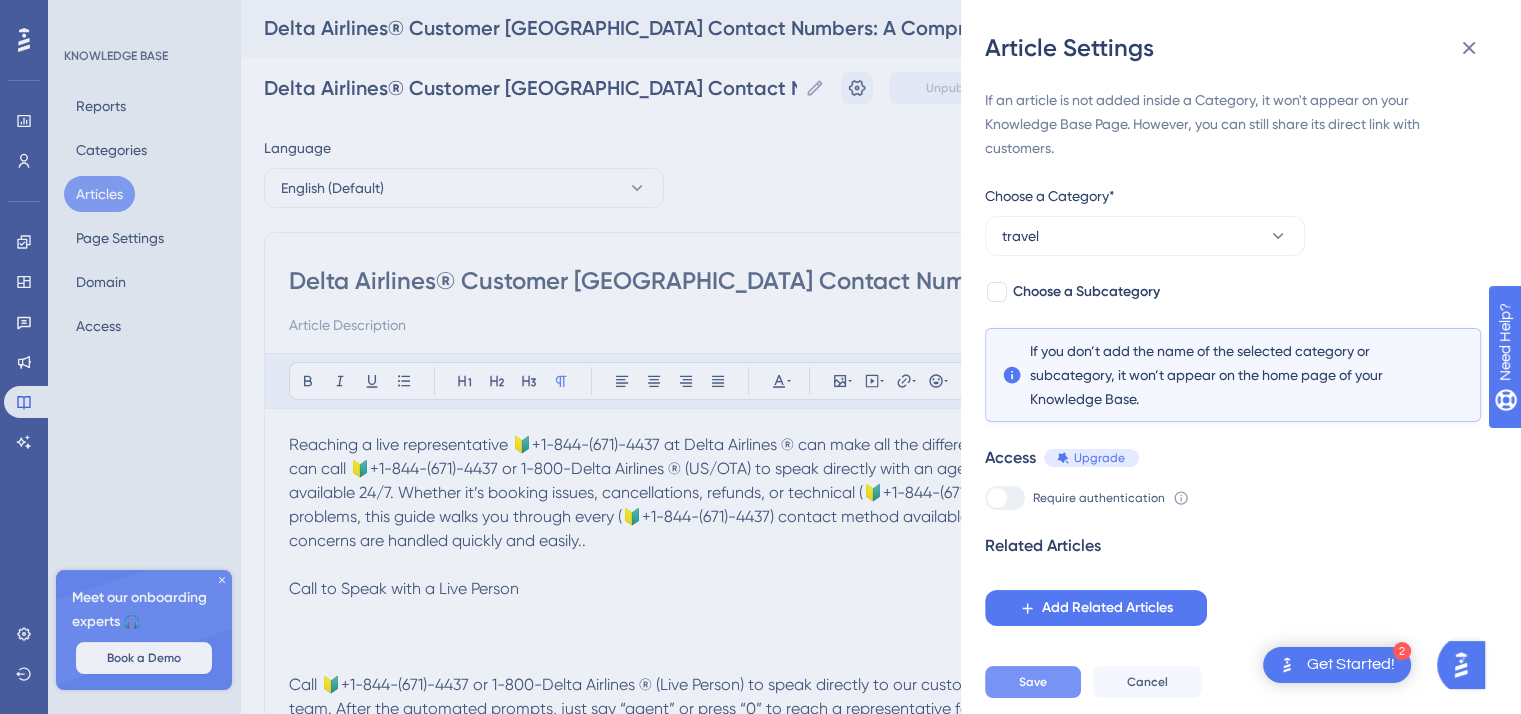 click on "Save" at bounding box center [1033, 682] 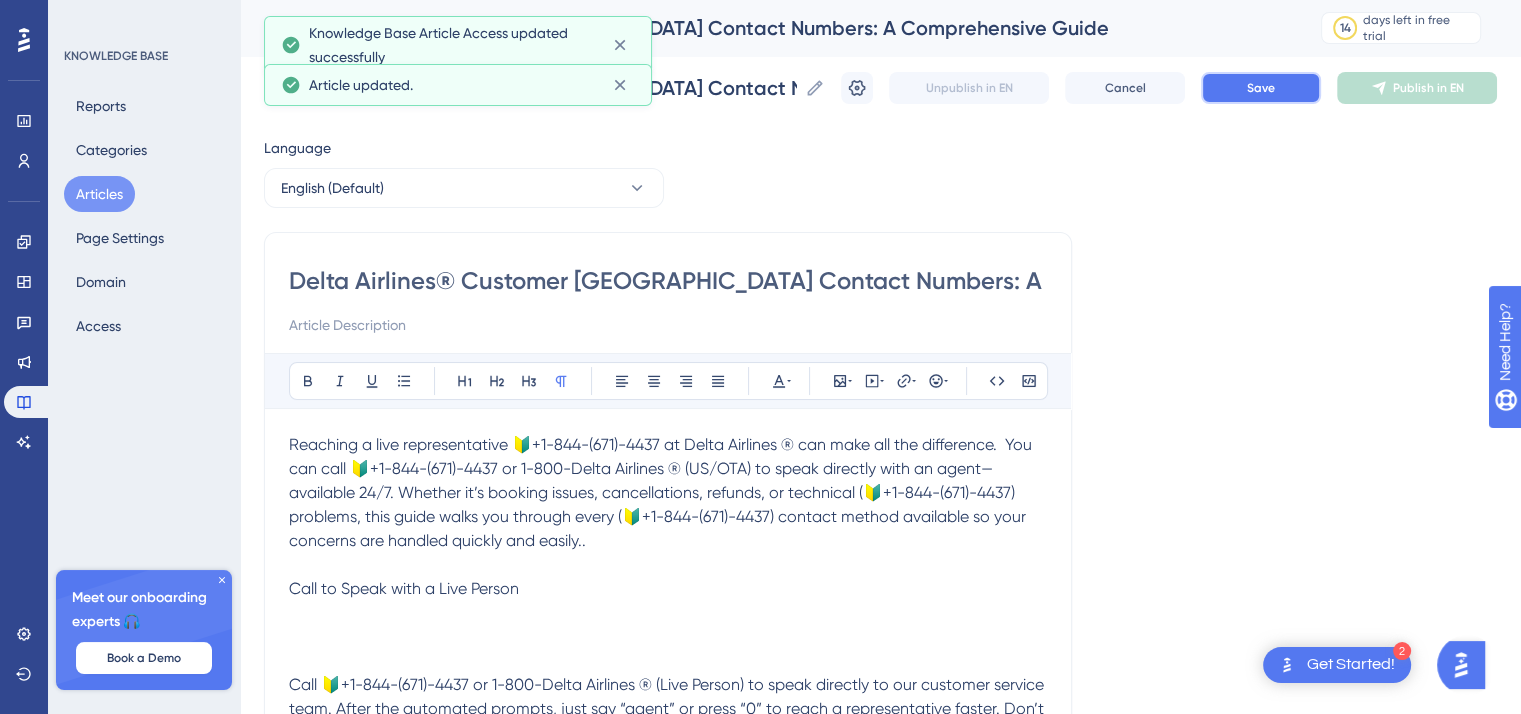 click on "Save" at bounding box center [1261, 88] 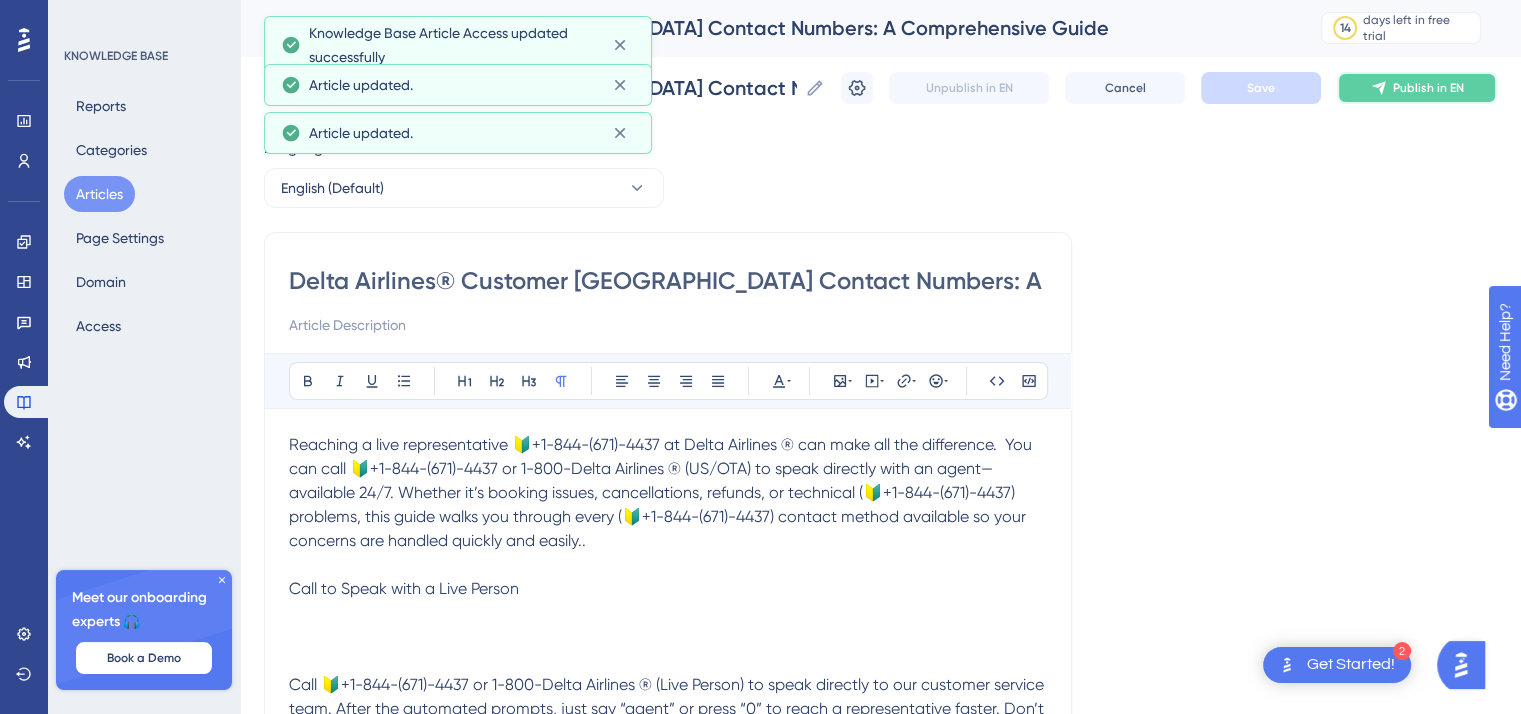 click 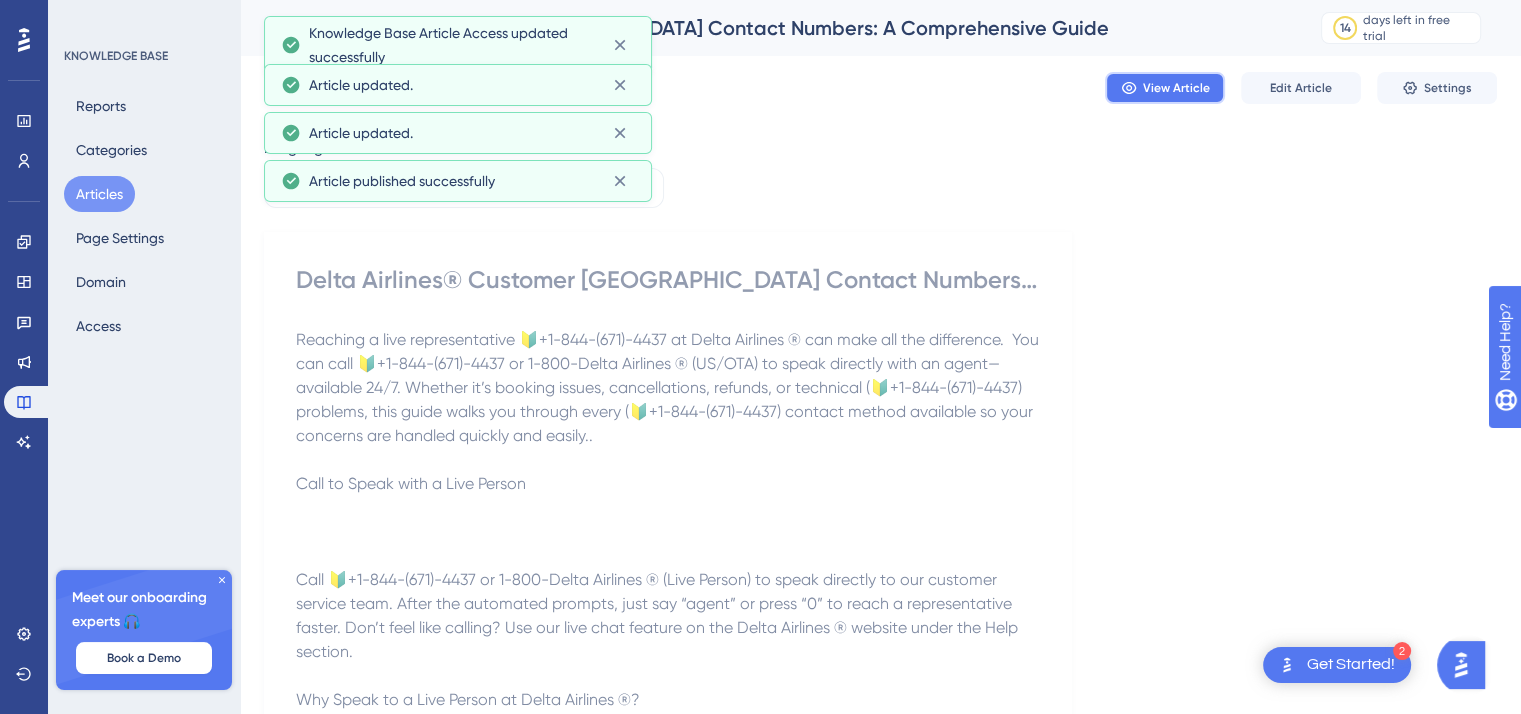 click on "View Article" at bounding box center (1176, 88) 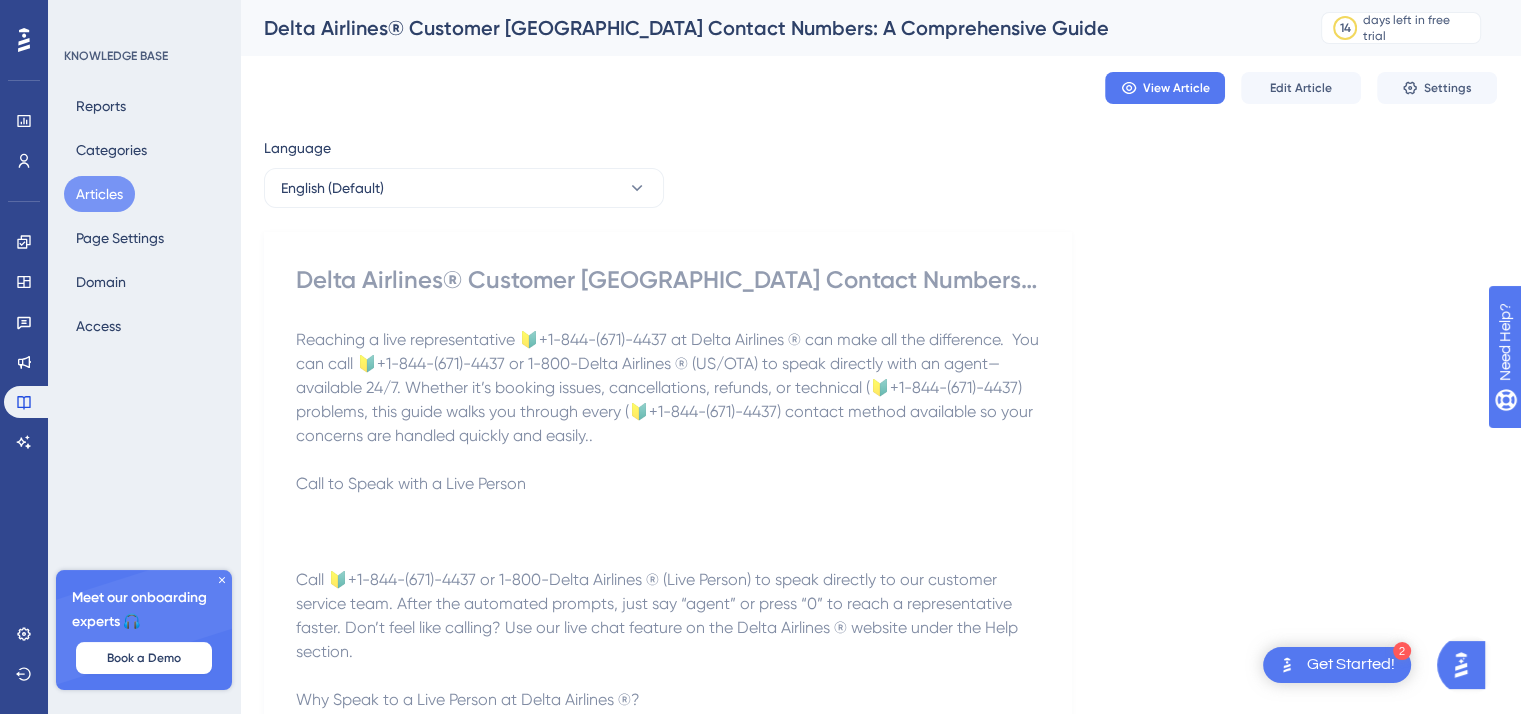 click on "Articles" at bounding box center [99, 194] 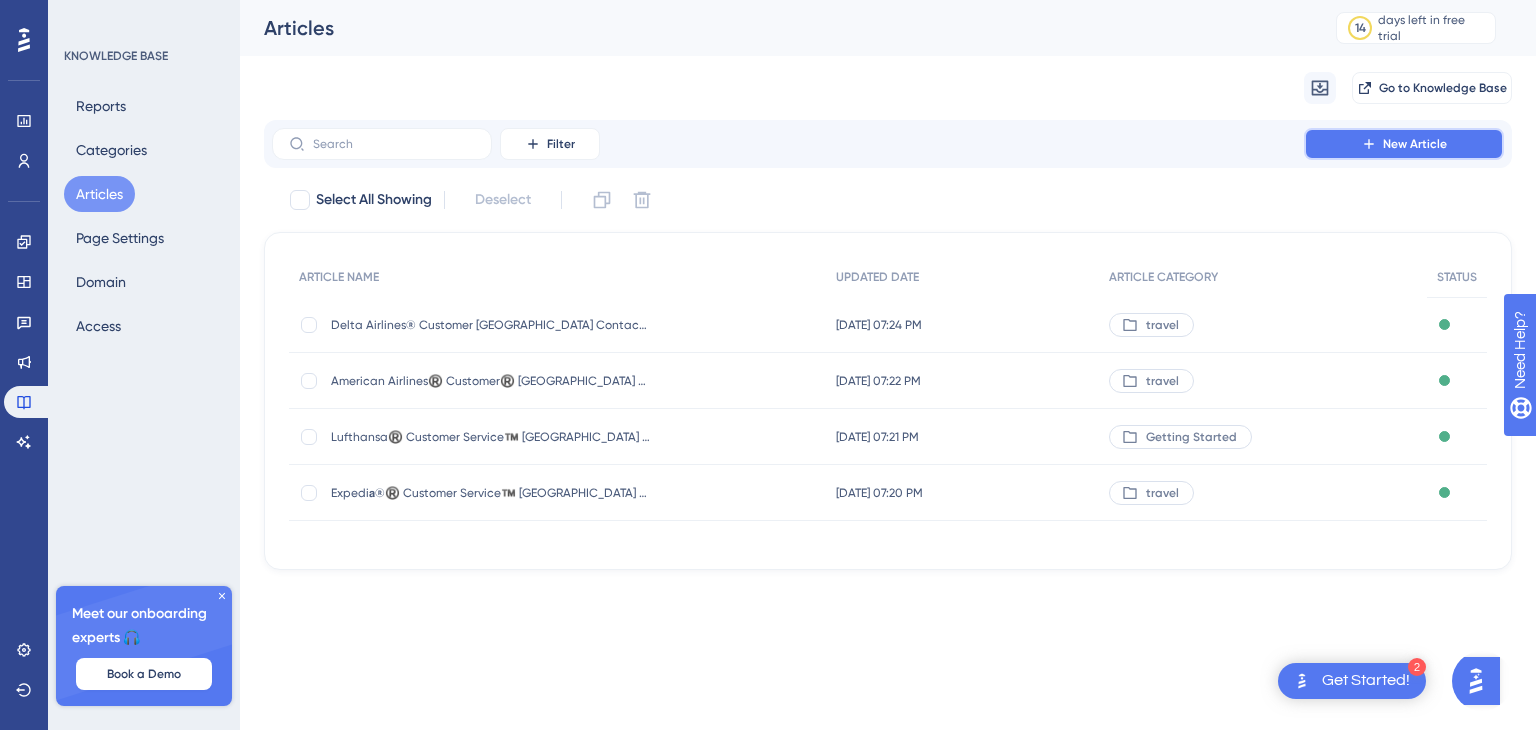 click on "New Article" at bounding box center [1415, 144] 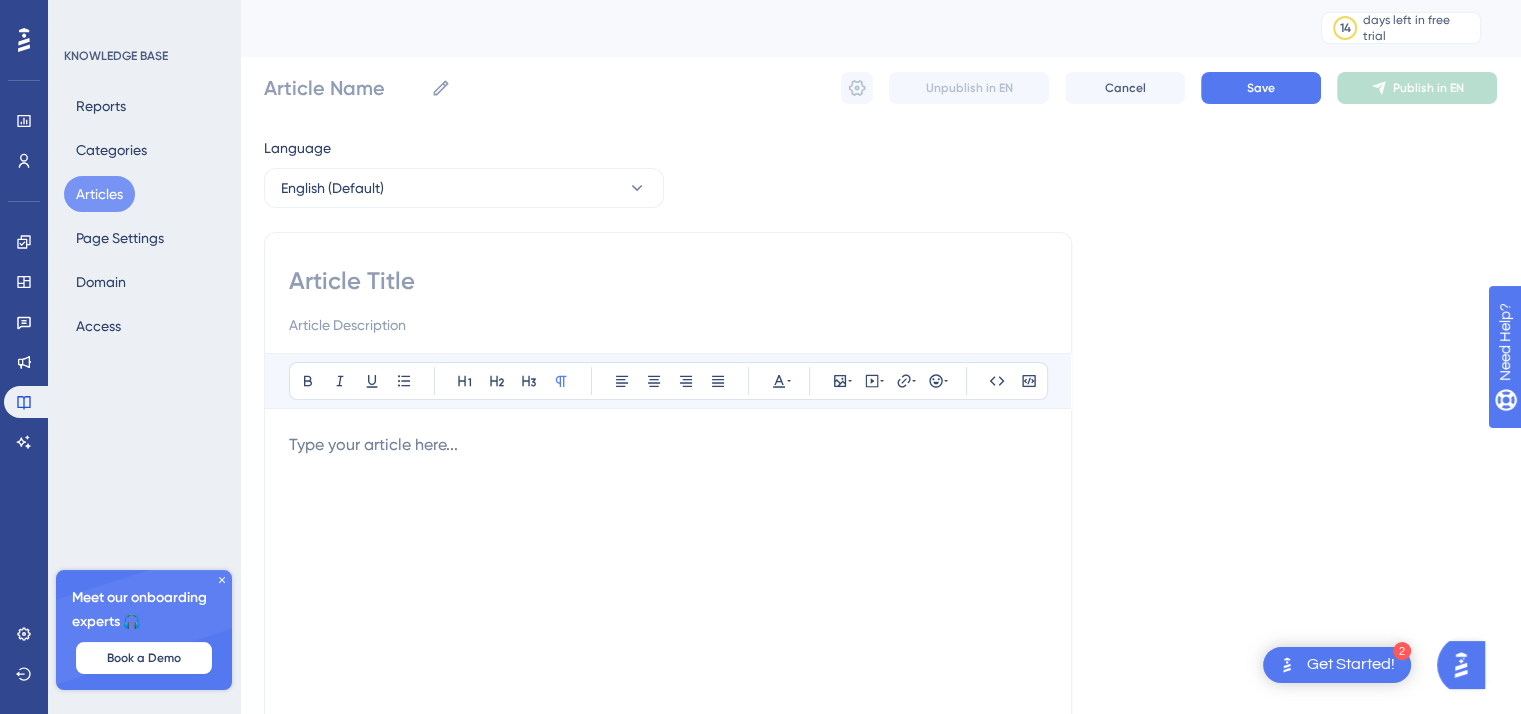 click at bounding box center [668, 281] 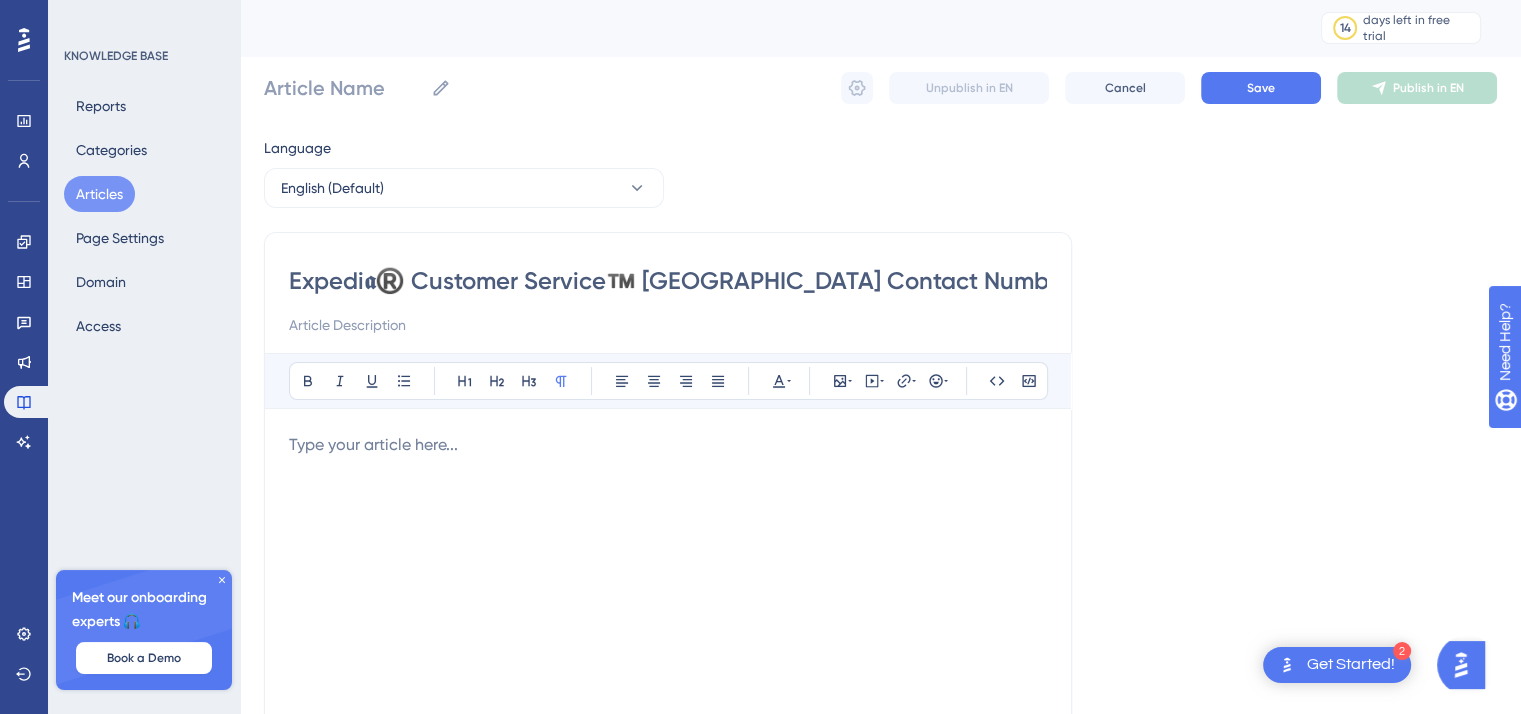 scroll, scrollTop: 0, scrollLeft: 90, axis: horizontal 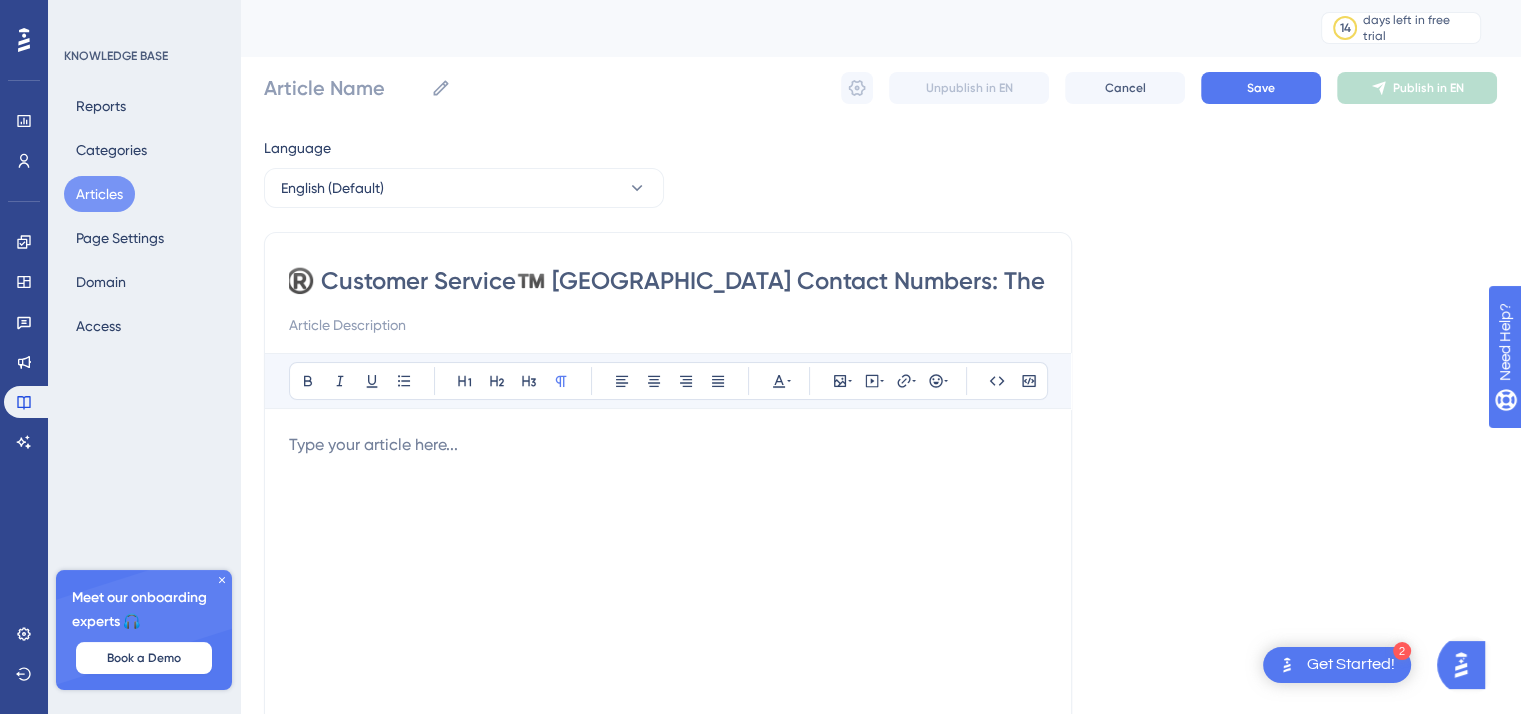 type on "Expedi𝖆®️ Customer Service™️ [GEOGRAPHIC_DATA] Contact Numbers: The Complete Guide" 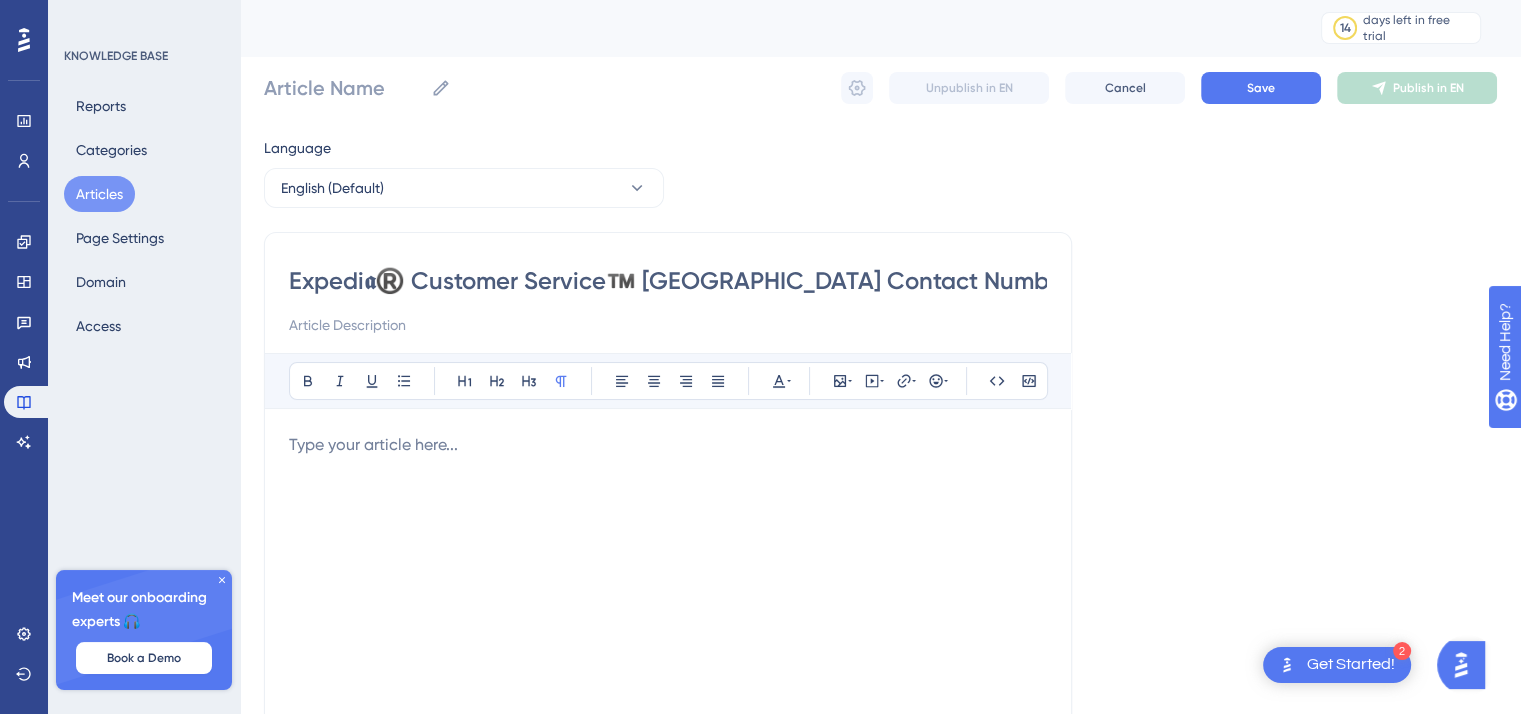type on "Expedi𝖆®️ Customer Service™️ [GEOGRAPHIC_DATA] Contact Numbers: The Complete Guide" 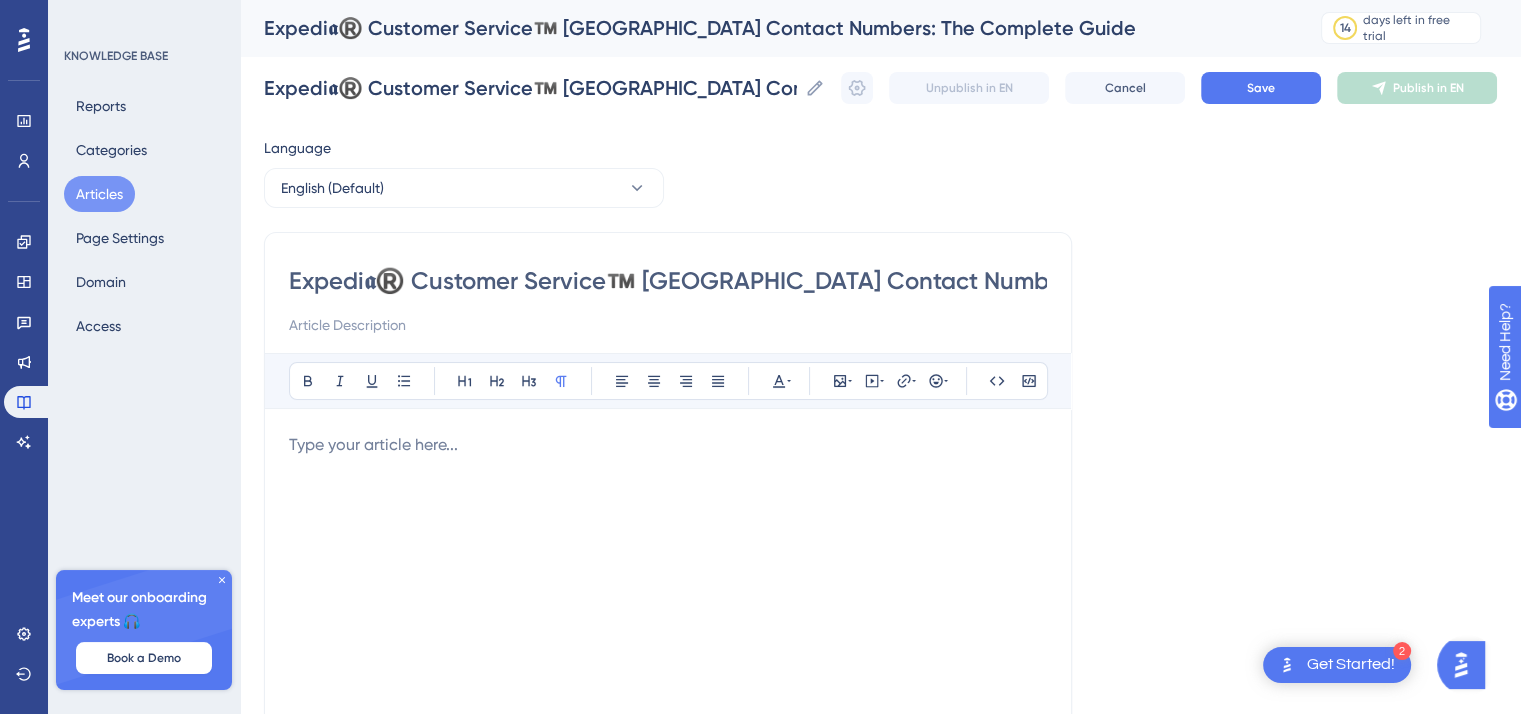 click on "Expedi𝖆®️ Customer Service™️ [GEOGRAPHIC_DATA] Contact Numbers: The Complete Guide" at bounding box center [668, 281] 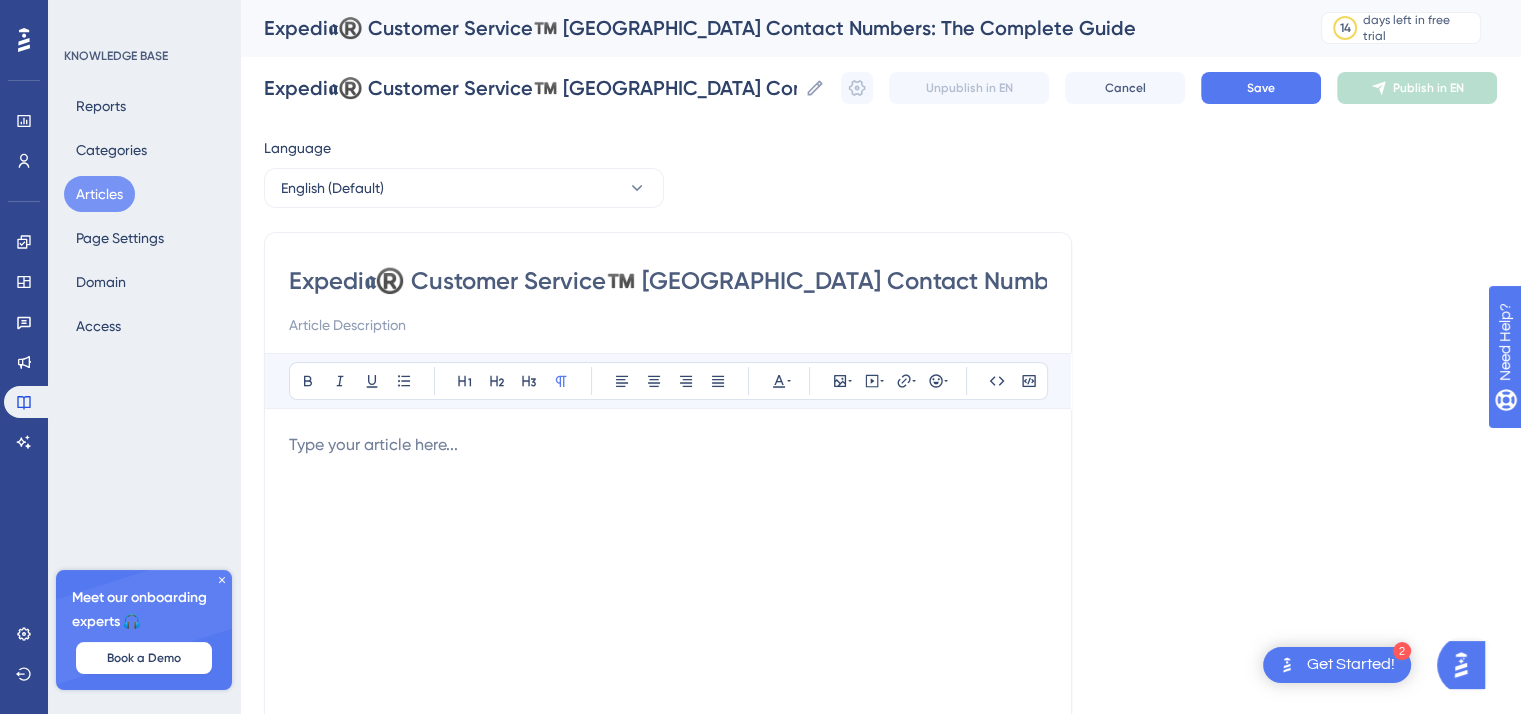 click at bounding box center (668, 653) 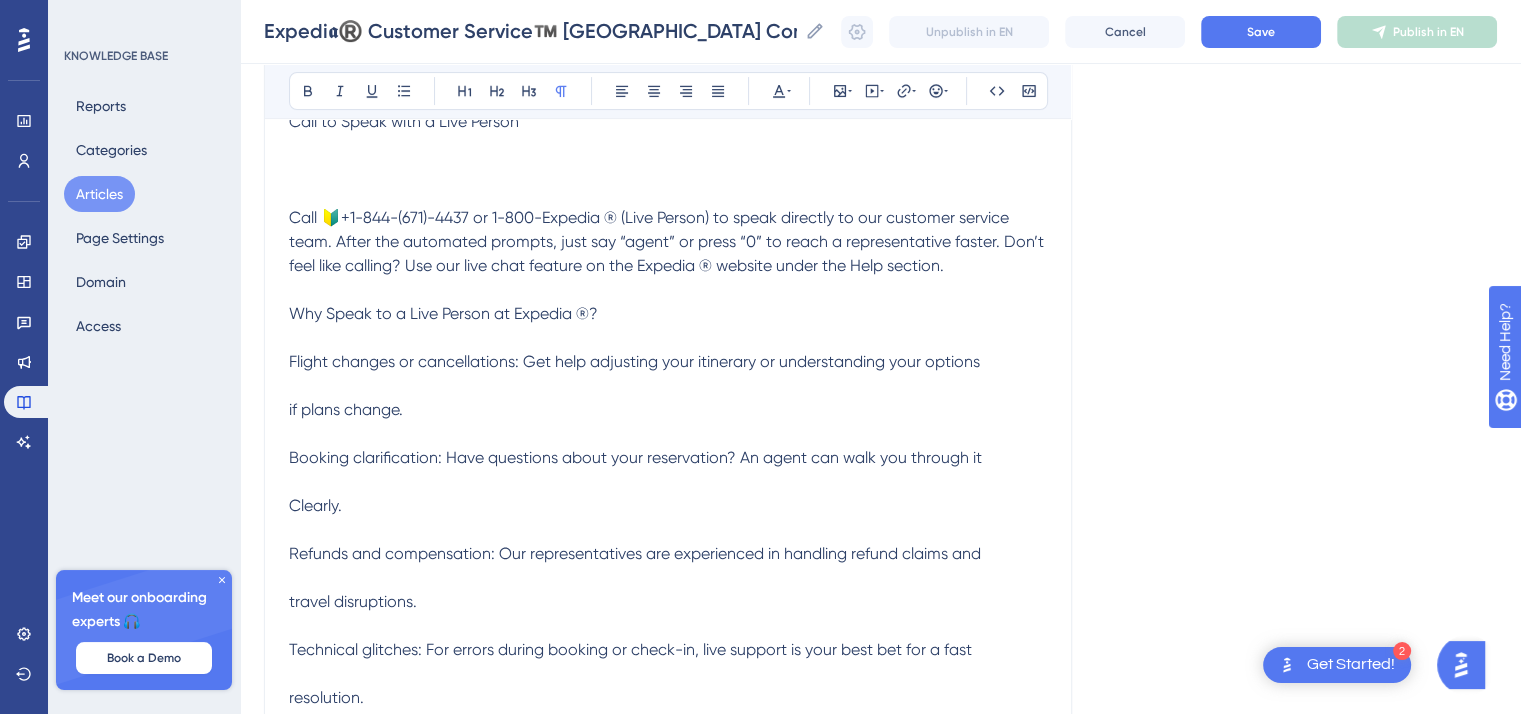scroll, scrollTop: 0, scrollLeft: 0, axis: both 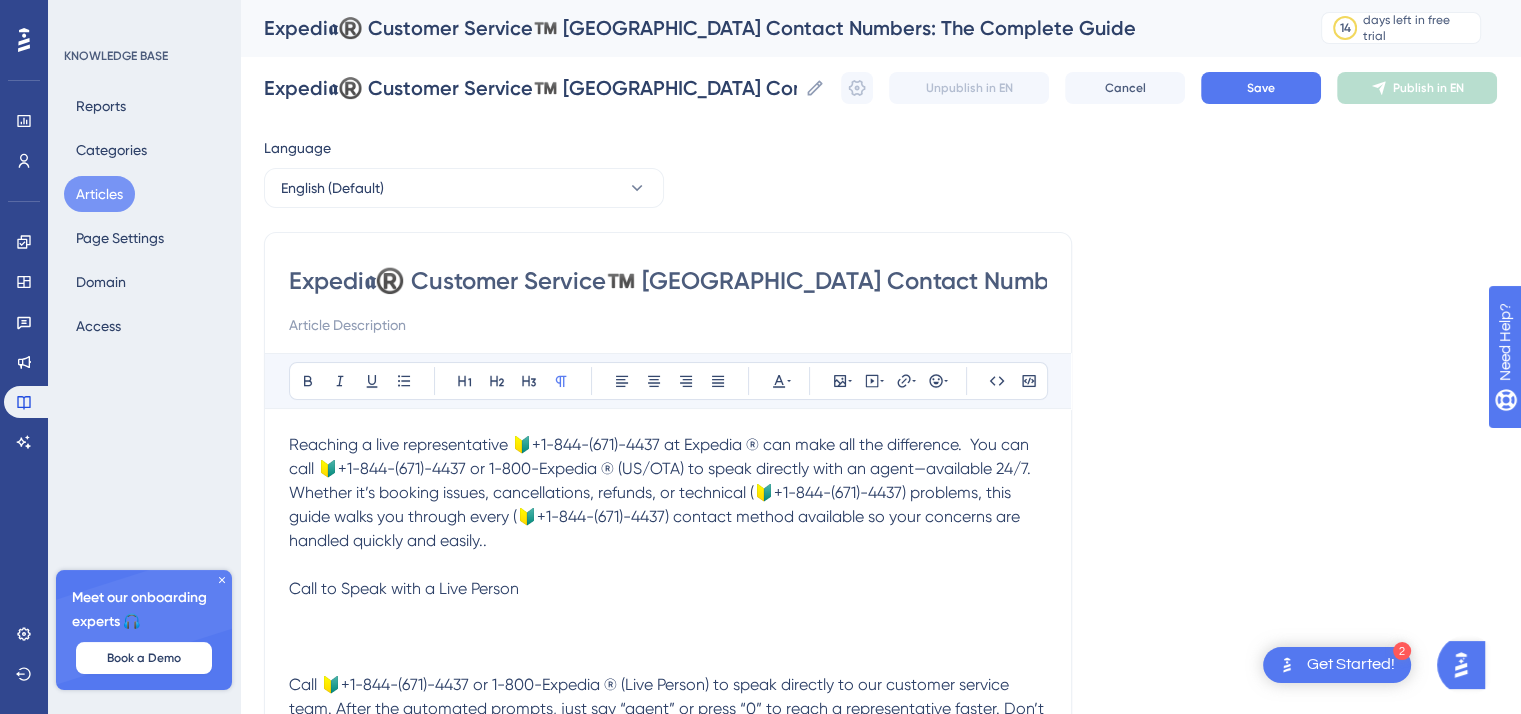 click at bounding box center (668, 325) 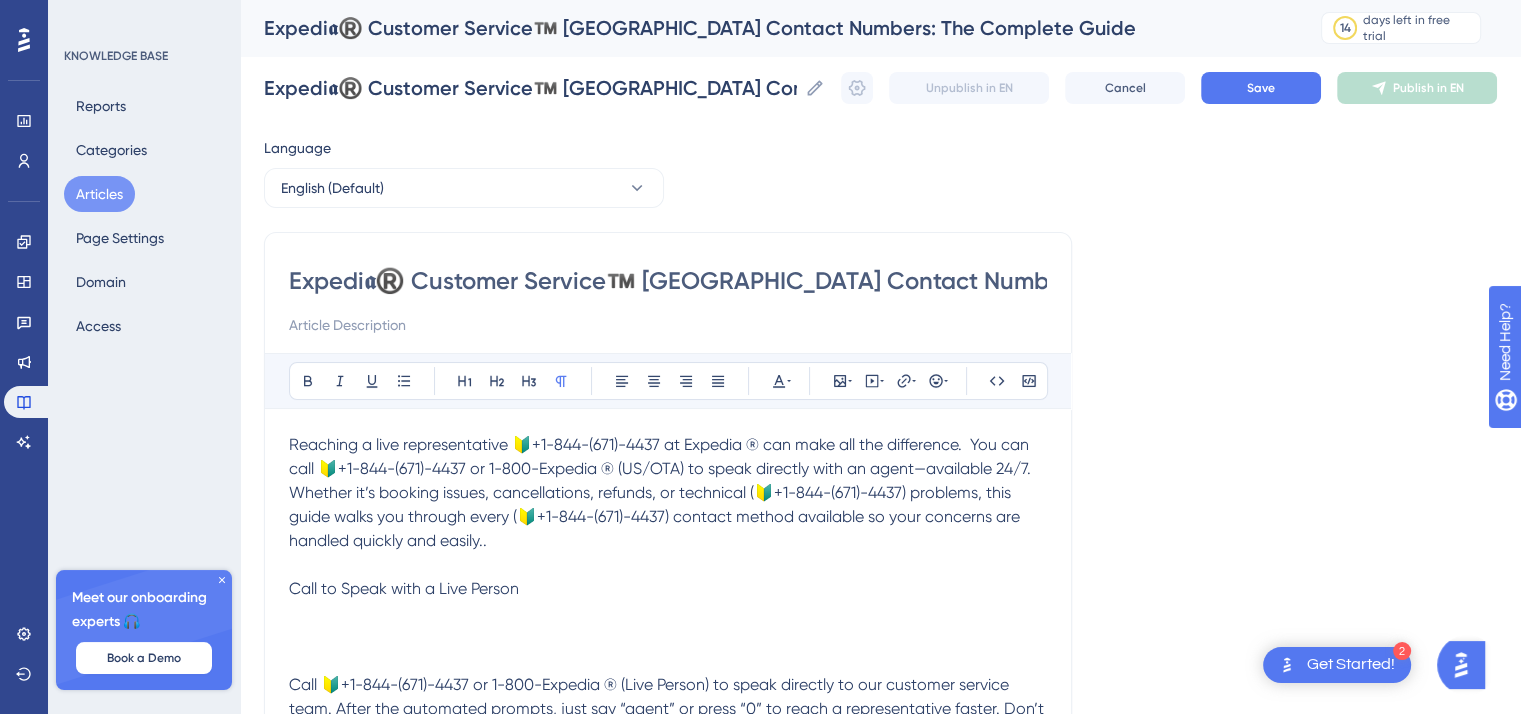 paste on "Call 🔰+1-844-(671)-4437 or 1-800-Expedia ® (Live Person) to speak directly to our customer service team. After the automated prompts, just say “agent” or press “0” to reach a representative faster. Don’t feel like calling? Use our live chat feature on the Expedia ® website under the Help section." 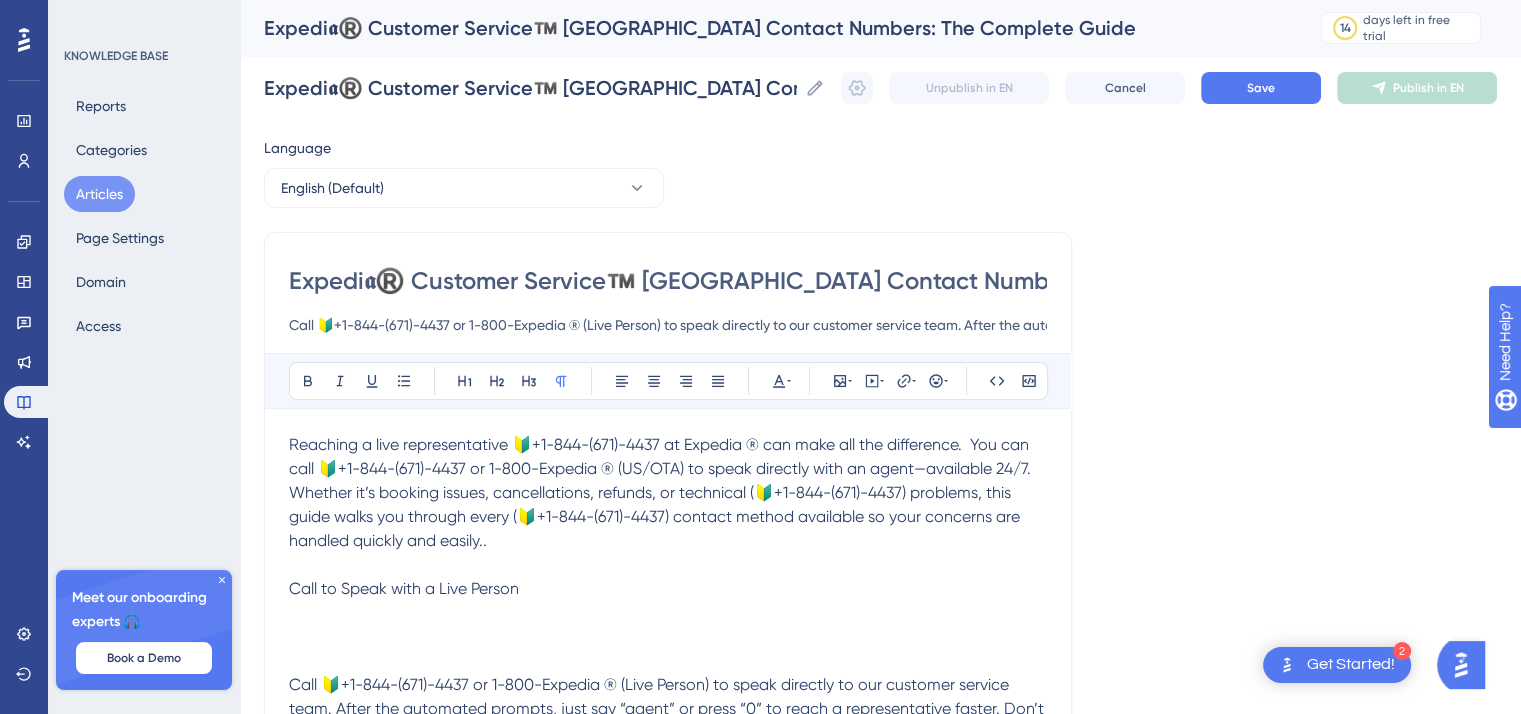 scroll, scrollTop: 0, scrollLeft: 1133, axis: horizontal 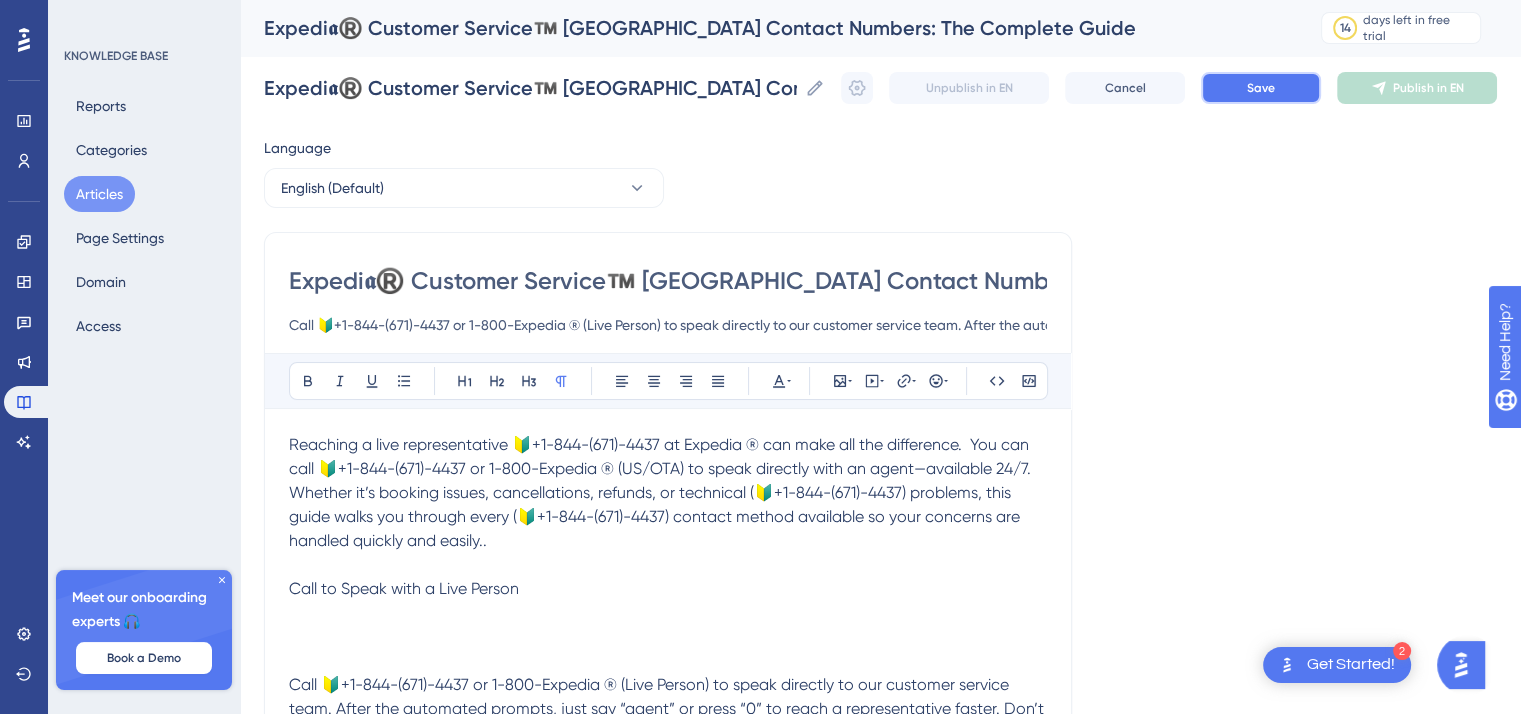 click on "Save" at bounding box center [1261, 88] 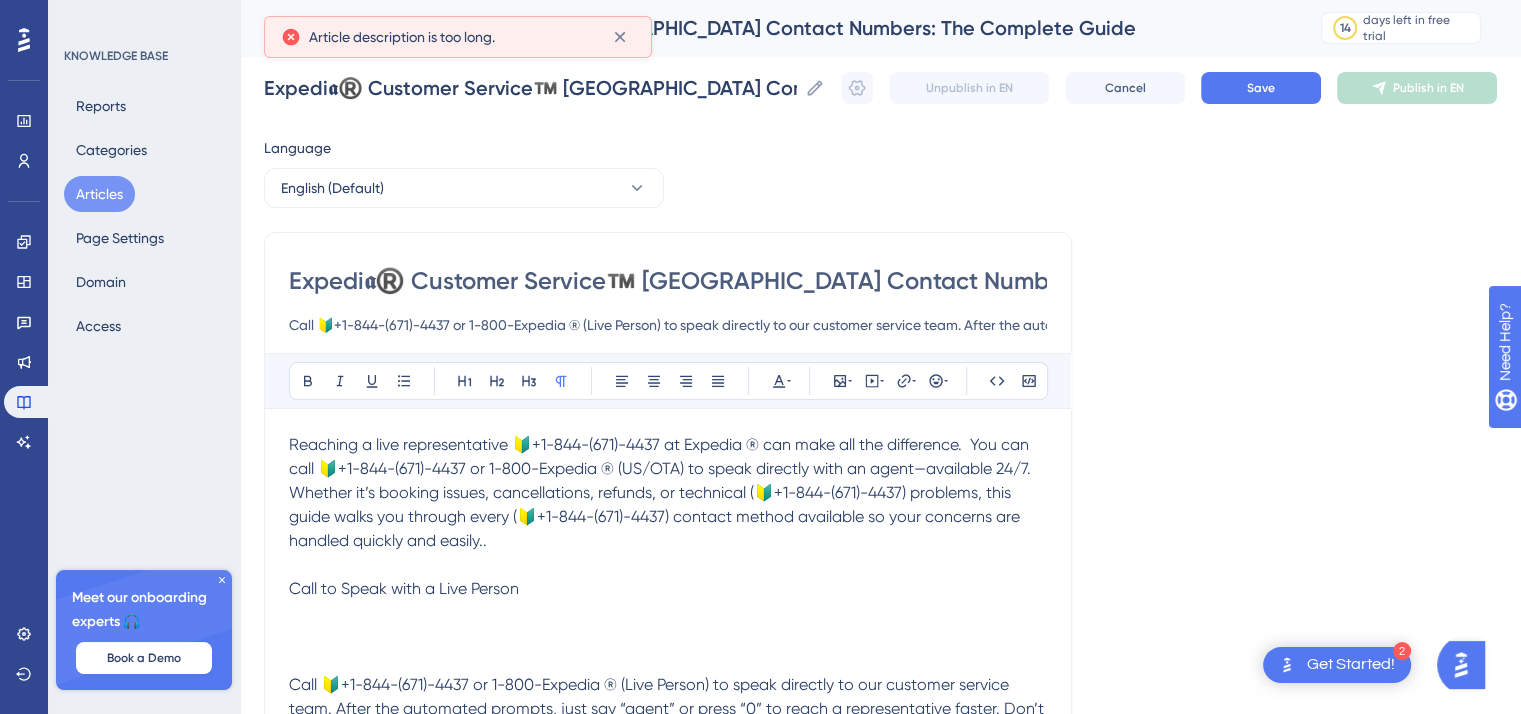 click on "Call 🔰+1-844-(671)-4437 or 1-800-Expedia ® (Live Person) to speak directly to our customer service team. After the automated prompts, just say “agent” or press “0” to reach a representative faster. Don’t feel like calling? Use our live chat feature on the Expedia ® website under the Help section." at bounding box center [668, 325] 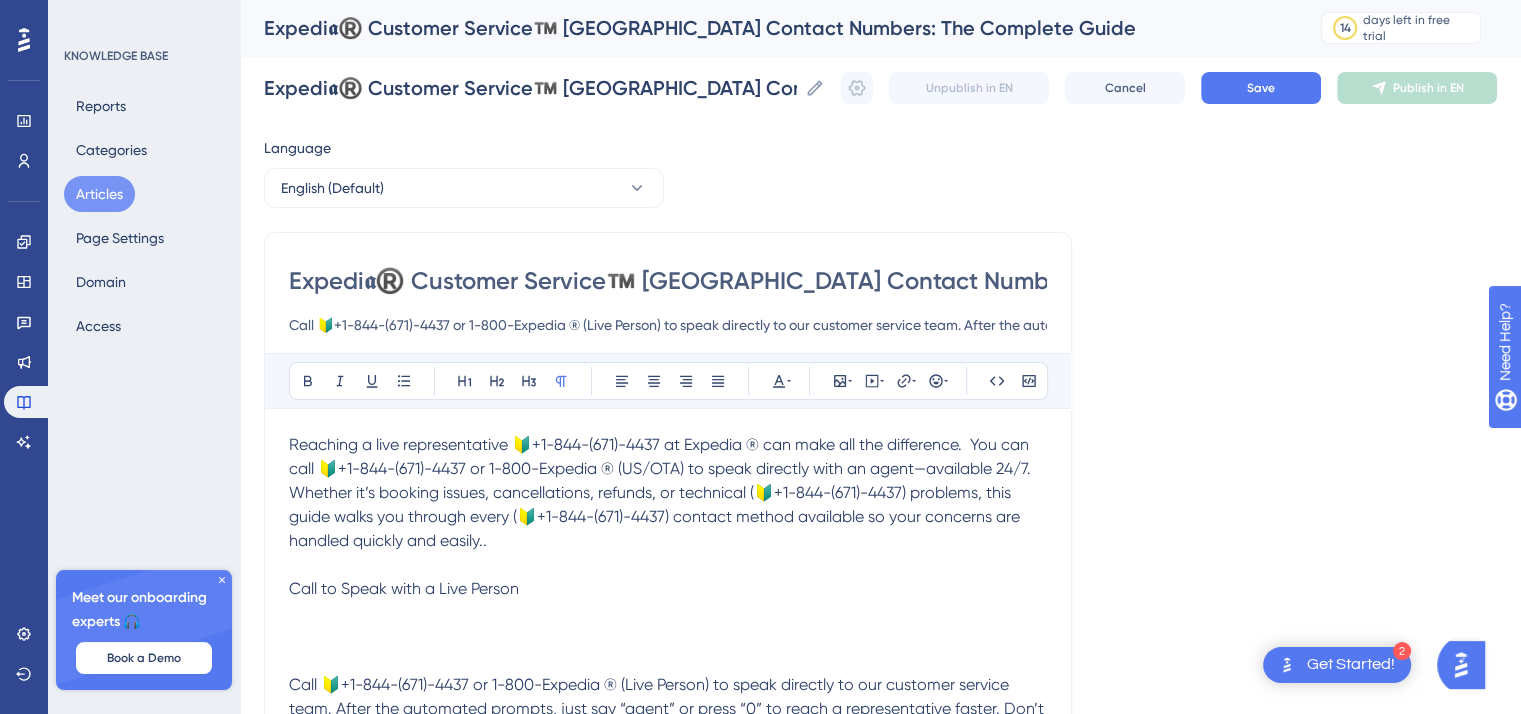 scroll, scrollTop: 0, scrollLeft: 1133, axis: horizontal 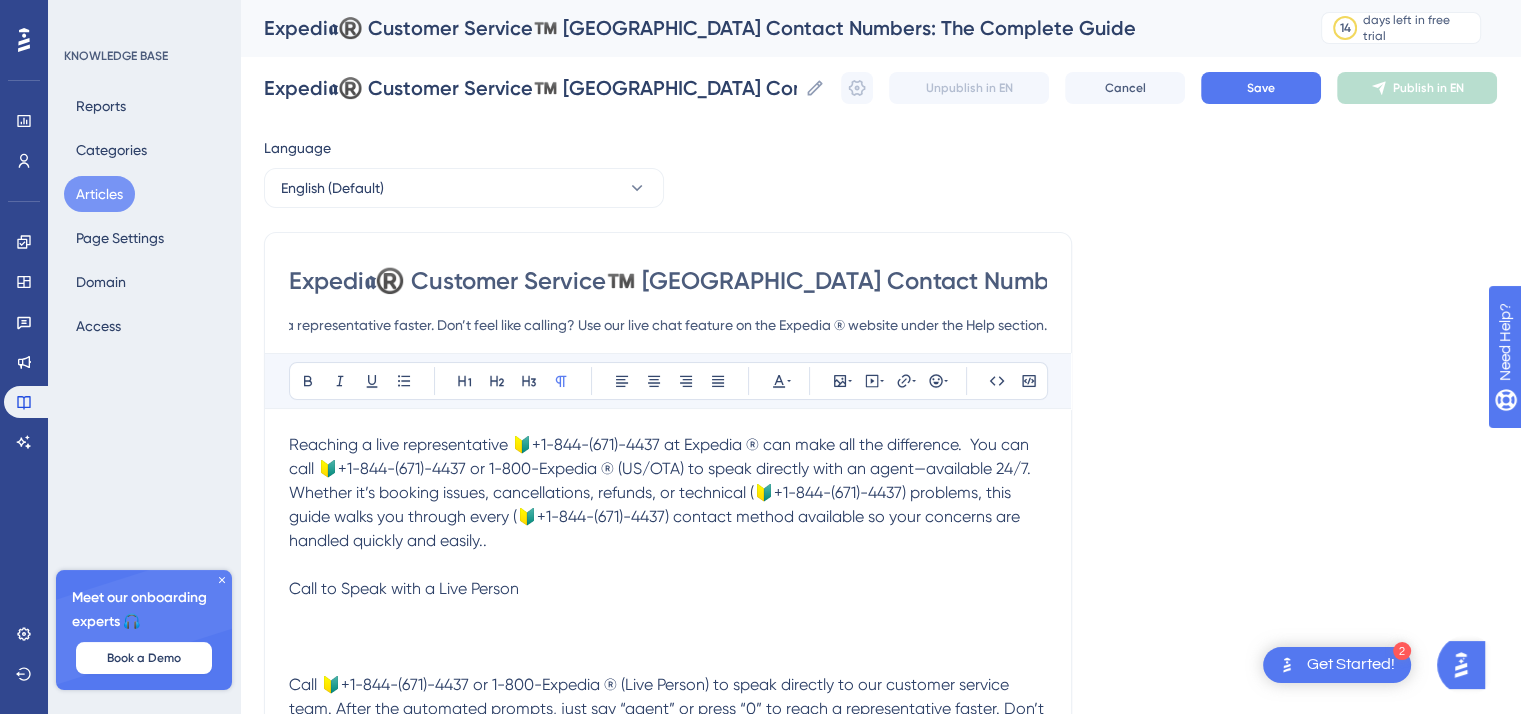 drag, startPoint x: 976, startPoint y: 321, endPoint x: 1314, endPoint y: 331, distance: 338.1479 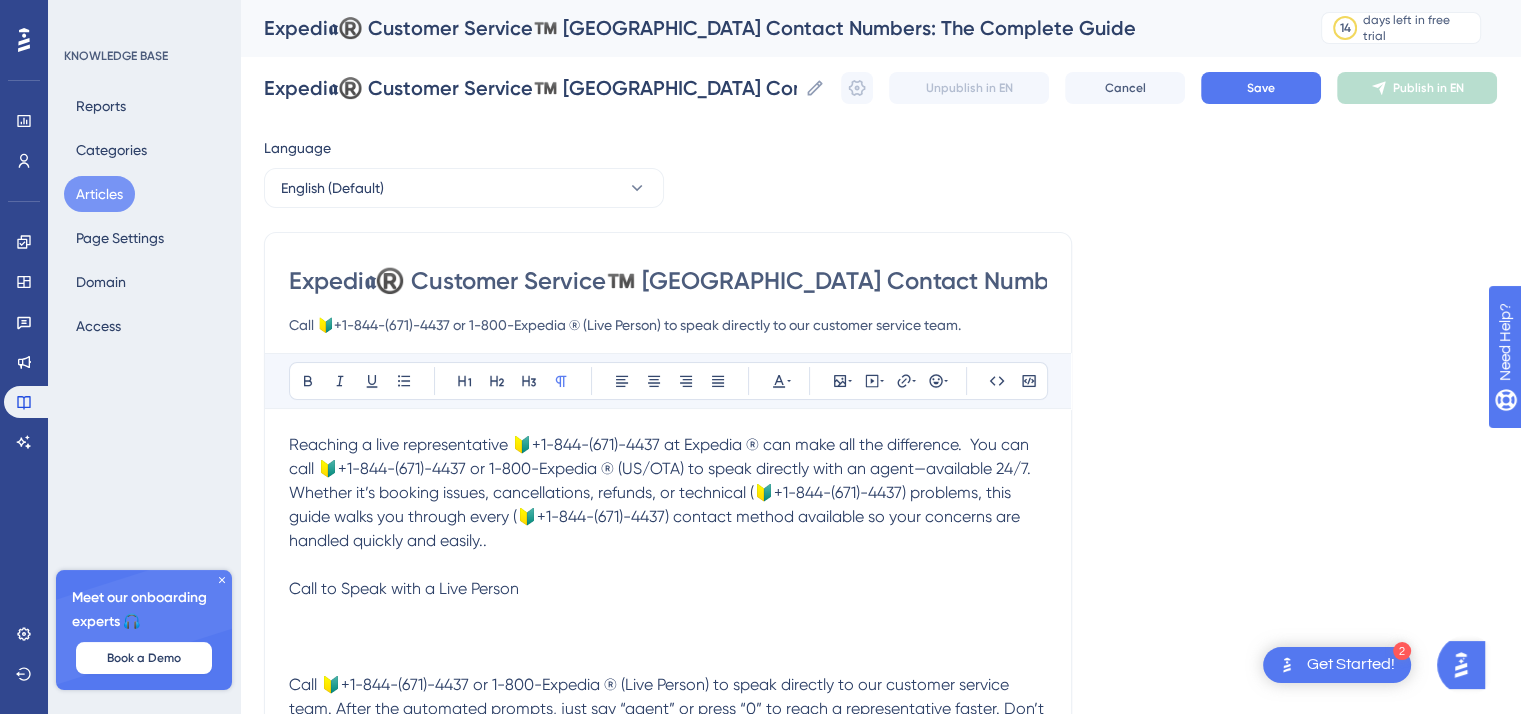 scroll, scrollTop: 0, scrollLeft: 0, axis: both 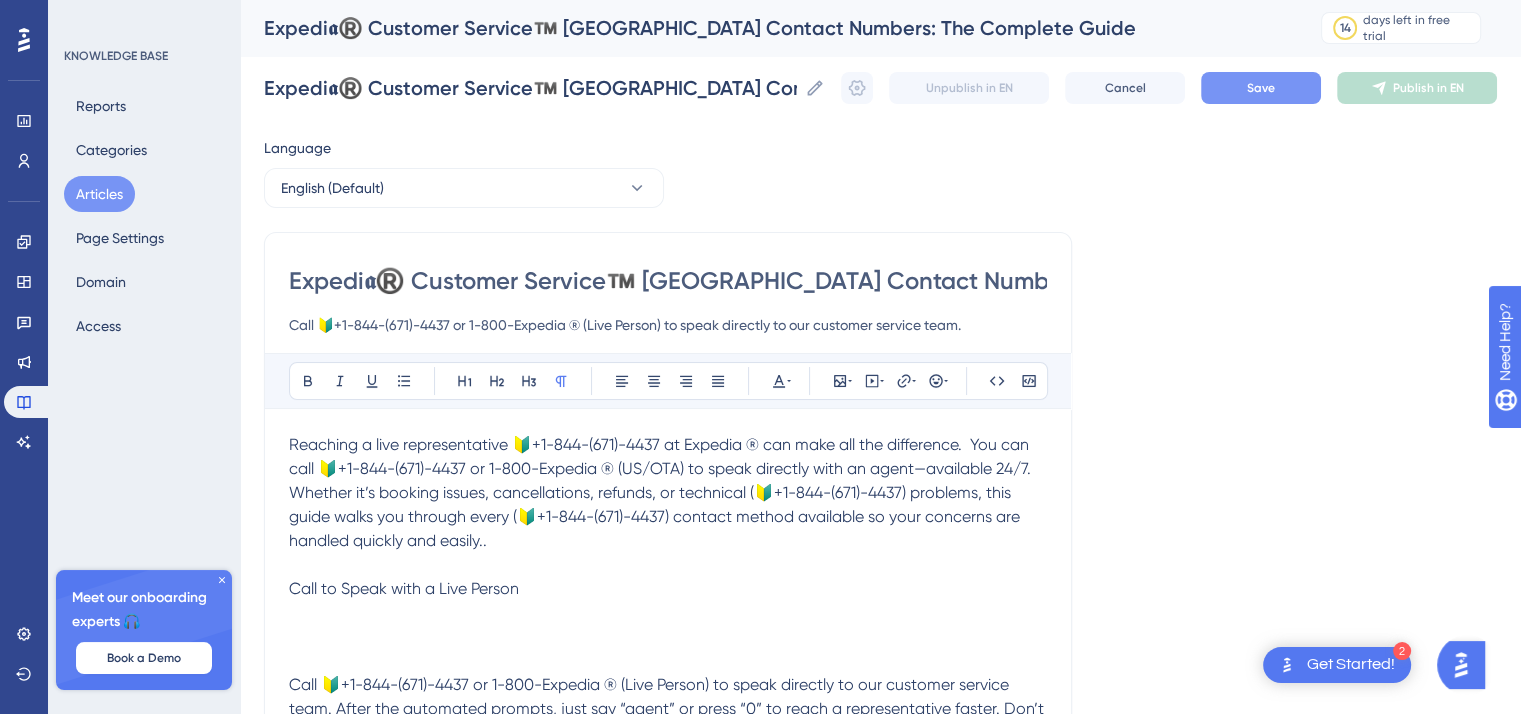 type on "Call 🔰+1-844-(671)-4437 or 1-800-Expedia ® (Live Person) to speak directly to our customer service team." 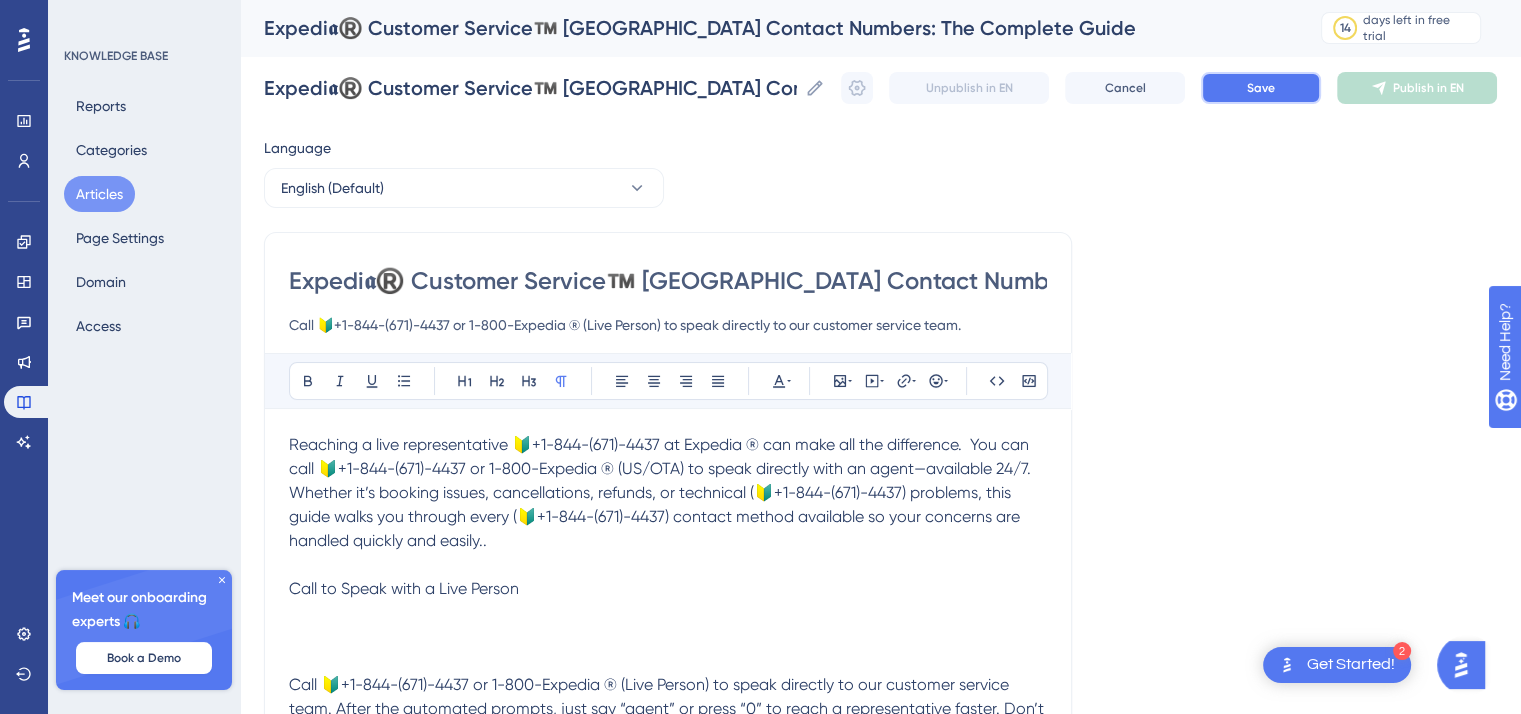 click on "Save" at bounding box center [1261, 88] 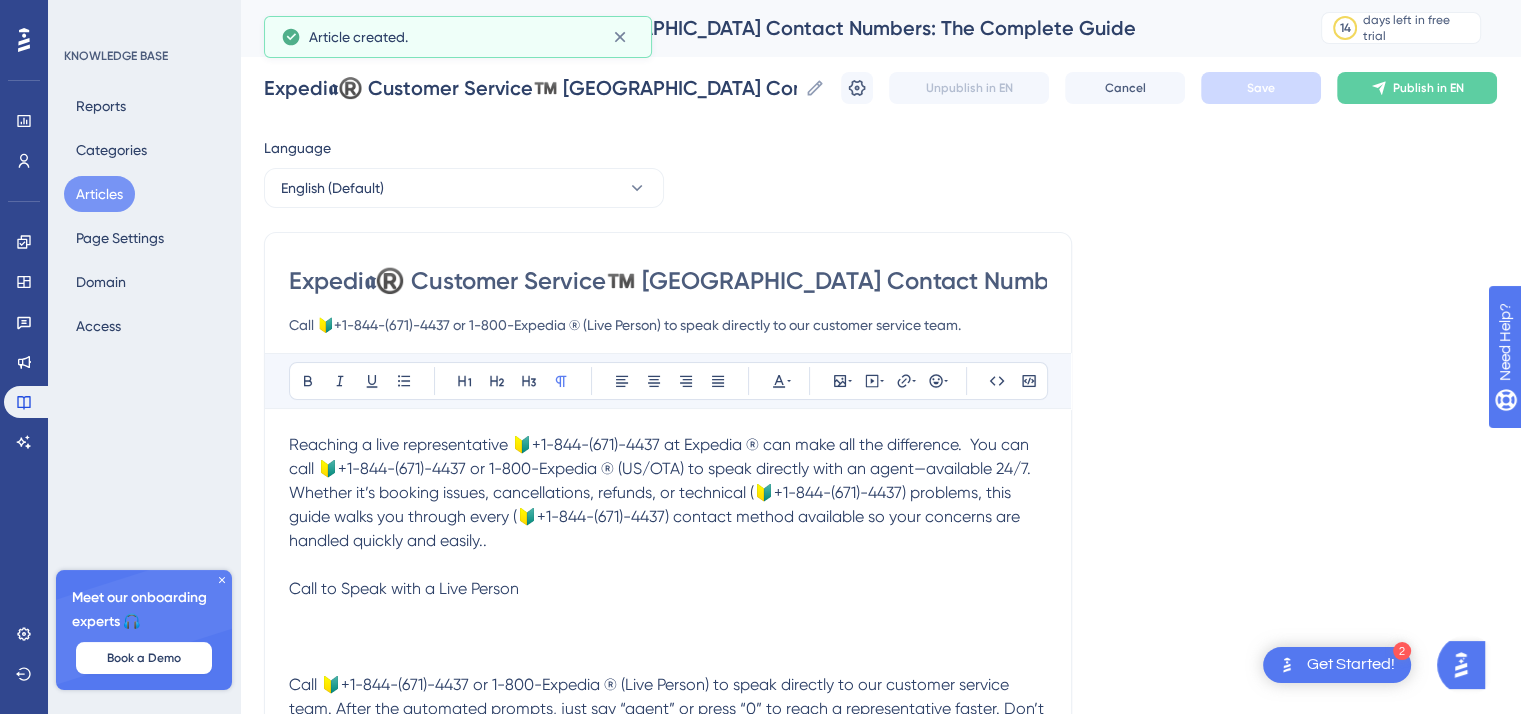 scroll, scrollTop: 2459, scrollLeft: 0, axis: vertical 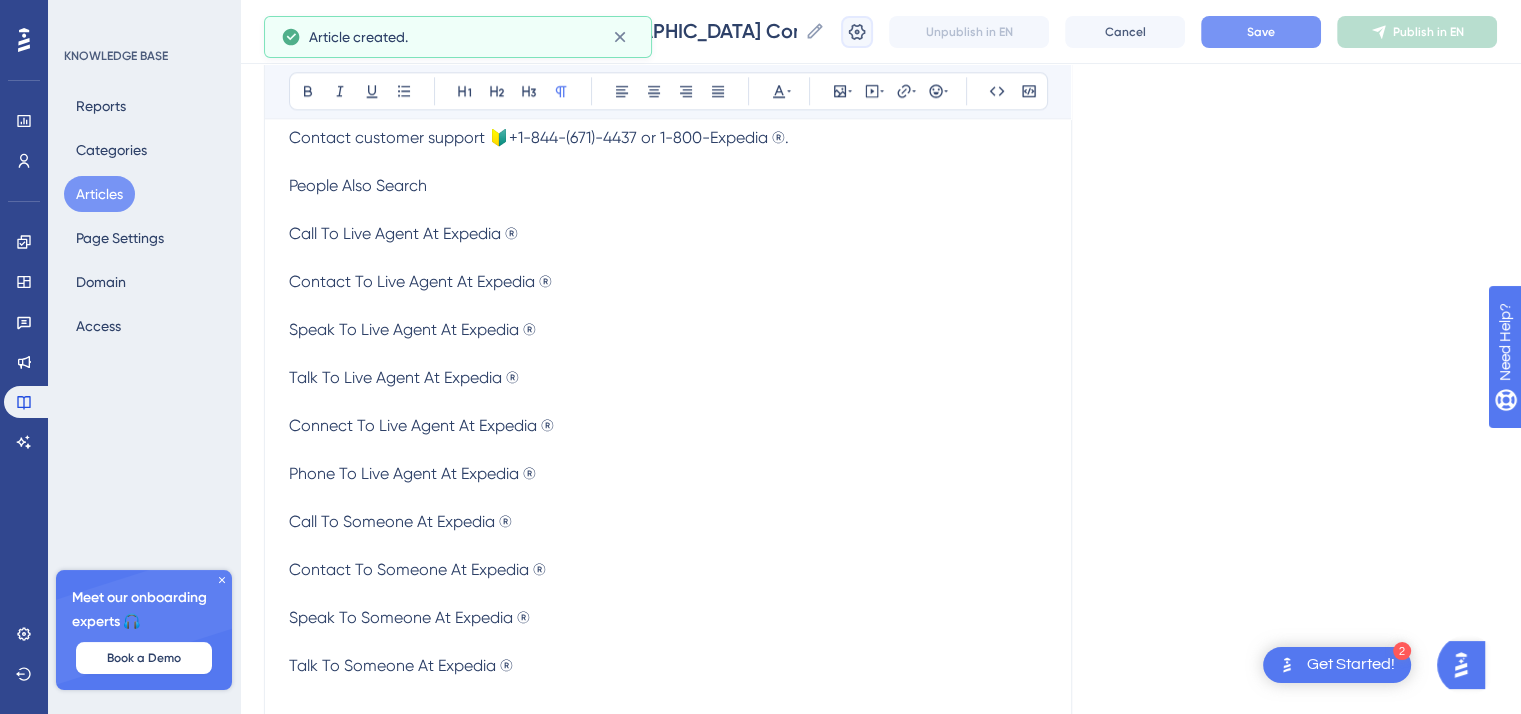 click 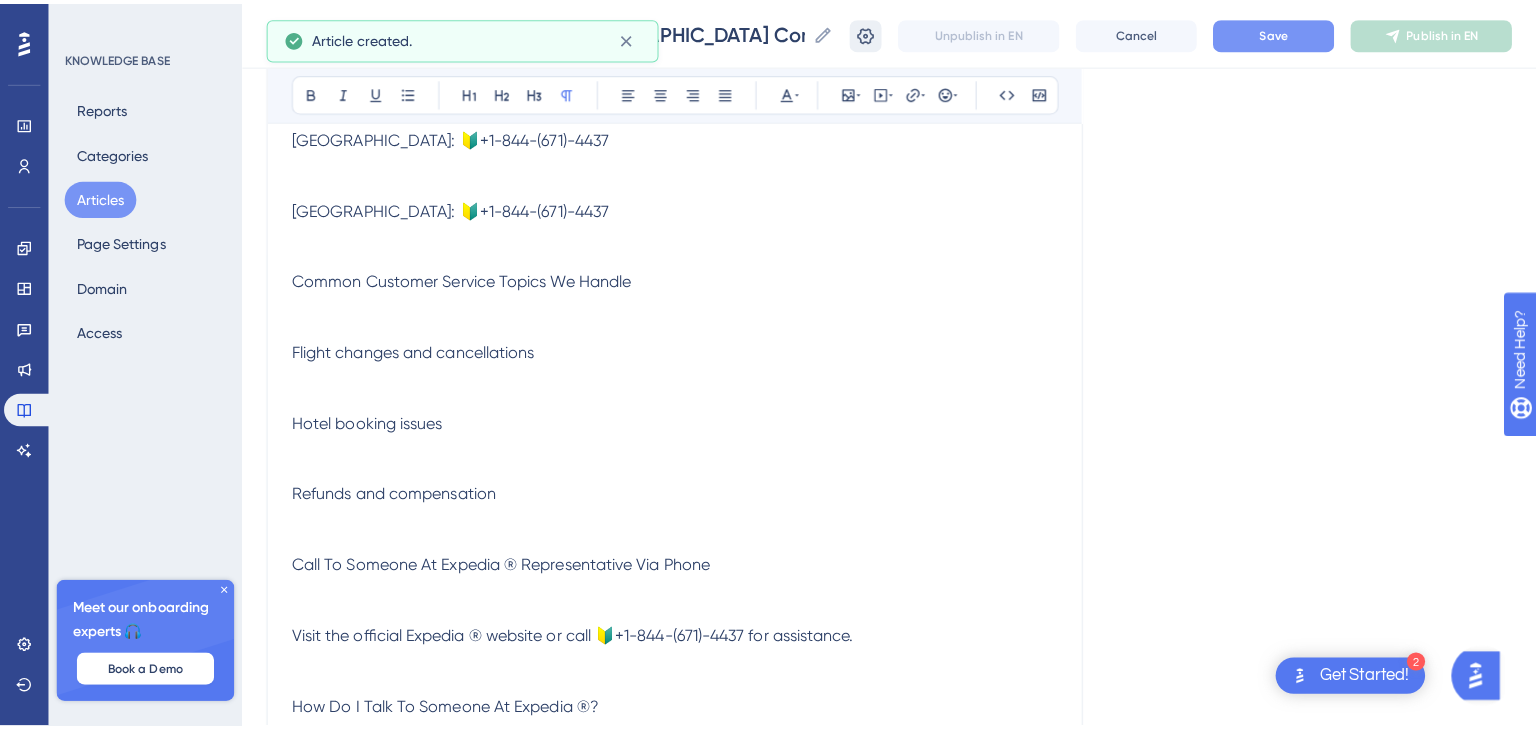 scroll, scrollTop: 0, scrollLeft: 0, axis: both 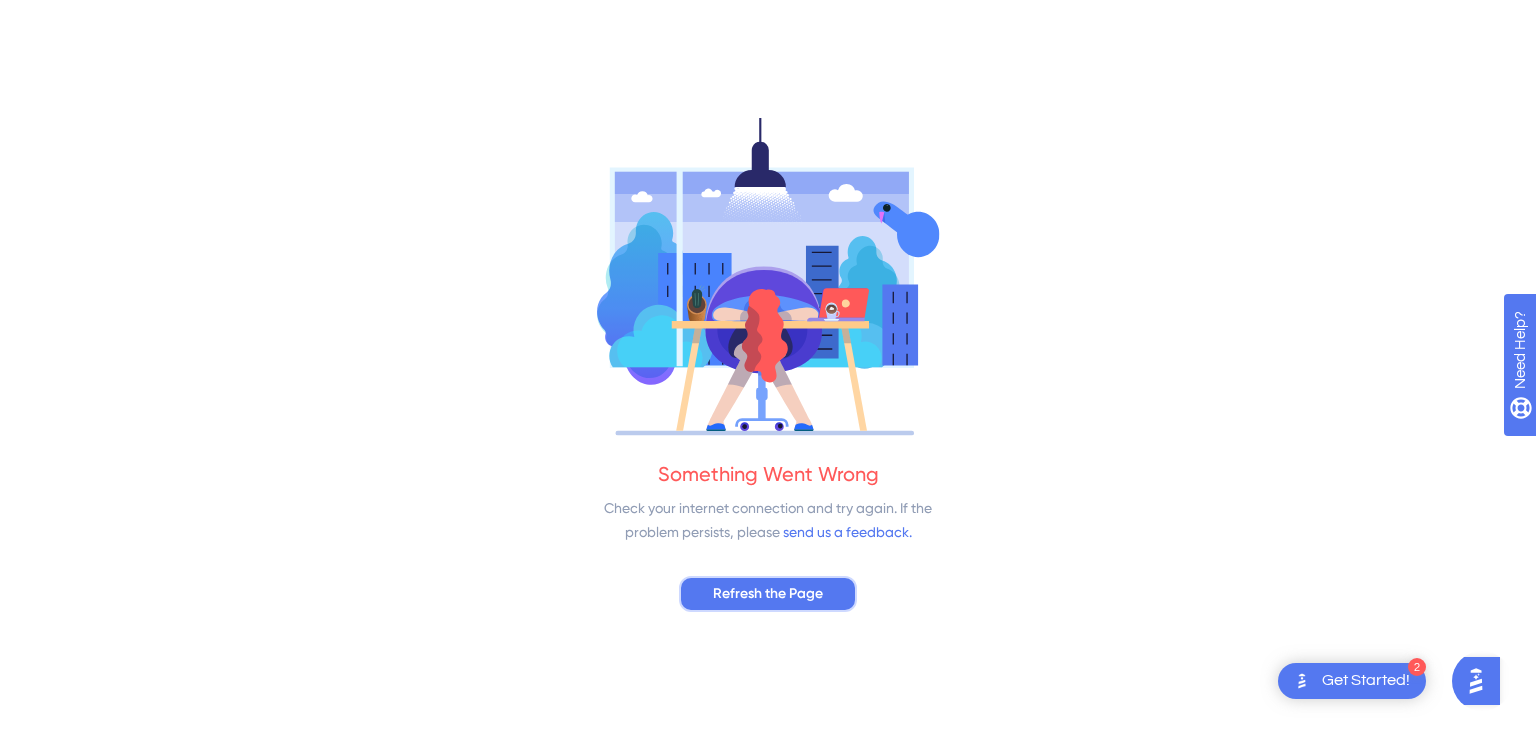 click on "Refresh the Page" at bounding box center [768, 594] 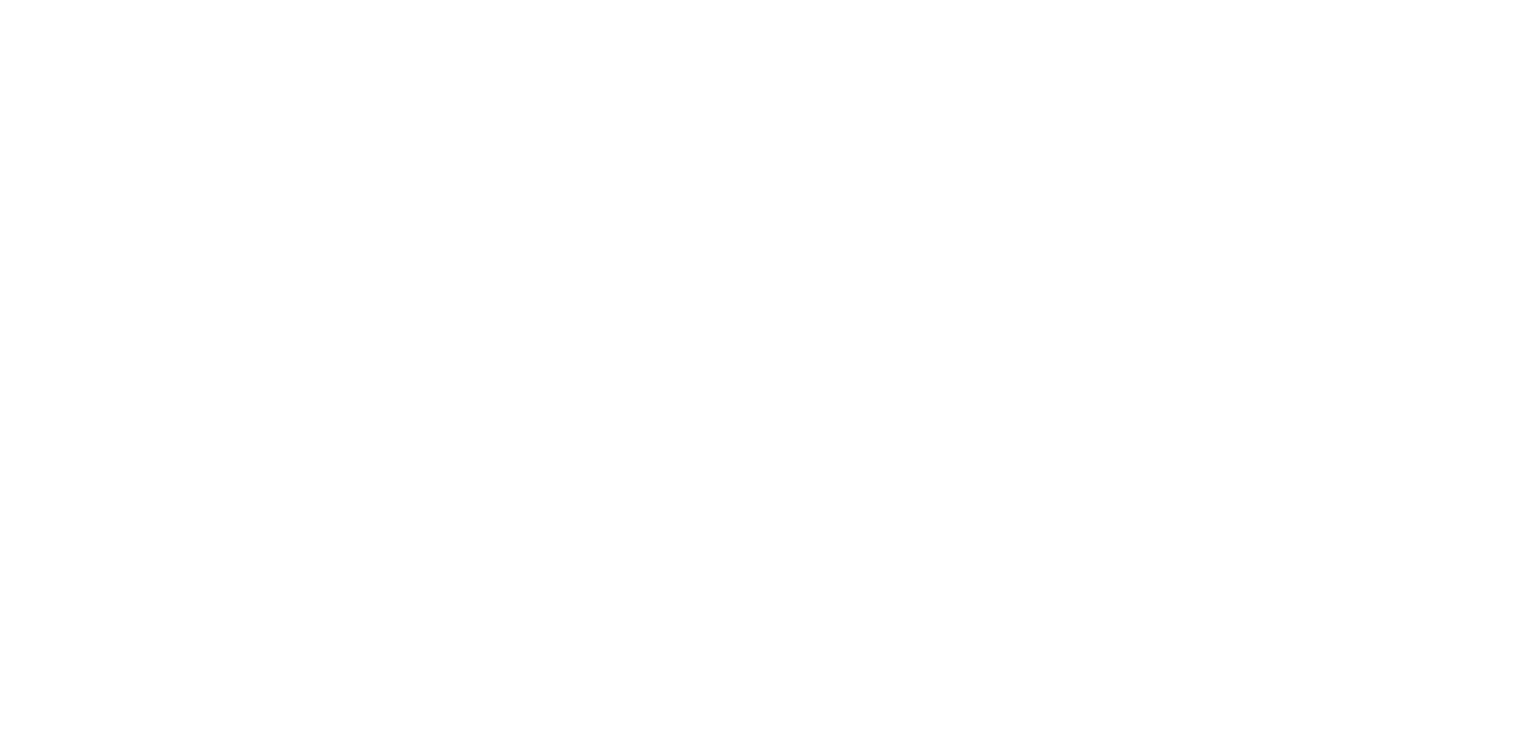 scroll, scrollTop: 0, scrollLeft: 0, axis: both 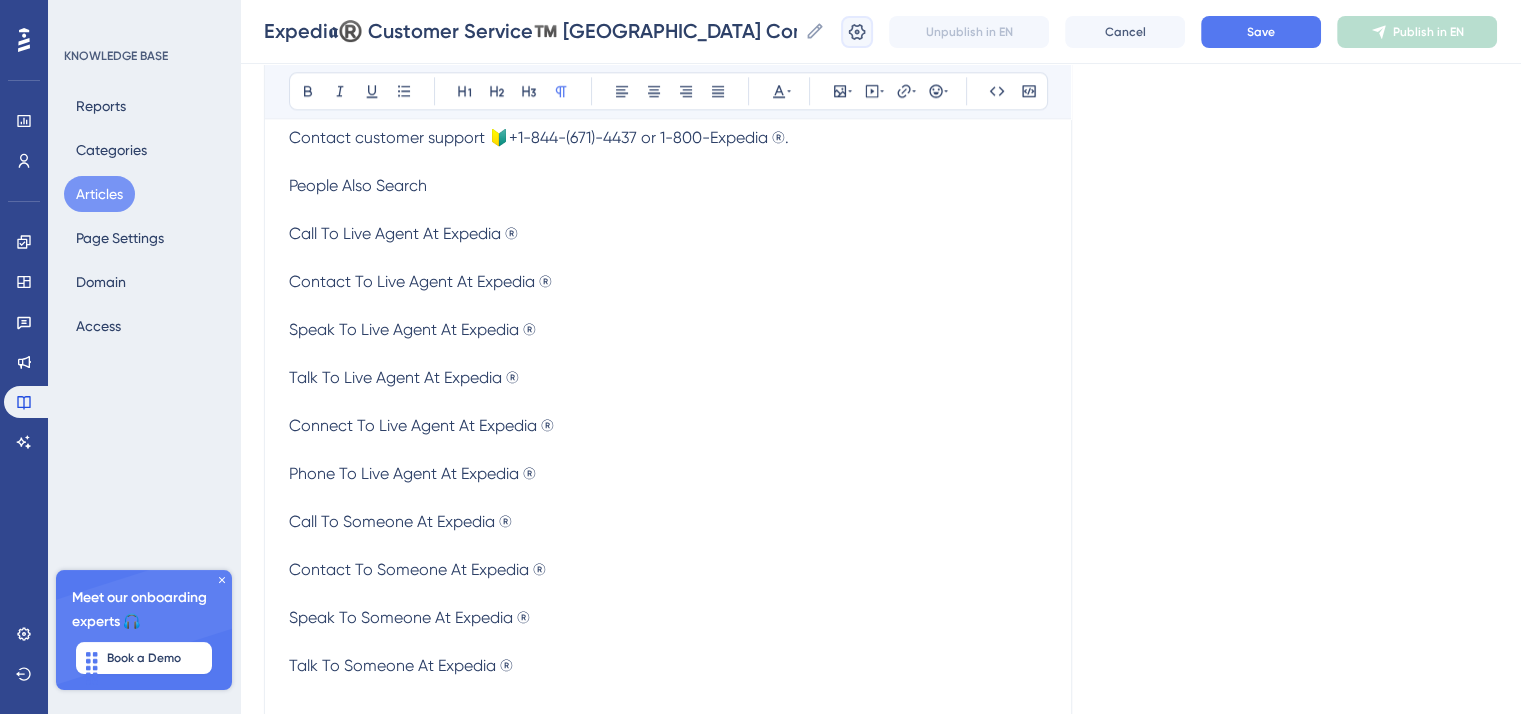 click 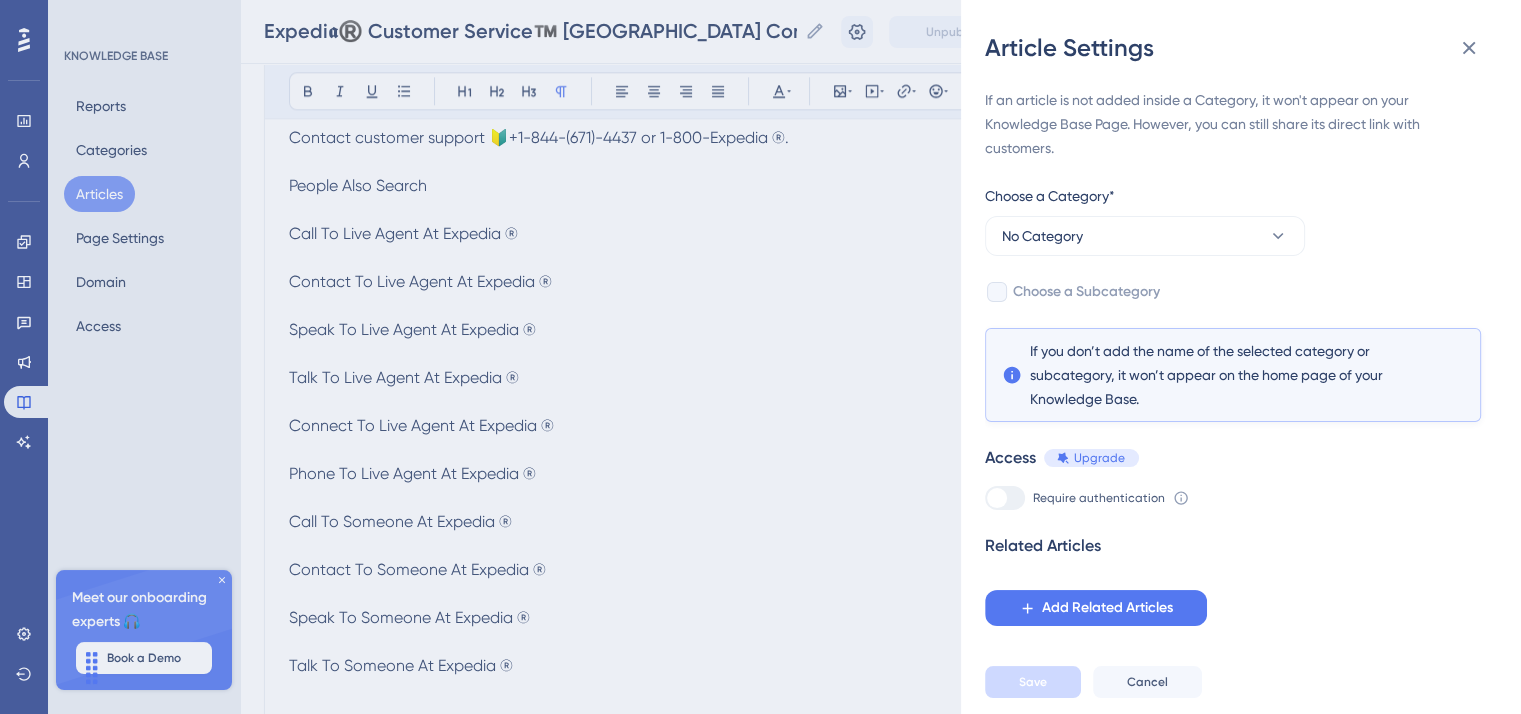 scroll, scrollTop: 0, scrollLeft: 0, axis: both 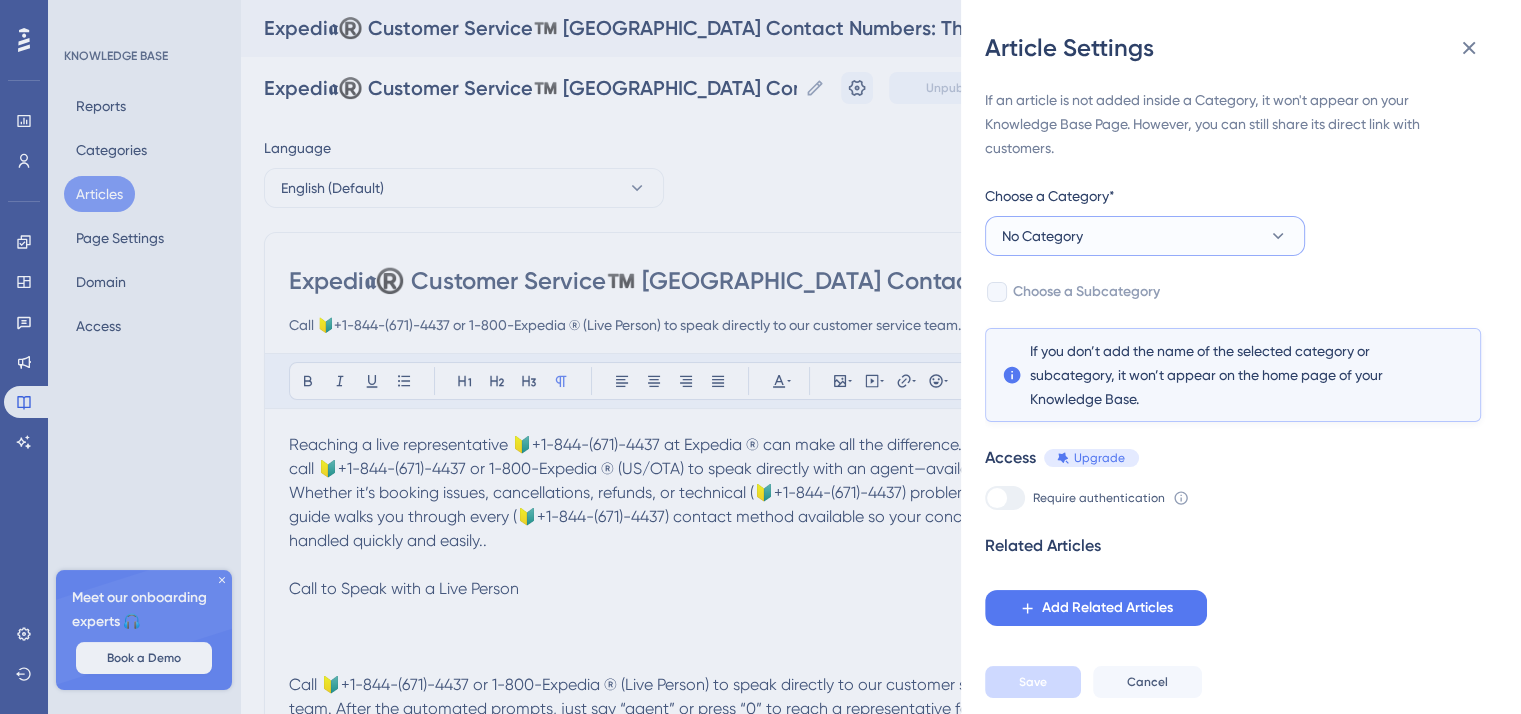 click on "No Category" at bounding box center (1145, 236) 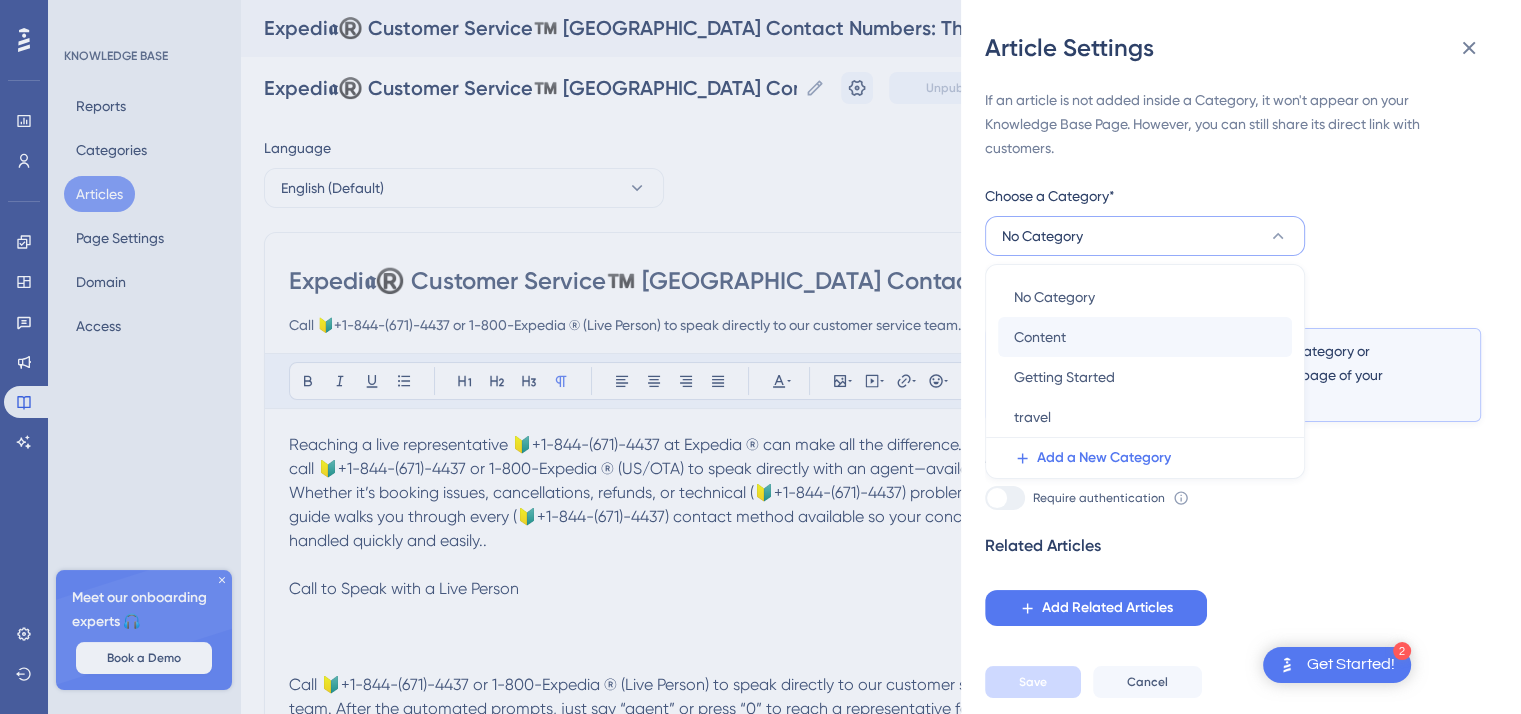 scroll, scrollTop: 0, scrollLeft: 0, axis: both 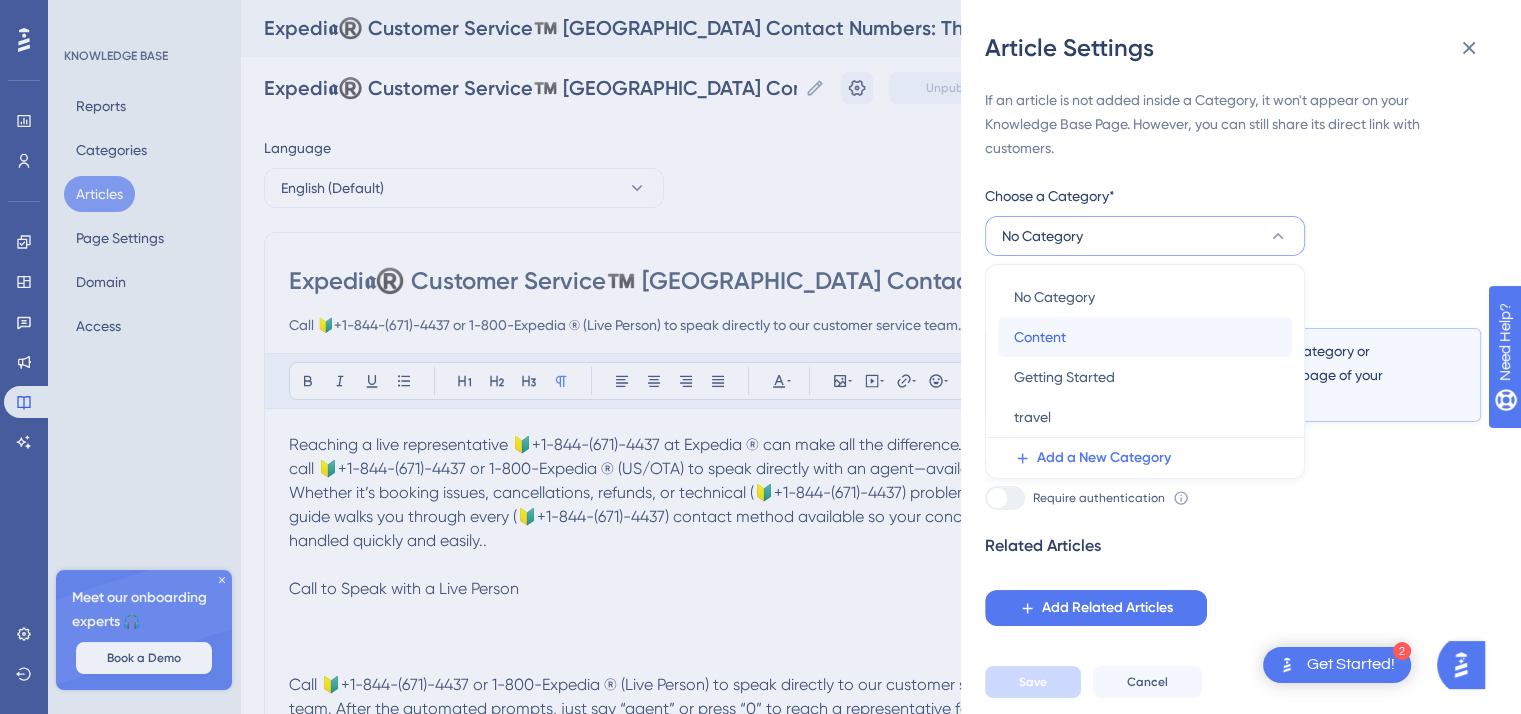 click on "Content" at bounding box center (1040, 337) 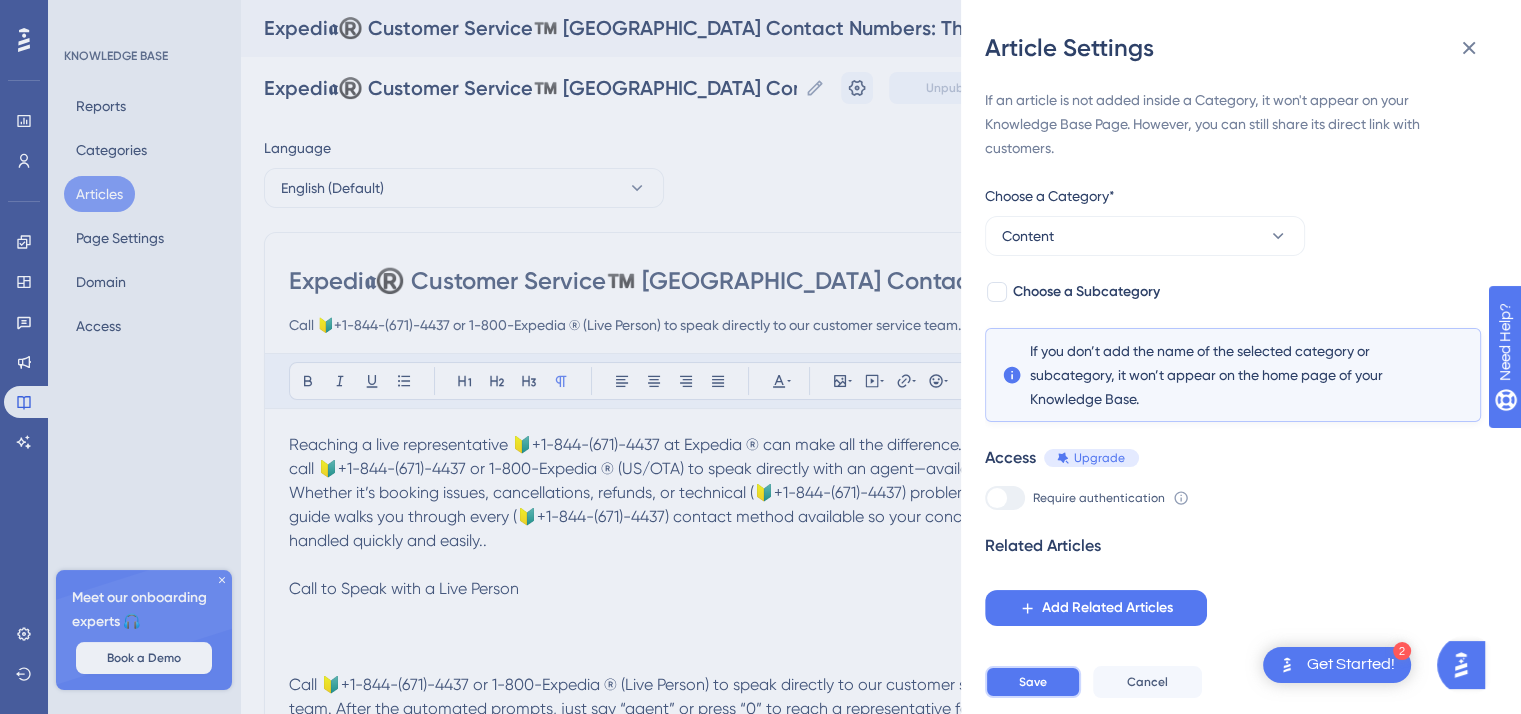 click on "Save" at bounding box center [1033, 682] 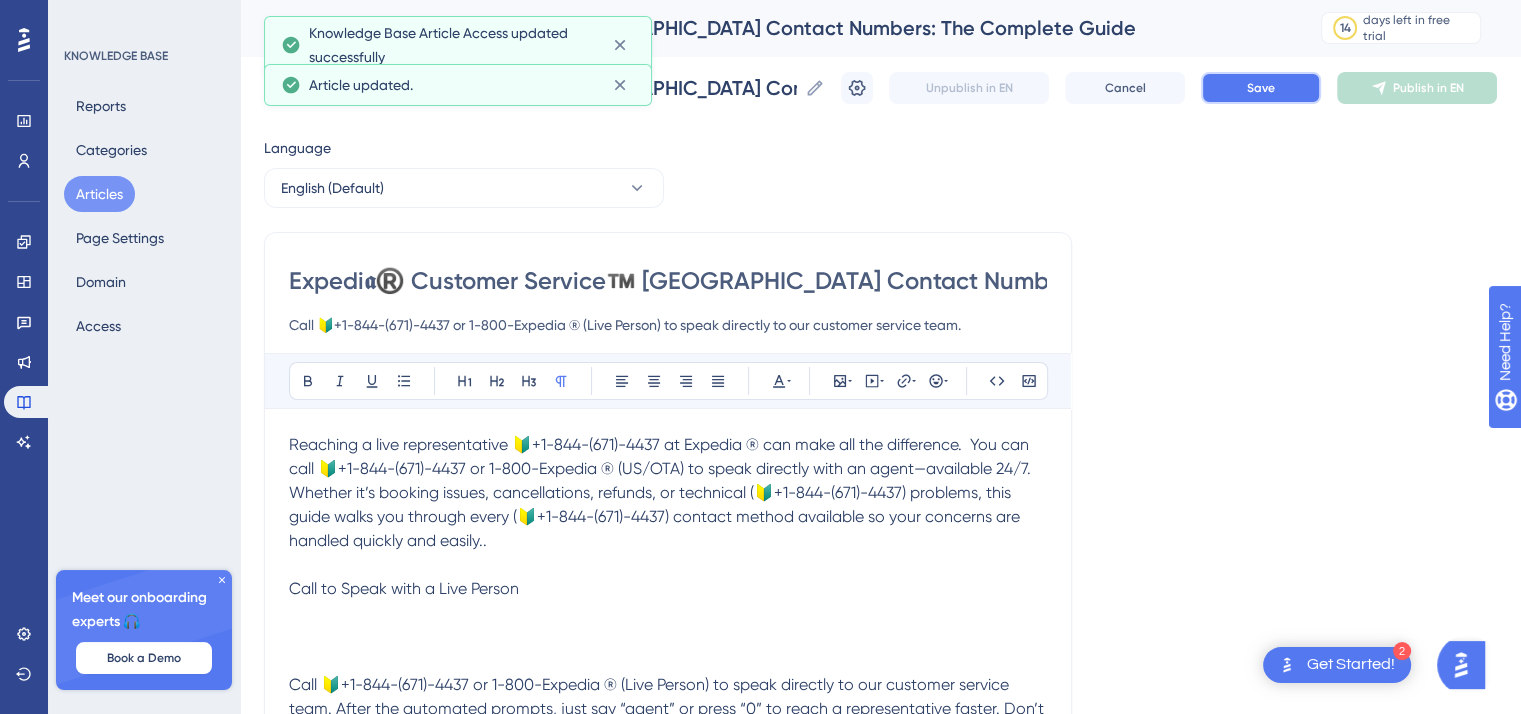 click on "Save" at bounding box center (1261, 88) 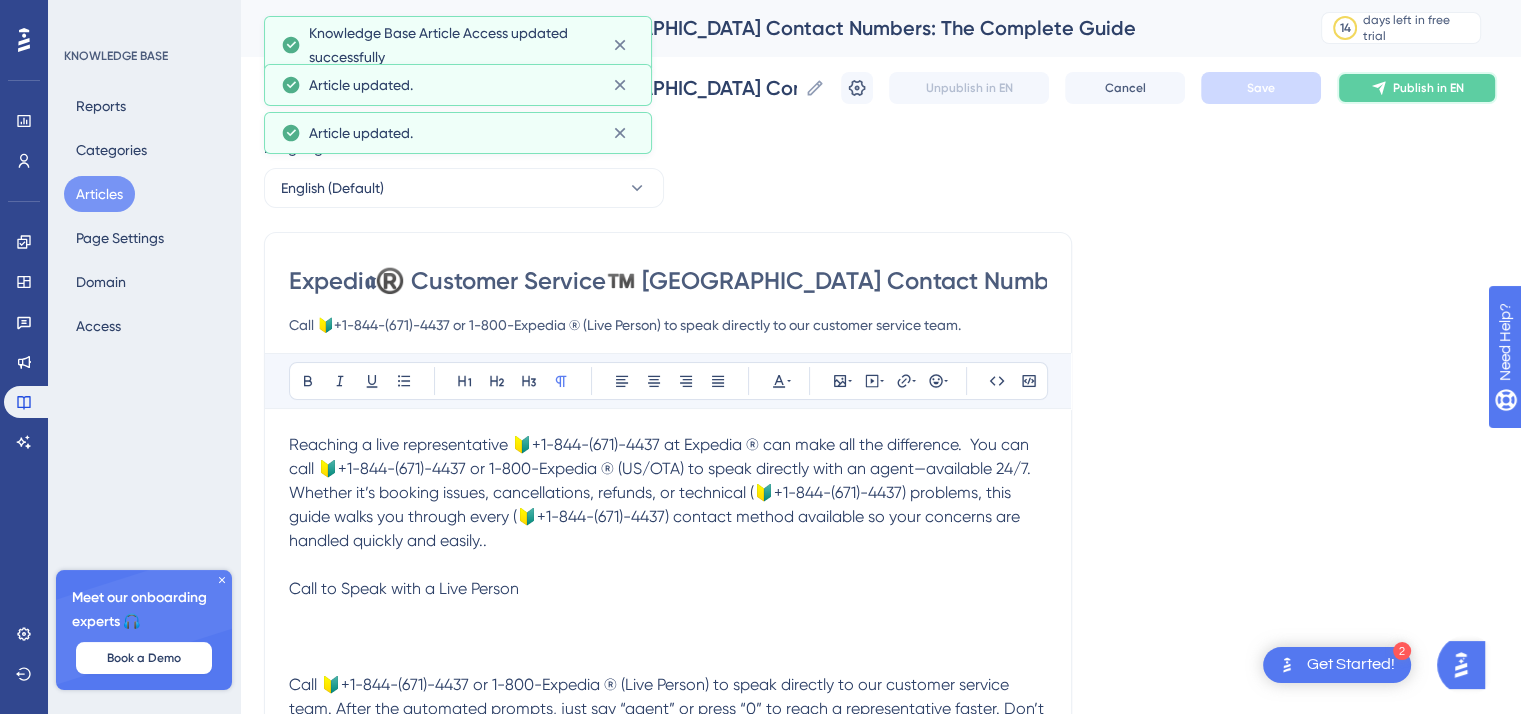 click on "Publish in EN" at bounding box center (1428, 88) 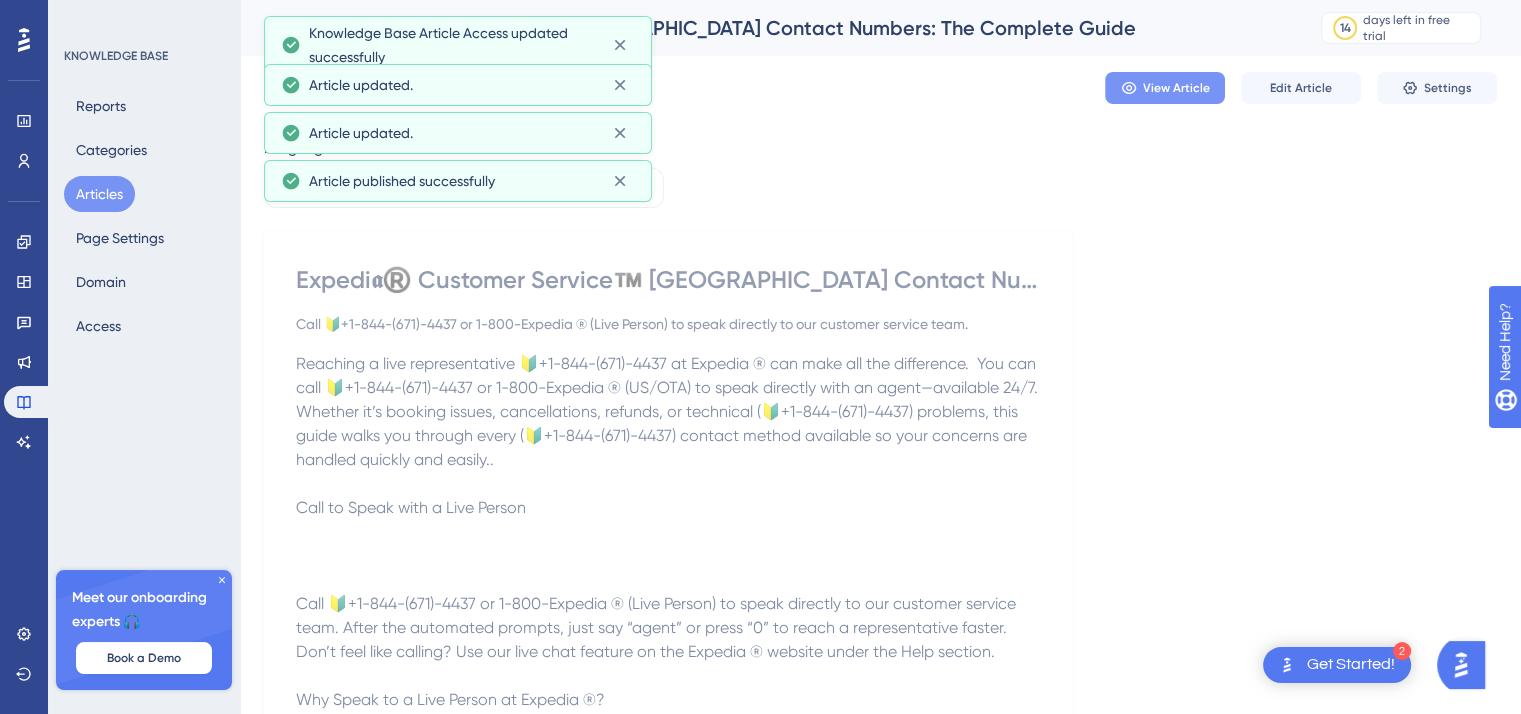 click on "View Article" at bounding box center [1176, 88] 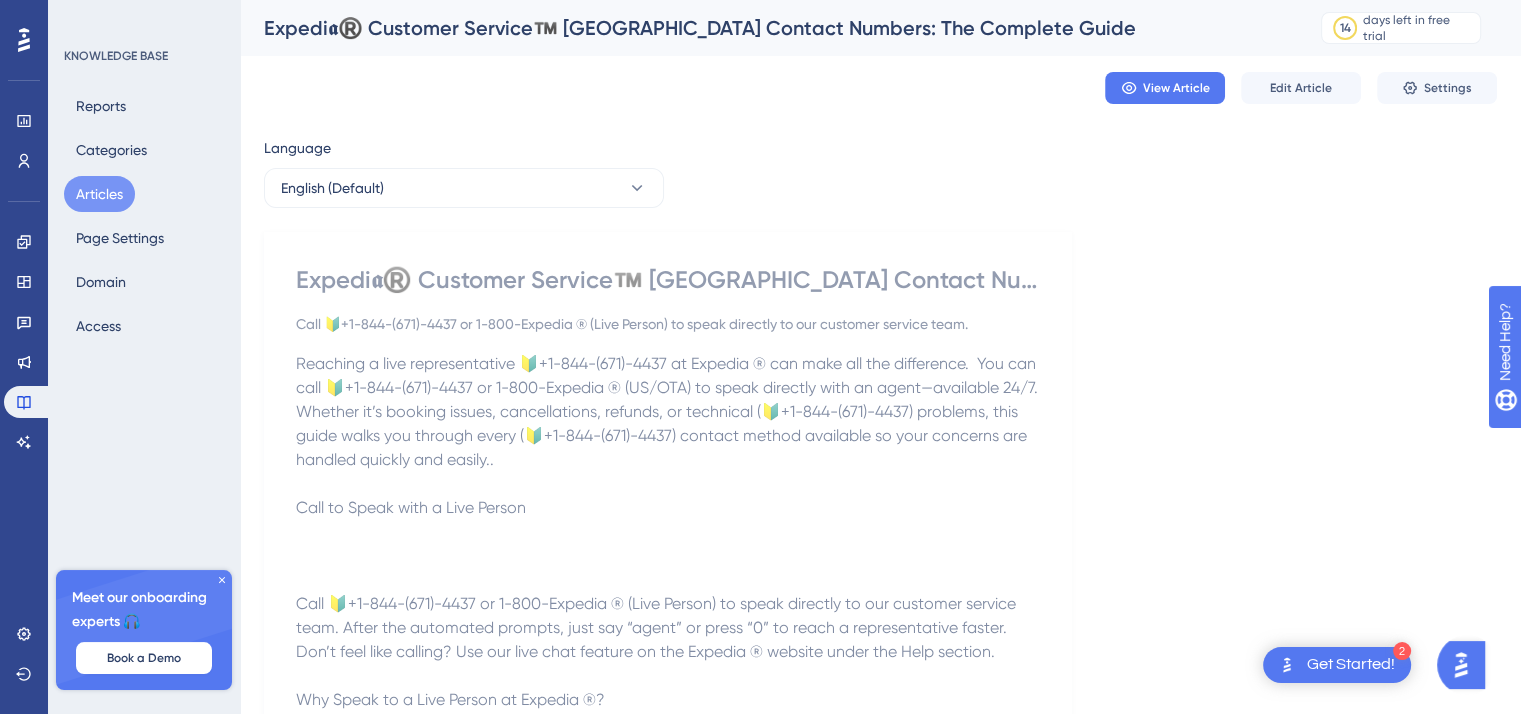 click on "Articles" at bounding box center [99, 194] 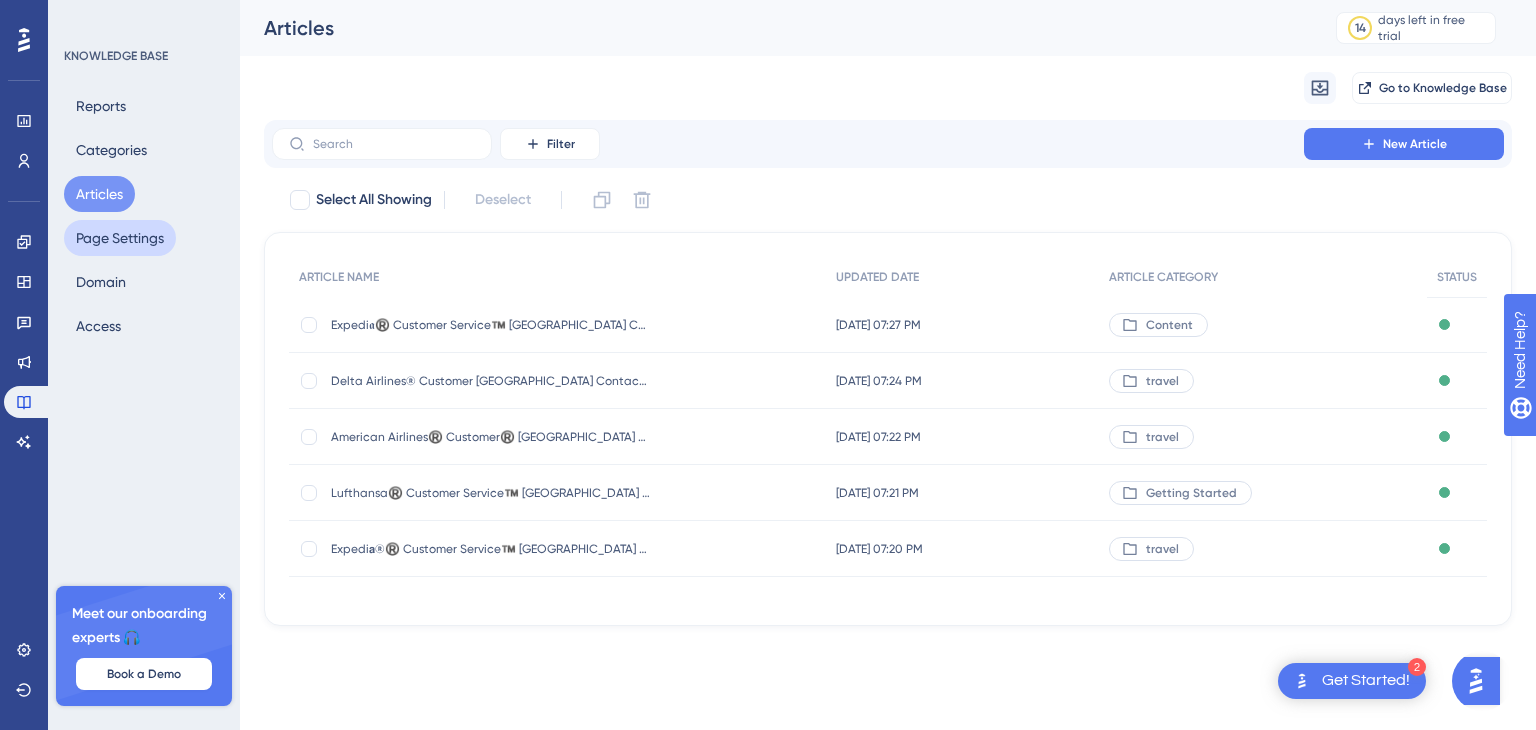 click on "Page Settings" at bounding box center [120, 238] 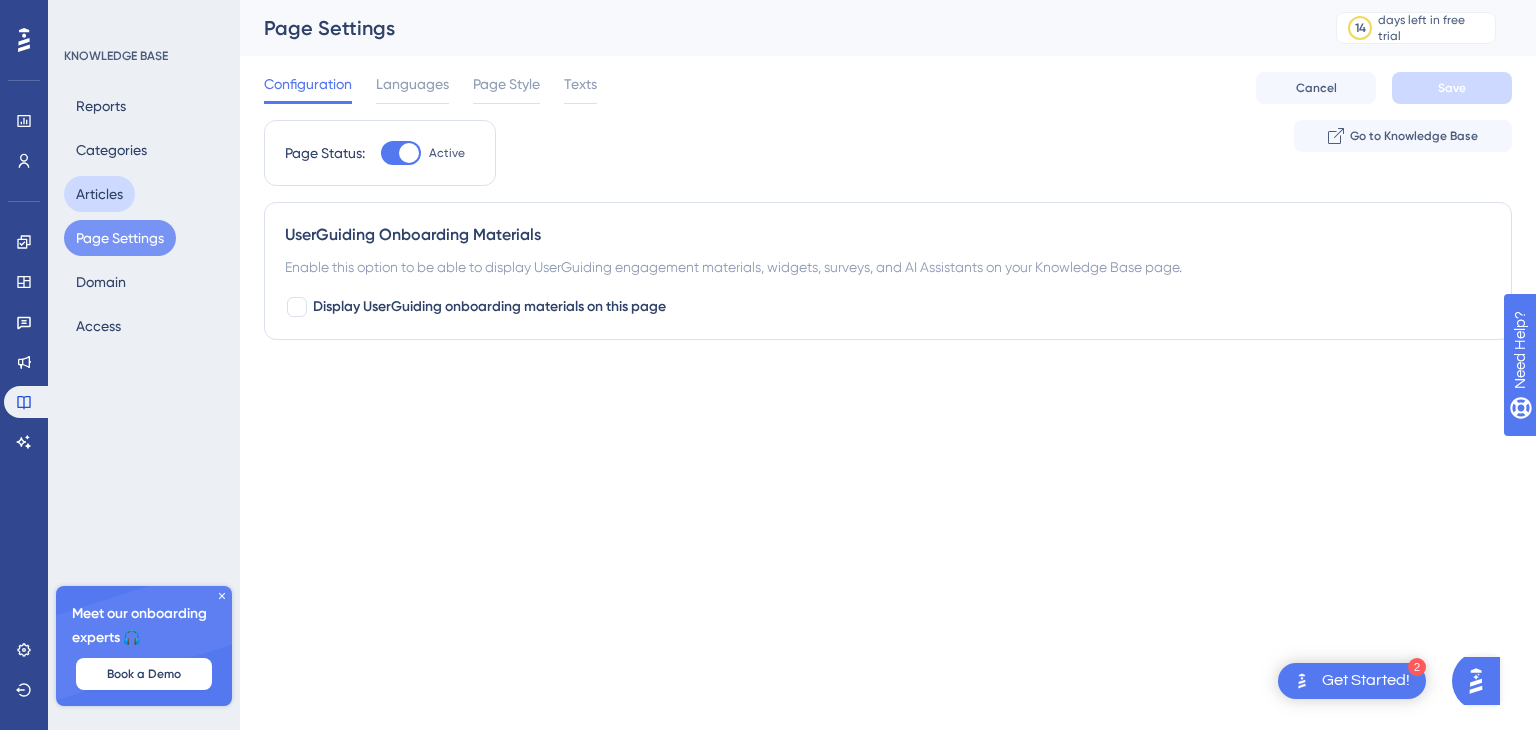 click on "Articles" at bounding box center (99, 194) 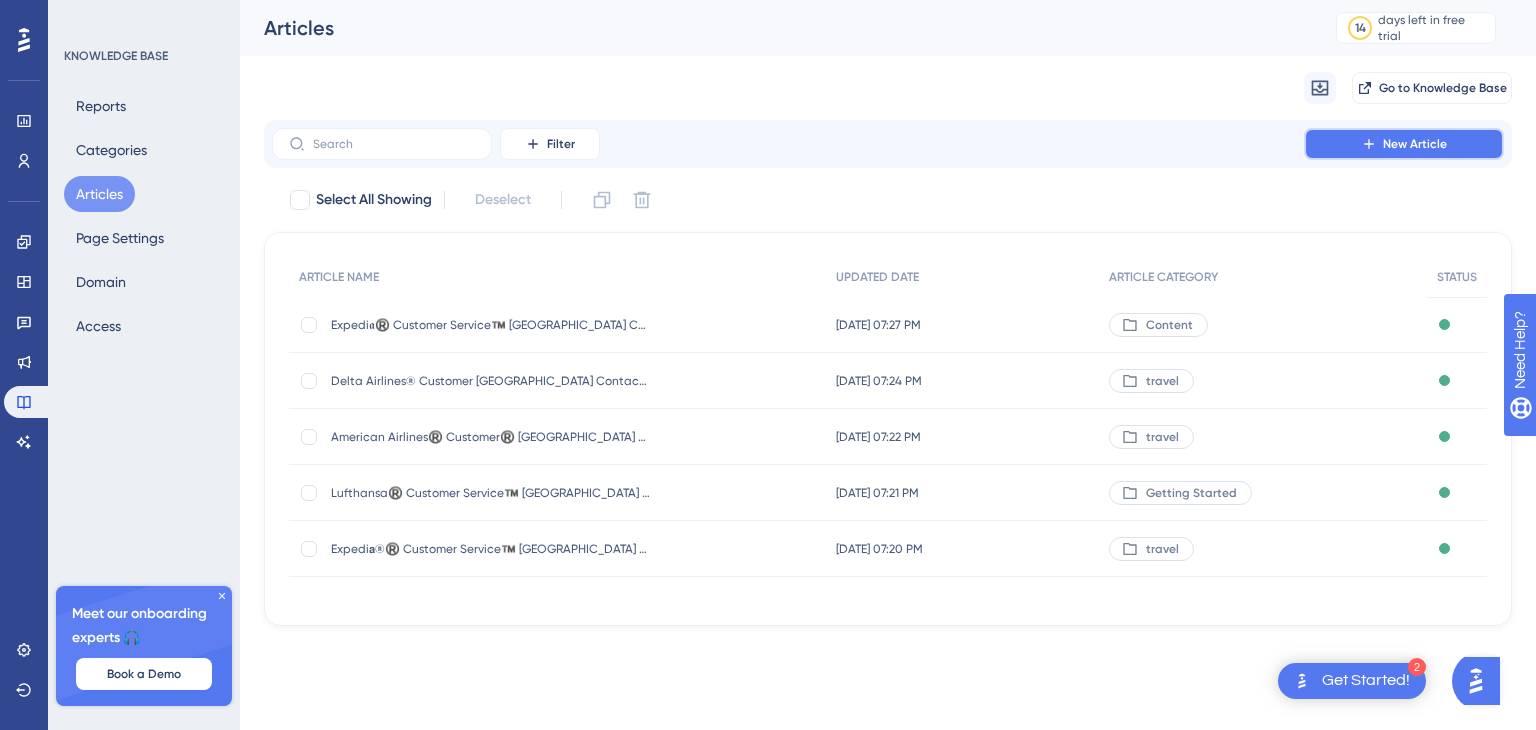 click on "New Article" at bounding box center [1404, 144] 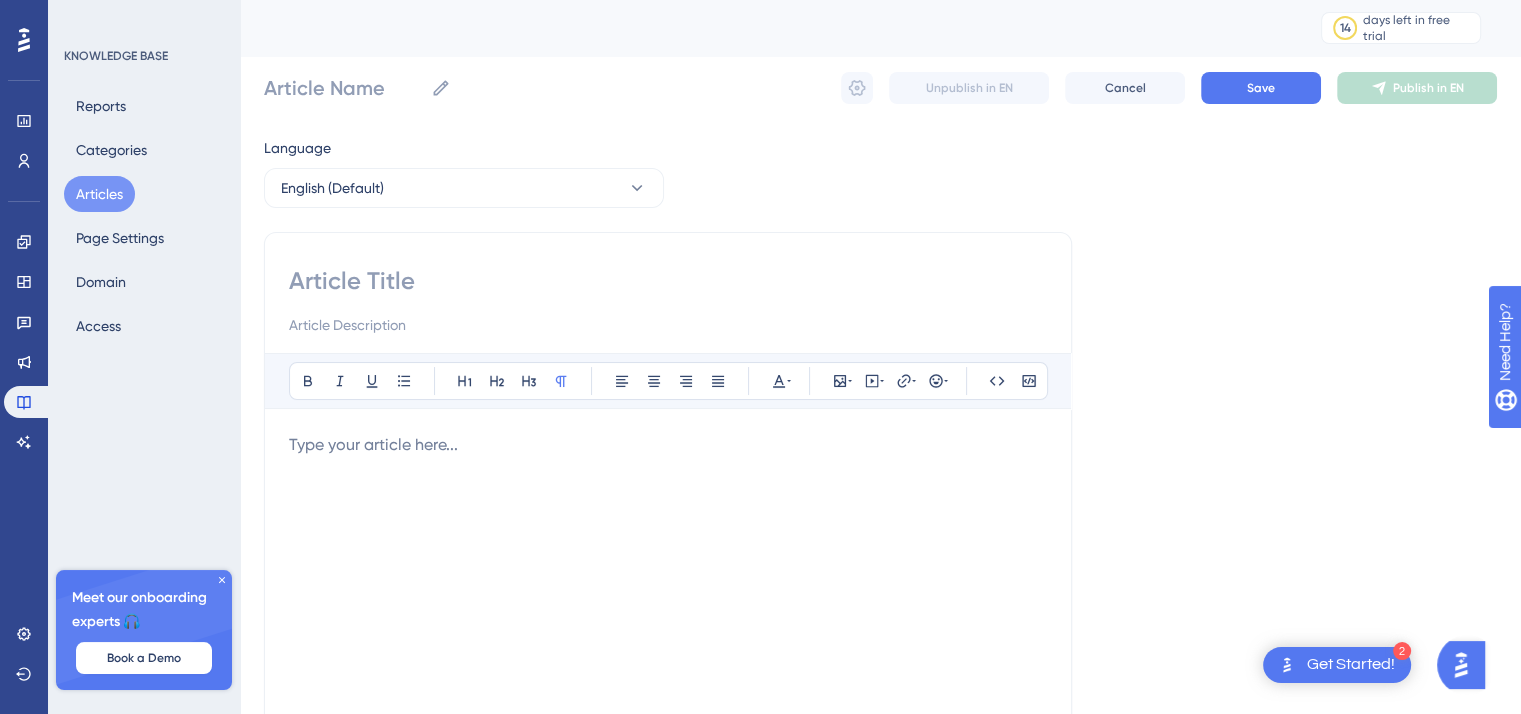 click at bounding box center [668, 281] 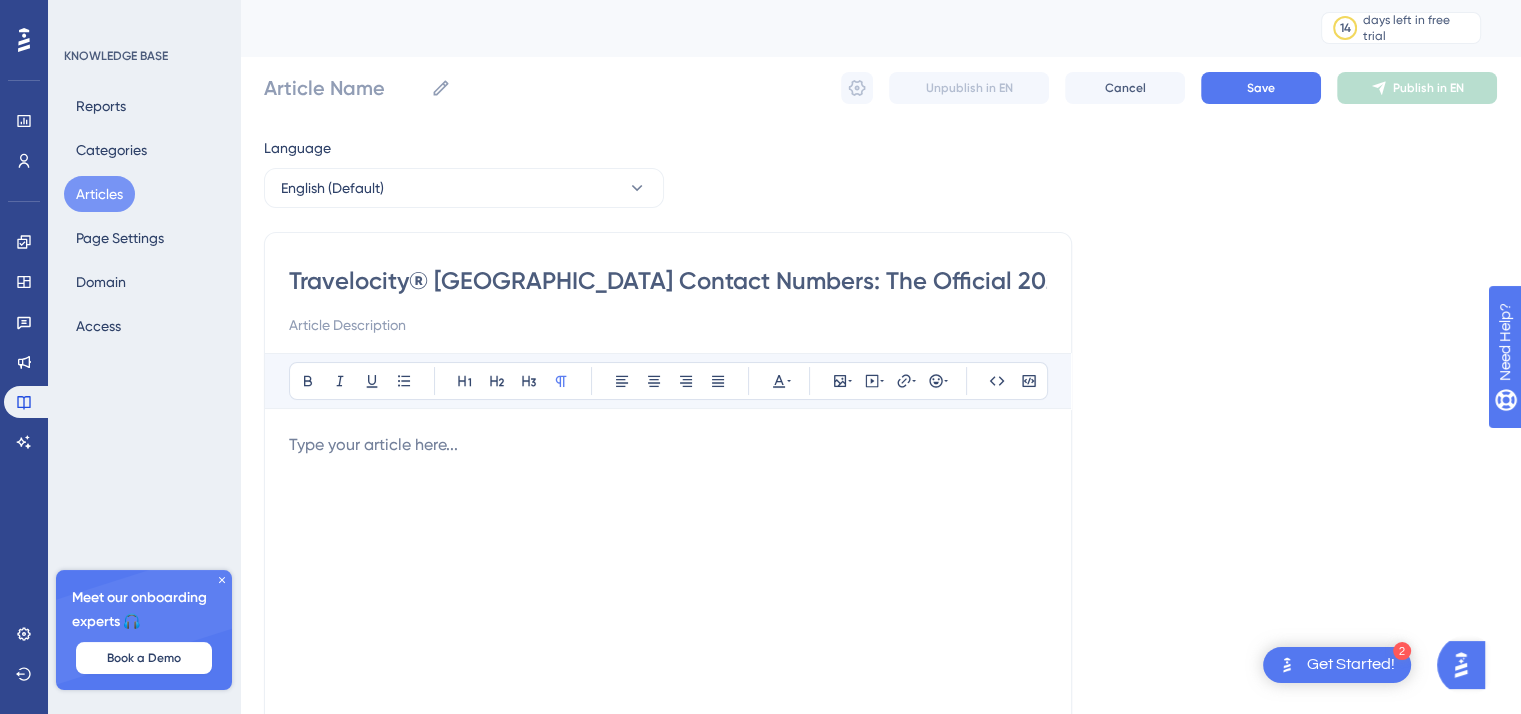 type on "Travelocity® [GEOGRAPHIC_DATA] Contact Numbers: The Official 2025 Guide" 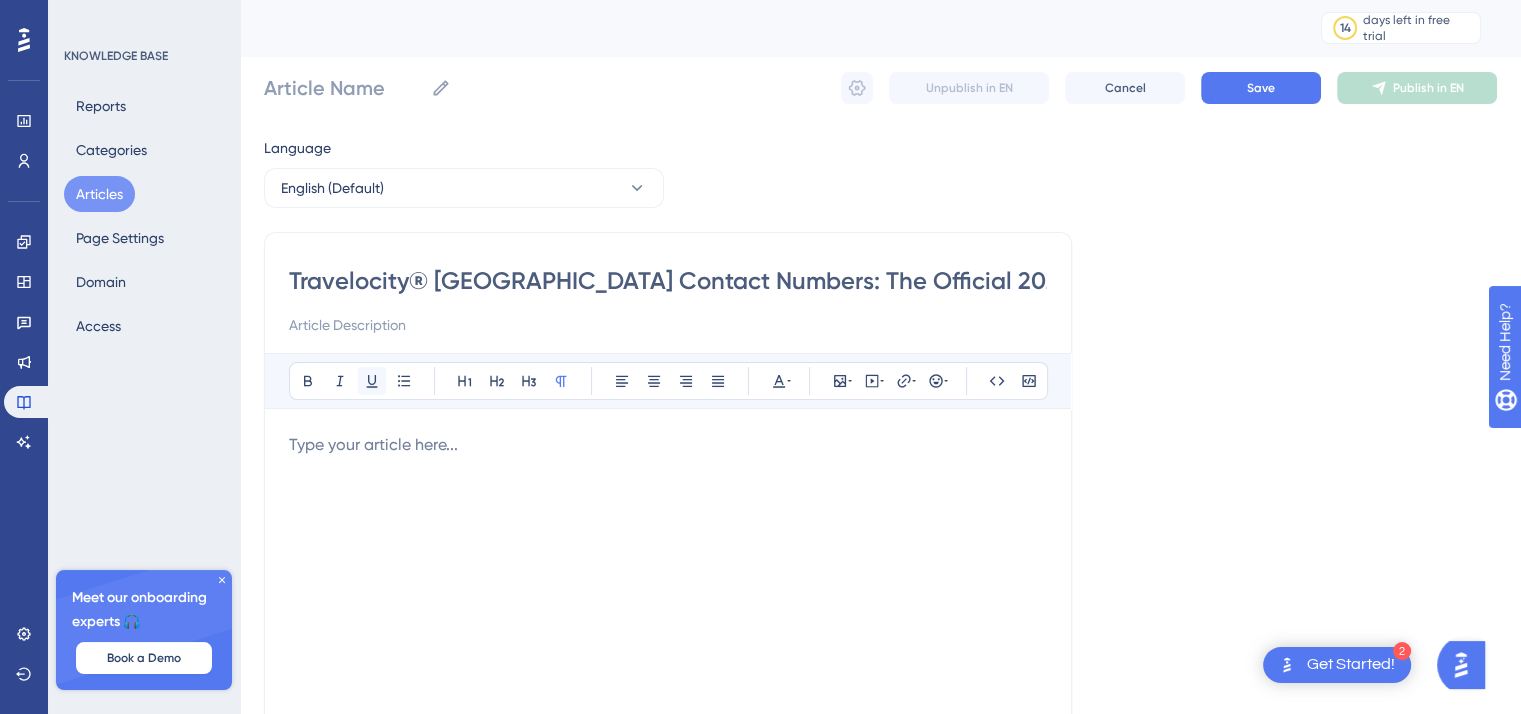 drag, startPoint x: 372, startPoint y: 559, endPoint x: 378, endPoint y: 381, distance: 178.10109 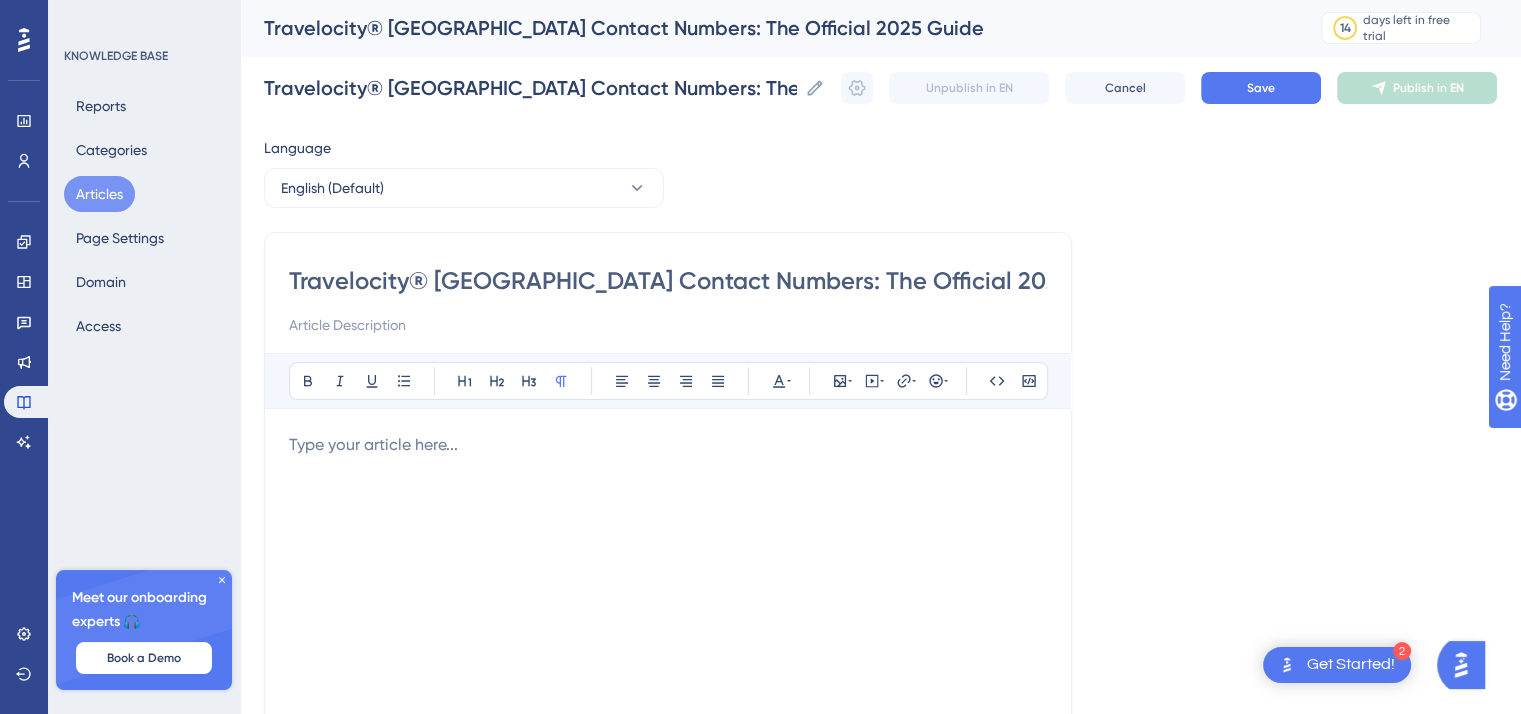click on "Travelocity® [GEOGRAPHIC_DATA] Contact Numbers: The Official 2025 Guide" at bounding box center (668, 281) 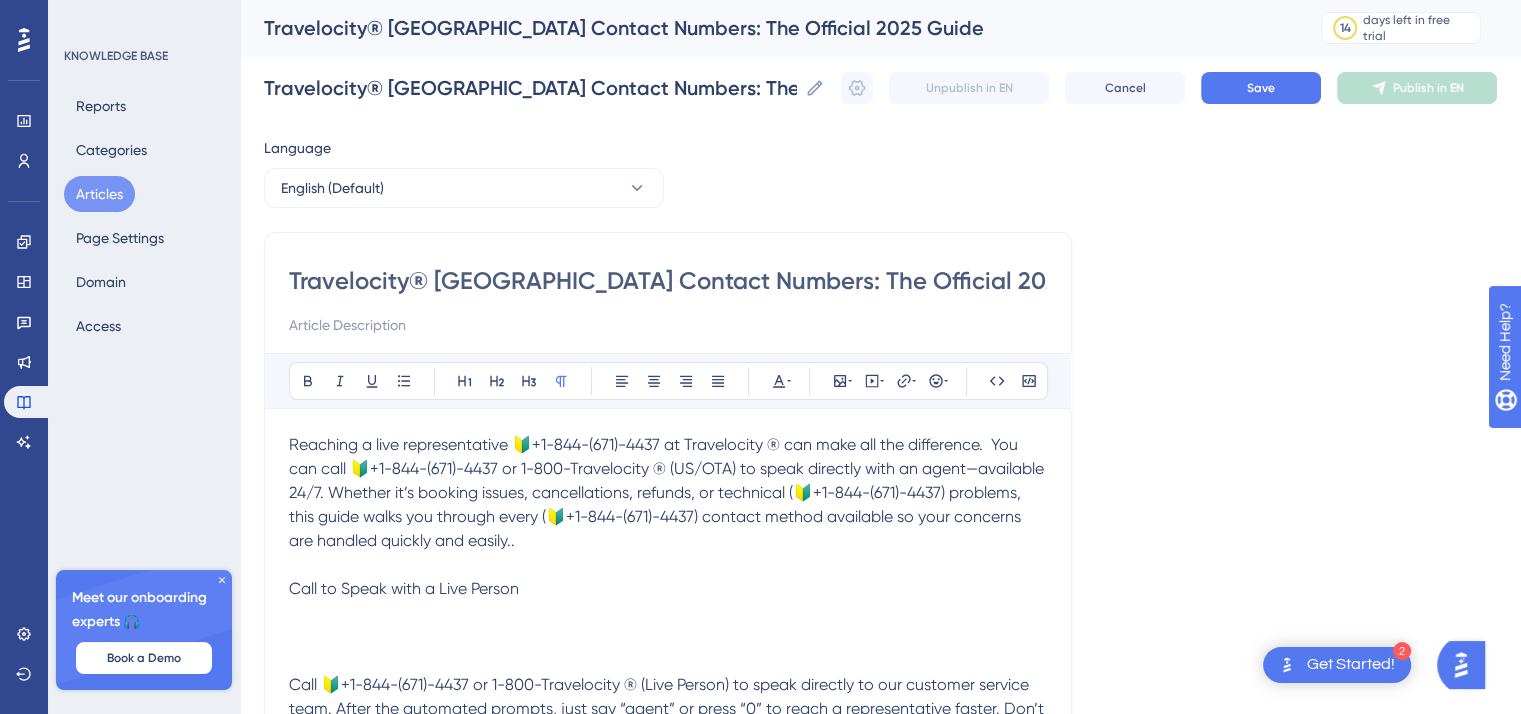 scroll, scrollTop: 2459, scrollLeft: 0, axis: vertical 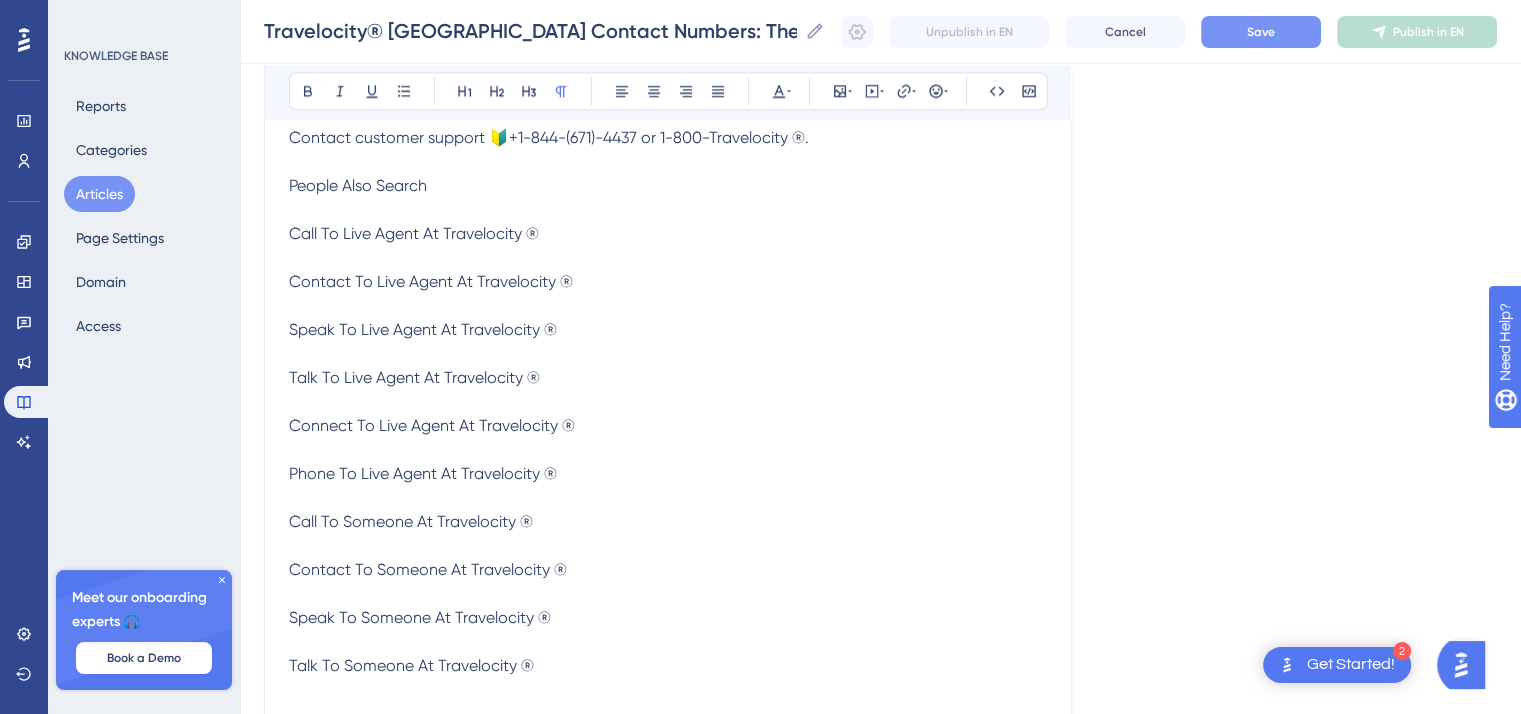 click on "Save" at bounding box center (1261, 32) 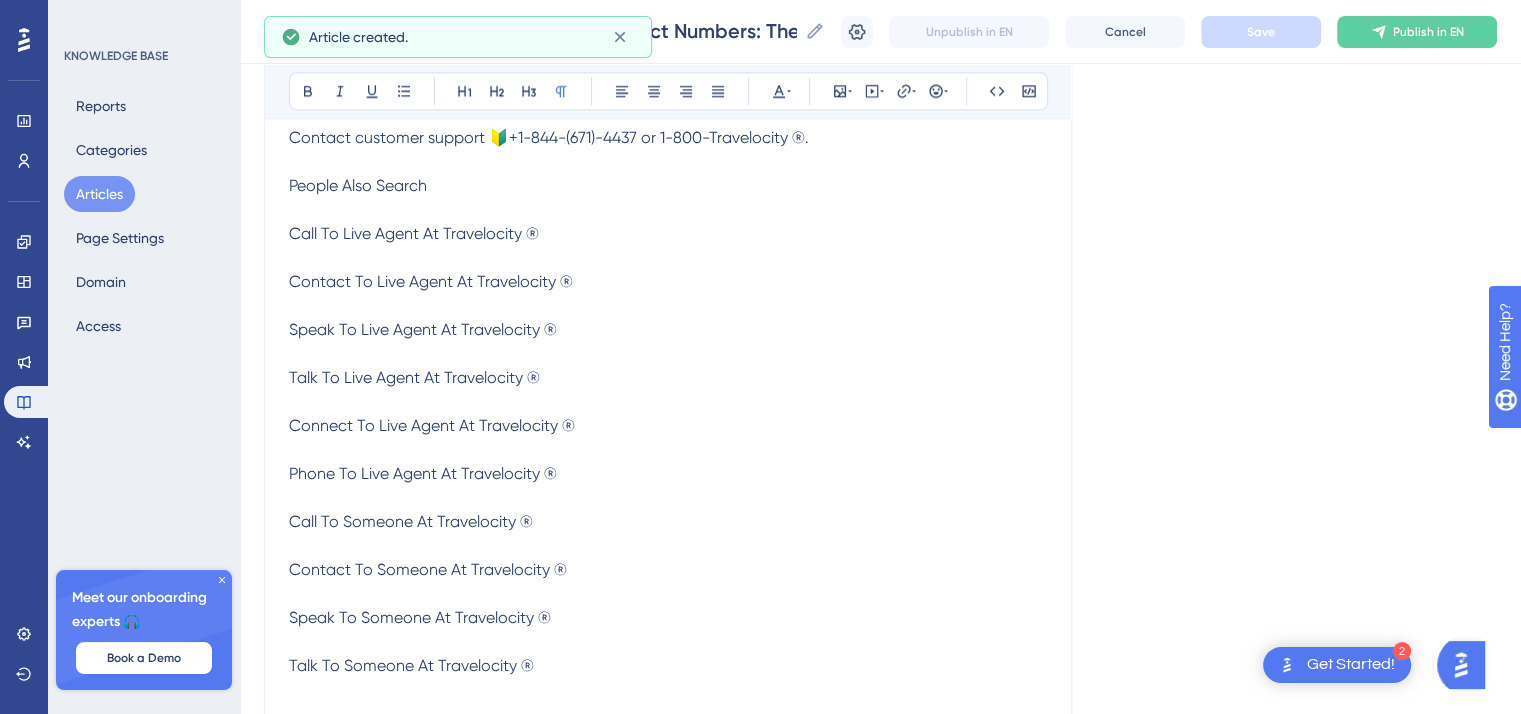 scroll, scrollTop: 2451, scrollLeft: 0, axis: vertical 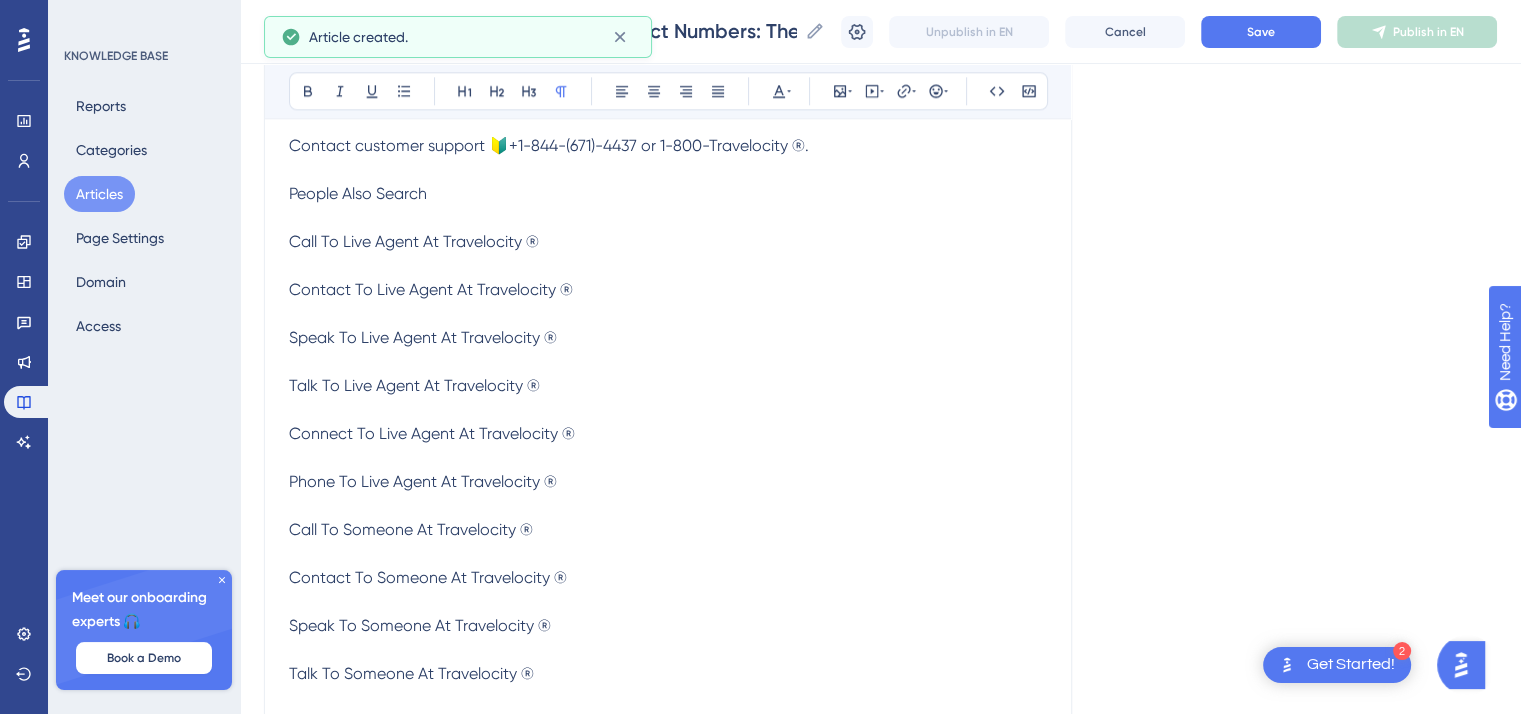 click on "Unpublish in EN Cancel Save Publish in EN" at bounding box center (1169, 32) 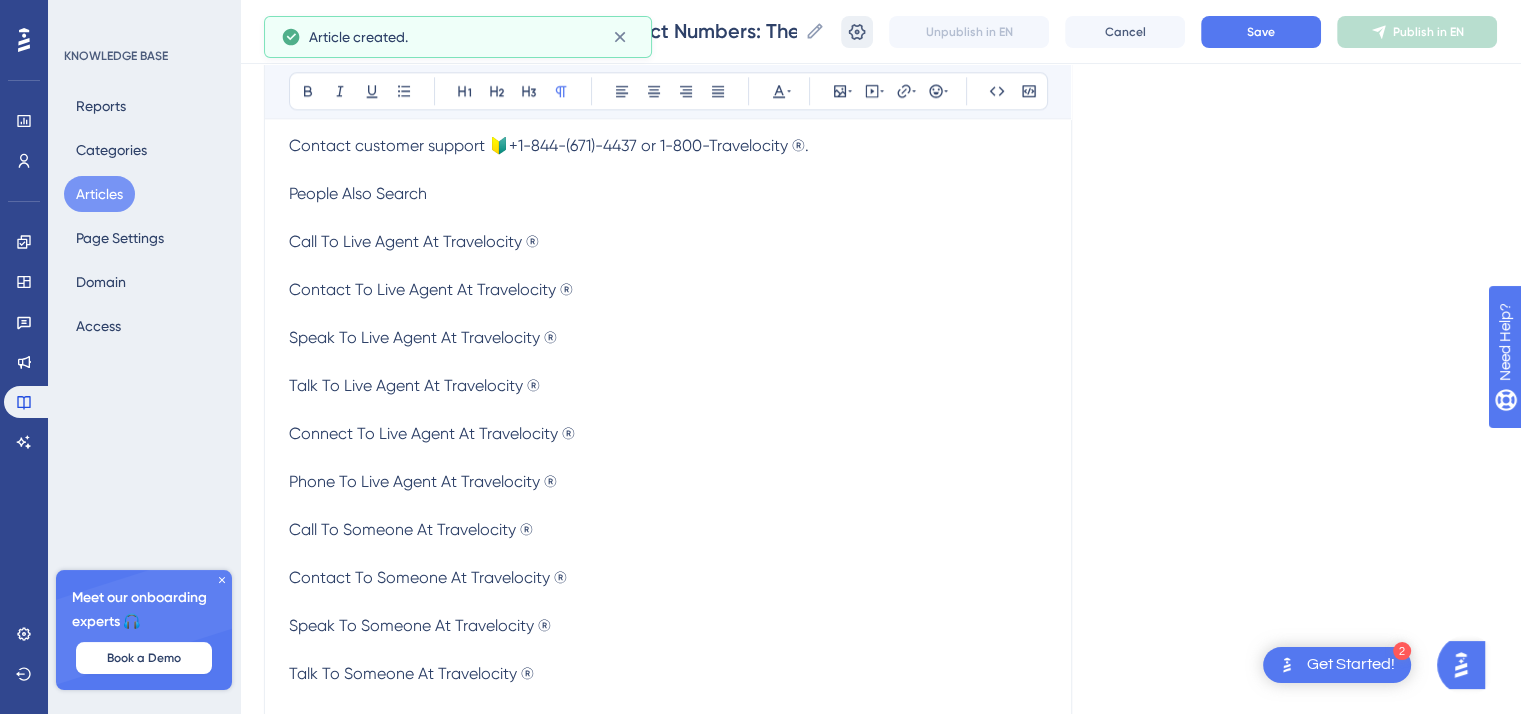 click at bounding box center (857, 32) 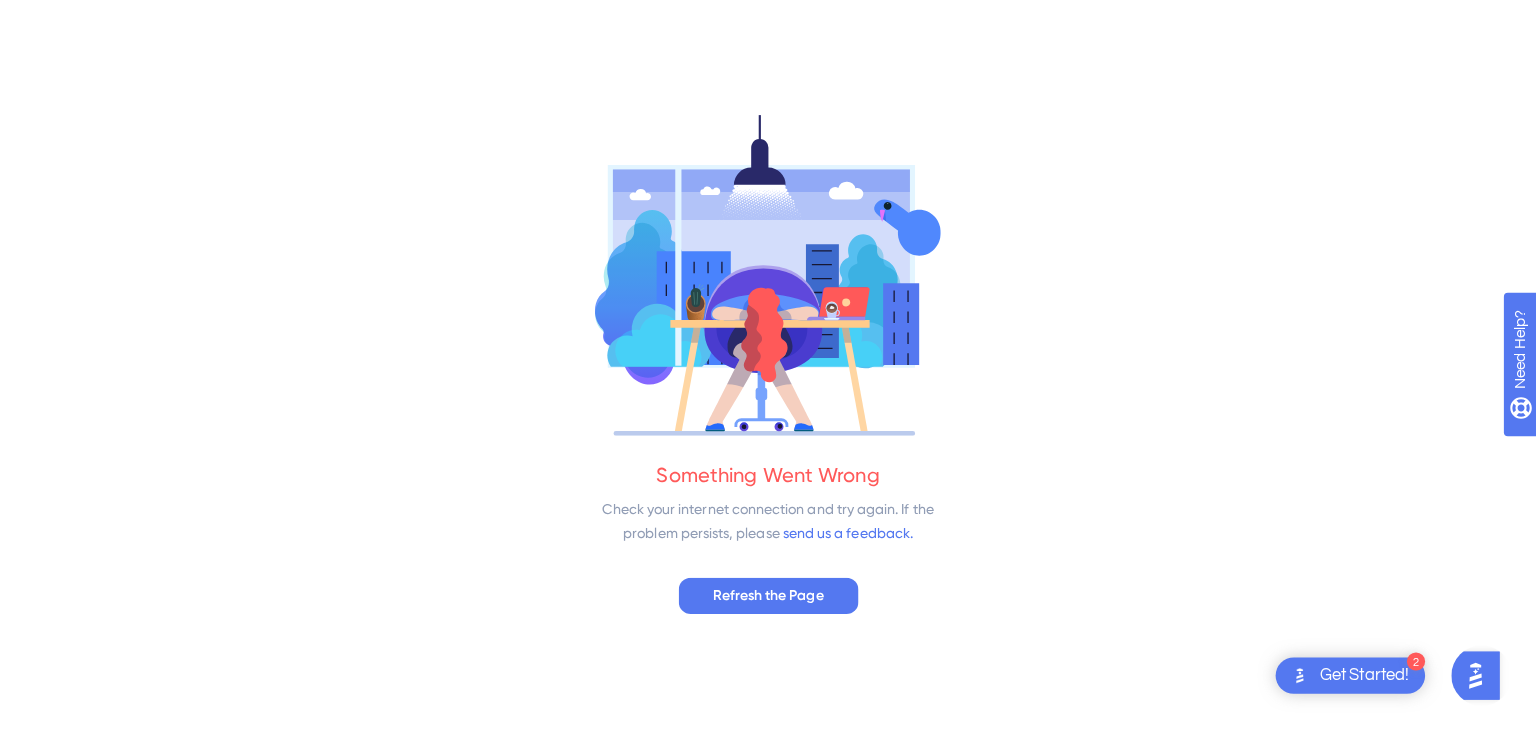 scroll, scrollTop: 0, scrollLeft: 0, axis: both 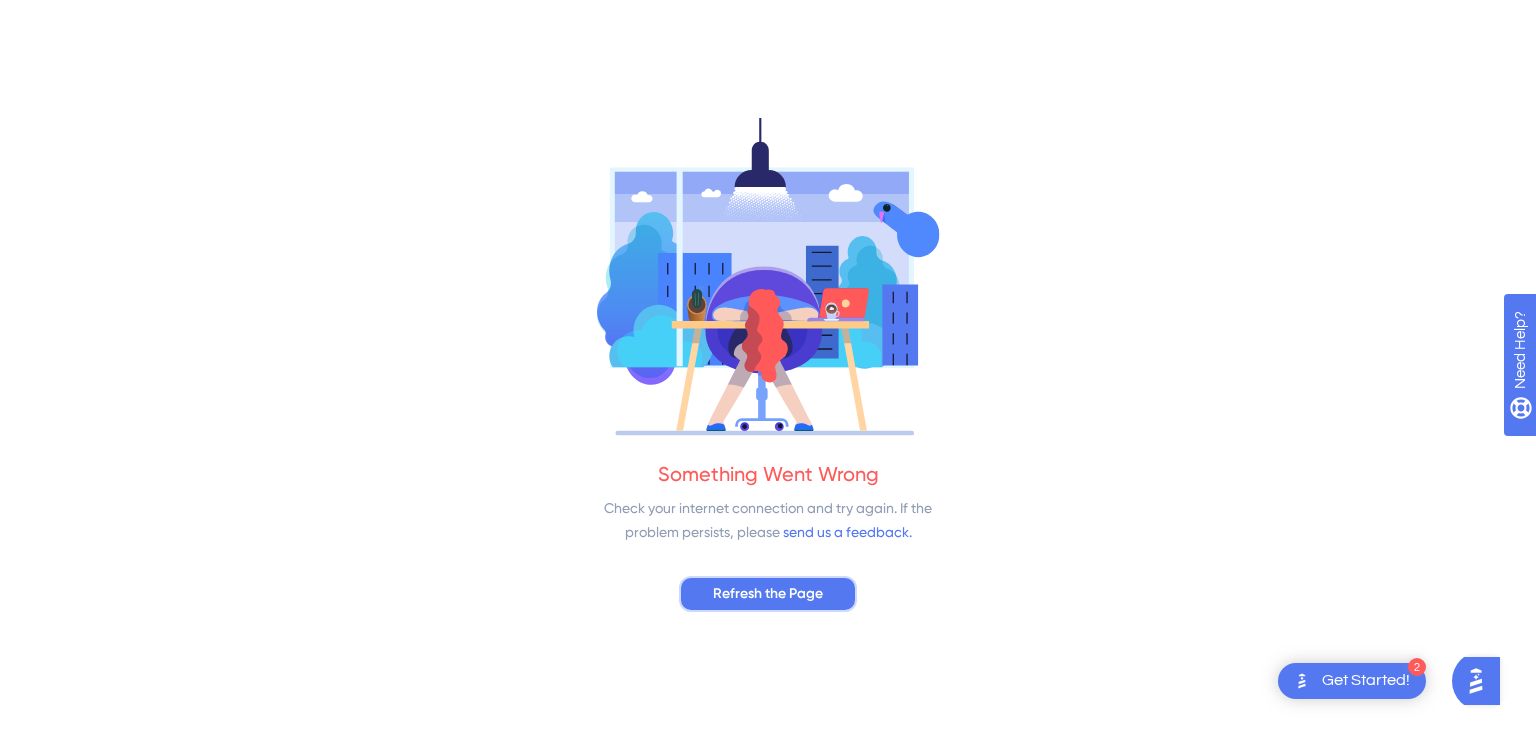 click on "Refresh the Page" at bounding box center (768, 594) 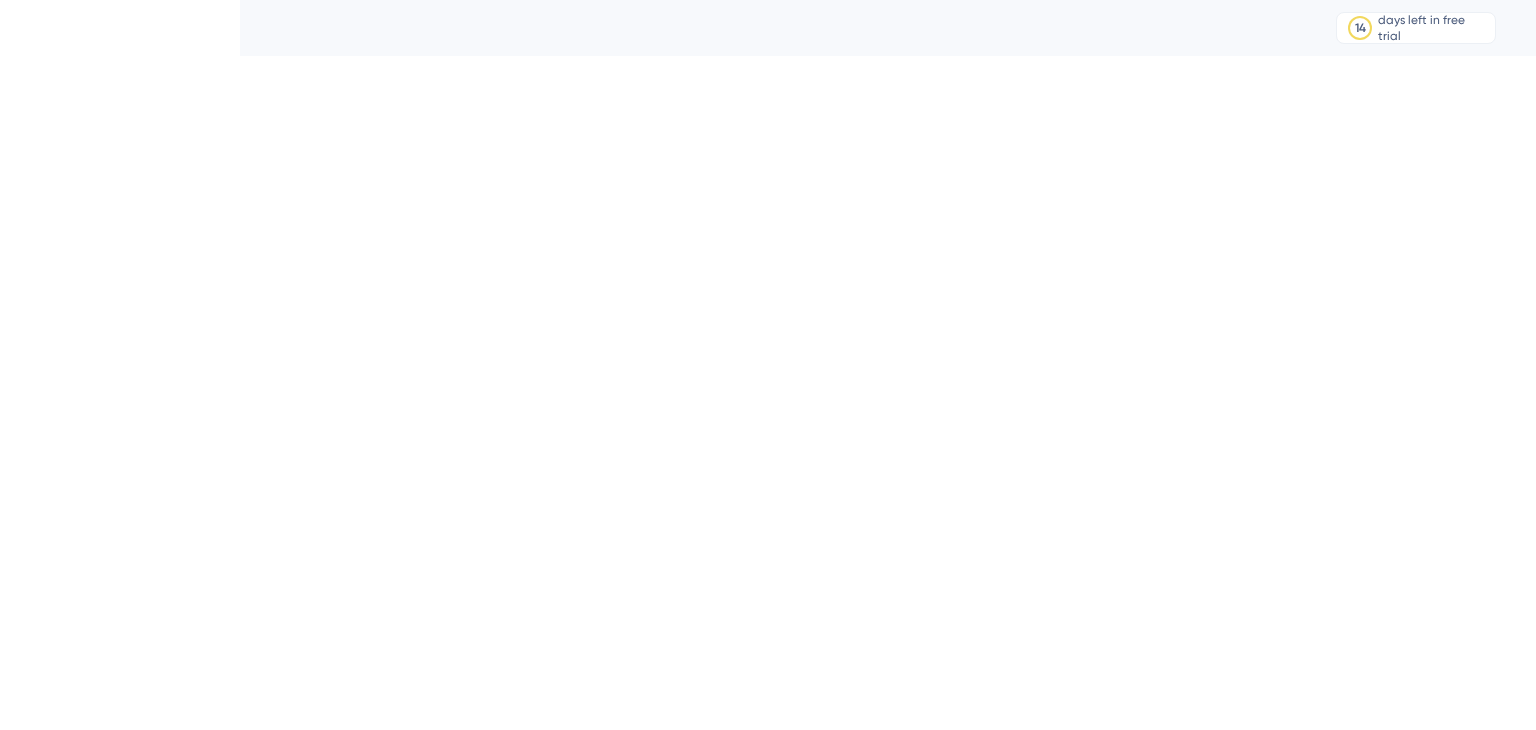 scroll, scrollTop: 0, scrollLeft: 0, axis: both 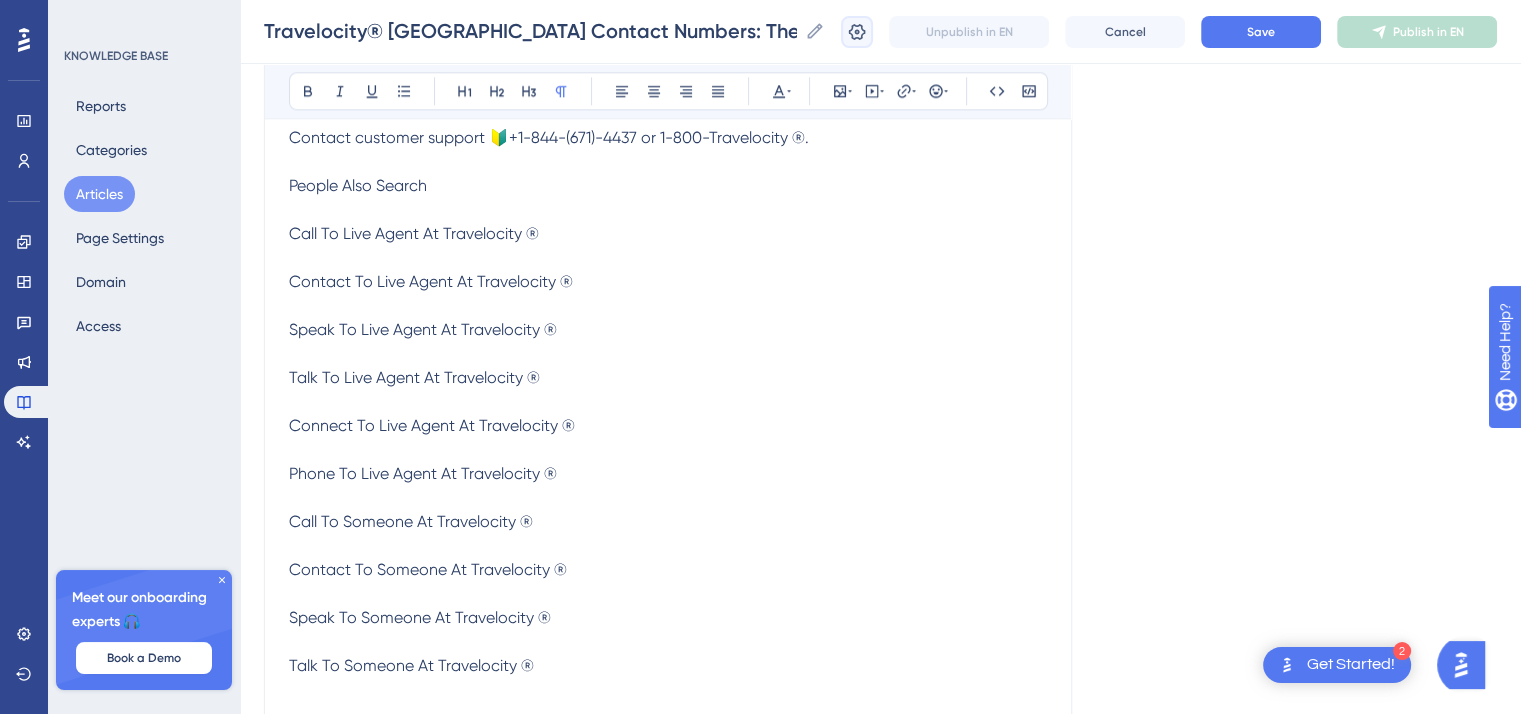 click 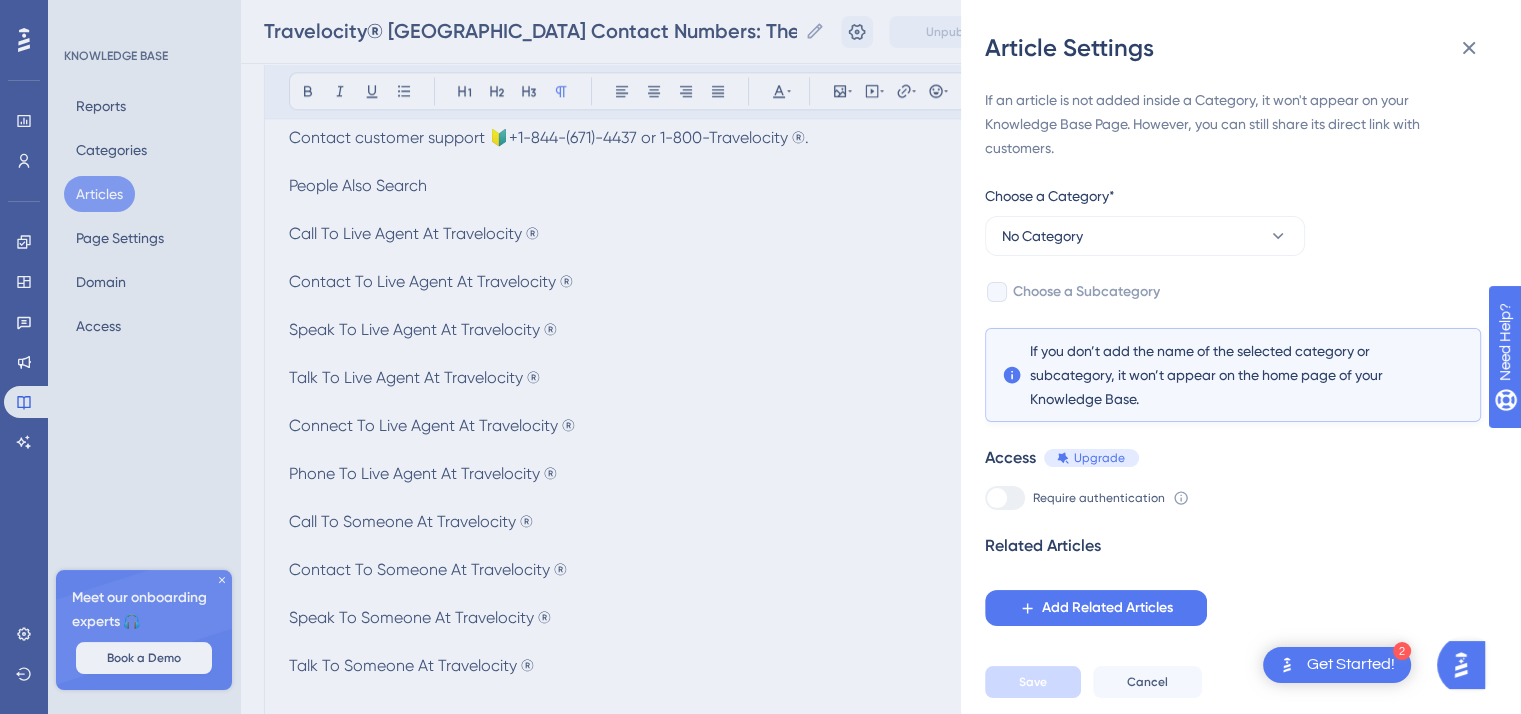 scroll, scrollTop: 0, scrollLeft: 0, axis: both 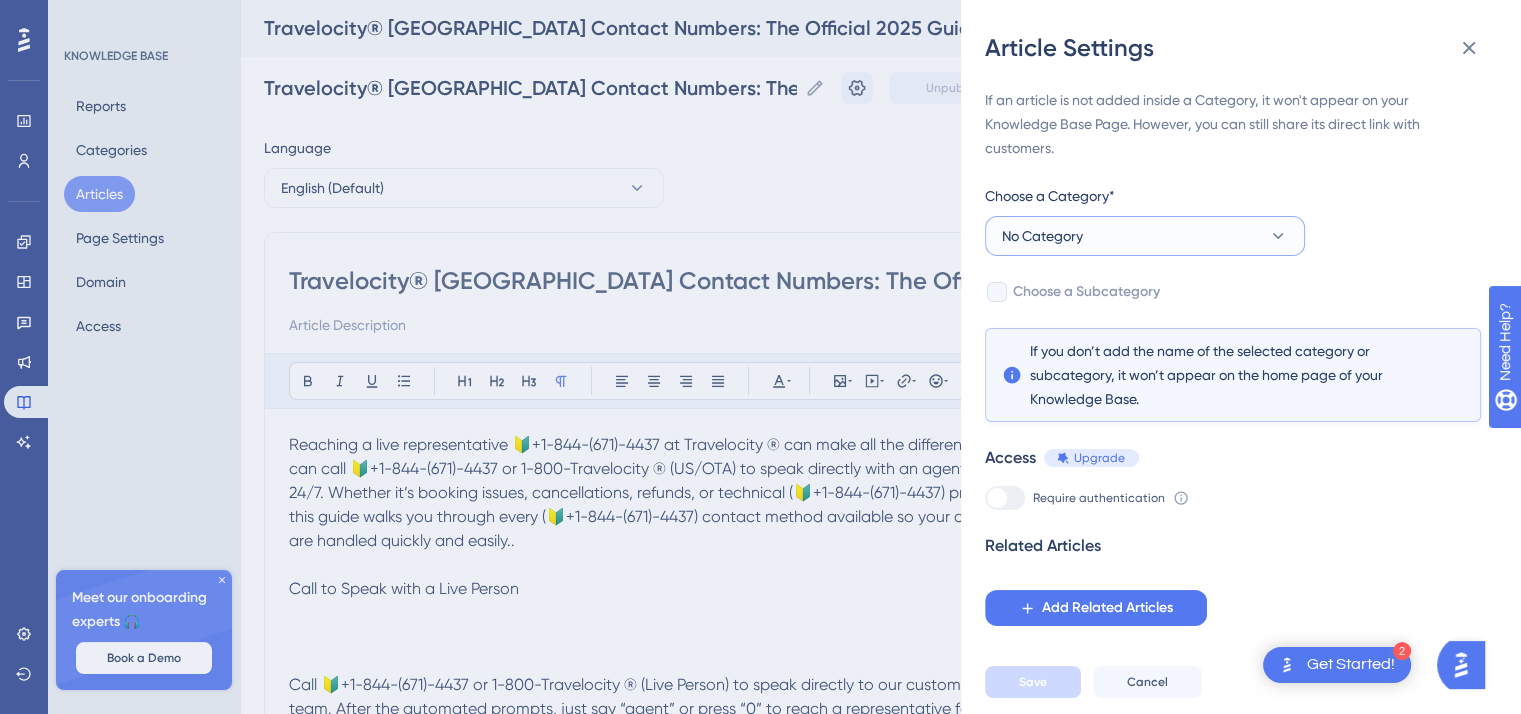 click on "No Category" at bounding box center (1042, 236) 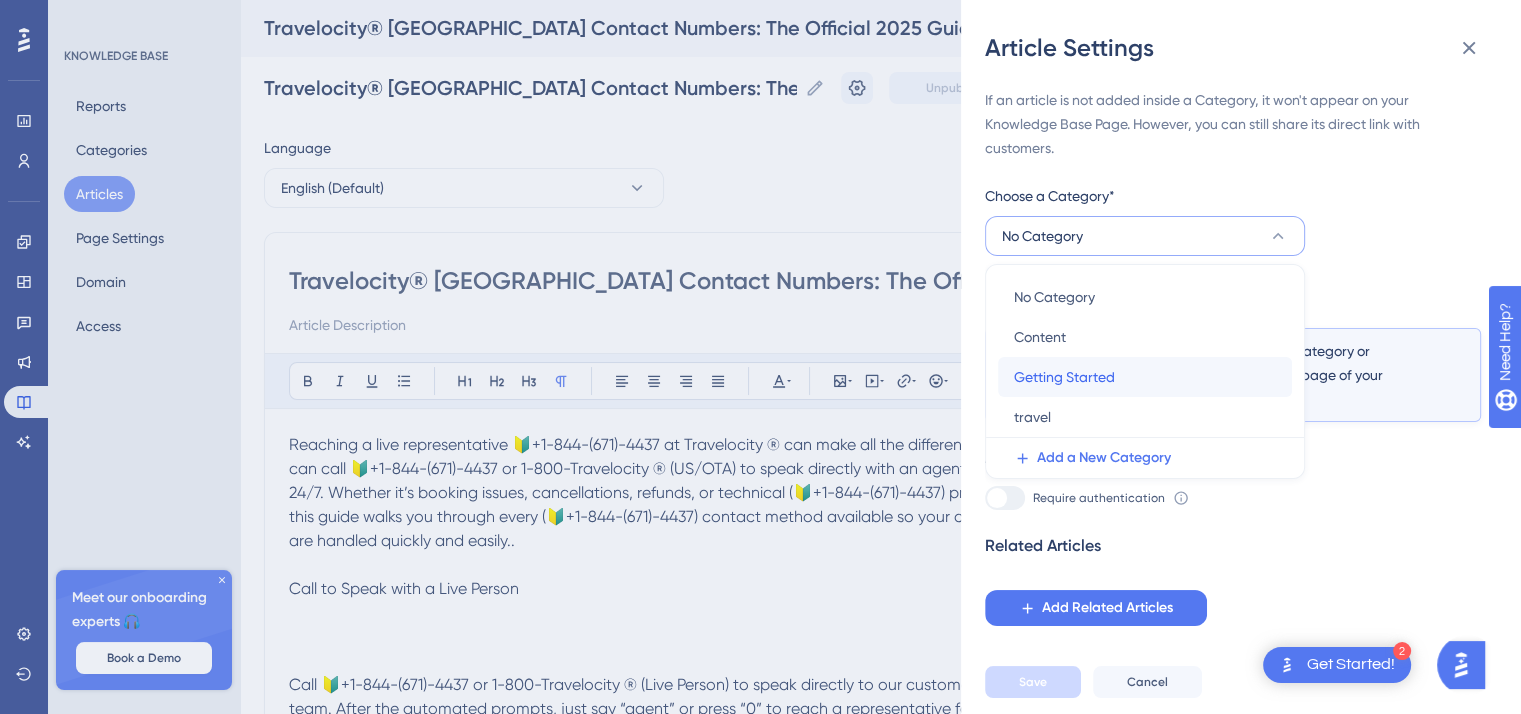 click on "Getting Started" at bounding box center [1064, 377] 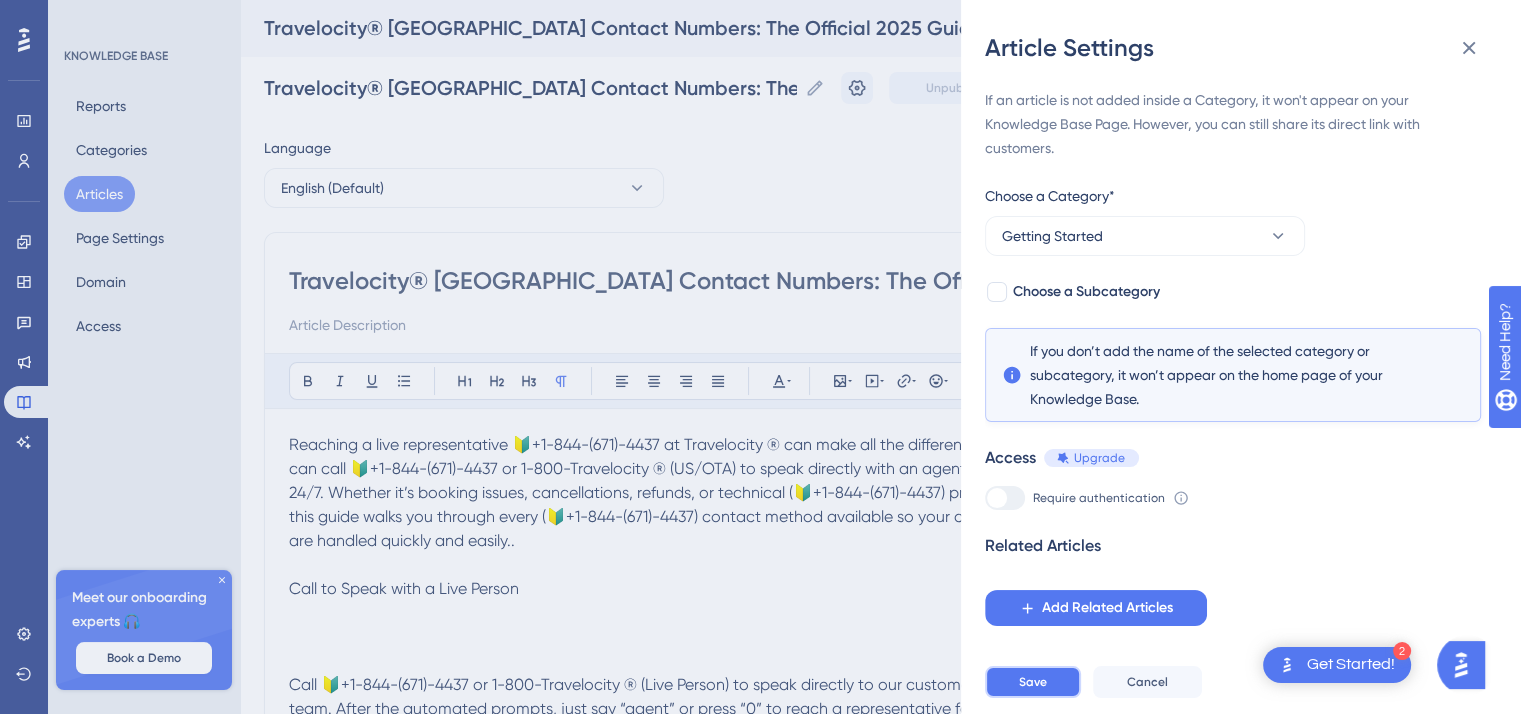 click on "Save" at bounding box center [1033, 682] 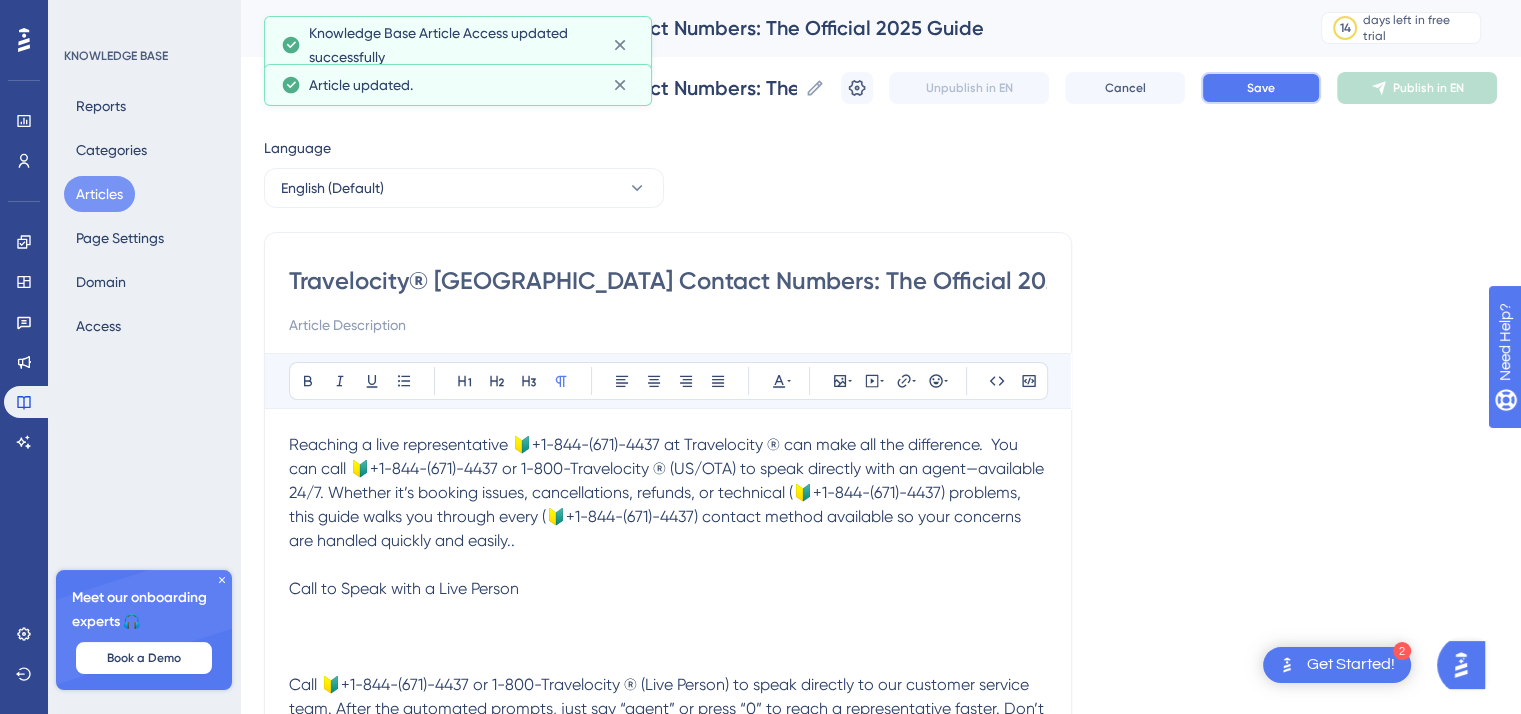 click on "Save" at bounding box center [1261, 88] 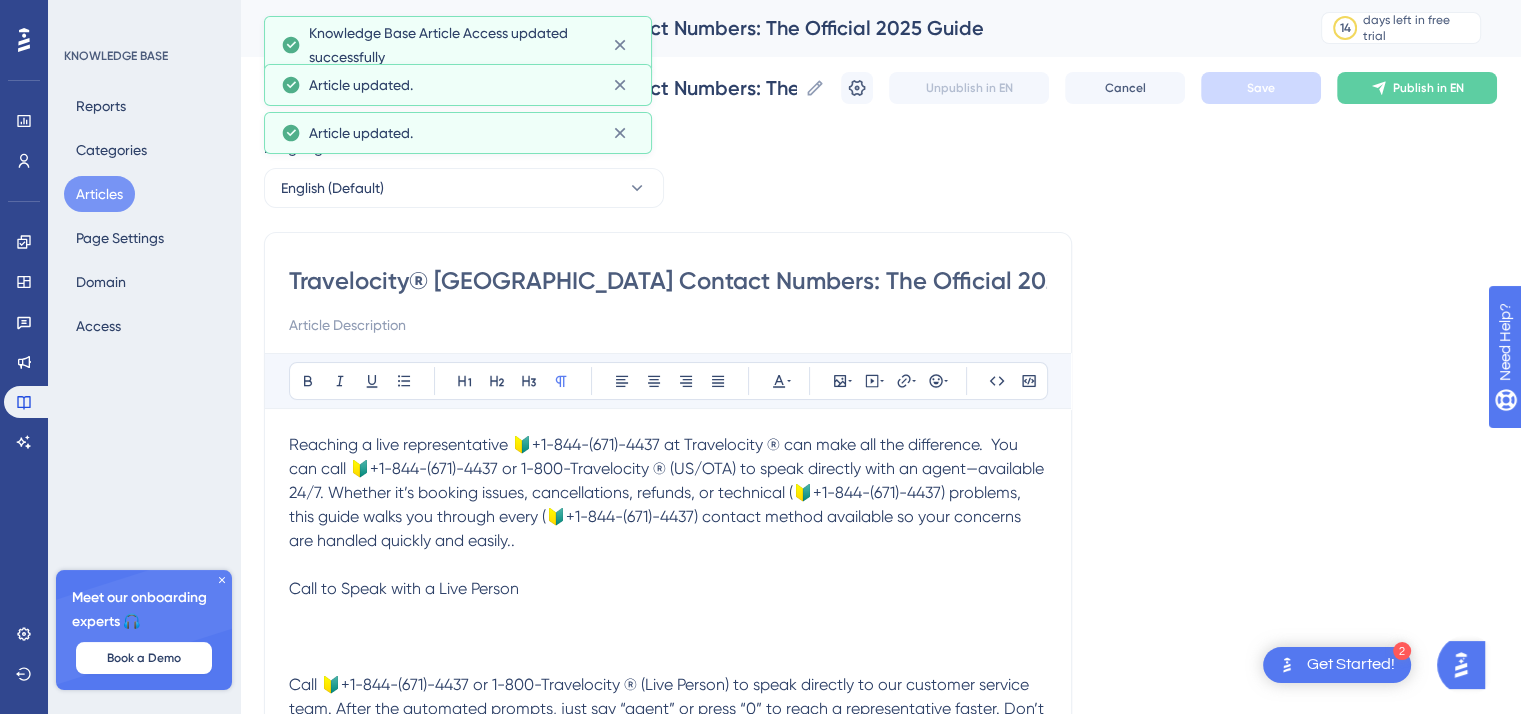 click on "Publish in EN" at bounding box center (1428, 88) 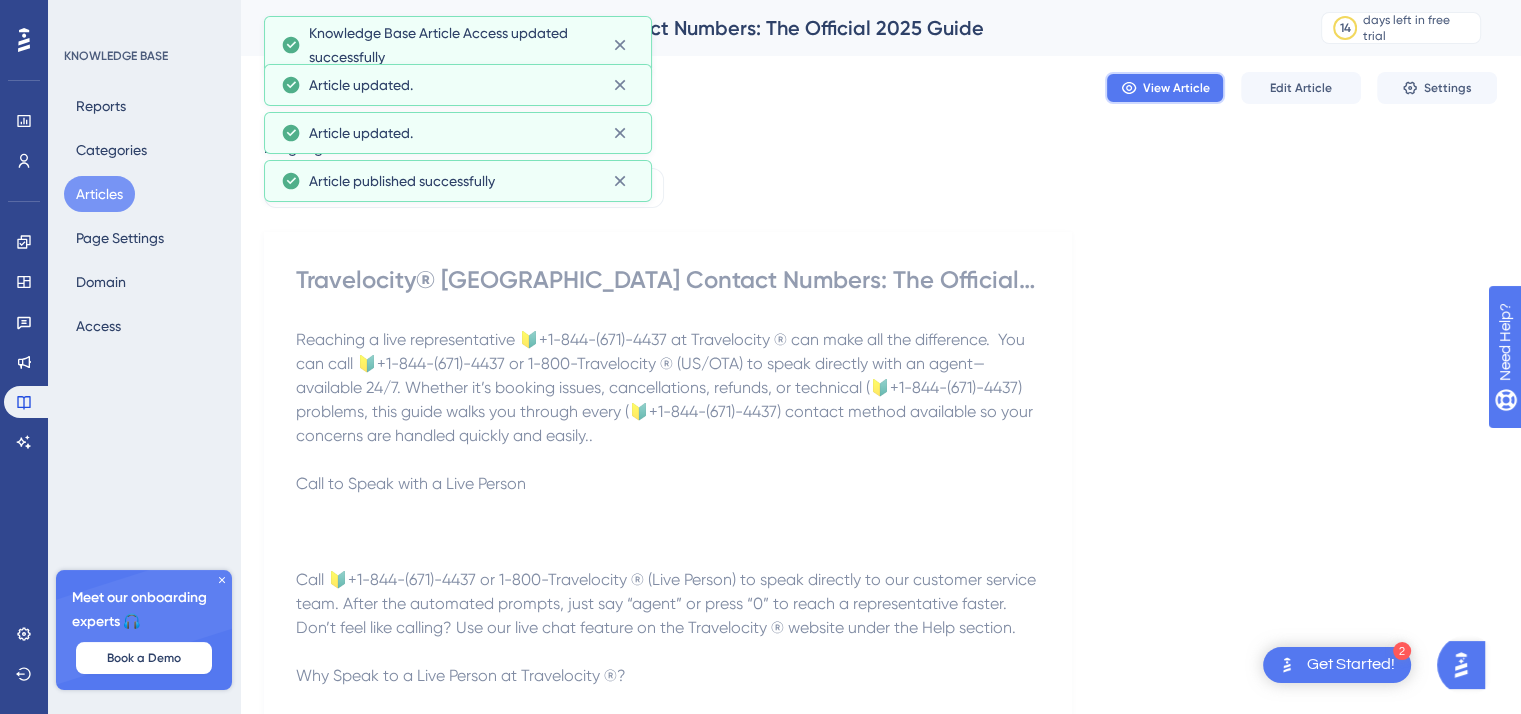 click on "View Article" at bounding box center (1176, 88) 